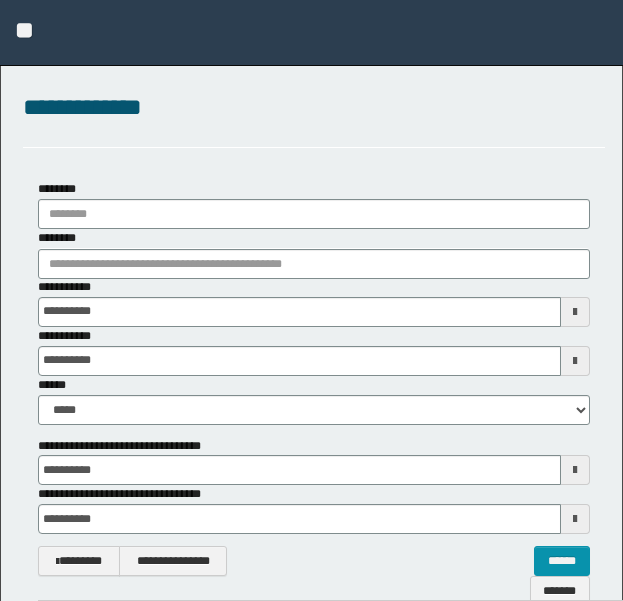 scroll, scrollTop: 0, scrollLeft: 0, axis: both 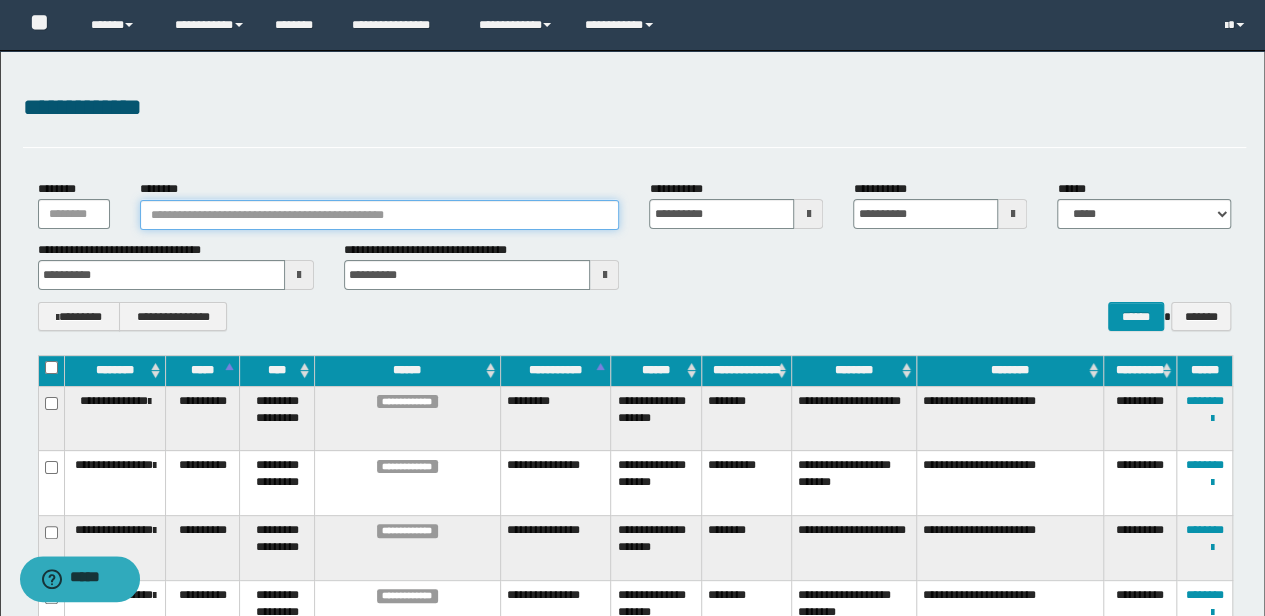 click on "********" at bounding box center (380, 215) 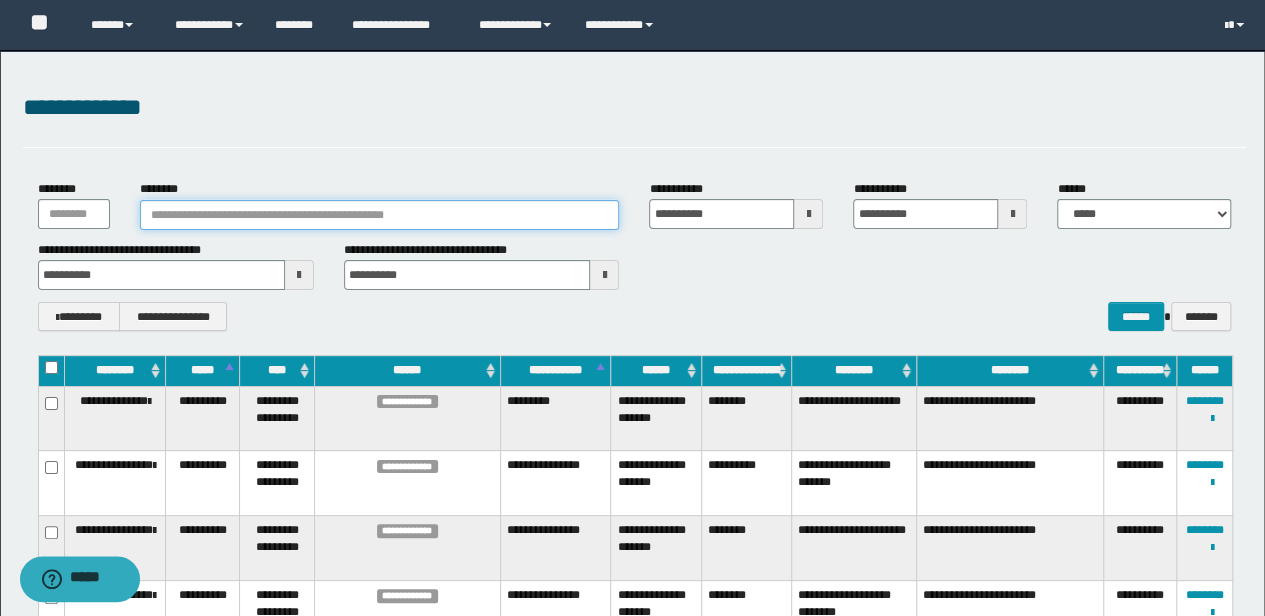 paste on "**********" 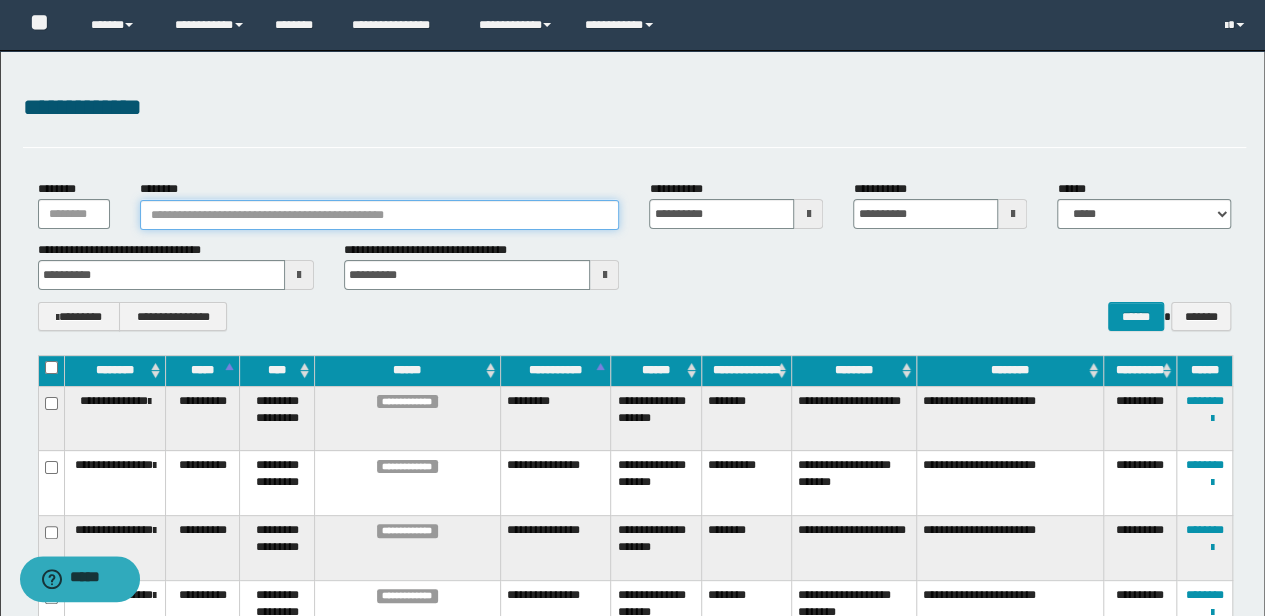 type on "**********" 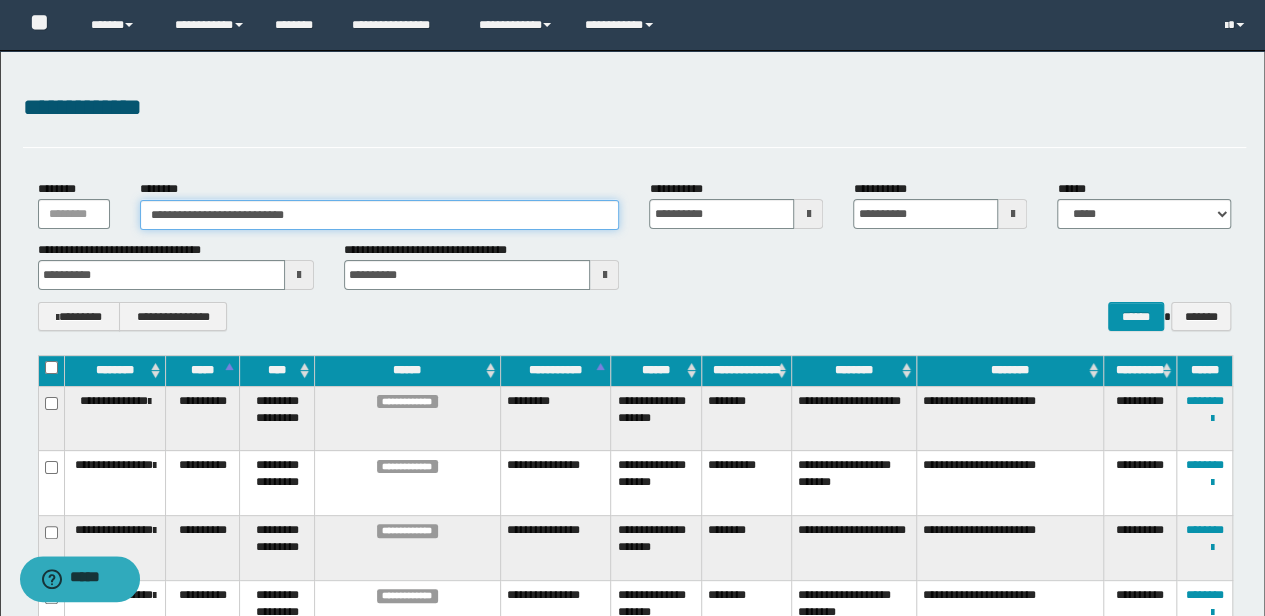 type on "**********" 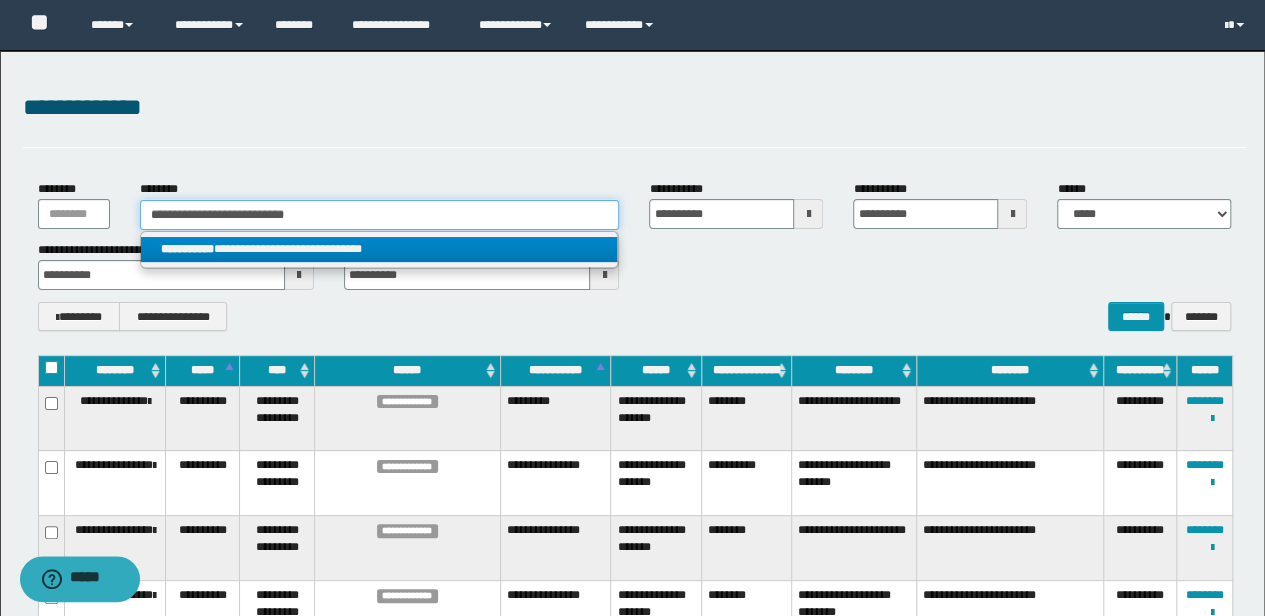 type on "**********" 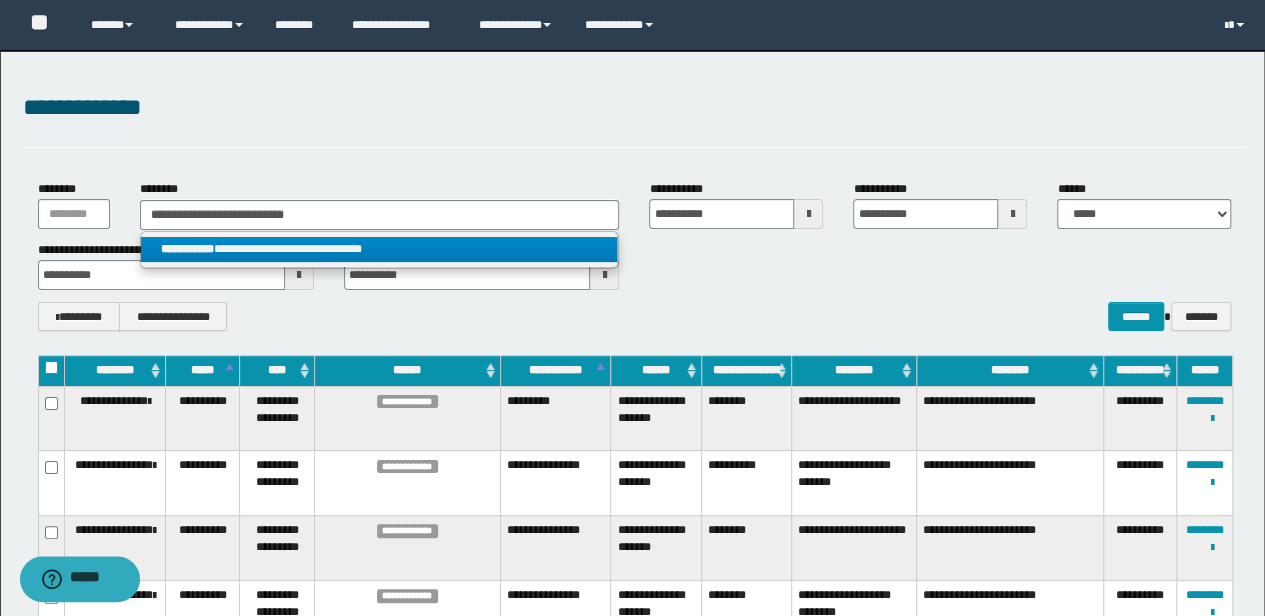 click on "**********" at bounding box center [379, 249] 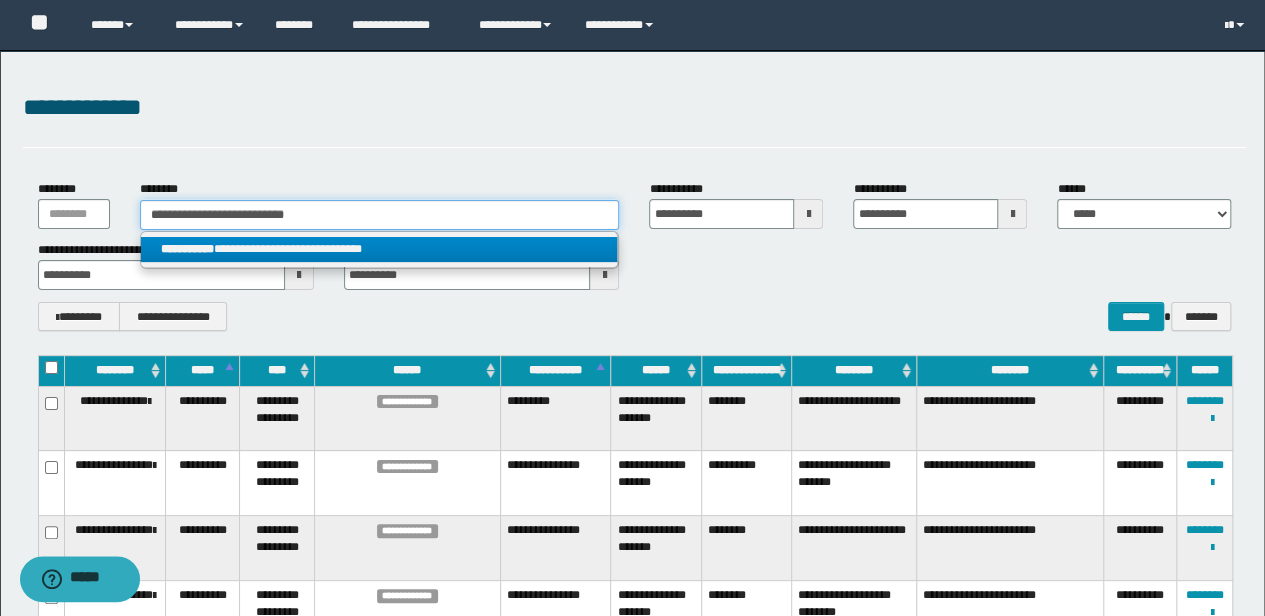 type 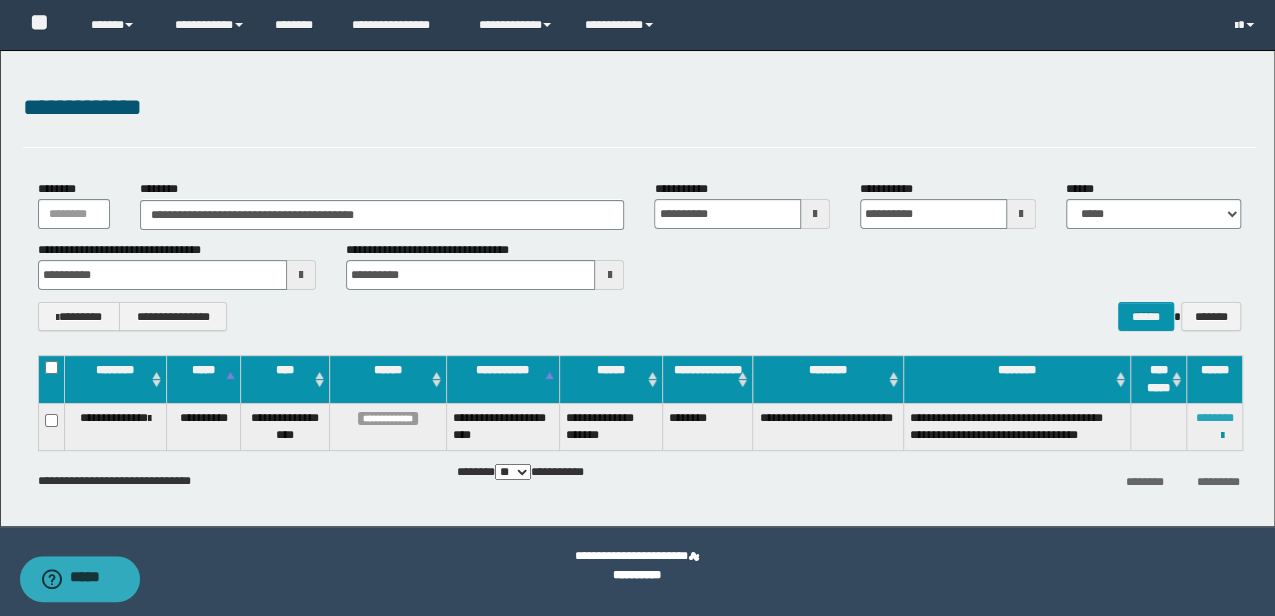 click on "********" at bounding box center [1214, 418] 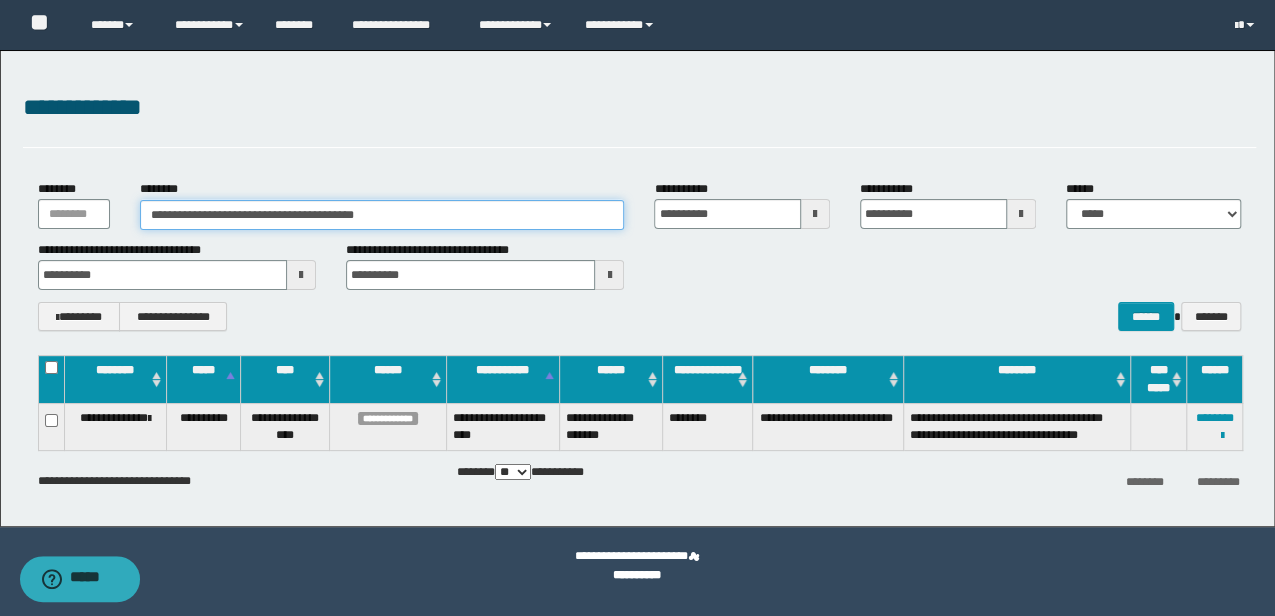 drag, startPoint x: 386, startPoint y: 213, endPoint x: 0, endPoint y: 194, distance: 386.46735 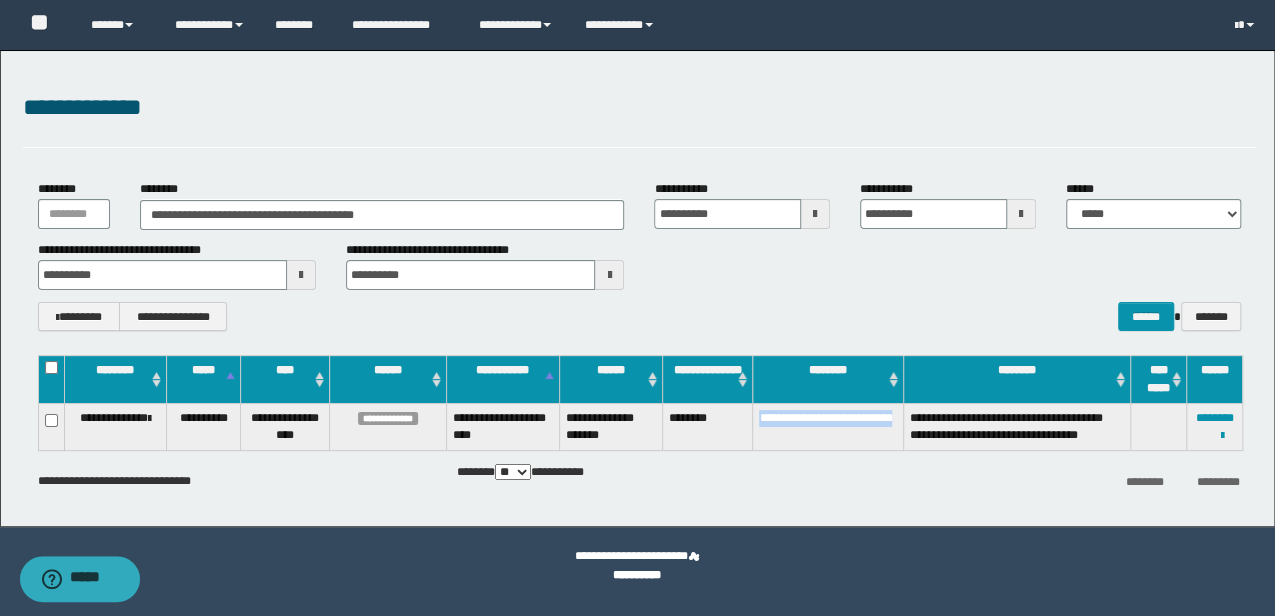 drag, startPoint x: 814, startPoint y: 440, endPoint x: 761, endPoint y: 412, distance: 59.94164 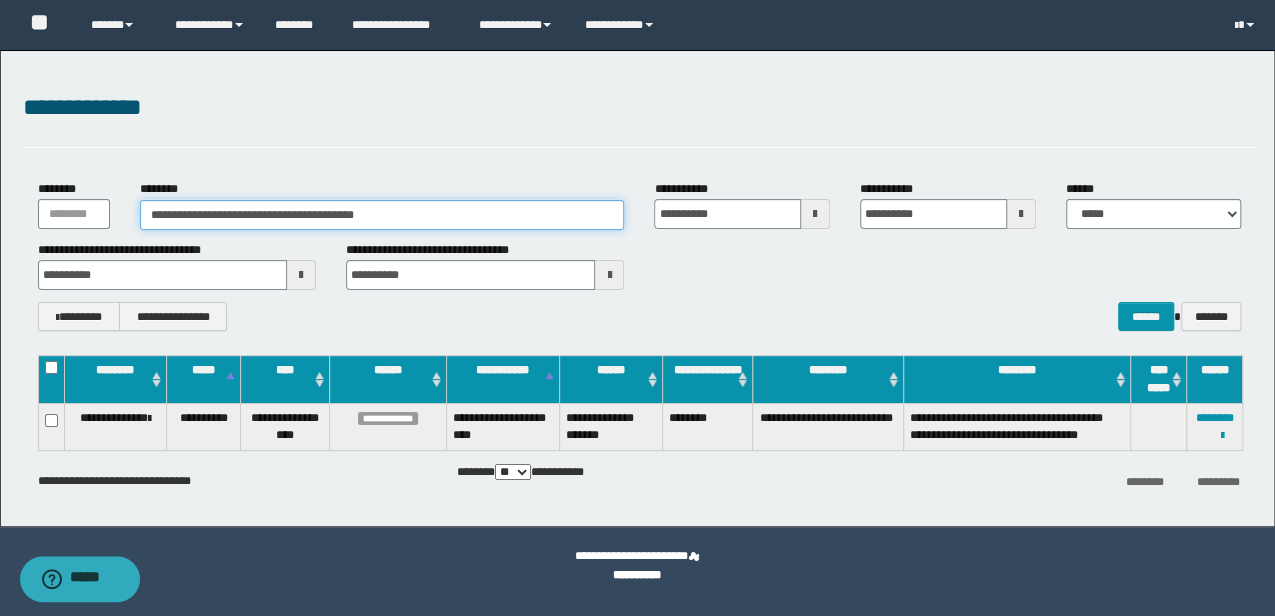 click on "**********" at bounding box center (637, 308) 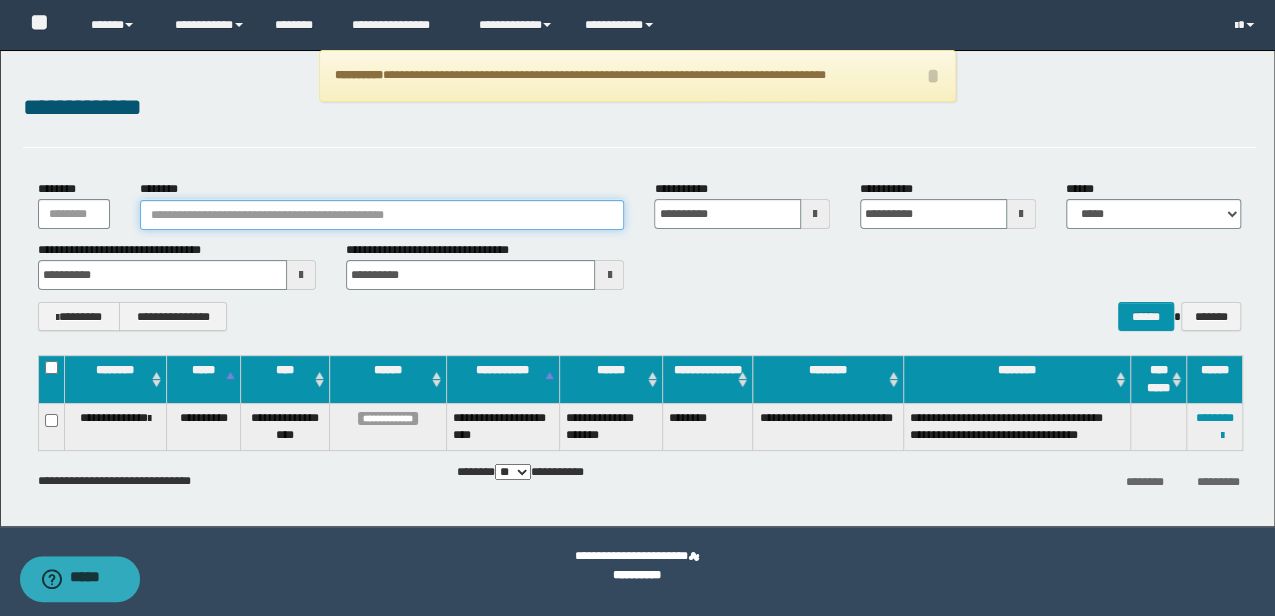 click on "********" at bounding box center [382, 215] 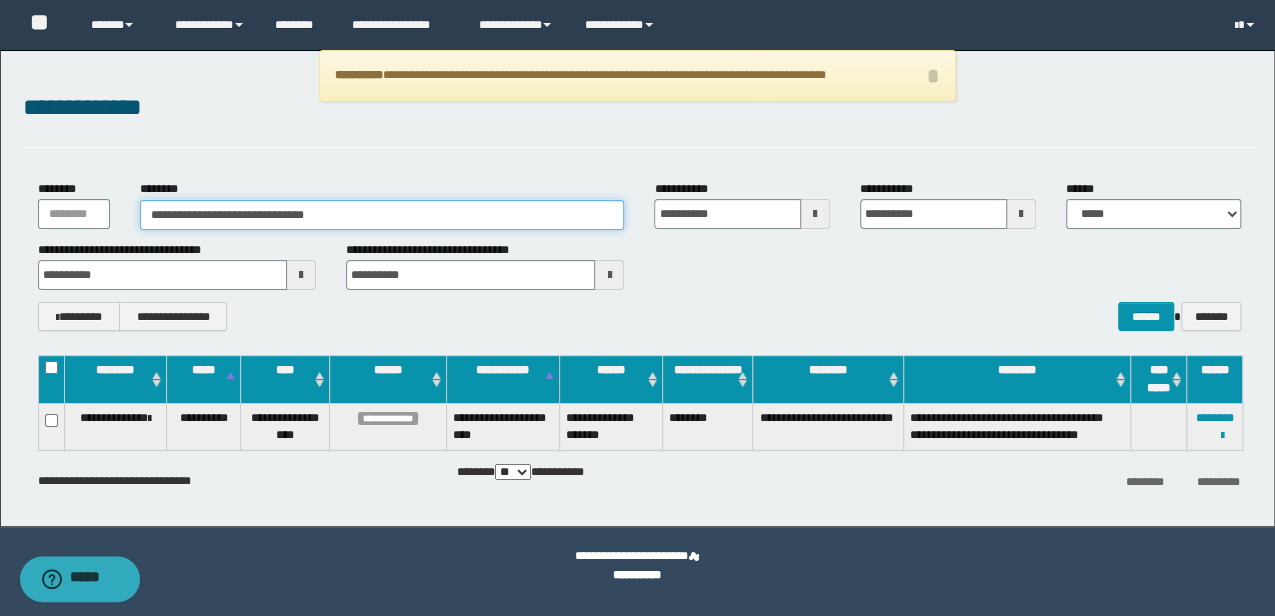 type on "**********" 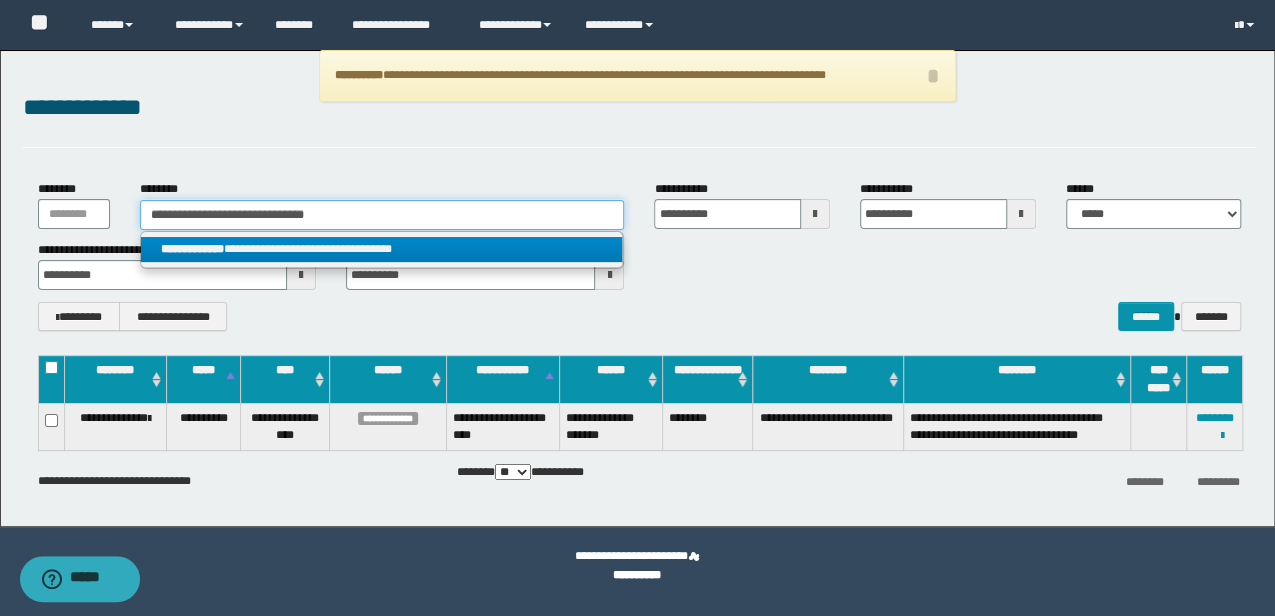 type on "**********" 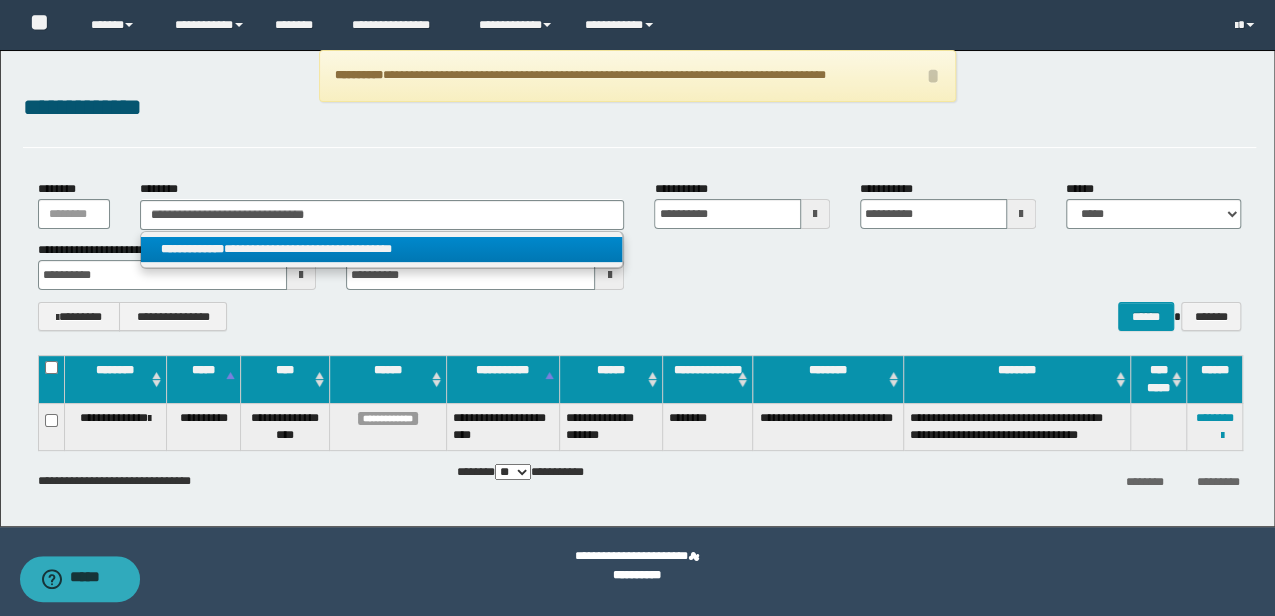 click on "**********" at bounding box center (381, 249) 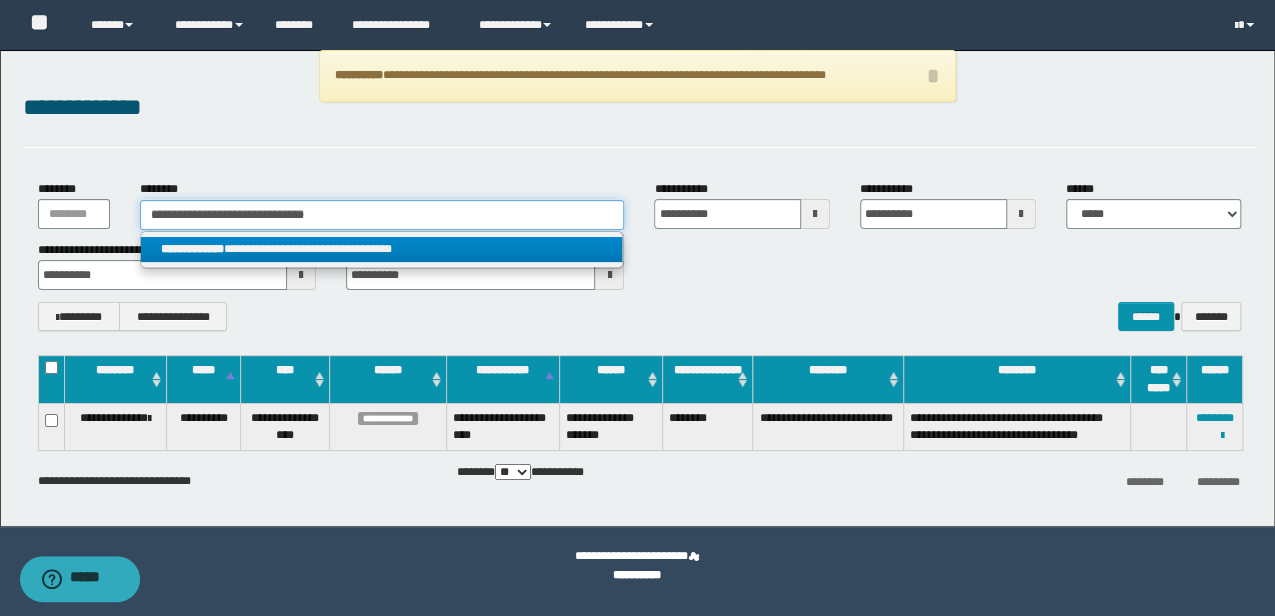 type 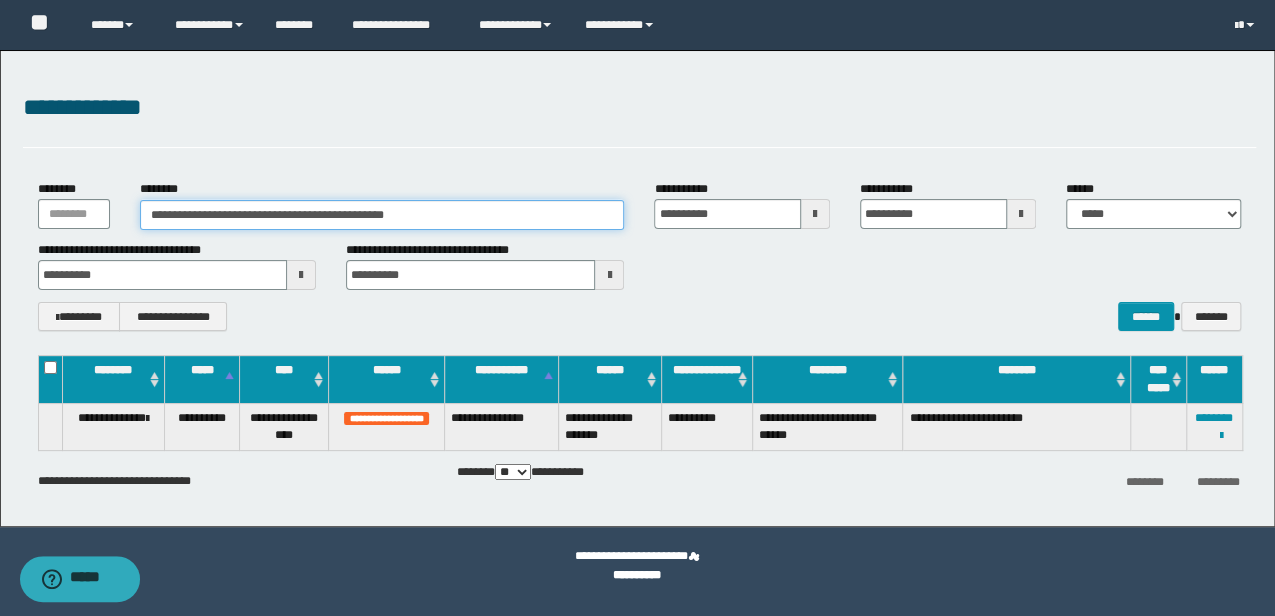 drag, startPoint x: 455, startPoint y: 213, endPoint x: 0, endPoint y: 213, distance: 455 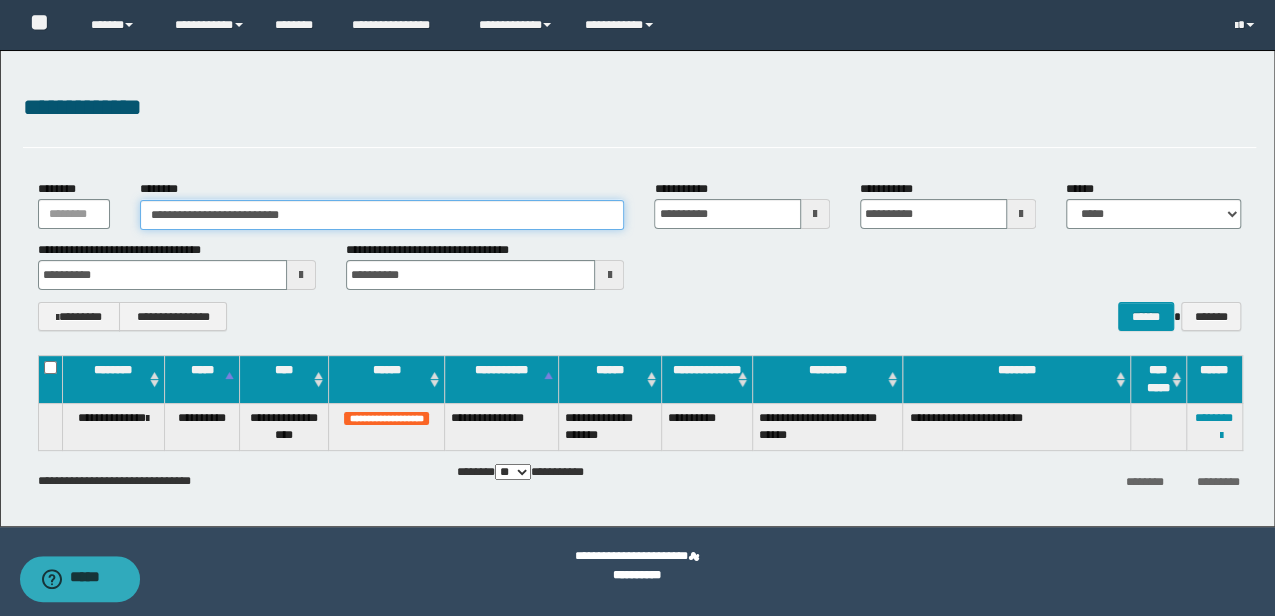 drag, startPoint x: 348, startPoint y: 214, endPoint x: 179, endPoint y: 219, distance: 169.07394 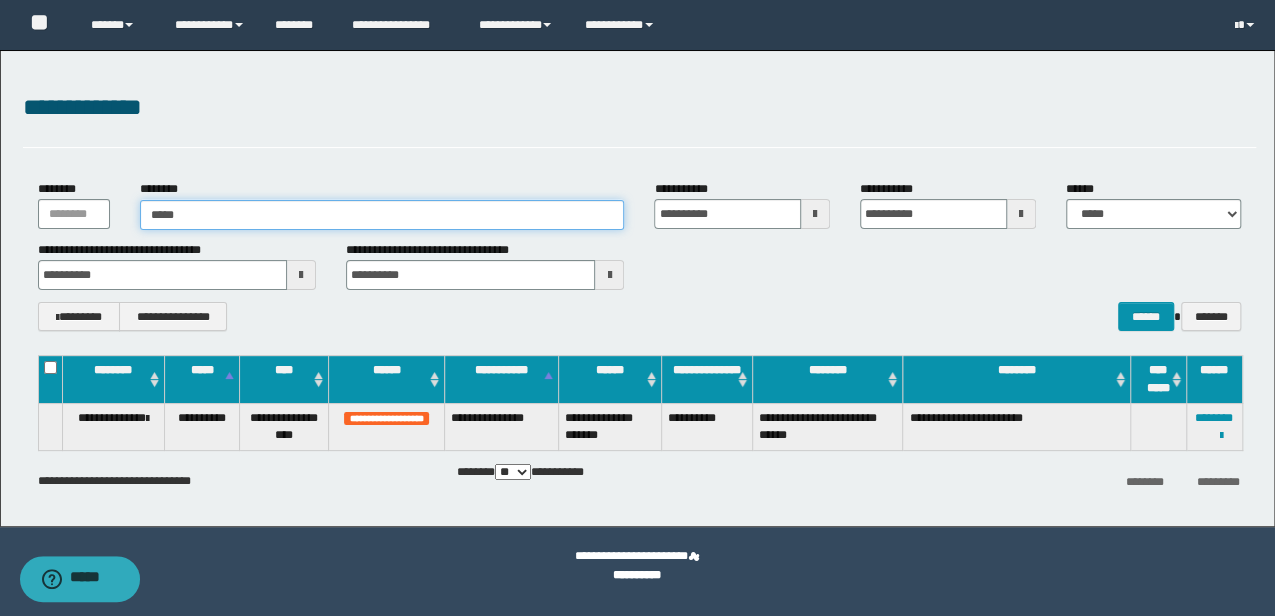 type on "*****" 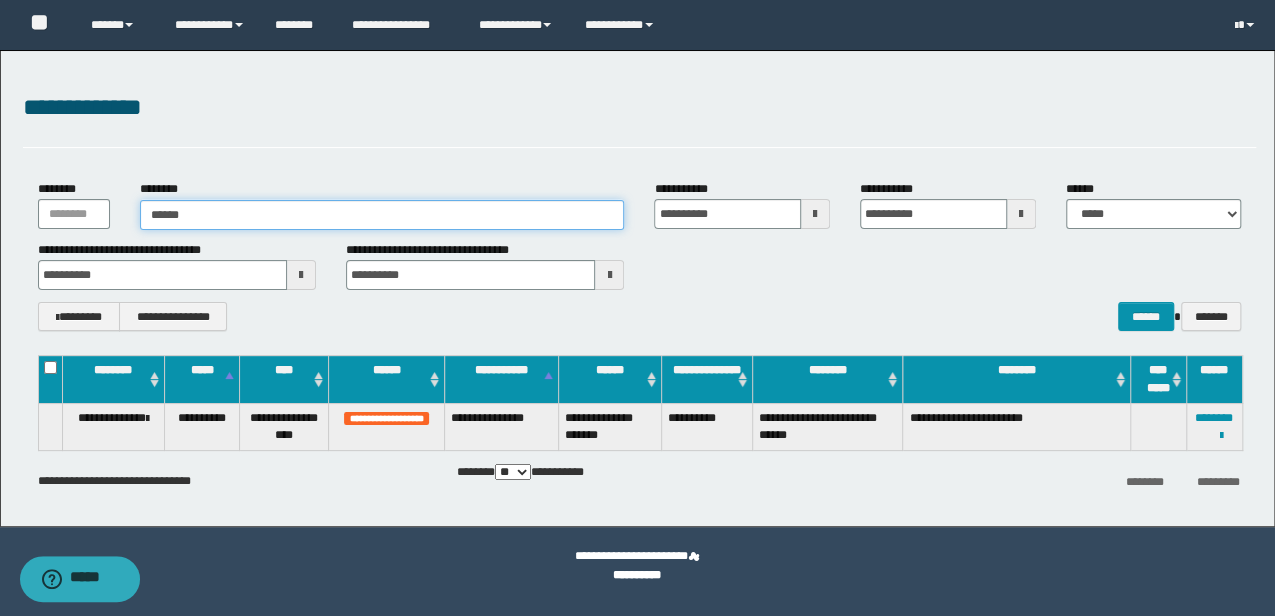 type on "*****" 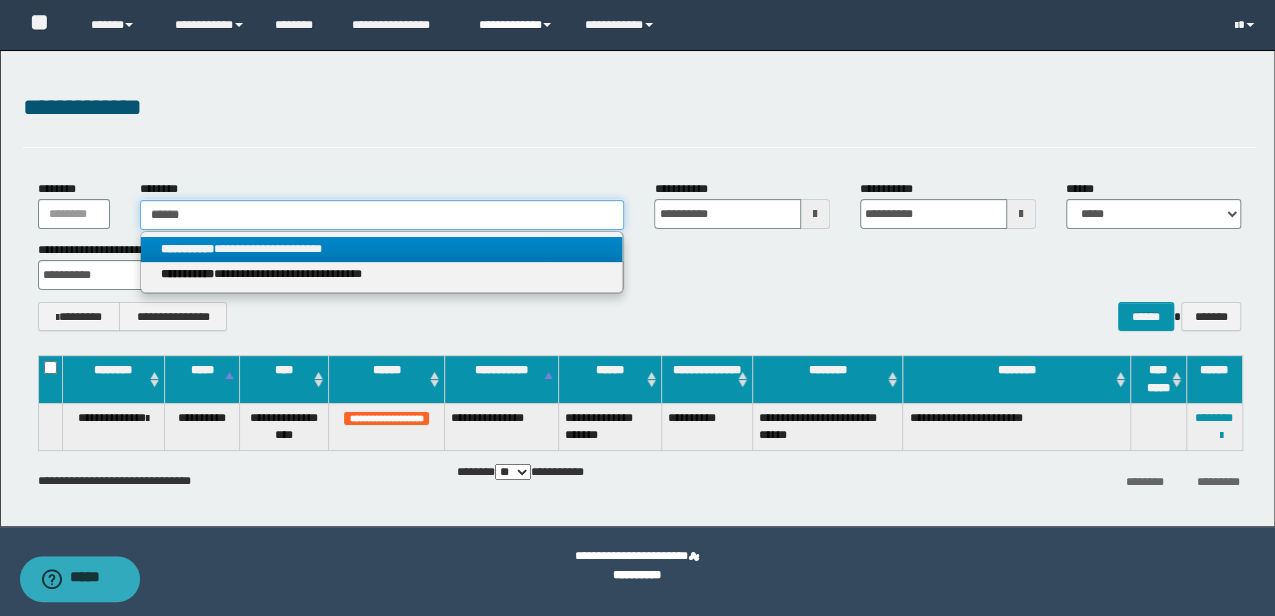 type on "*****" 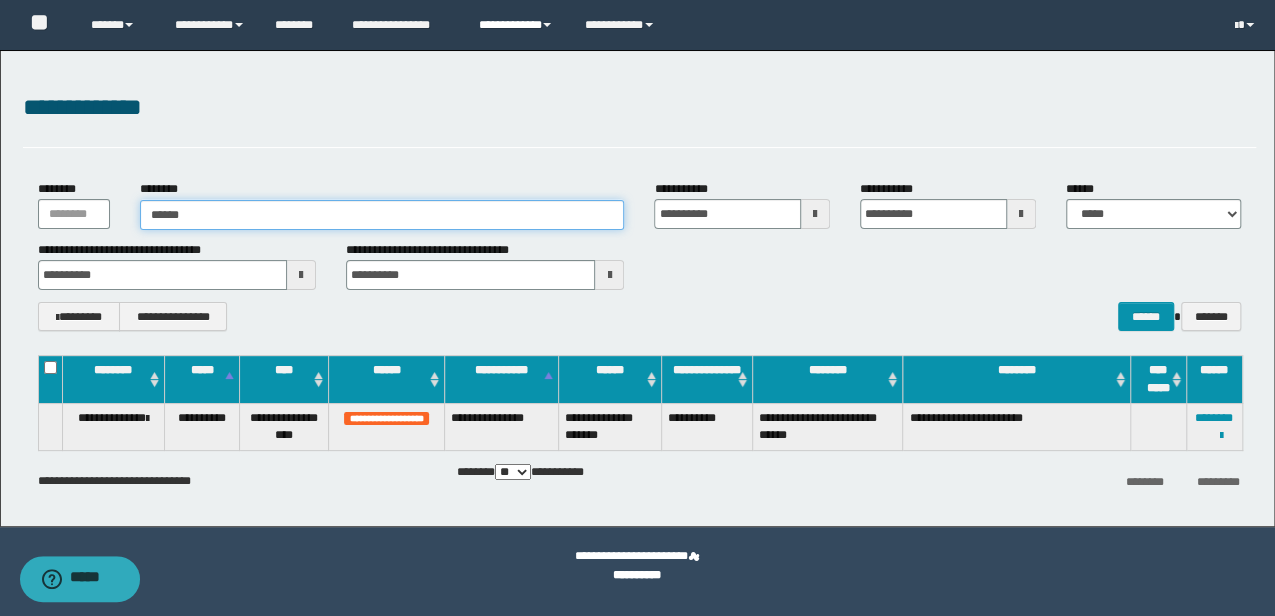 type on "*****" 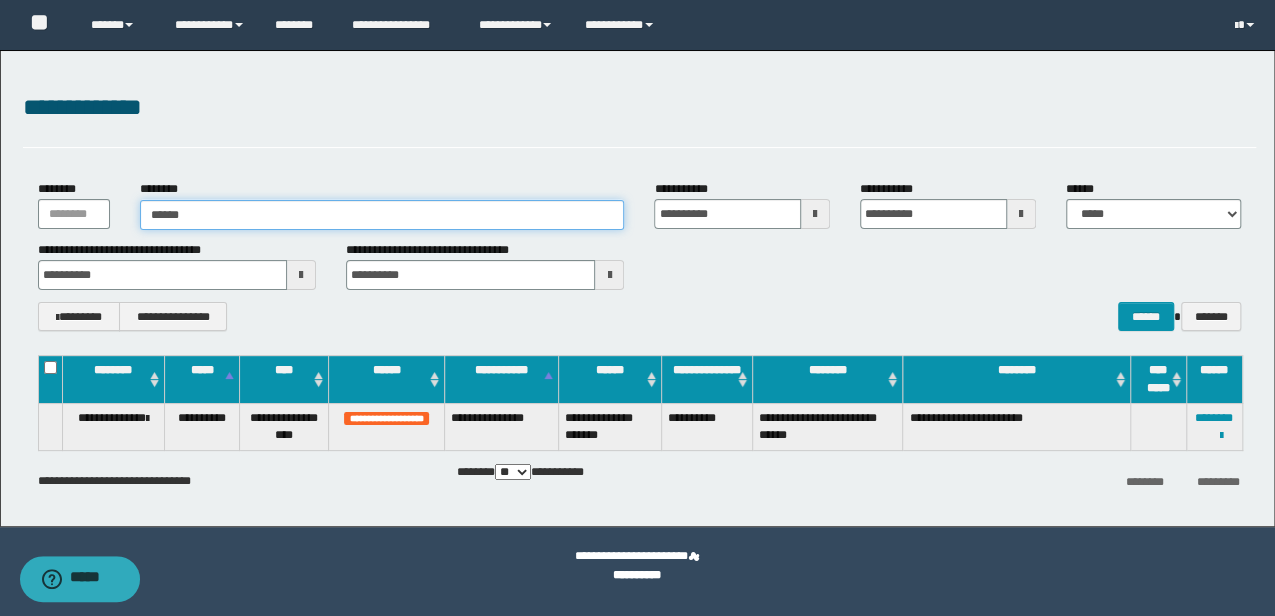 type on "*****" 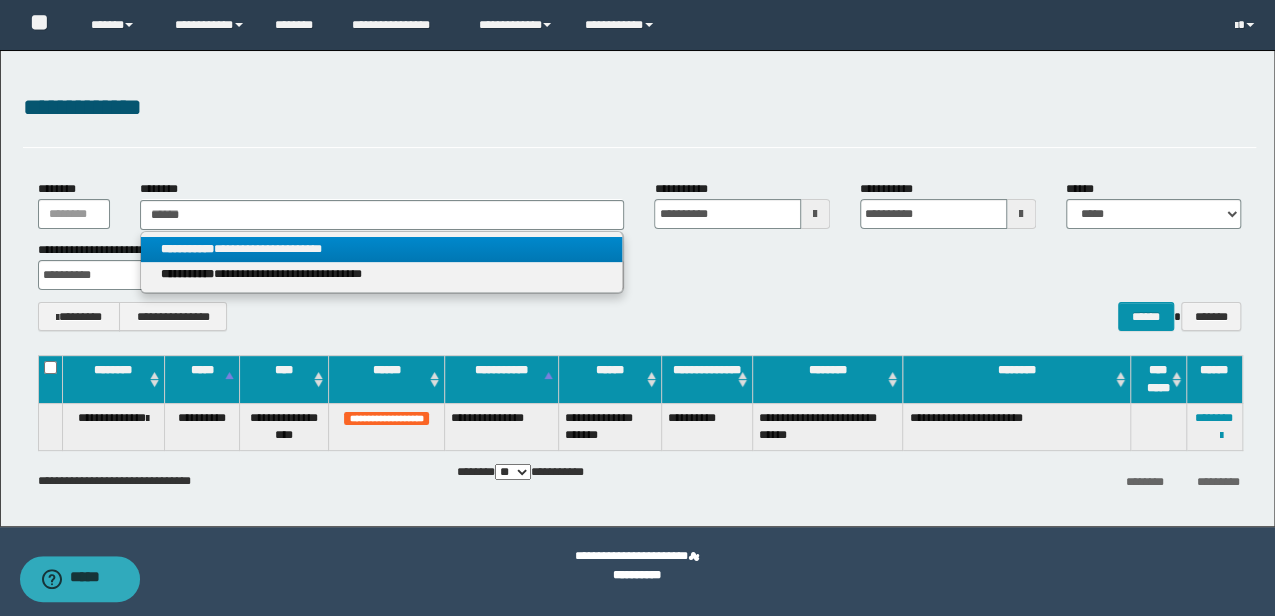 click on "**********" at bounding box center (381, 249) 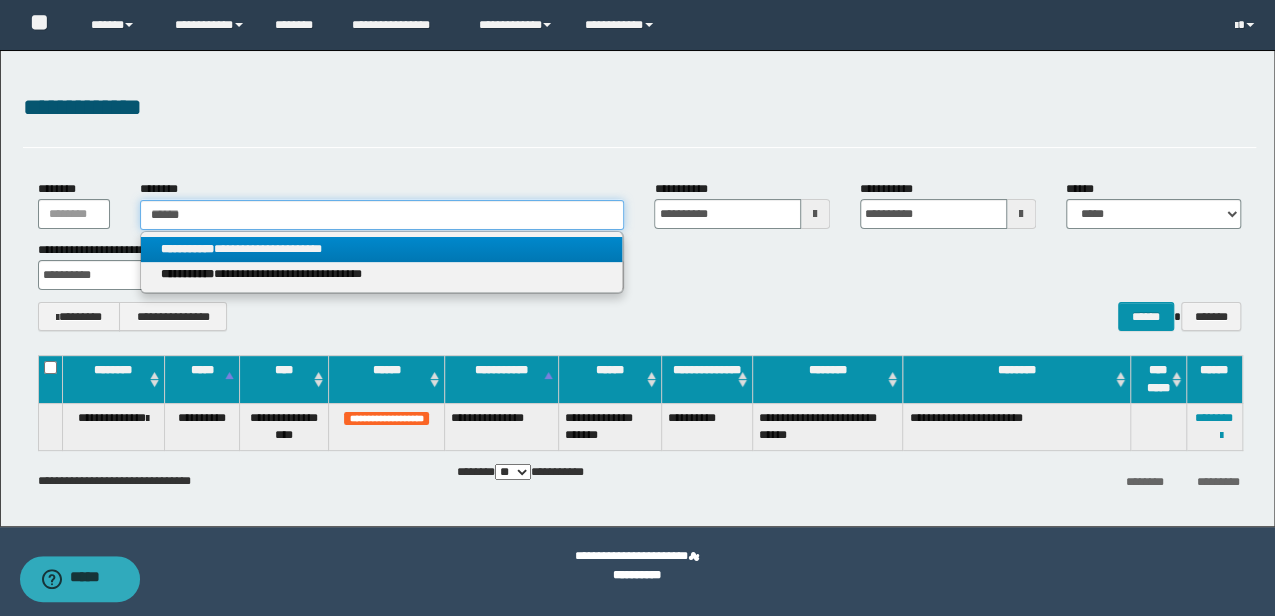 type 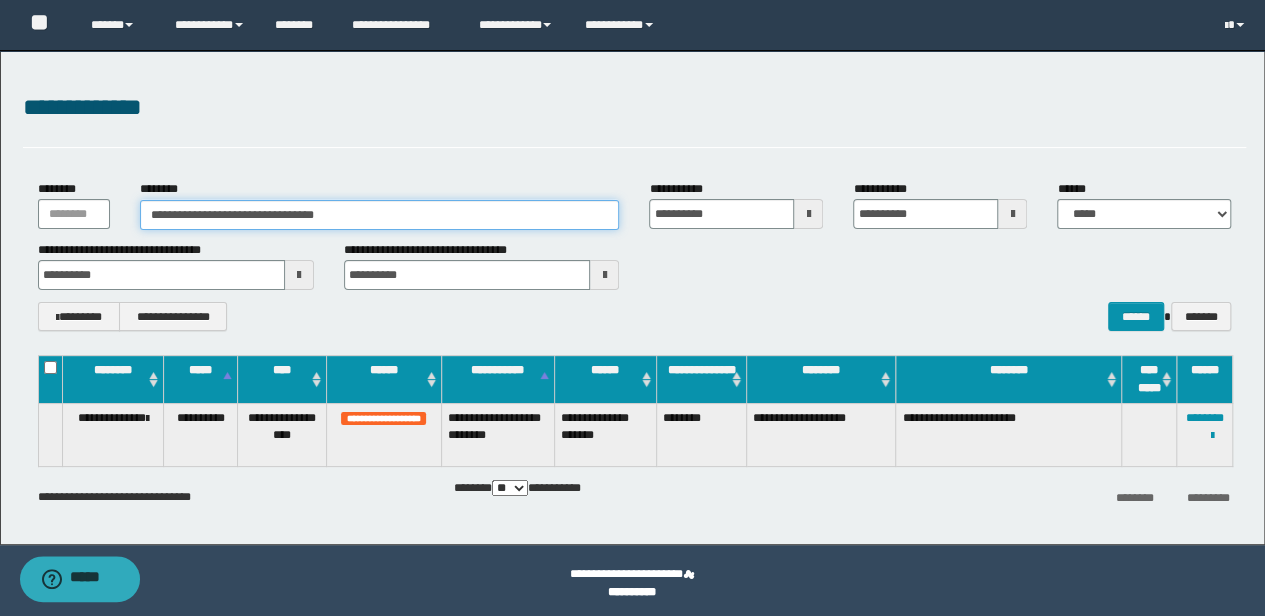 drag, startPoint x: 376, startPoint y: 218, endPoint x: -3, endPoint y: 222, distance: 379.02112 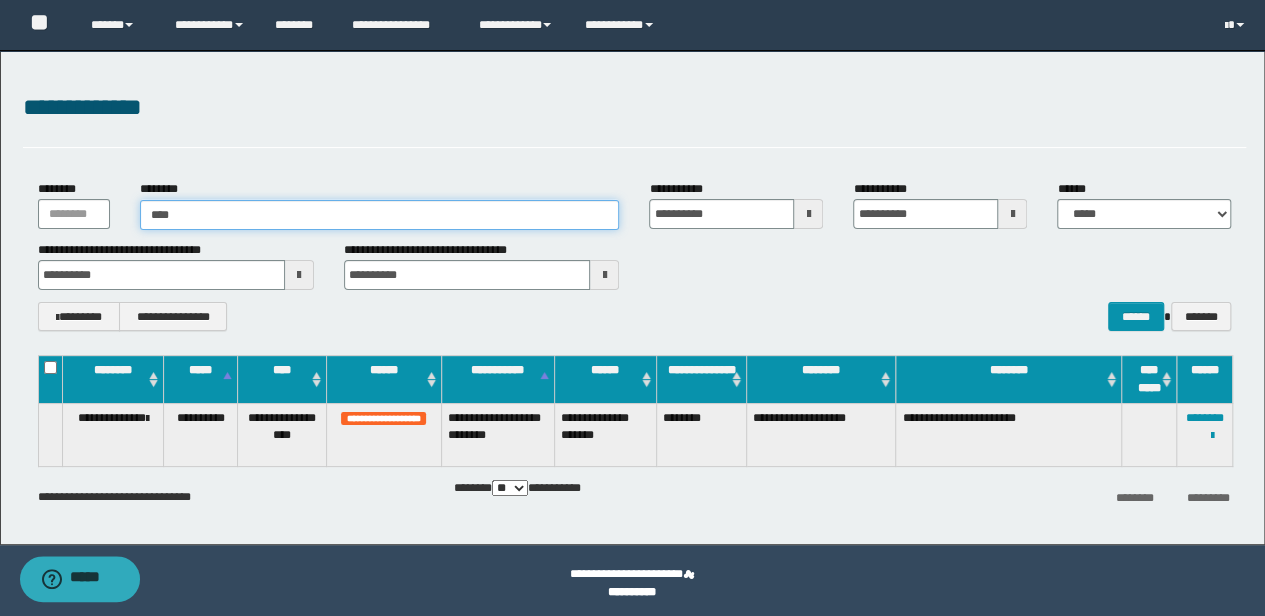 type on "*****" 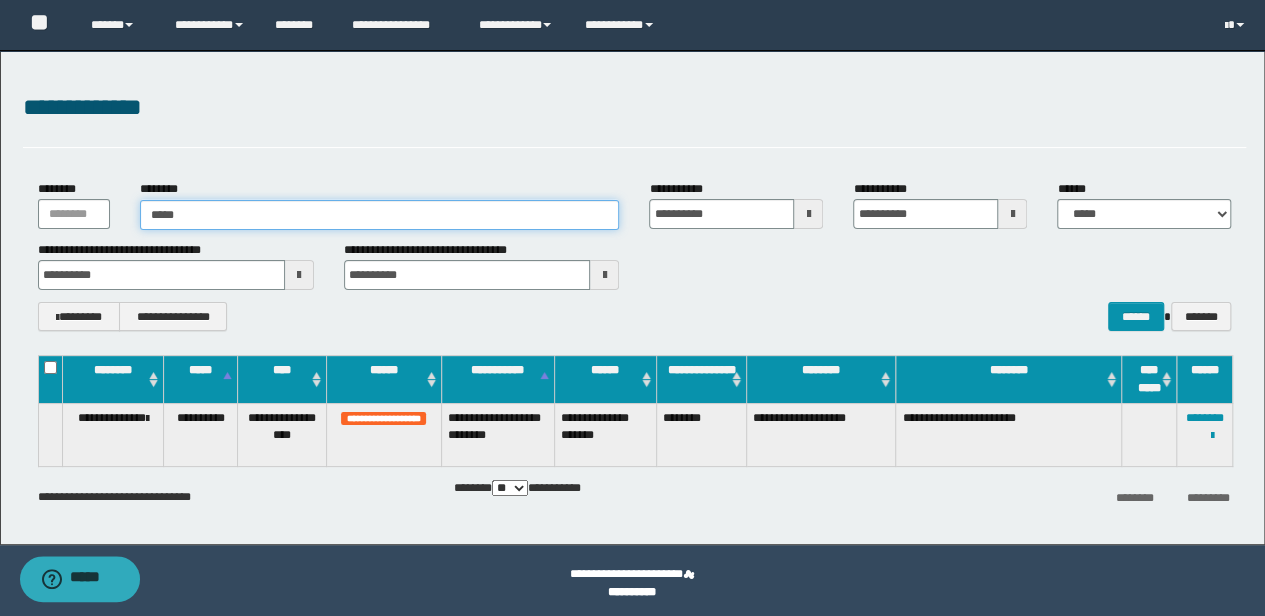 type on "*****" 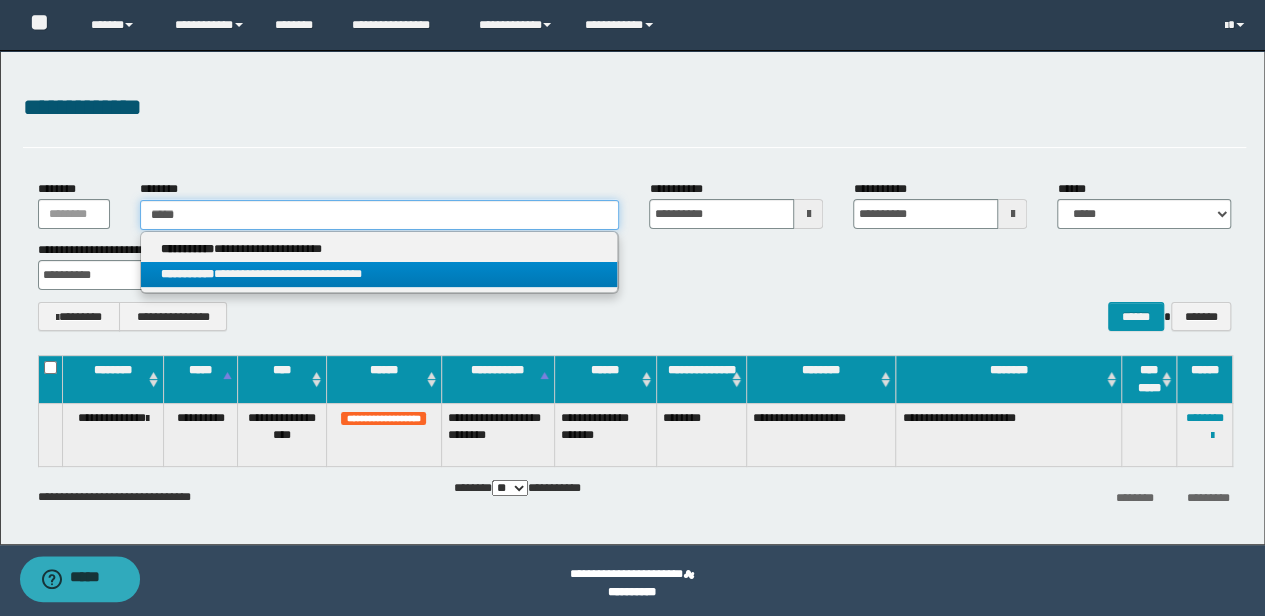 type on "*****" 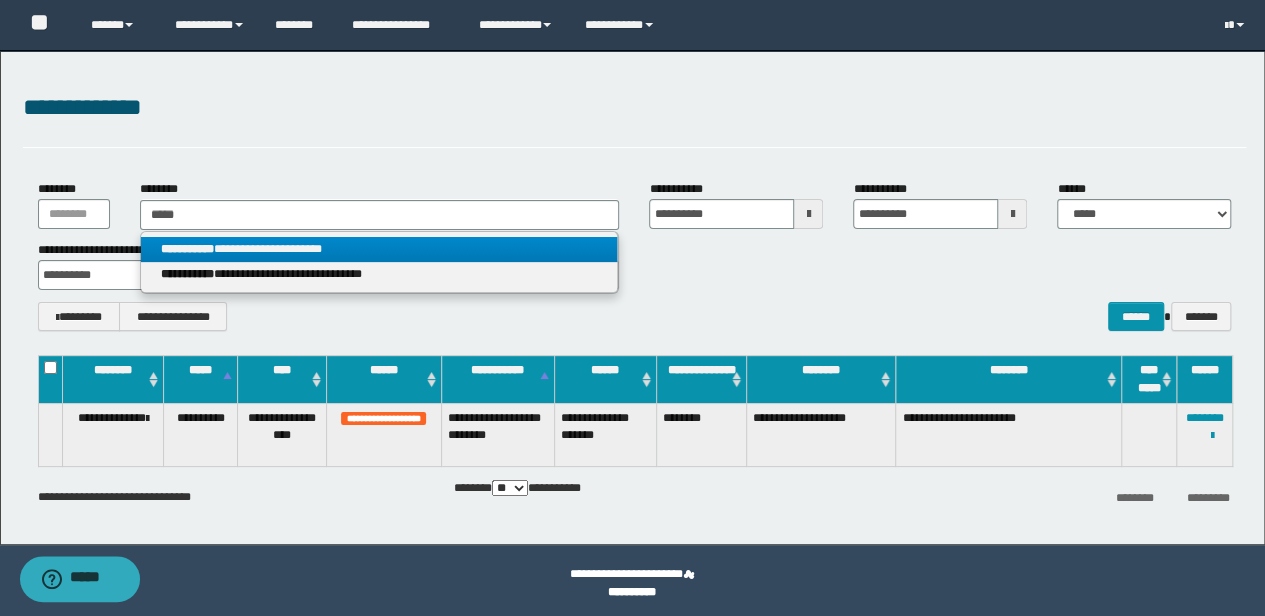 click on "**********" at bounding box center (187, 249) 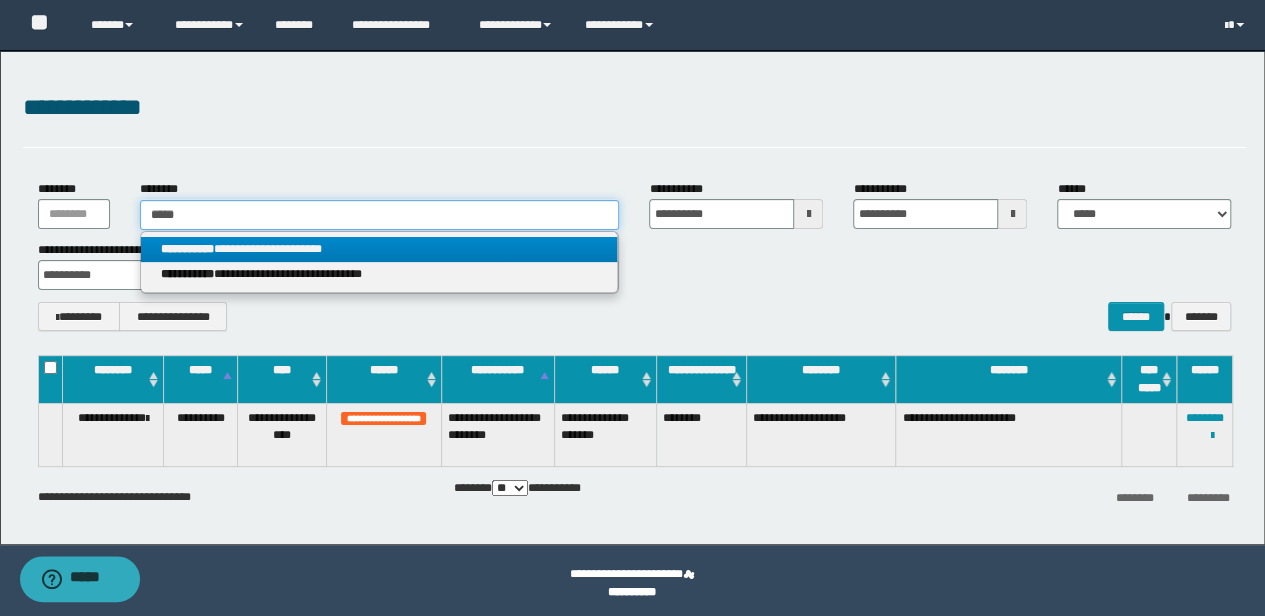 type 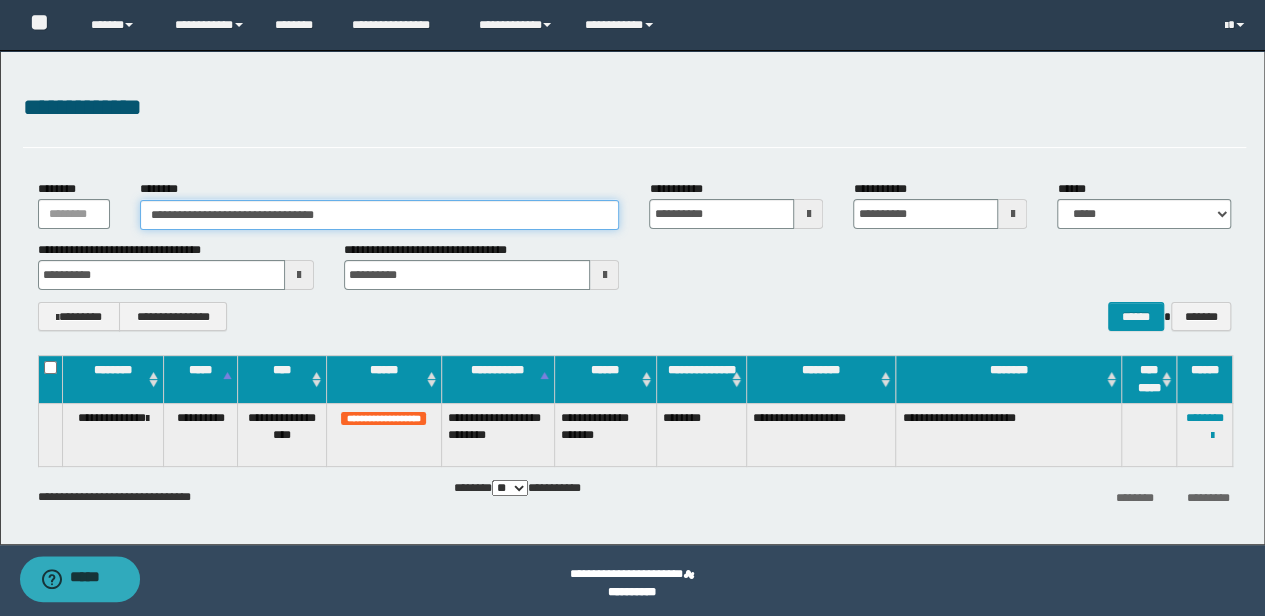 drag, startPoint x: 396, startPoint y: 219, endPoint x: 0, endPoint y: 311, distance: 406.54642 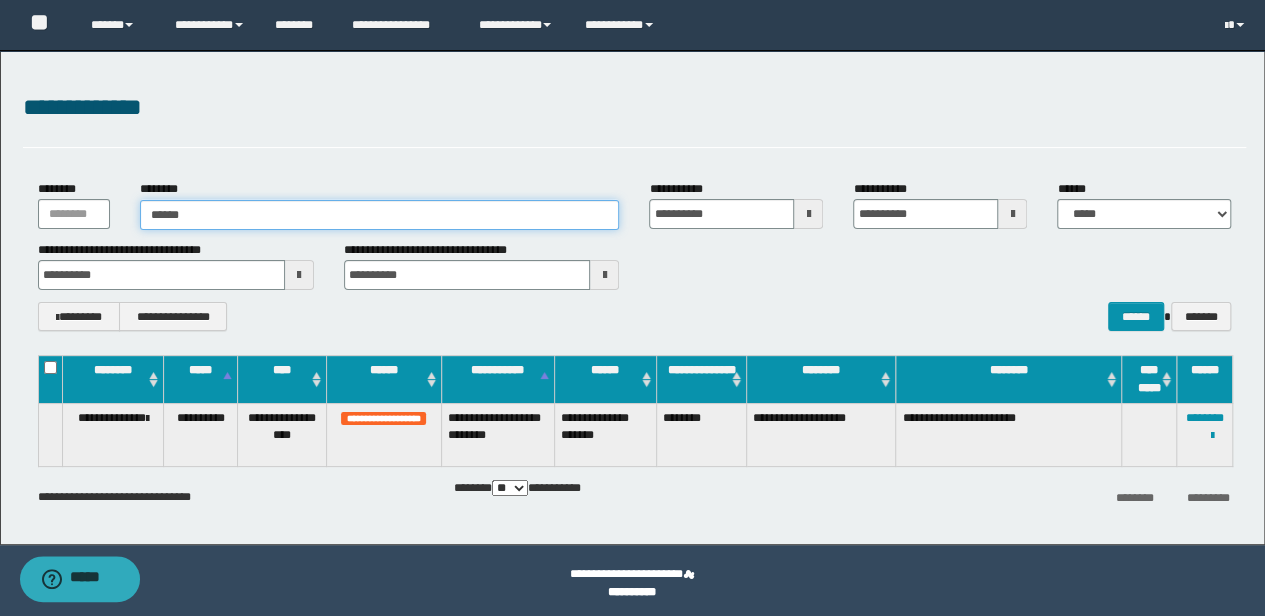 drag, startPoint x: 312, startPoint y: 205, endPoint x: 146, endPoint y: 222, distance: 166.86821 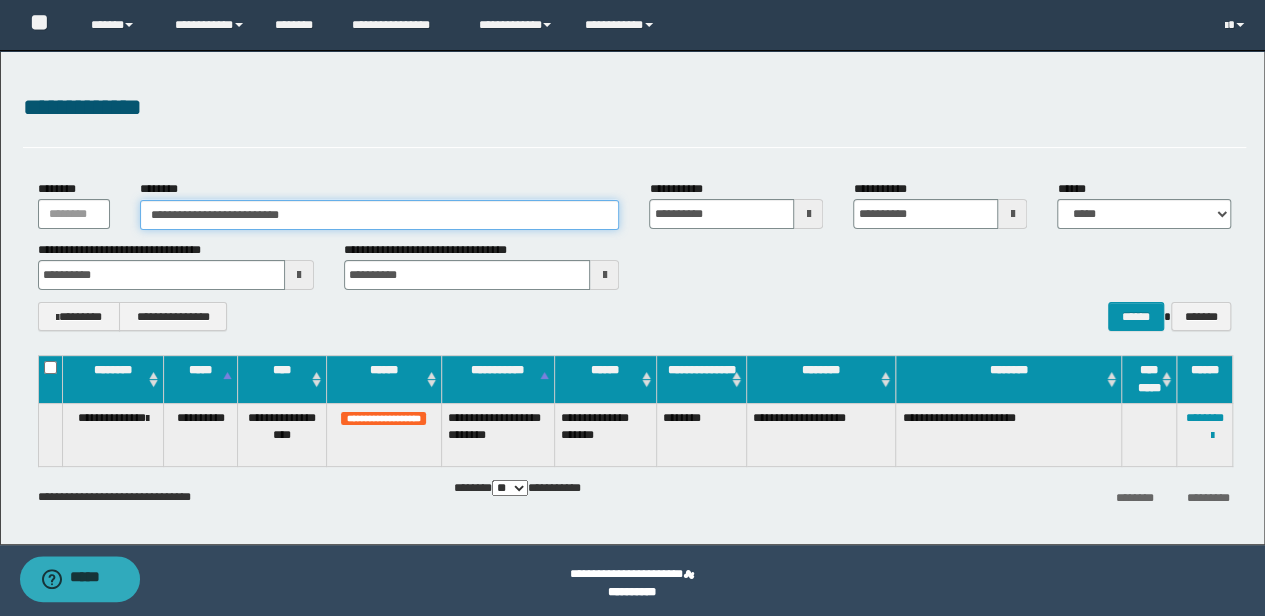 drag, startPoint x: 382, startPoint y: 212, endPoint x: -3, endPoint y: 224, distance: 385.18698 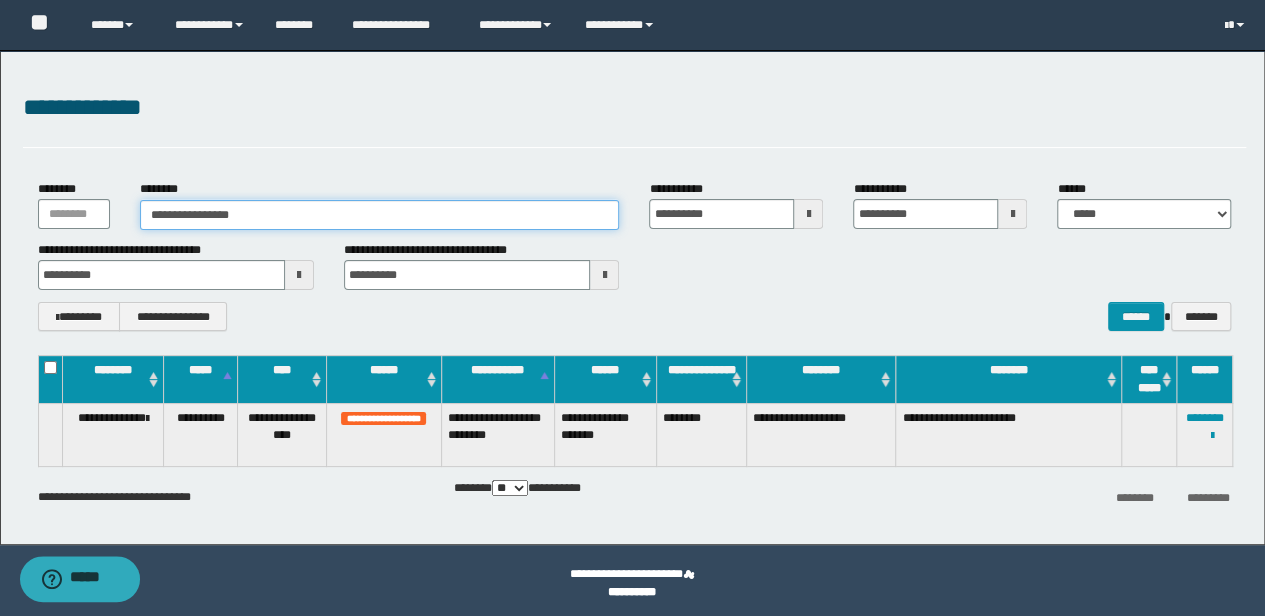 drag, startPoint x: 315, startPoint y: 205, endPoint x: -3, endPoint y: 206, distance: 318.0016 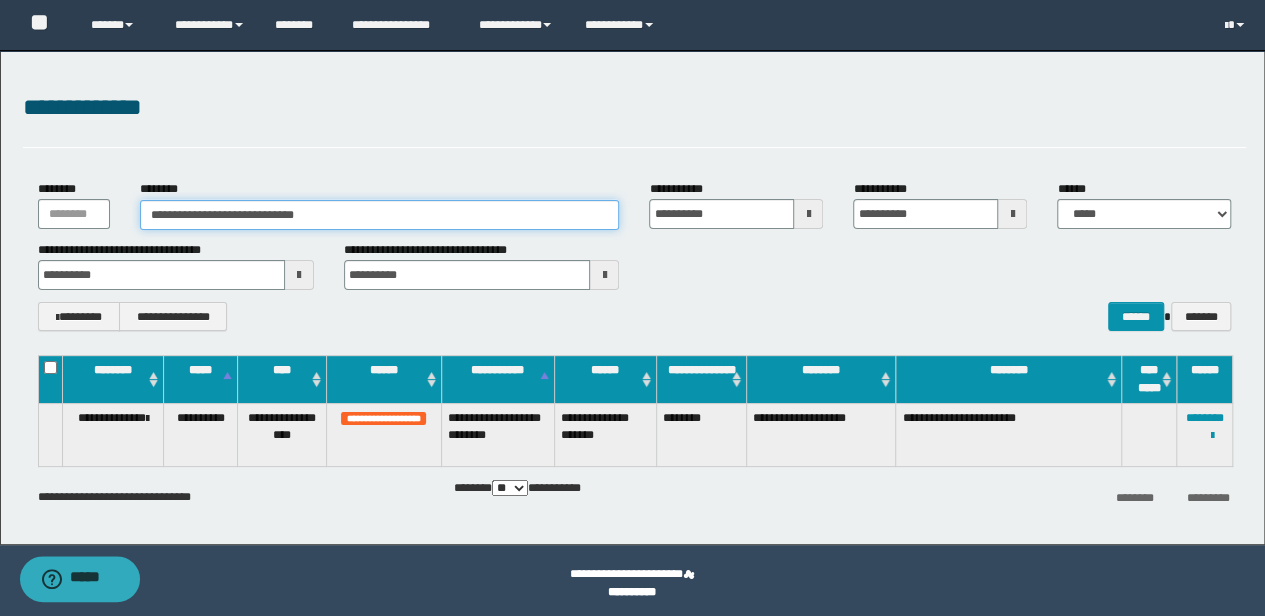 type on "**********" 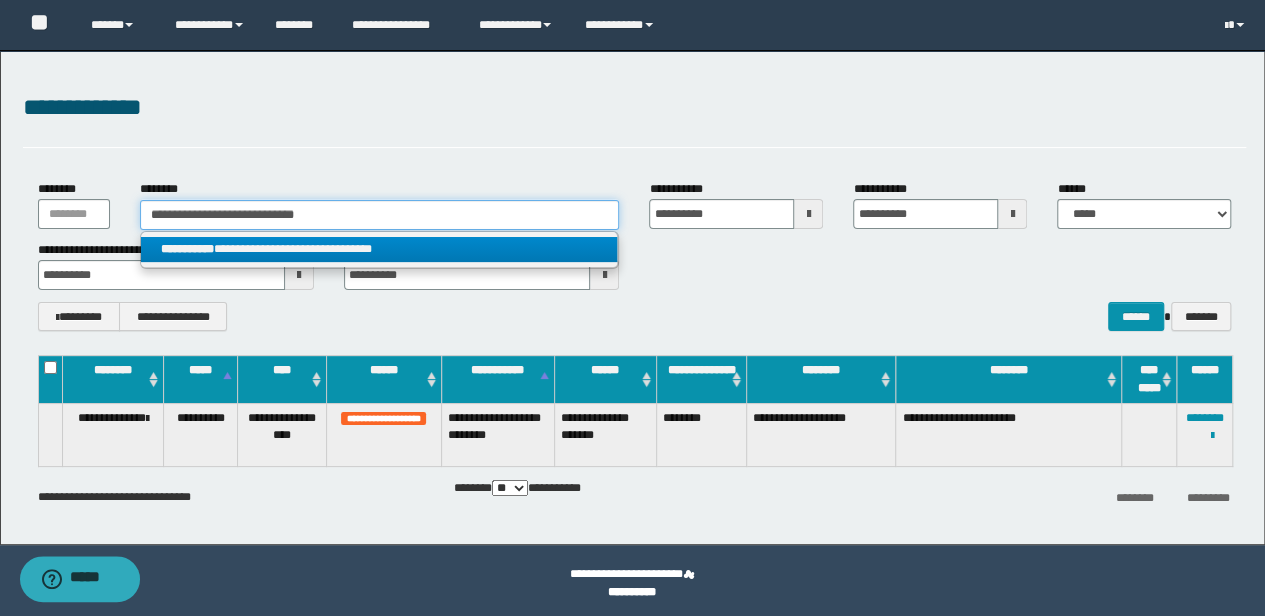 type on "**********" 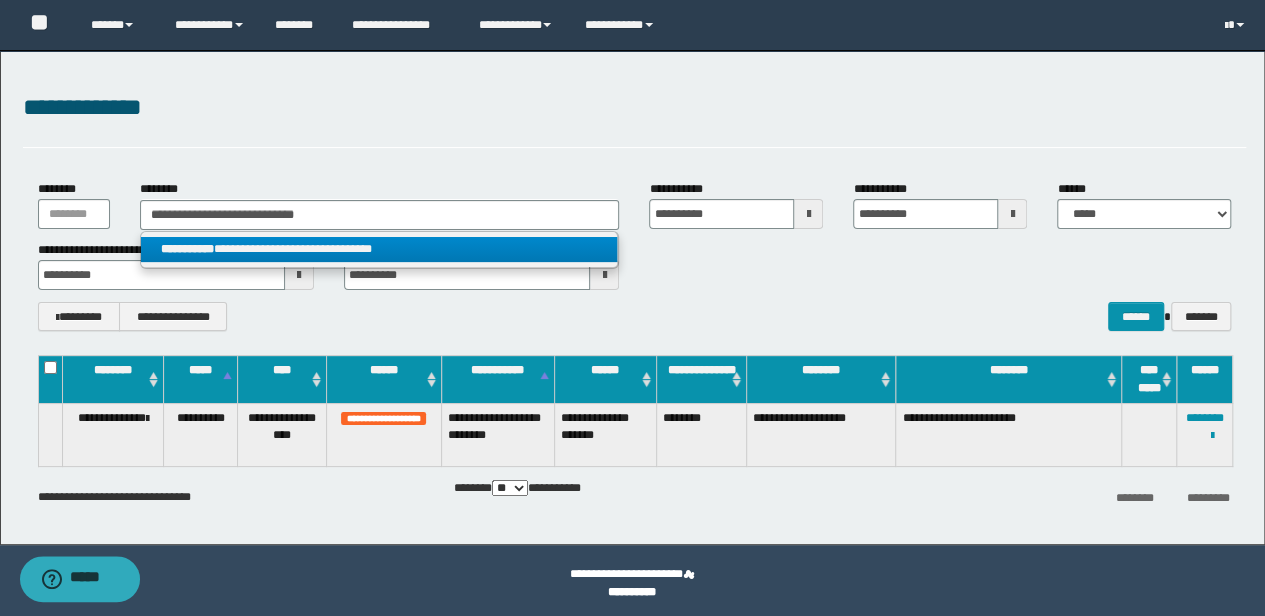 click on "**********" at bounding box center (379, 249) 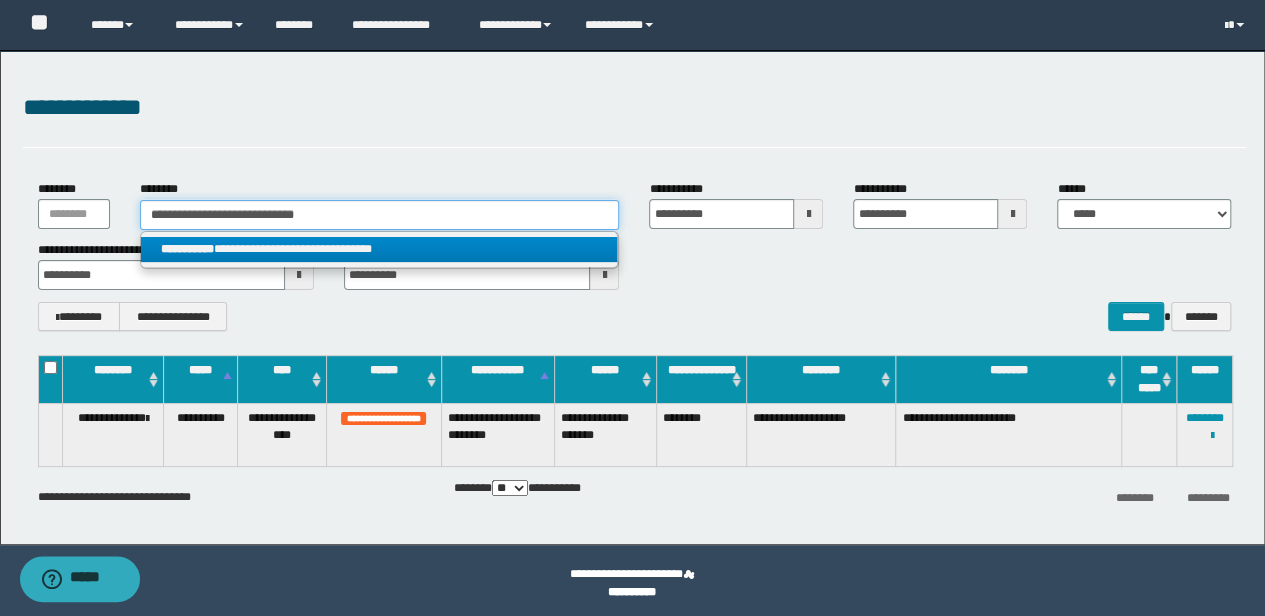 type 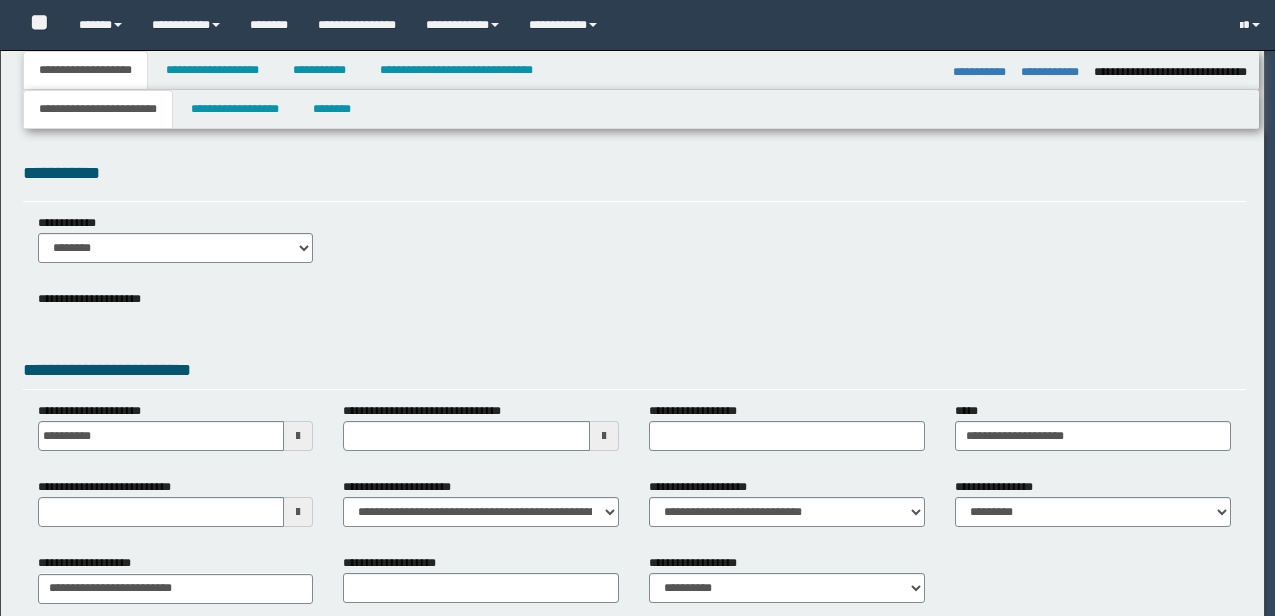select on "**" 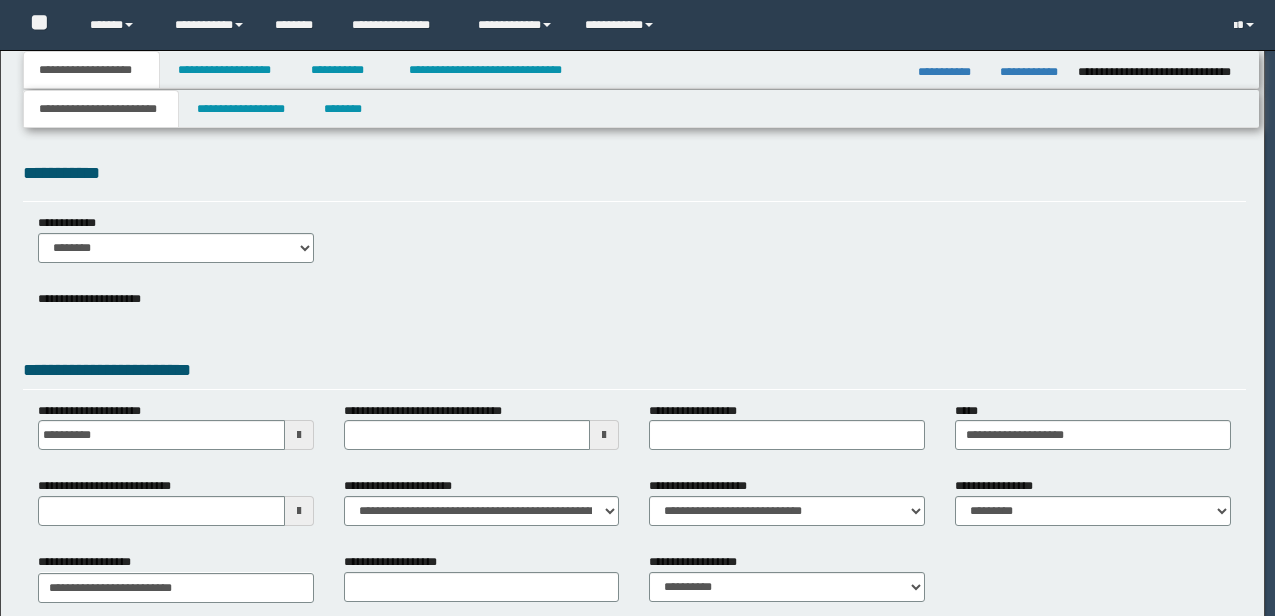 scroll, scrollTop: 0, scrollLeft: 0, axis: both 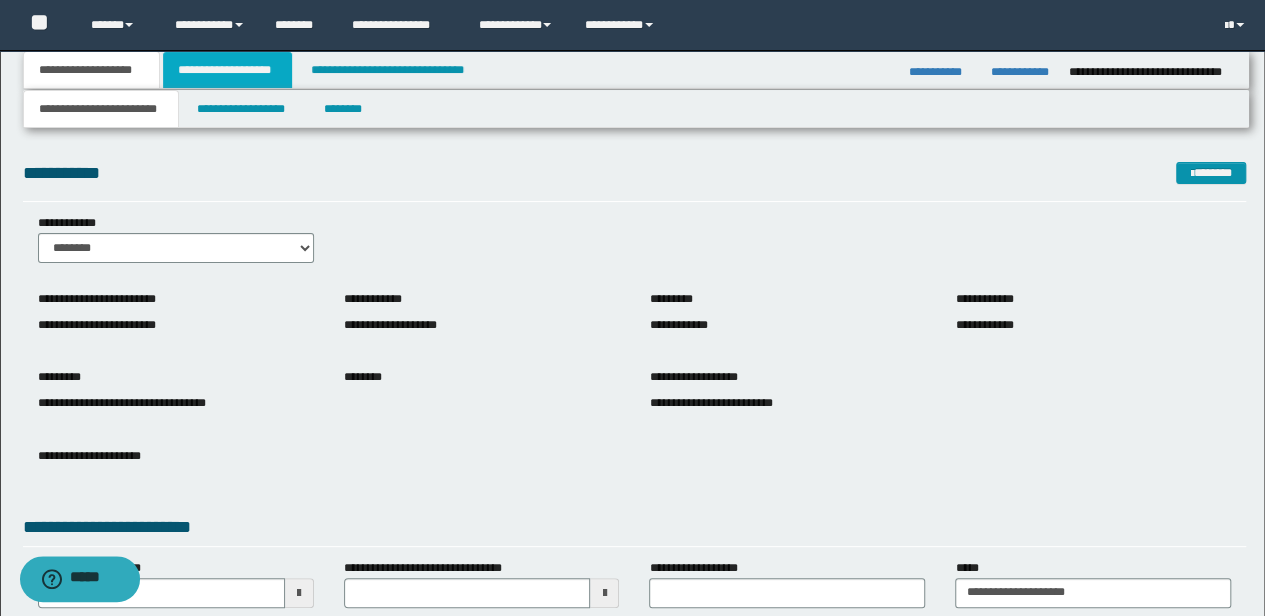 click on "**********" at bounding box center [227, 70] 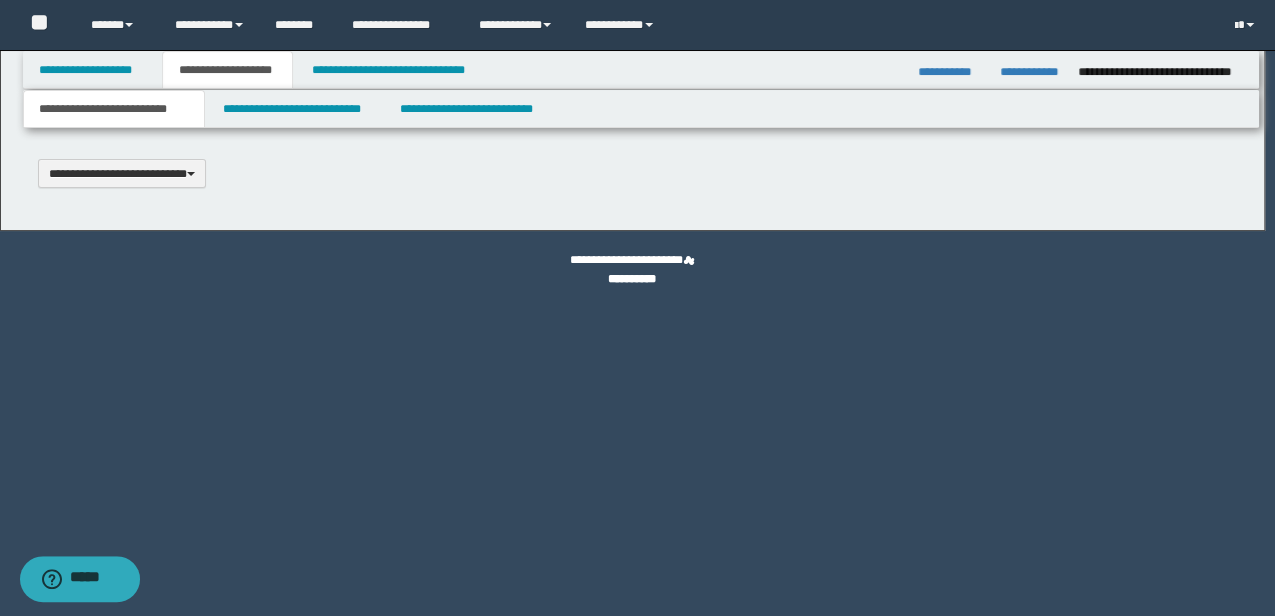 scroll, scrollTop: 0, scrollLeft: 0, axis: both 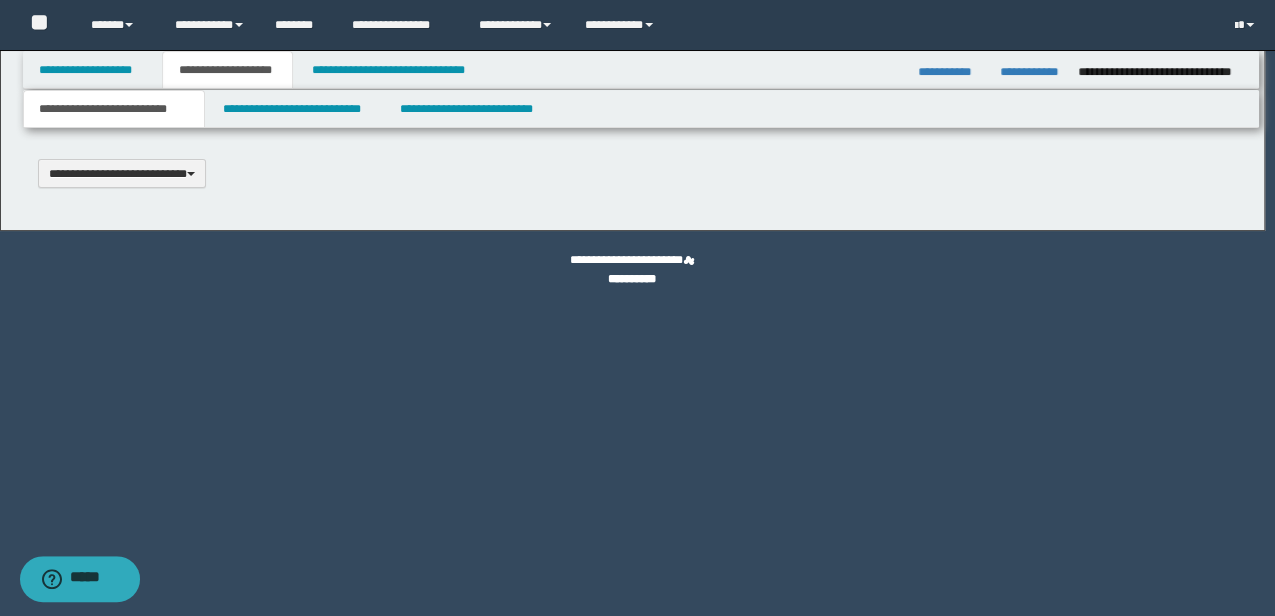 type 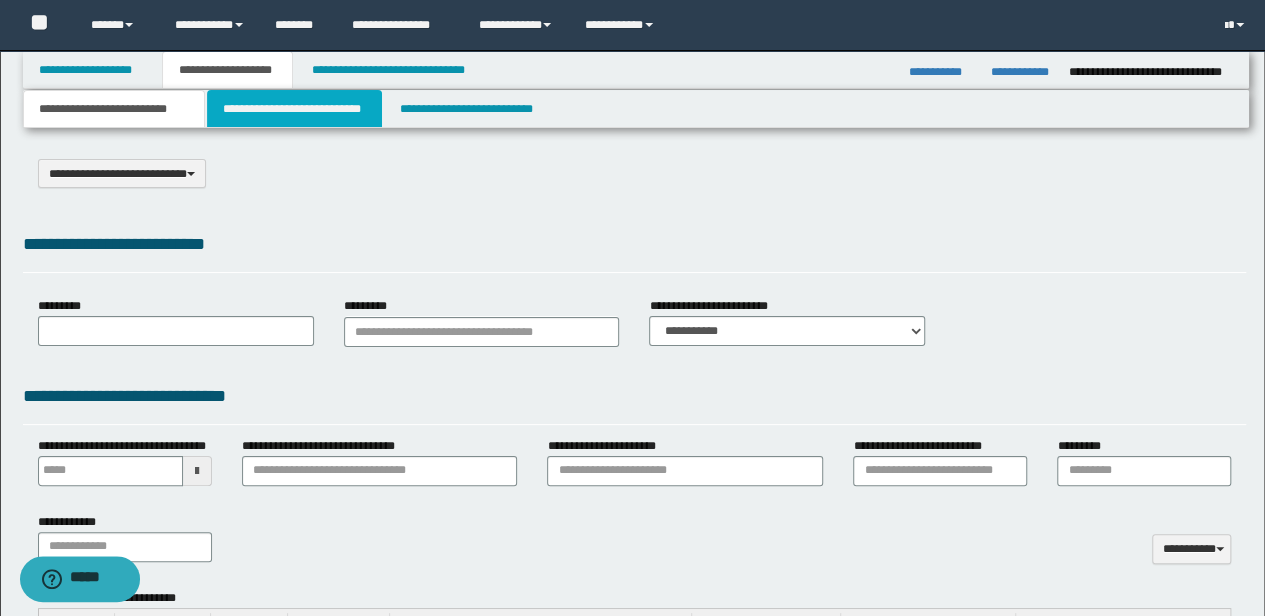 click on "**********" at bounding box center [294, 109] 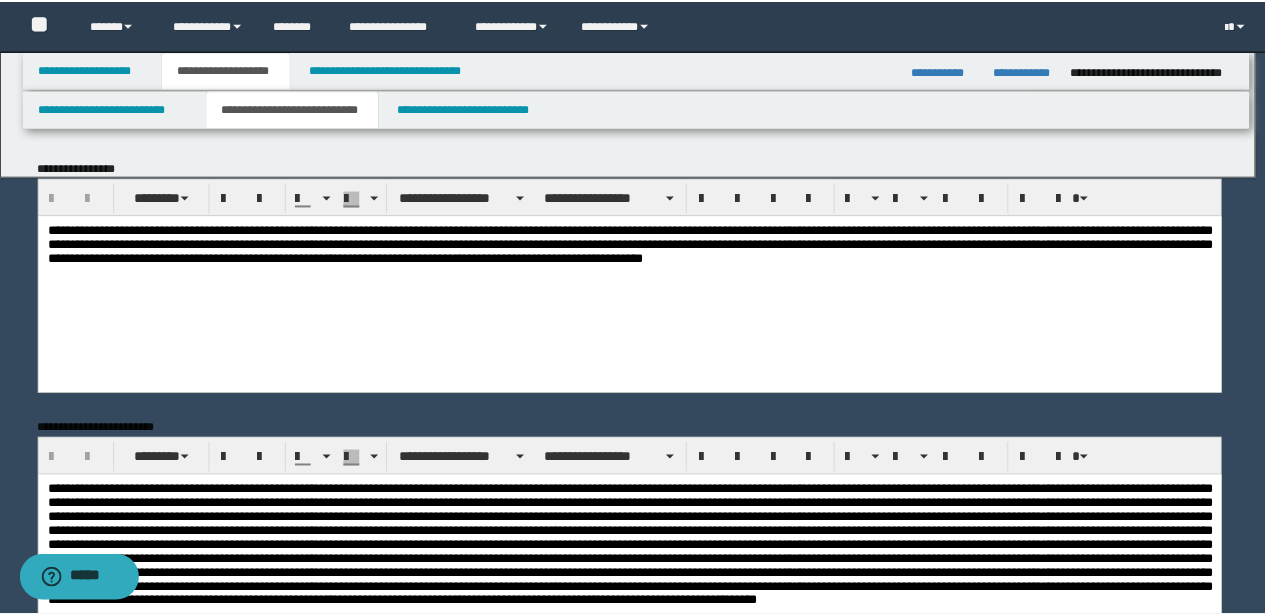 scroll, scrollTop: 0, scrollLeft: 0, axis: both 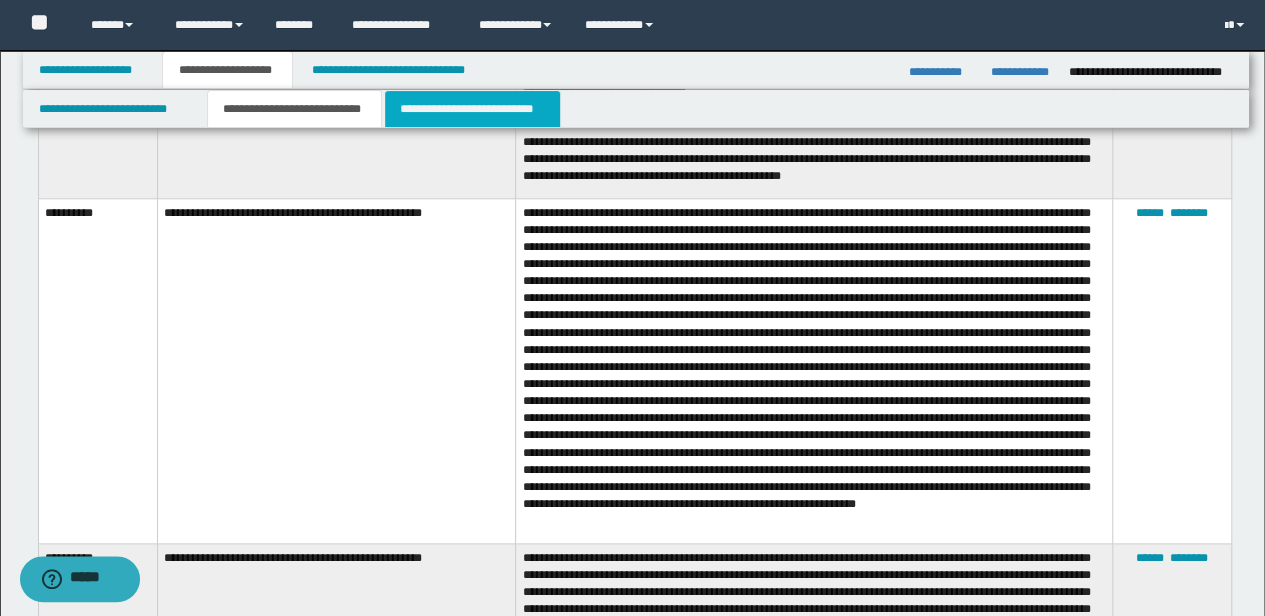 click on "**********" at bounding box center (472, 109) 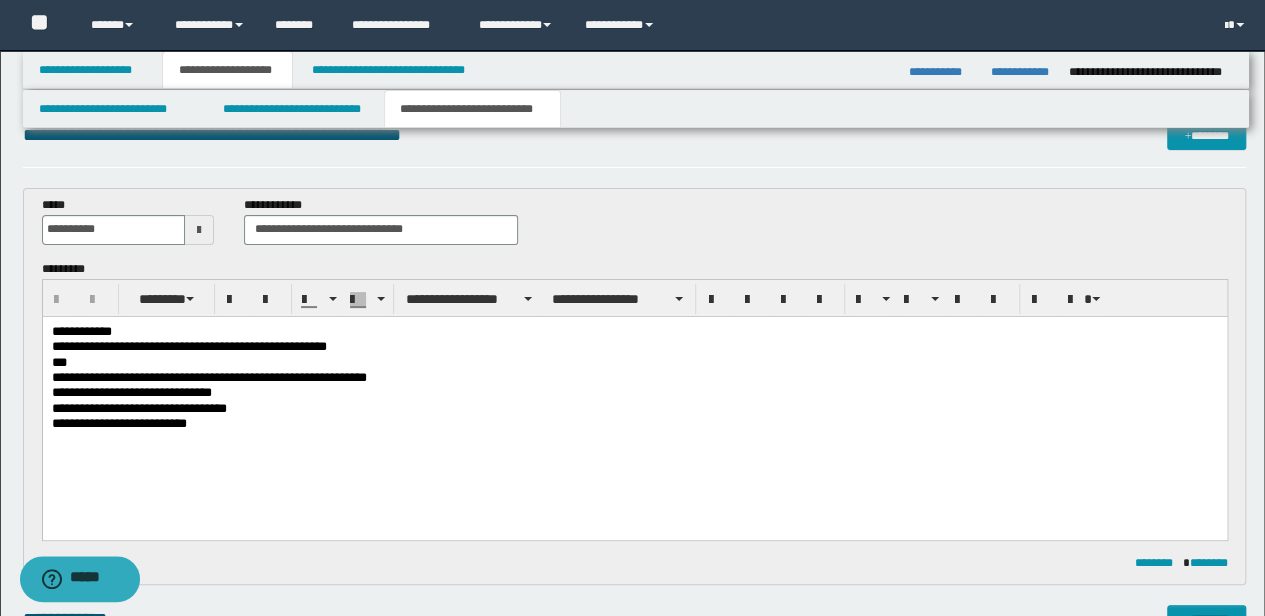 scroll, scrollTop: 400, scrollLeft: 0, axis: vertical 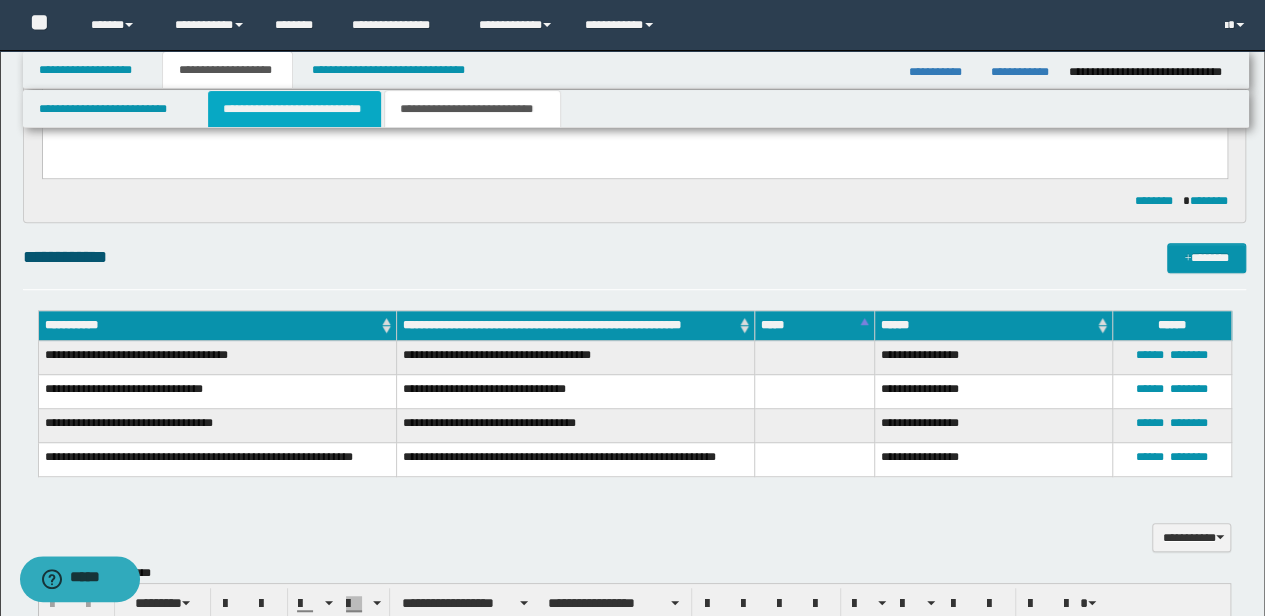 click on "**********" at bounding box center [294, 109] 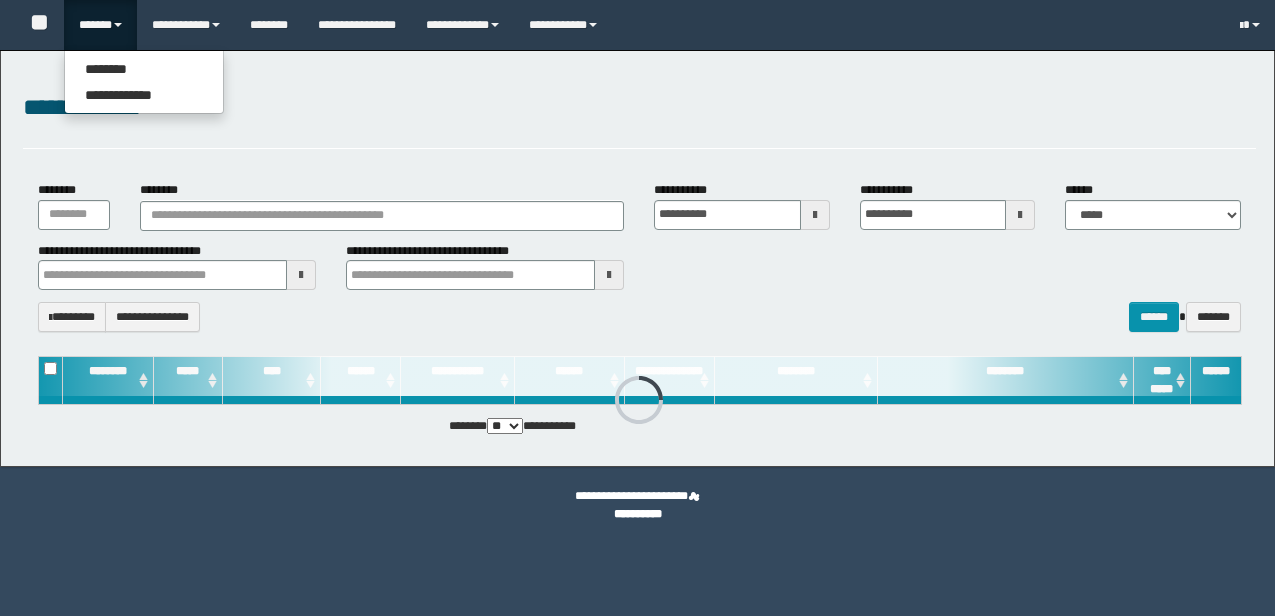 click on "******" at bounding box center [100, 25] 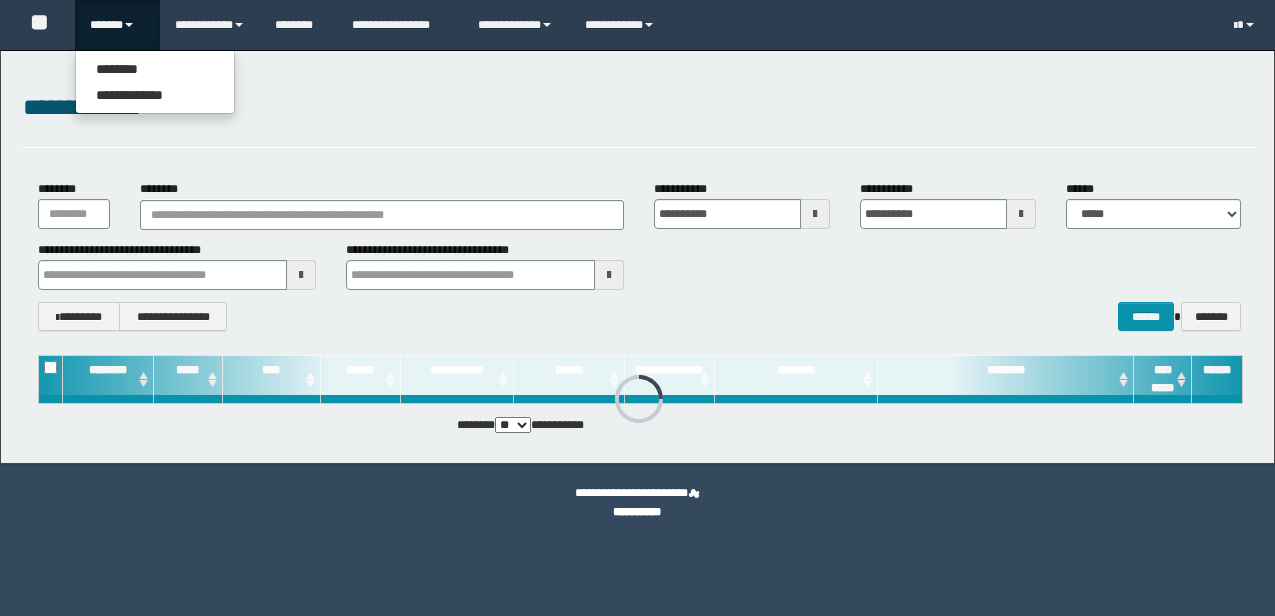 scroll, scrollTop: 0, scrollLeft: 0, axis: both 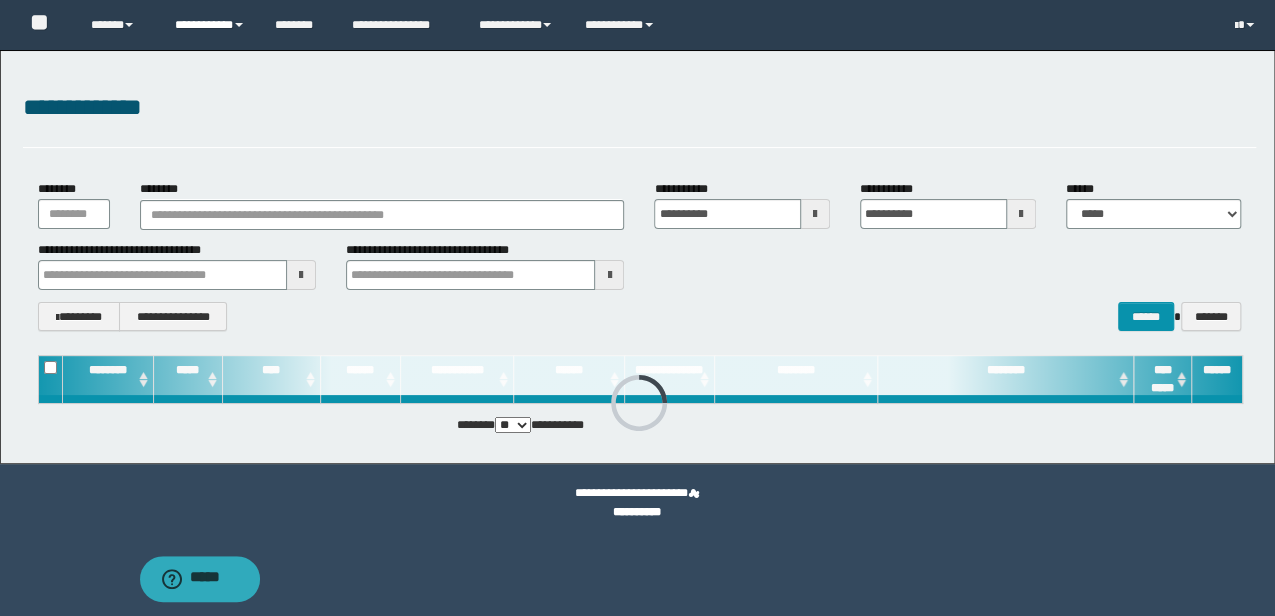 drag, startPoint x: 0, startPoint y: 0, endPoint x: 200, endPoint y: 48, distance: 205.67937 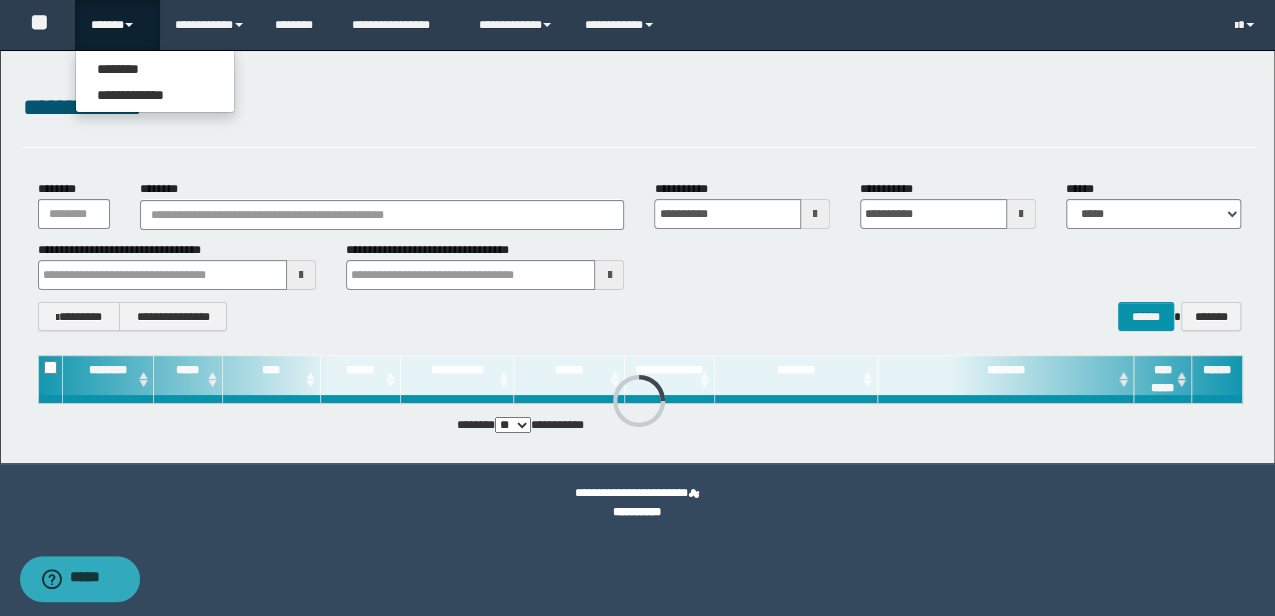 click on "**********" at bounding box center (637, 25) 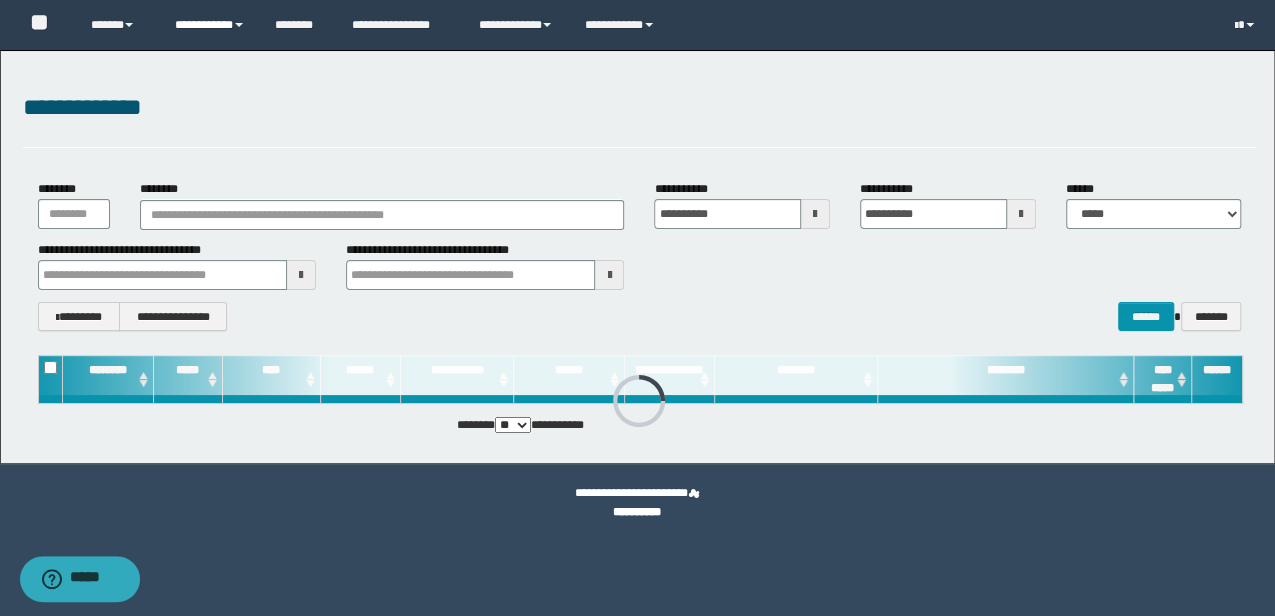 click on "**********" at bounding box center (210, 25) 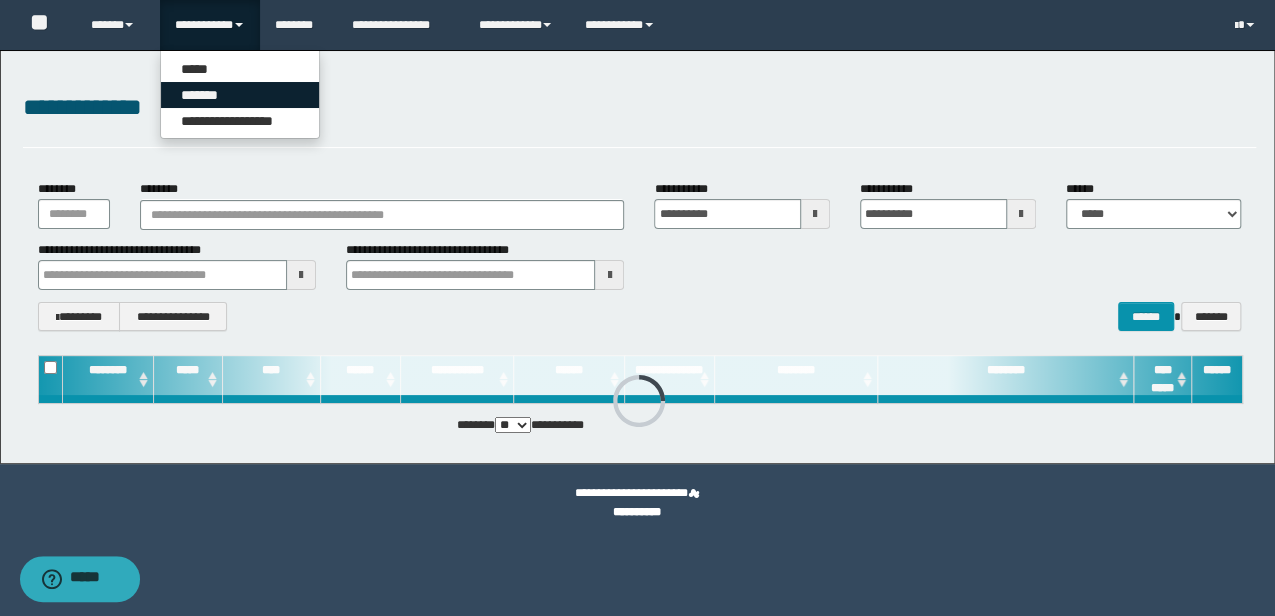 click on "*******" at bounding box center (240, 95) 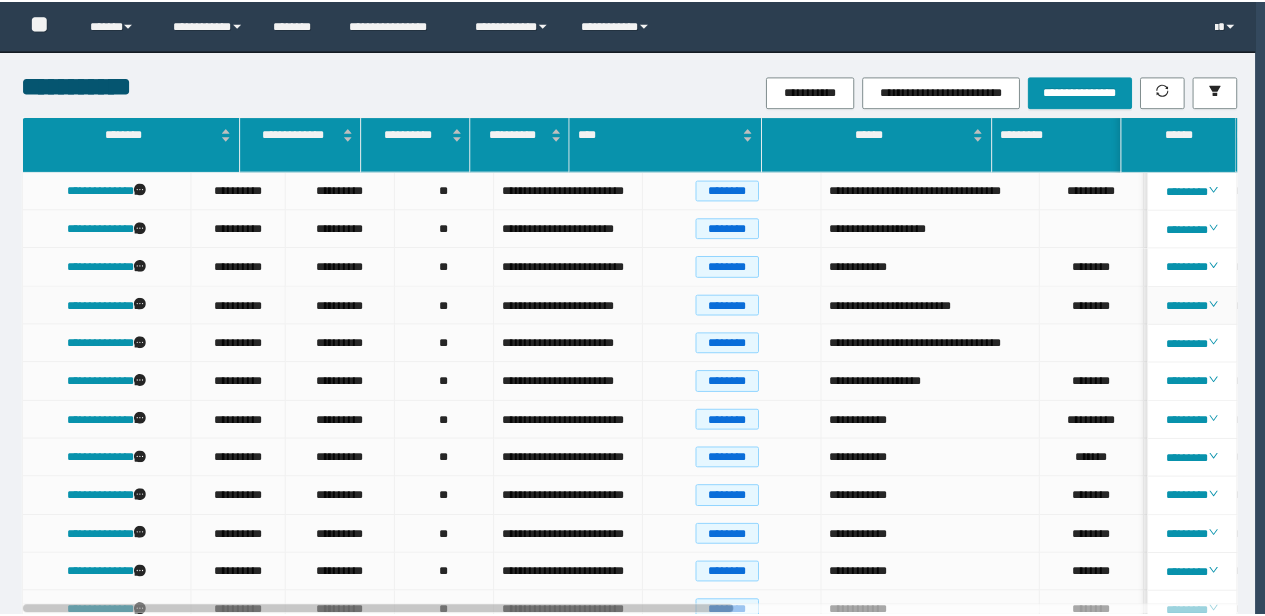 scroll, scrollTop: 0, scrollLeft: 0, axis: both 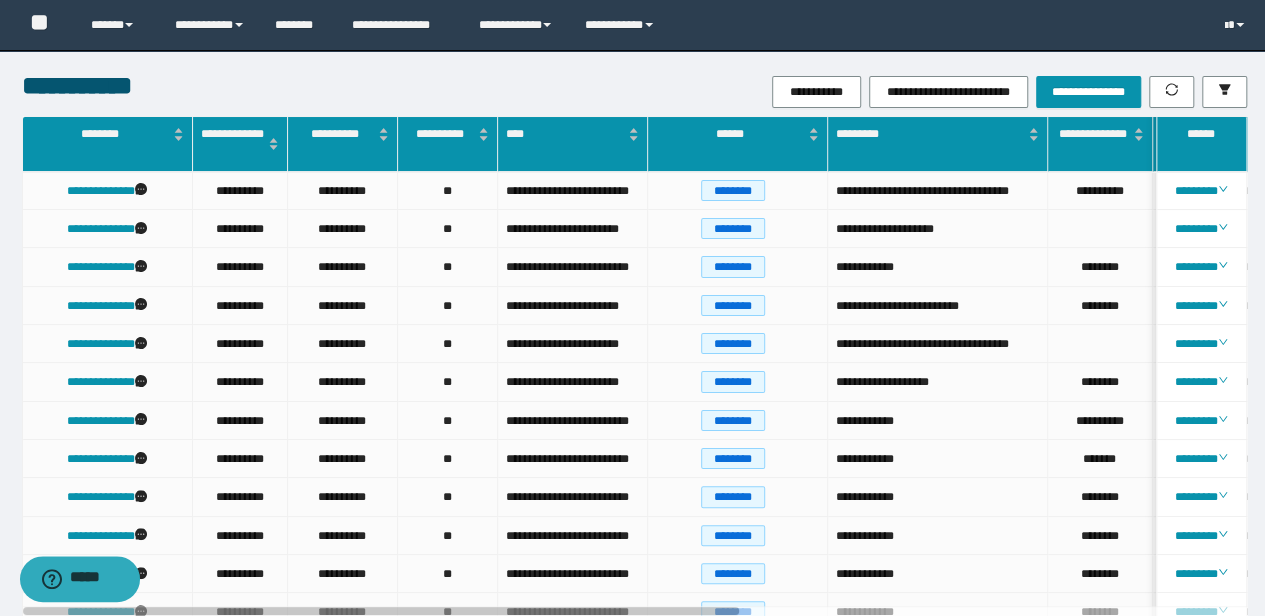 click on "**********" at bounding box center (838, 92) 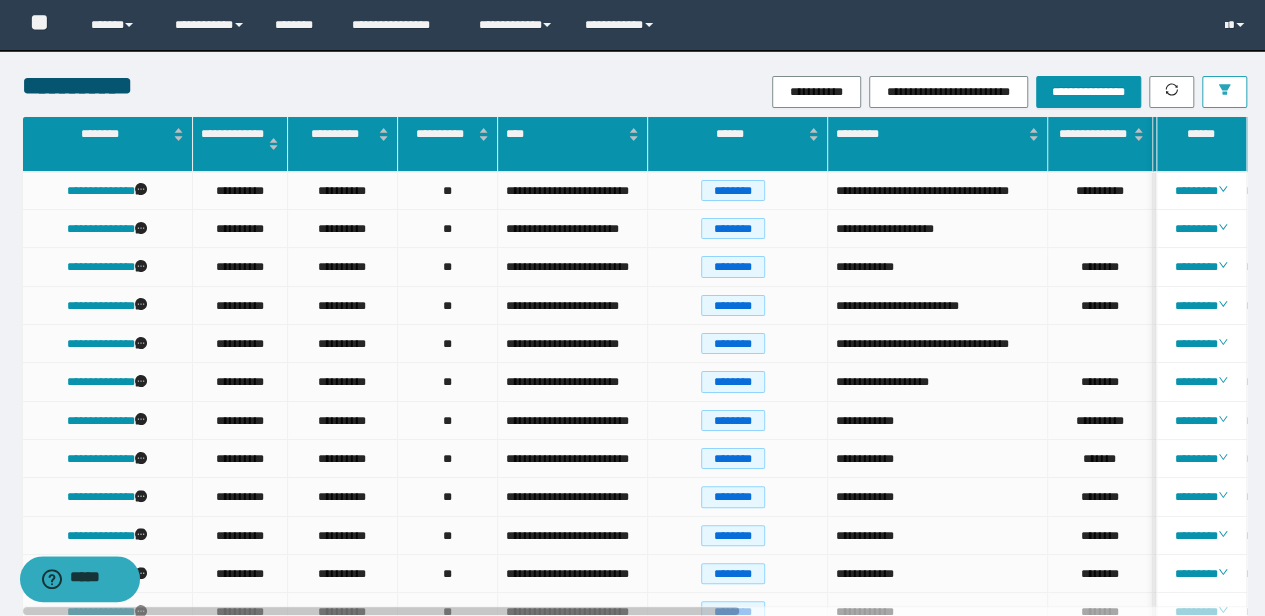 click 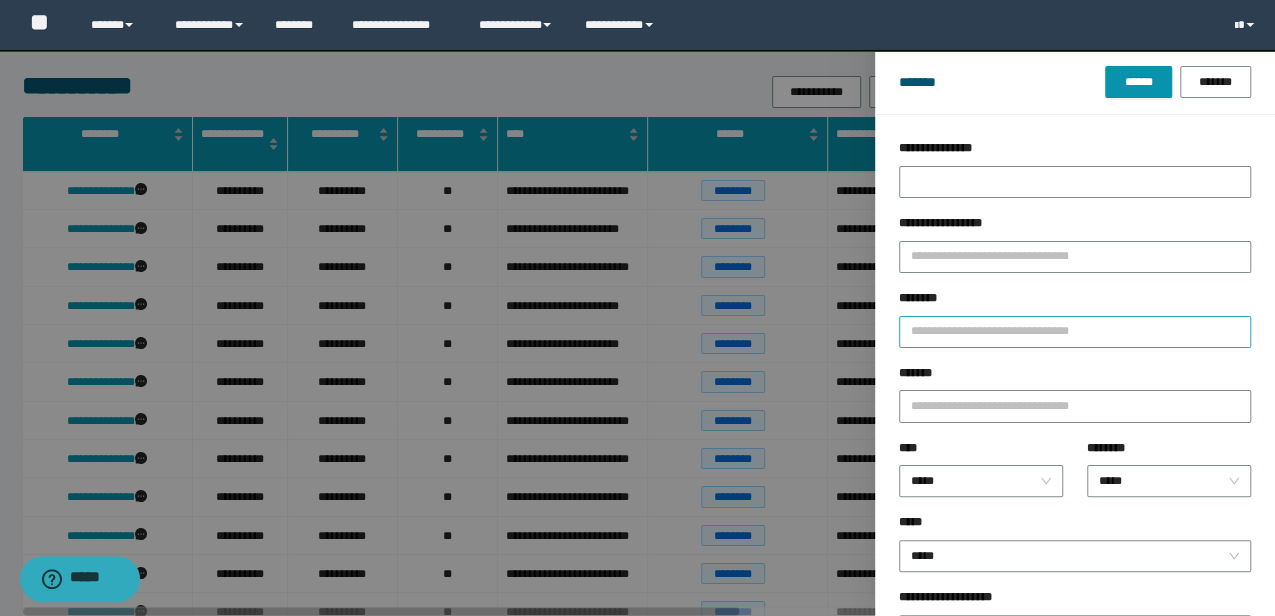 drag, startPoint x: 1029, startPoint y: 305, endPoint x: 1020, endPoint y: 336, distance: 32.280025 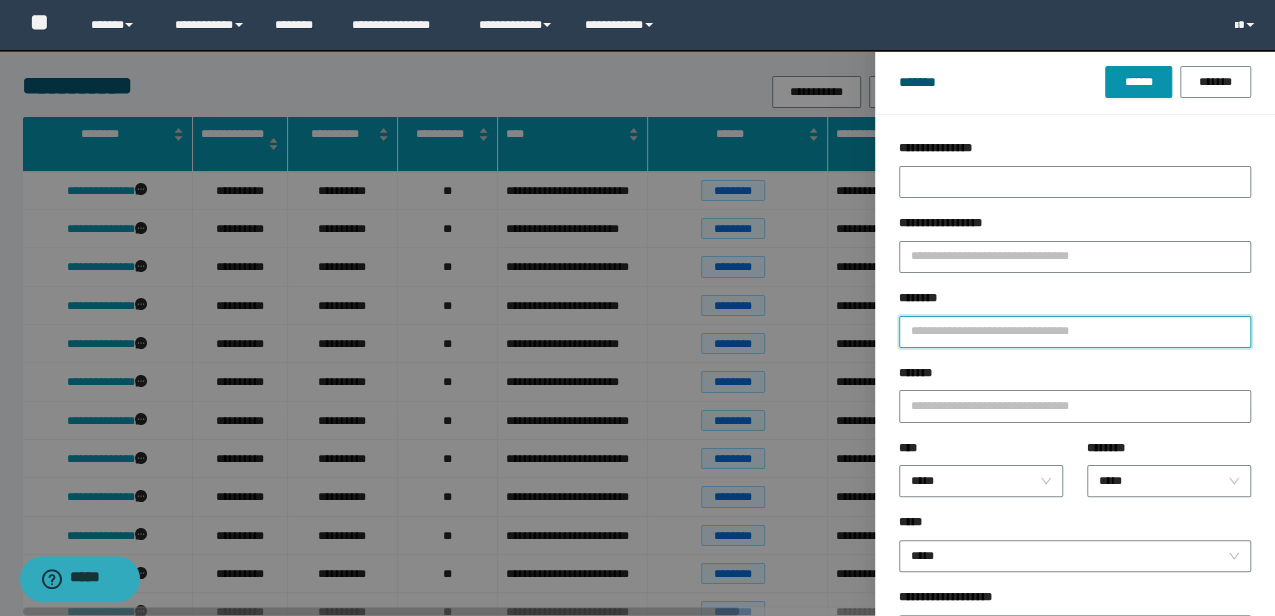 click on "********" at bounding box center (1075, 332) 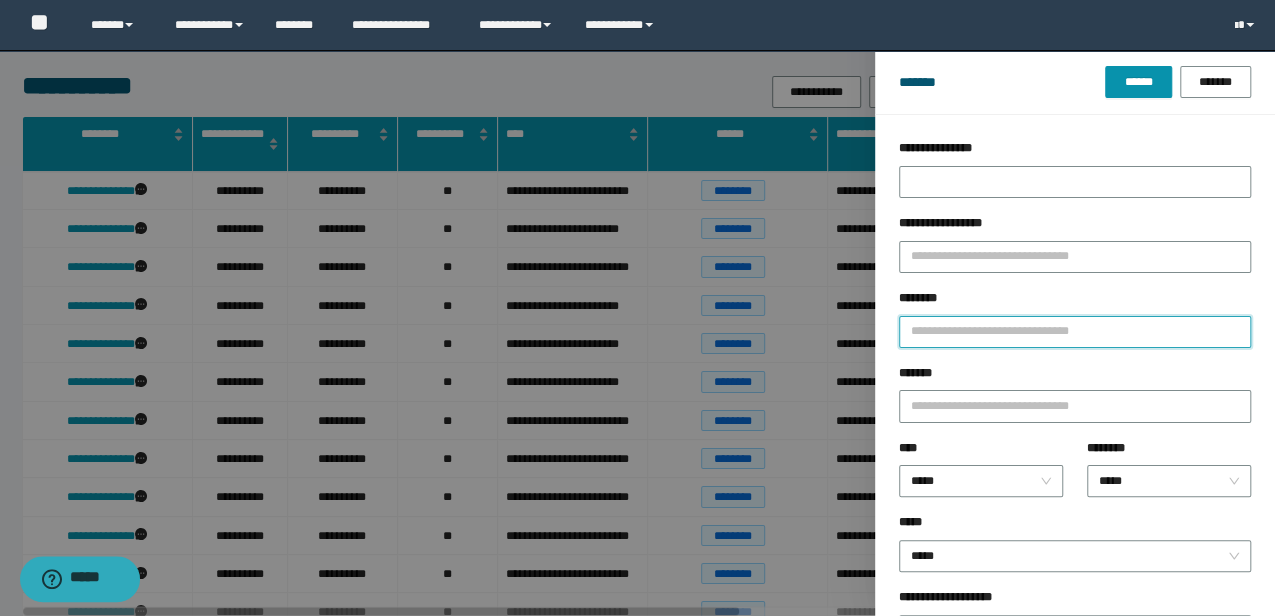 type on "*" 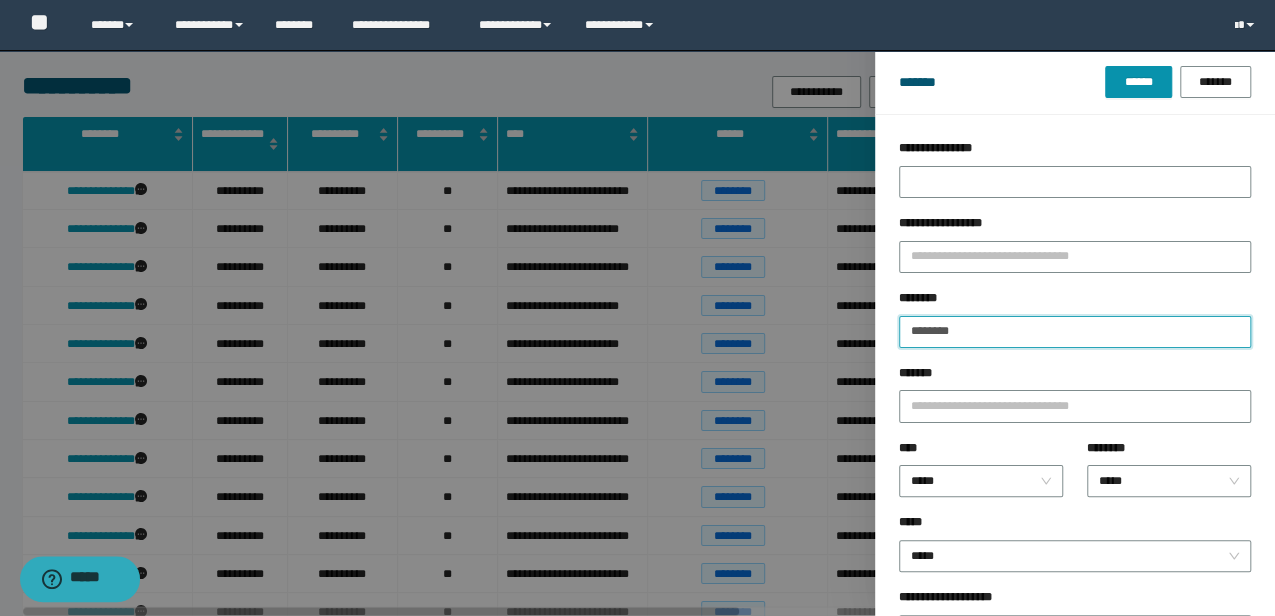 type on "********" 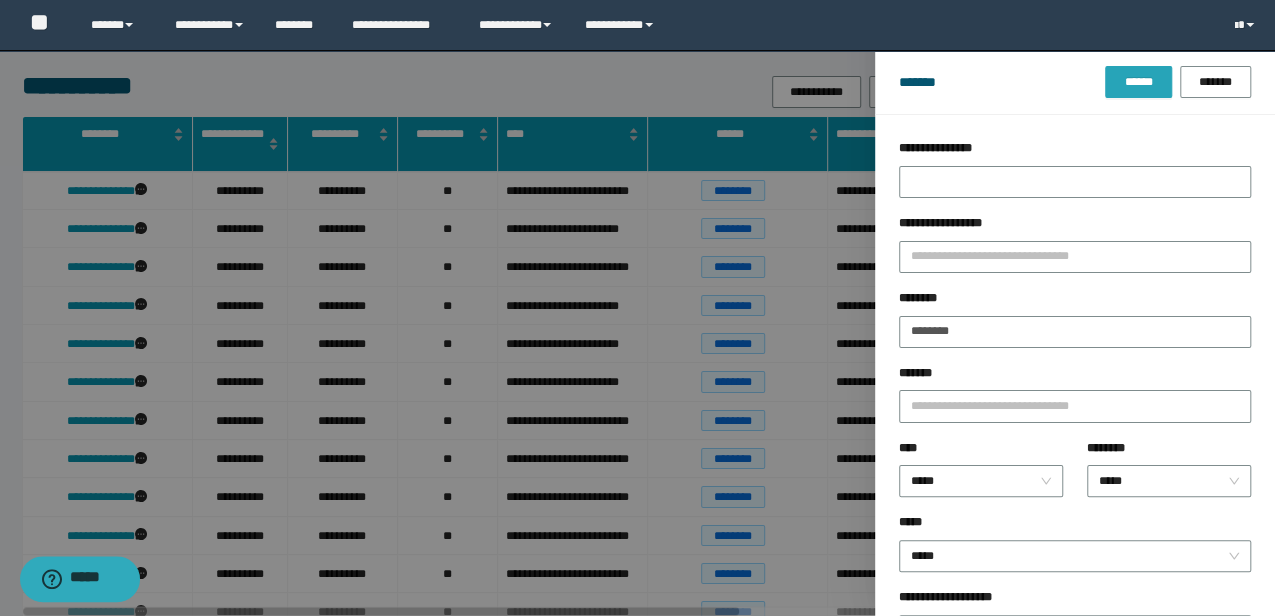 click on "******" at bounding box center [1138, 82] 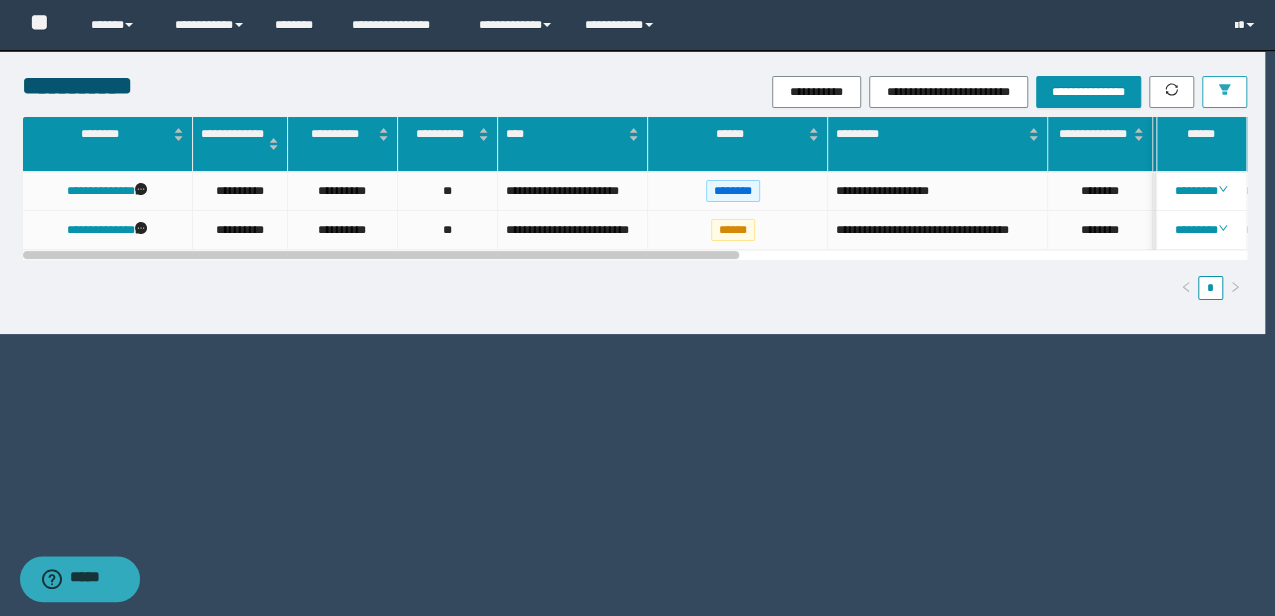 type 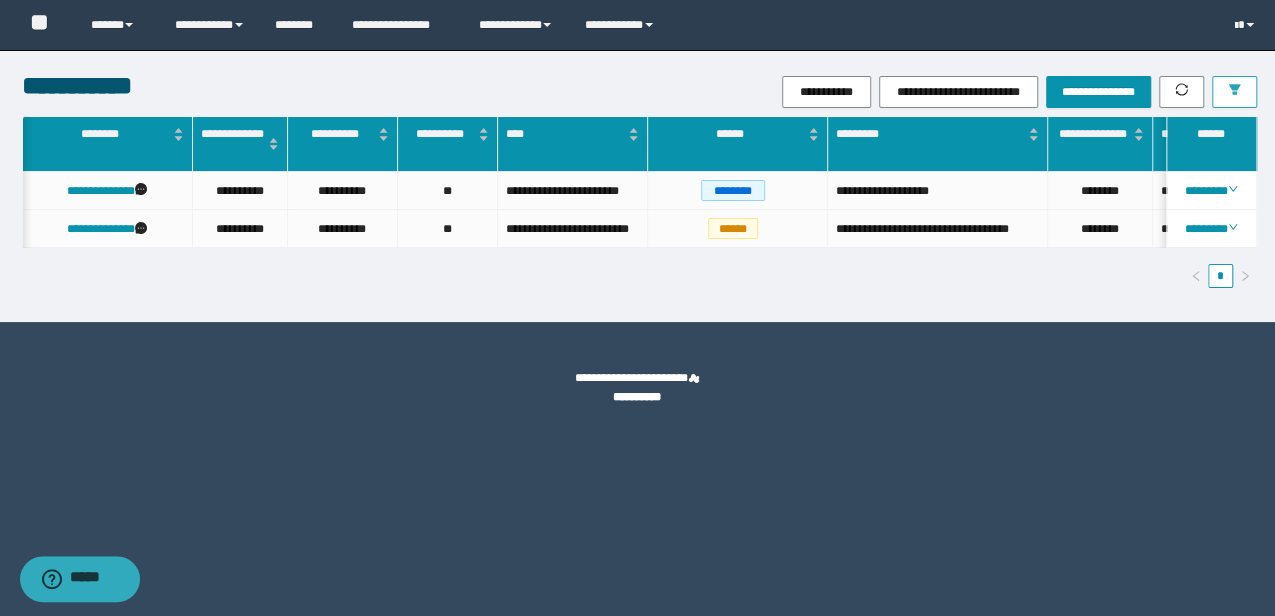 scroll, scrollTop: 0, scrollLeft: 261, axis: horizontal 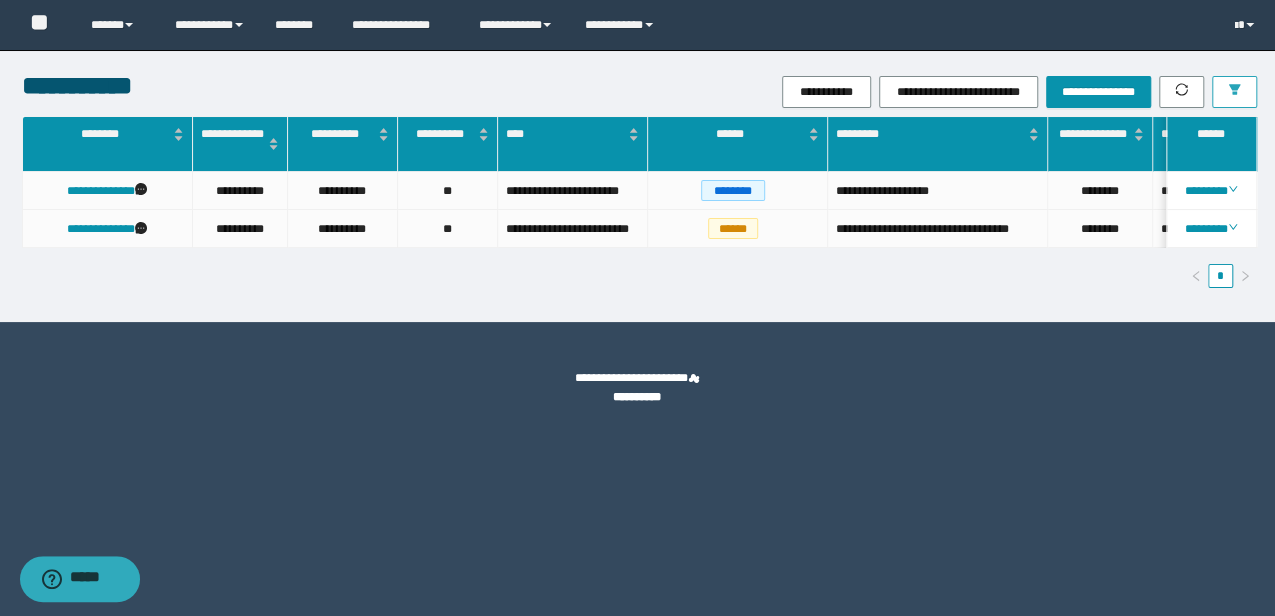 click at bounding box center [1234, 92] 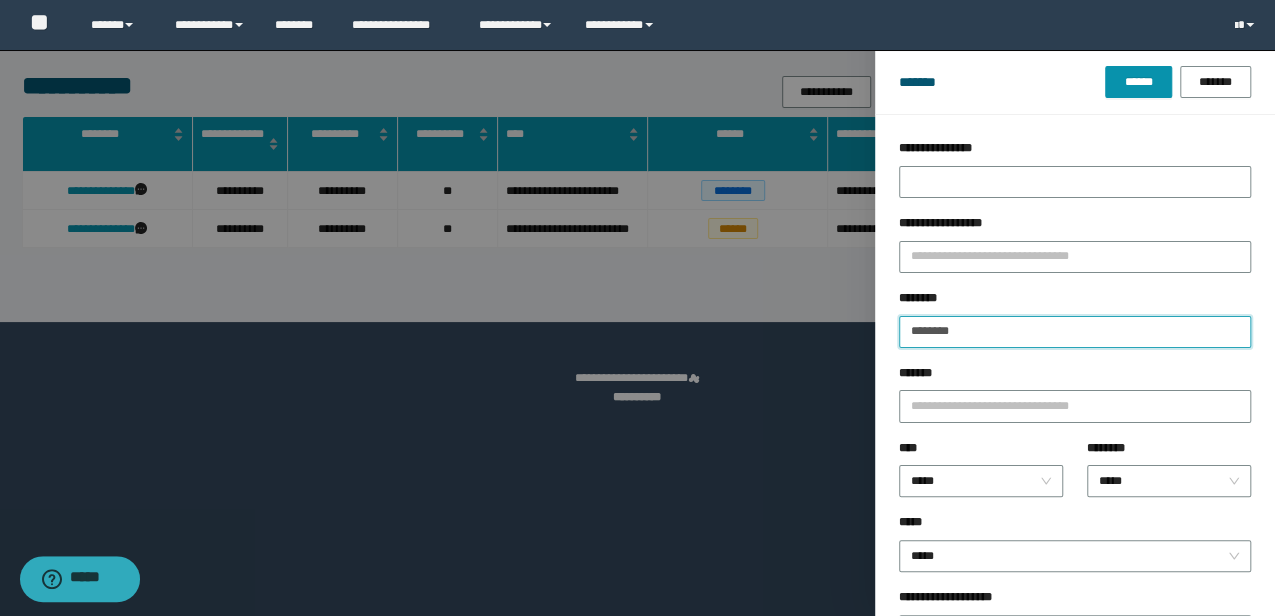 drag, startPoint x: 1088, startPoint y: 336, endPoint x: 433, endPoint y: 344, distance: 655.0488 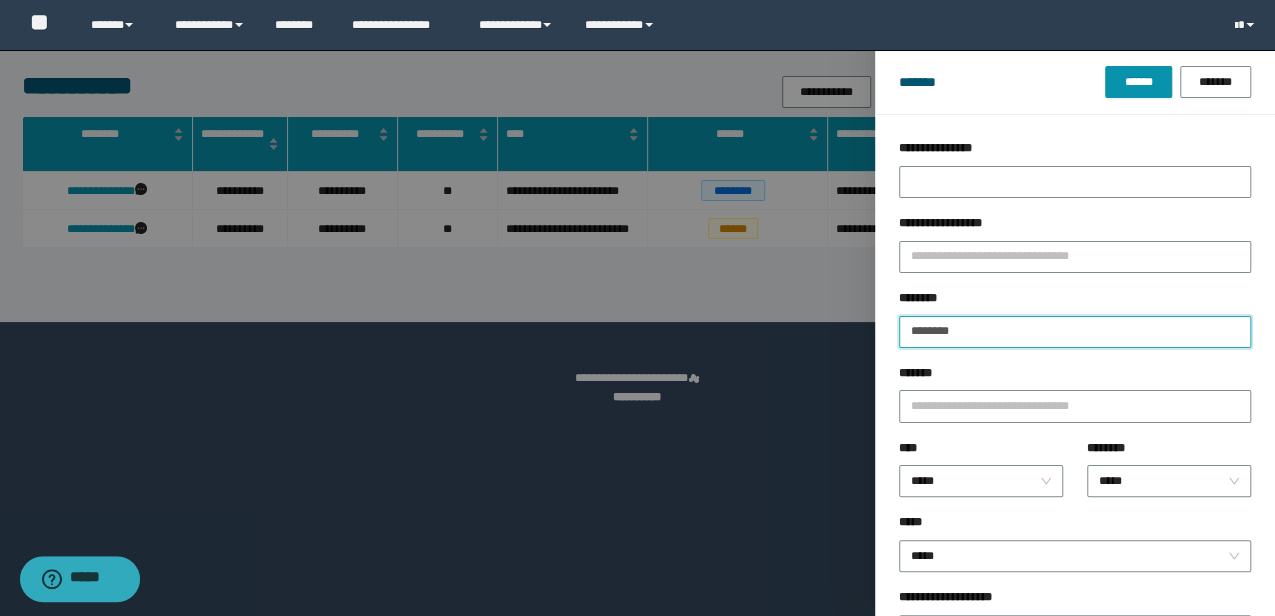 type on "********" 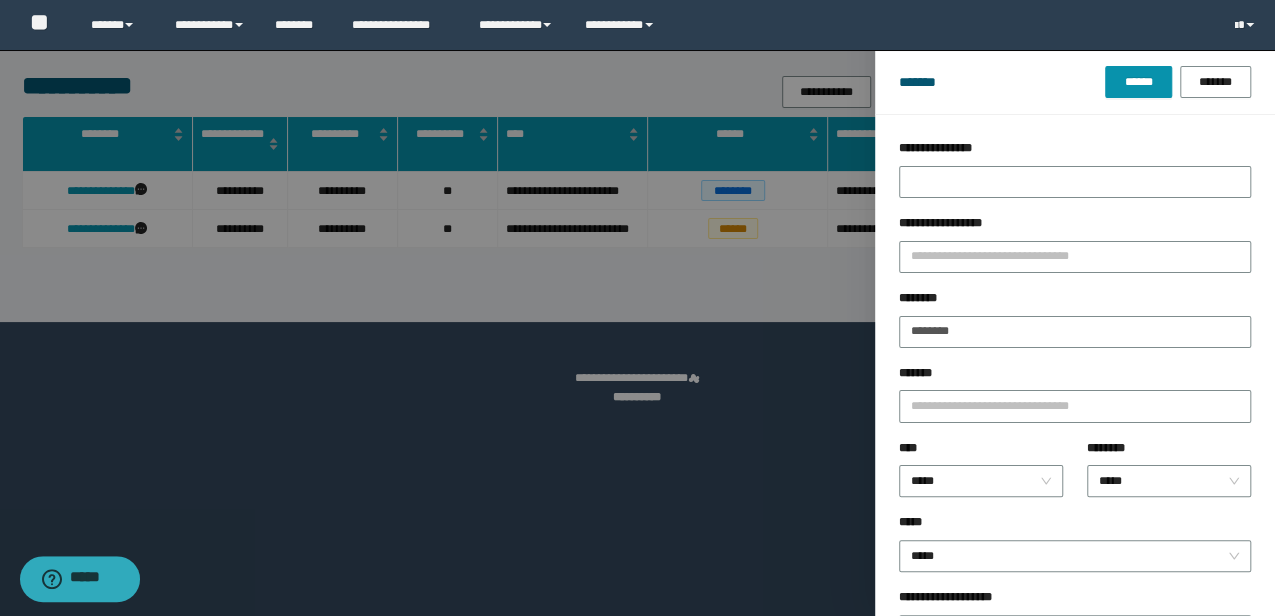 click on "******* ****** *******" at bounding box center (1075, 82) 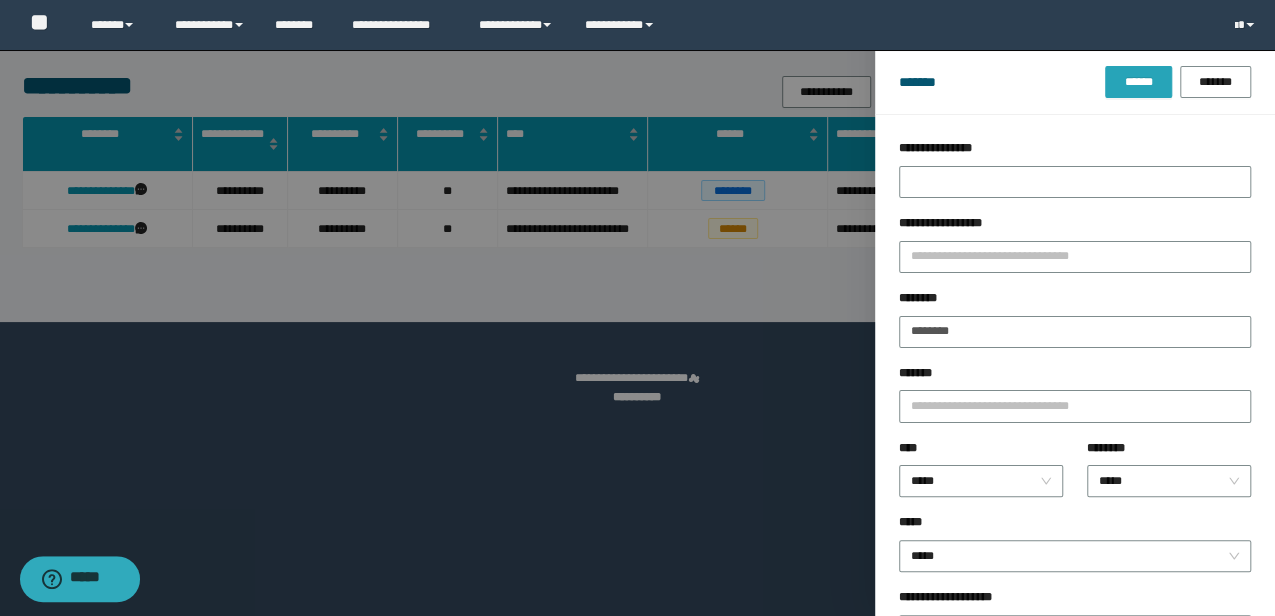 click on "******" at bounding box center (1138, 82) 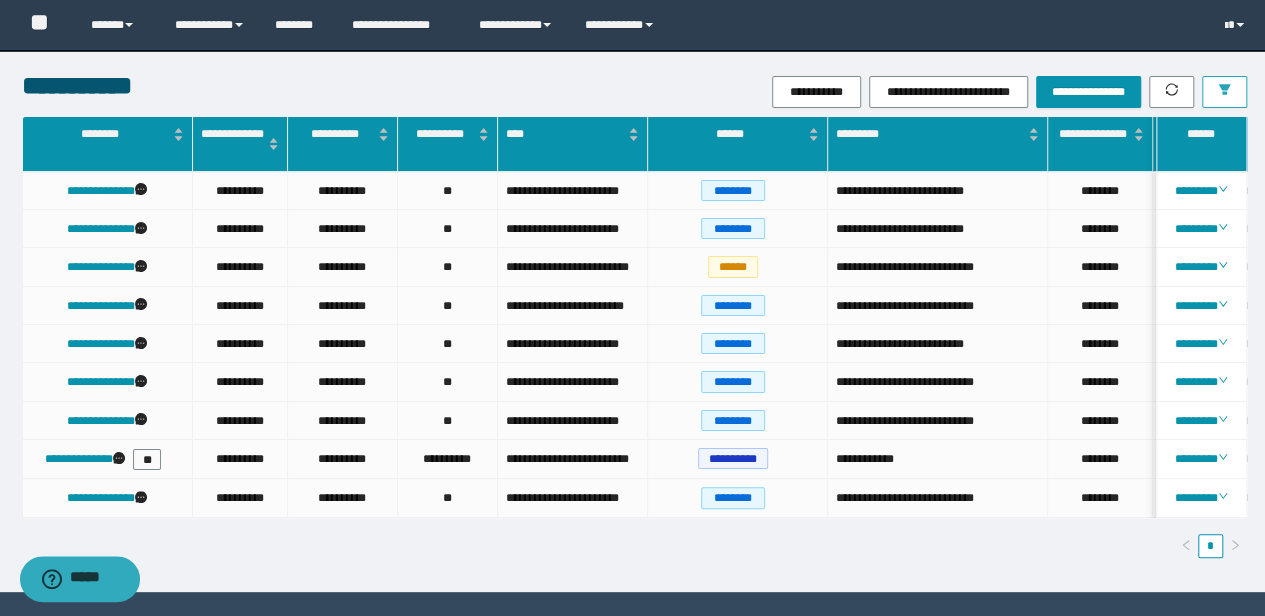 type 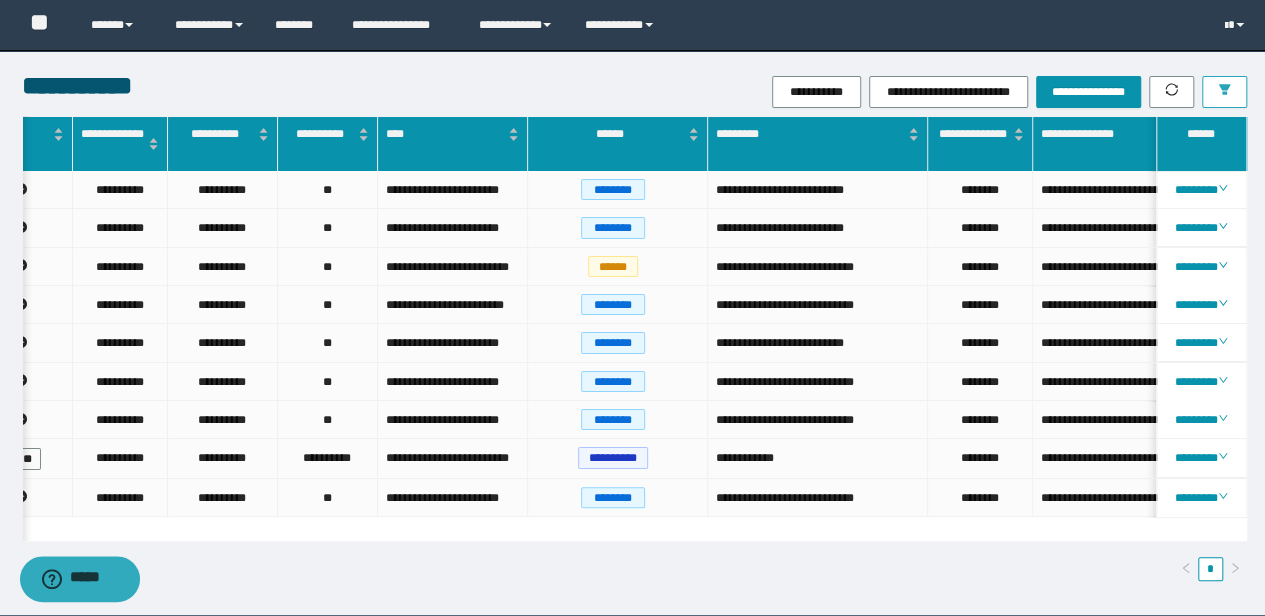 scroll, scrollTop: 0, scrollLeft: 230, axis: horizontal 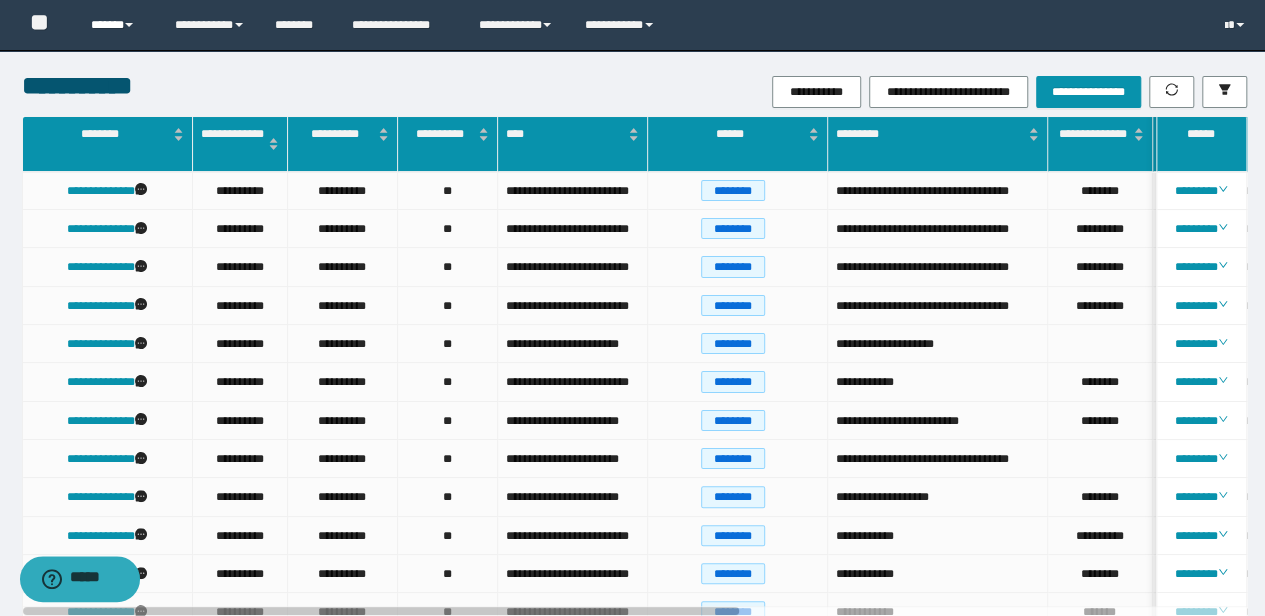 click on "**********" at bounding box center [632, 1175] 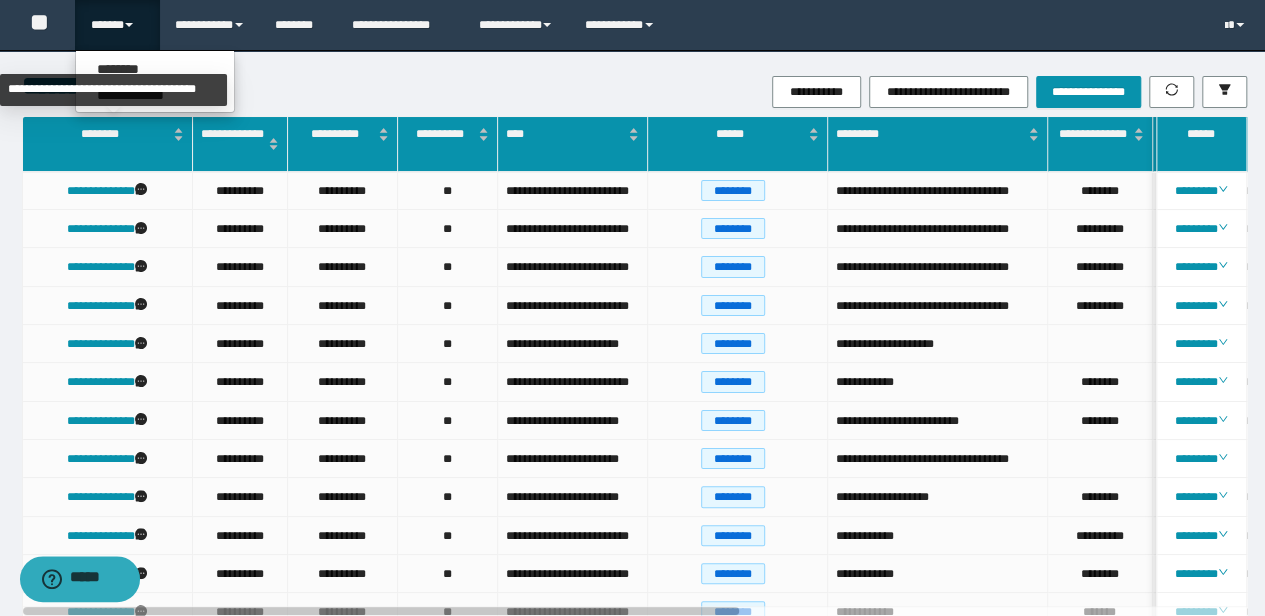 click on "**********" at bounding box center (113, 90) 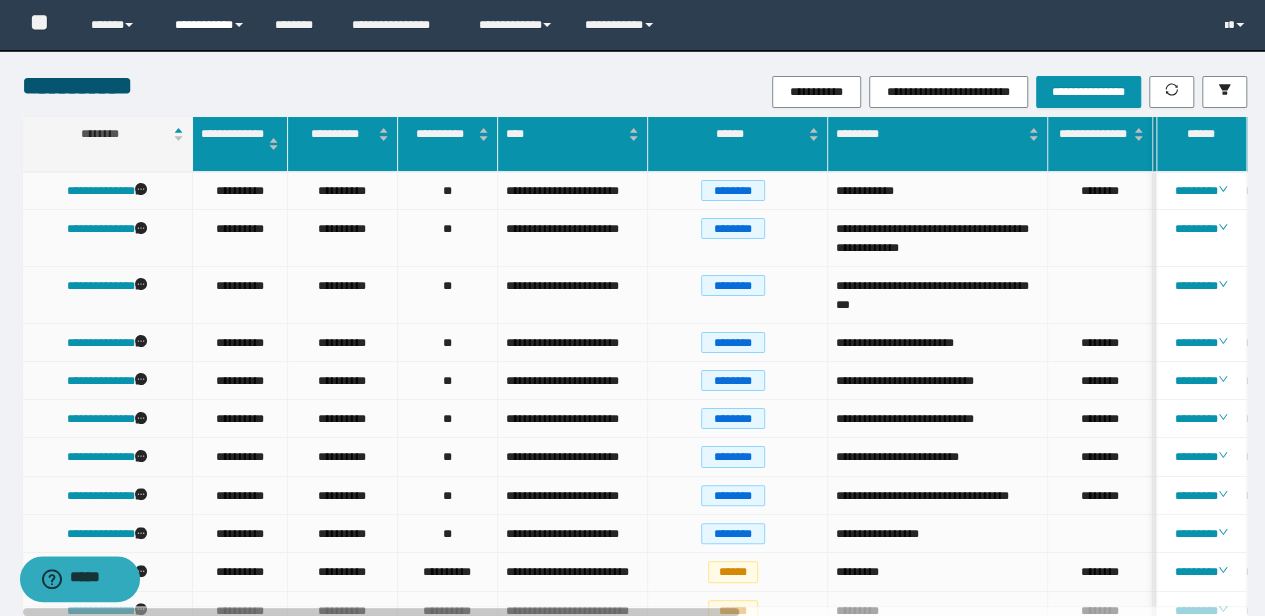 click on "**********" at bounding box center (210, 25) 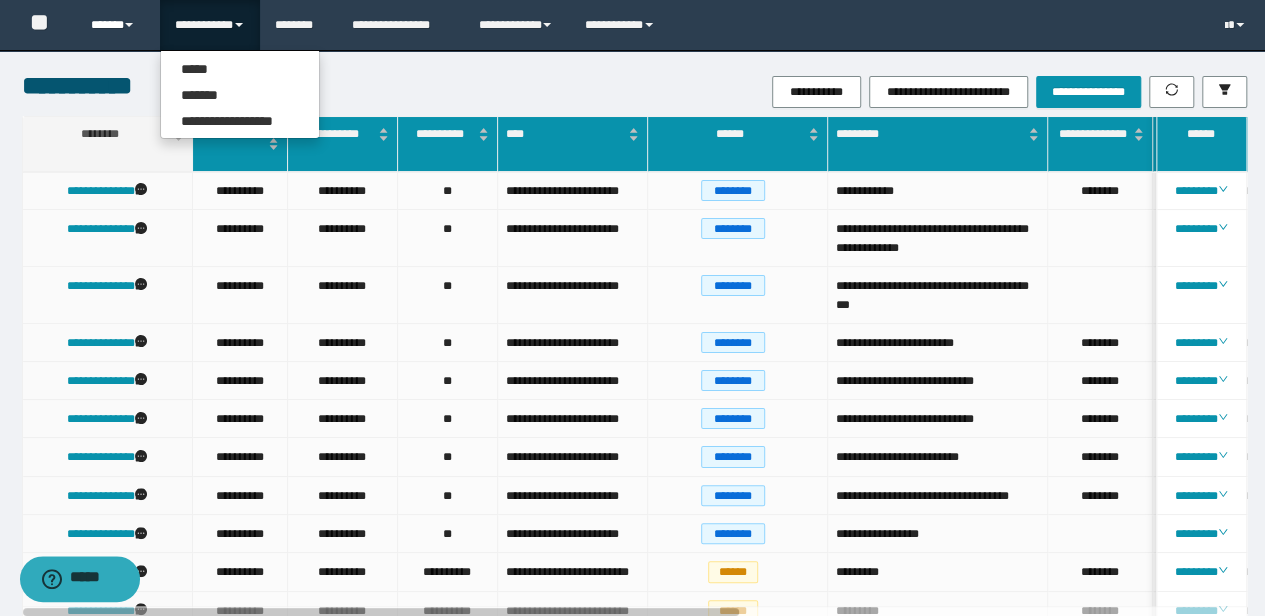 click on "******" at bounding box center (117, 25) 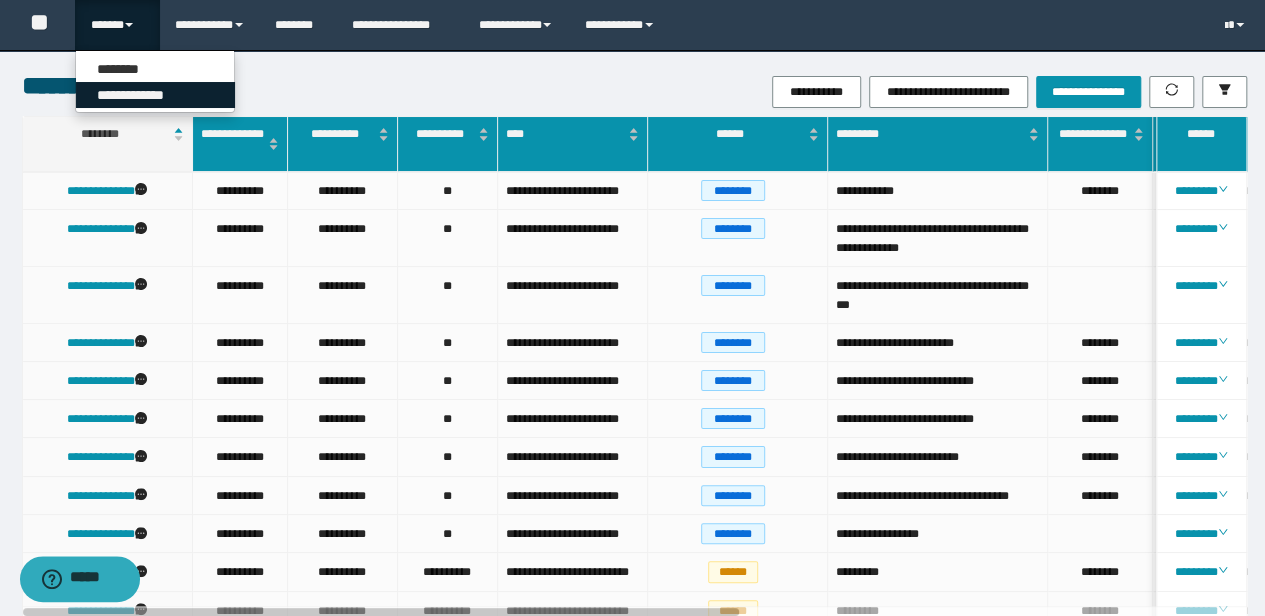 click on "**********" at bounding box center (155, 95) 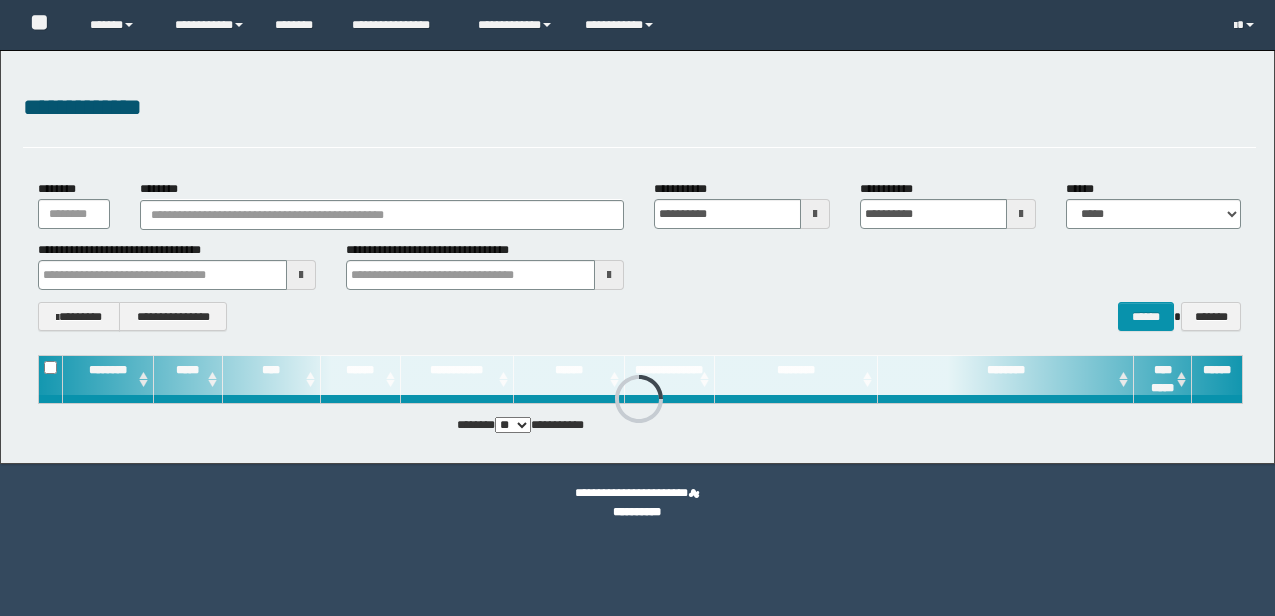 scroll, scrollTop: 0, scrollLeft: 0, axis: both 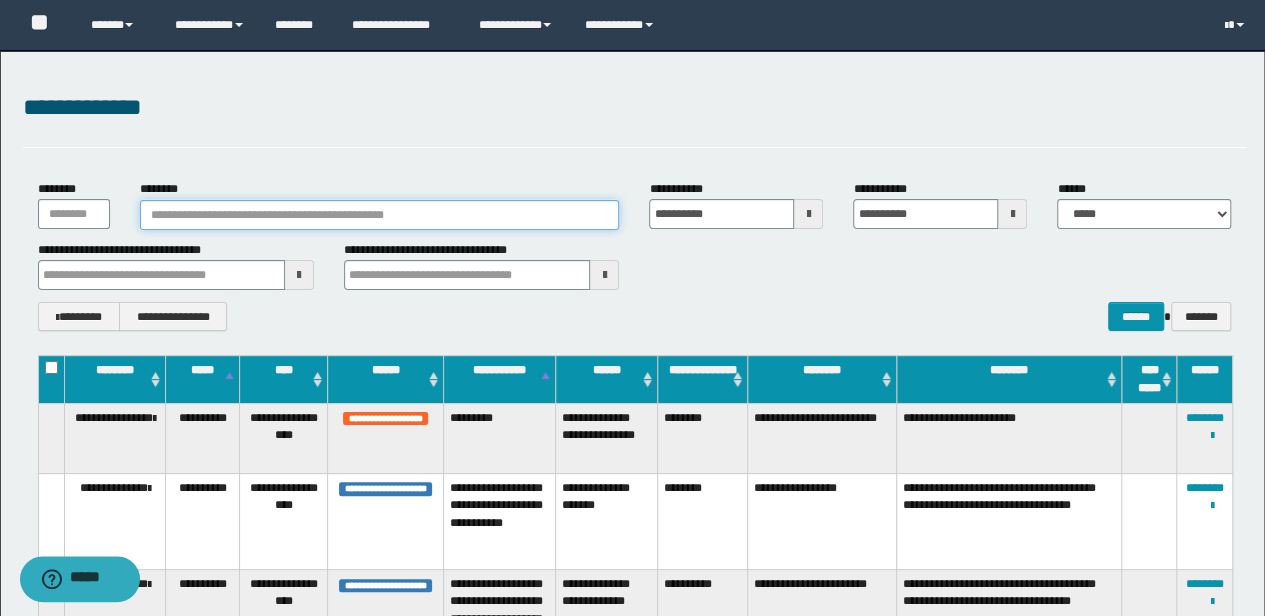 click on "********" at bounding box center (380, 215) 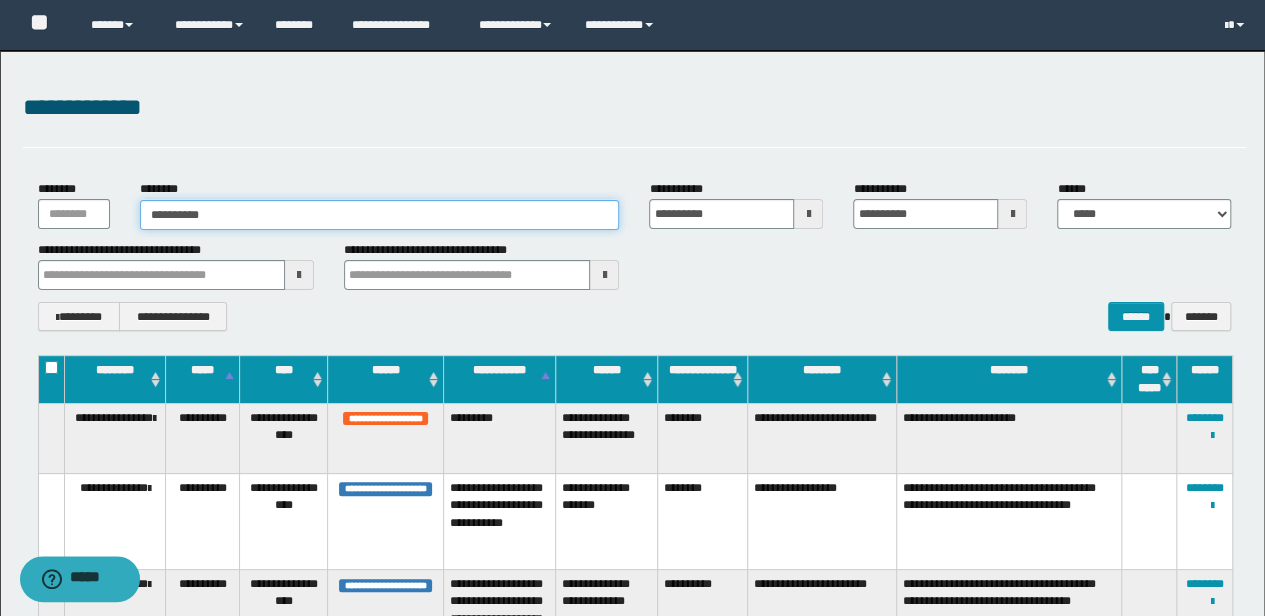 type on "**********" 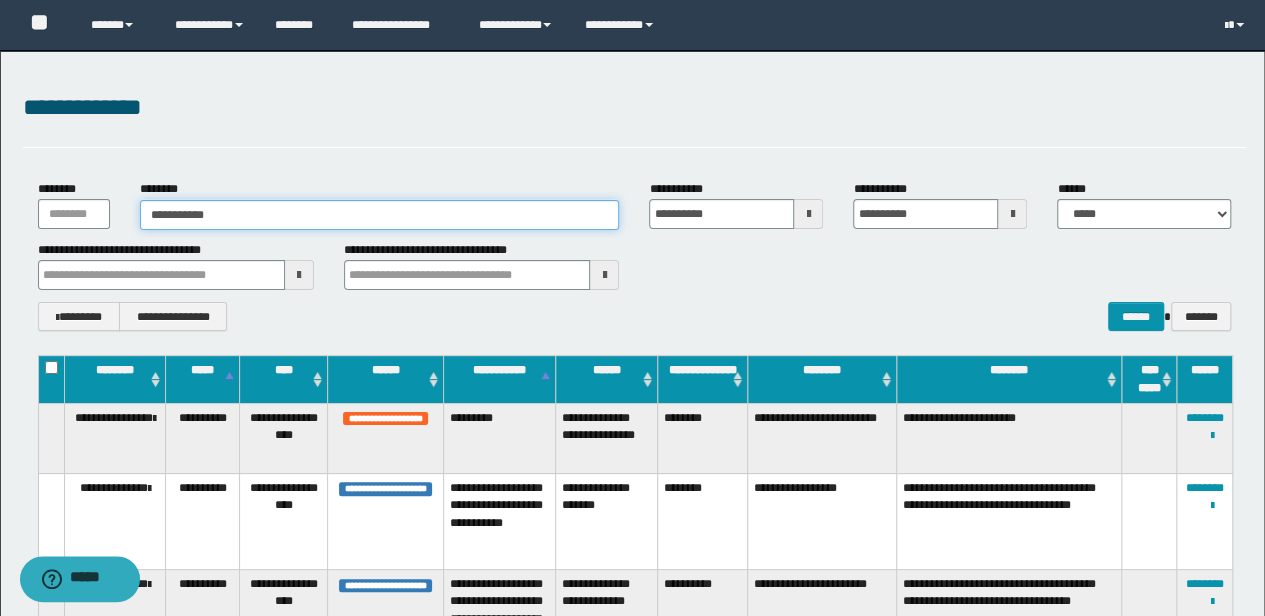 type on "**********" 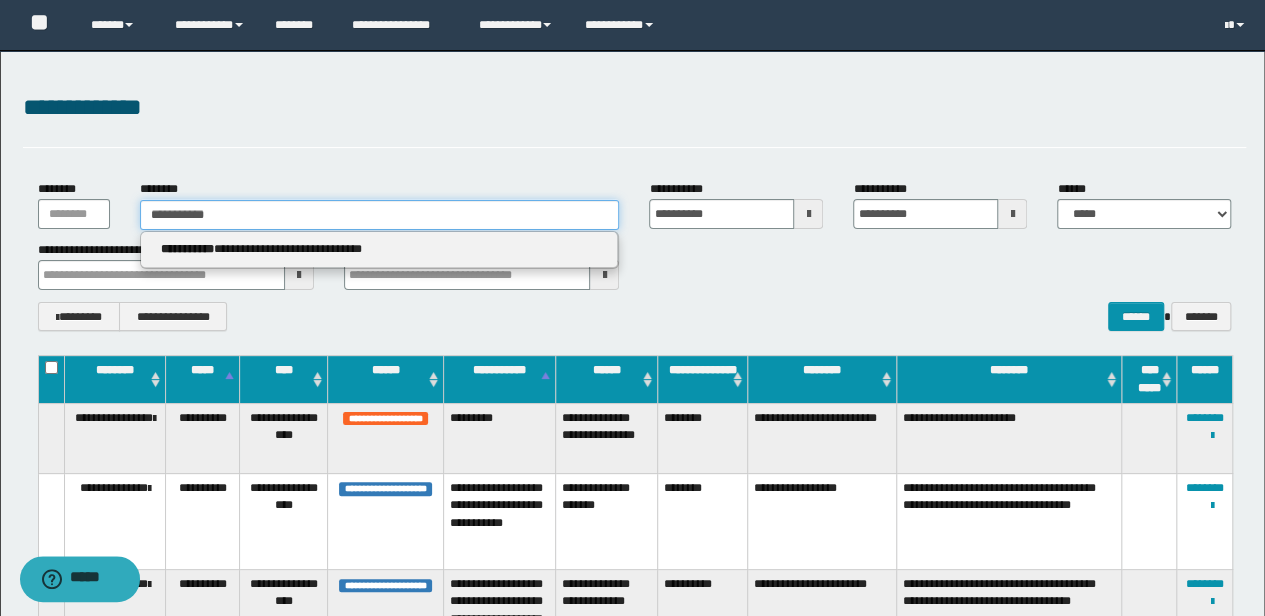 type 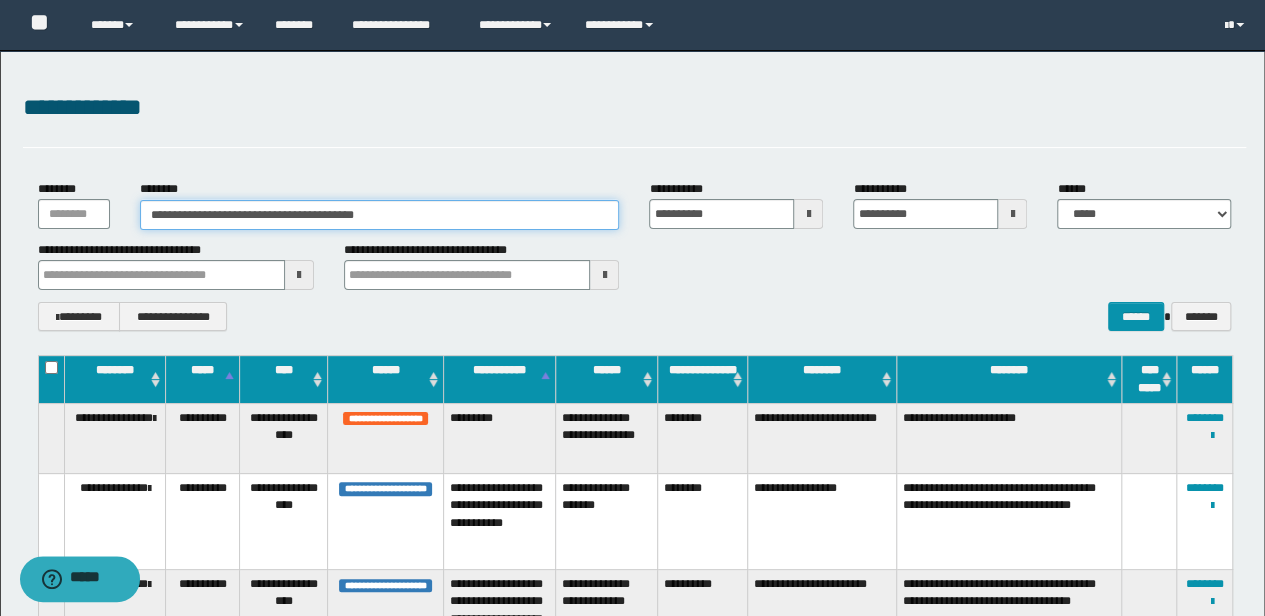 type on "**********" 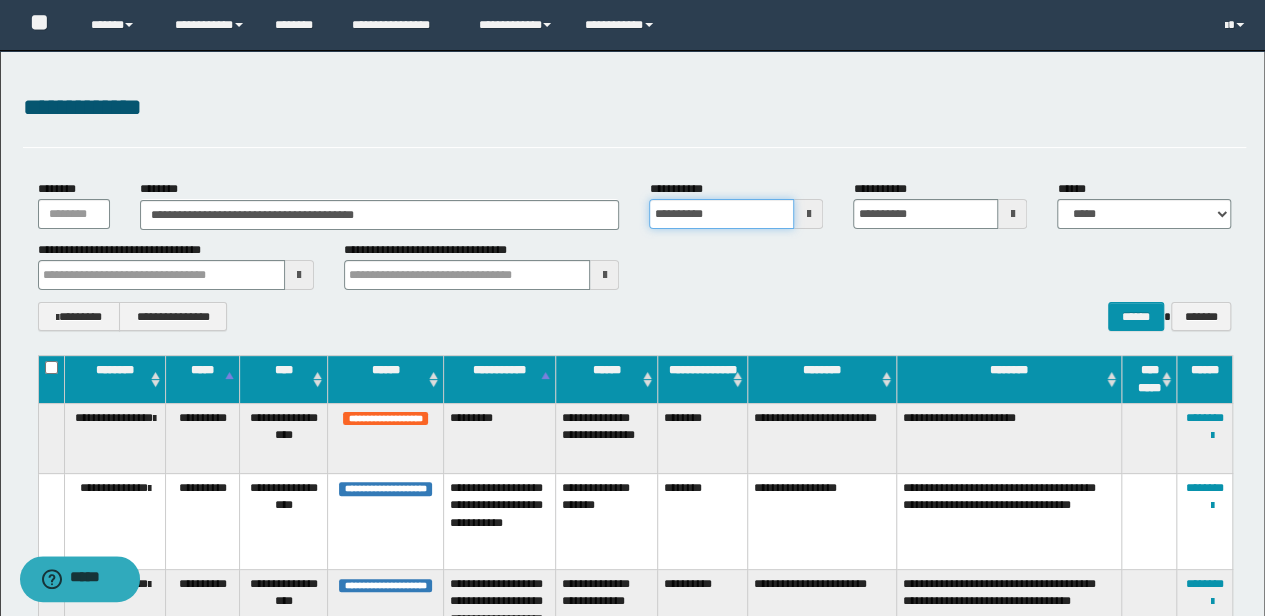 type 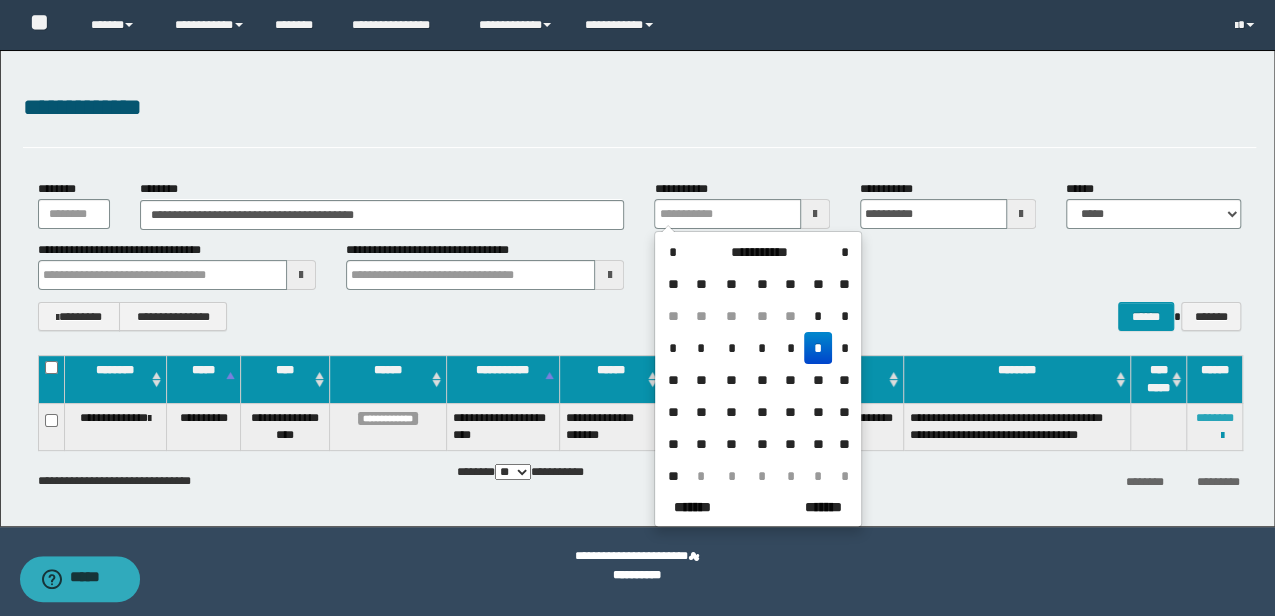 click on "********" at bounding box center [1214, 418] 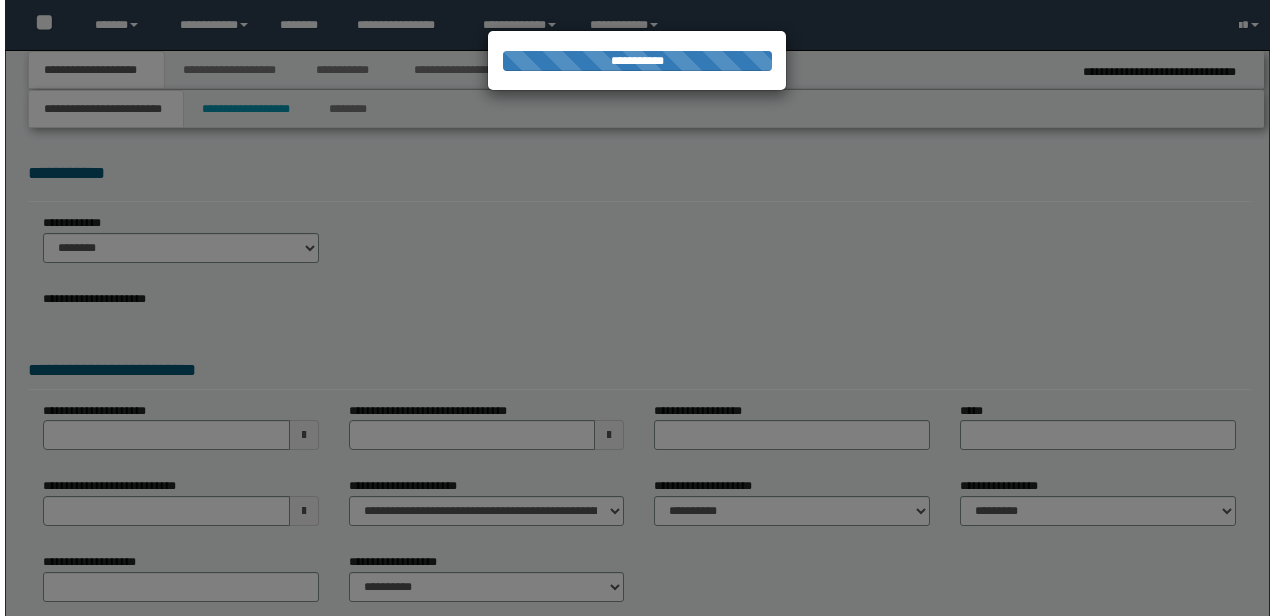 scroll, scrollTop: 0, scrollLeft: 0, axis: both 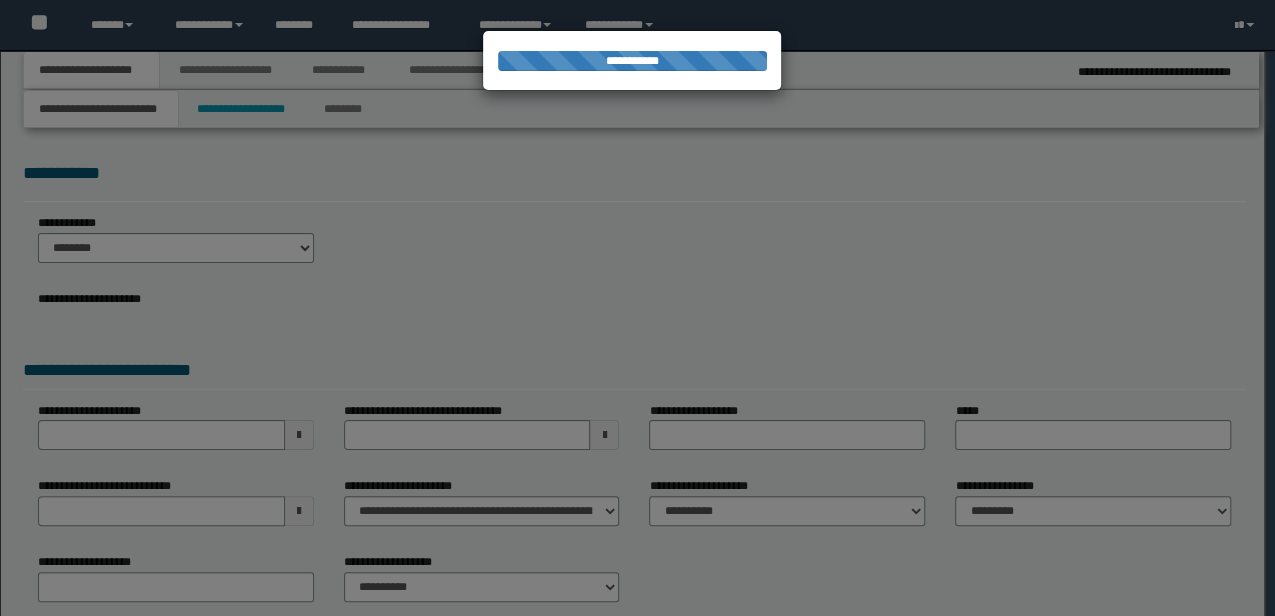 type on "**********" 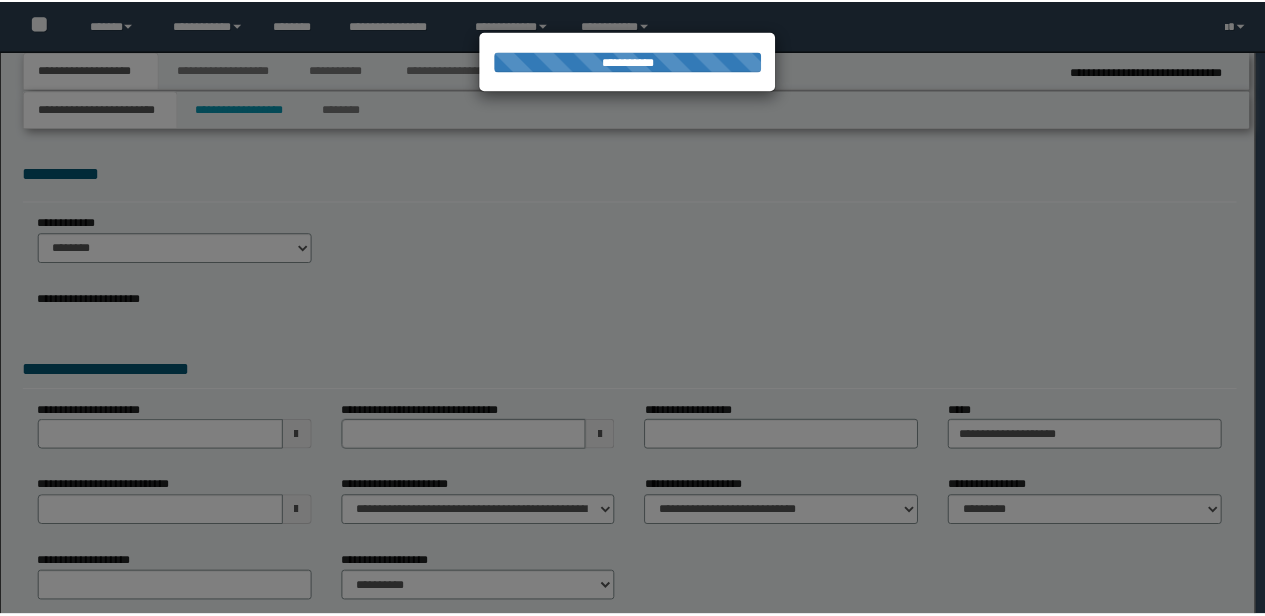 scroll, scrollTop: 0, scrollLeft: 0, axis: both 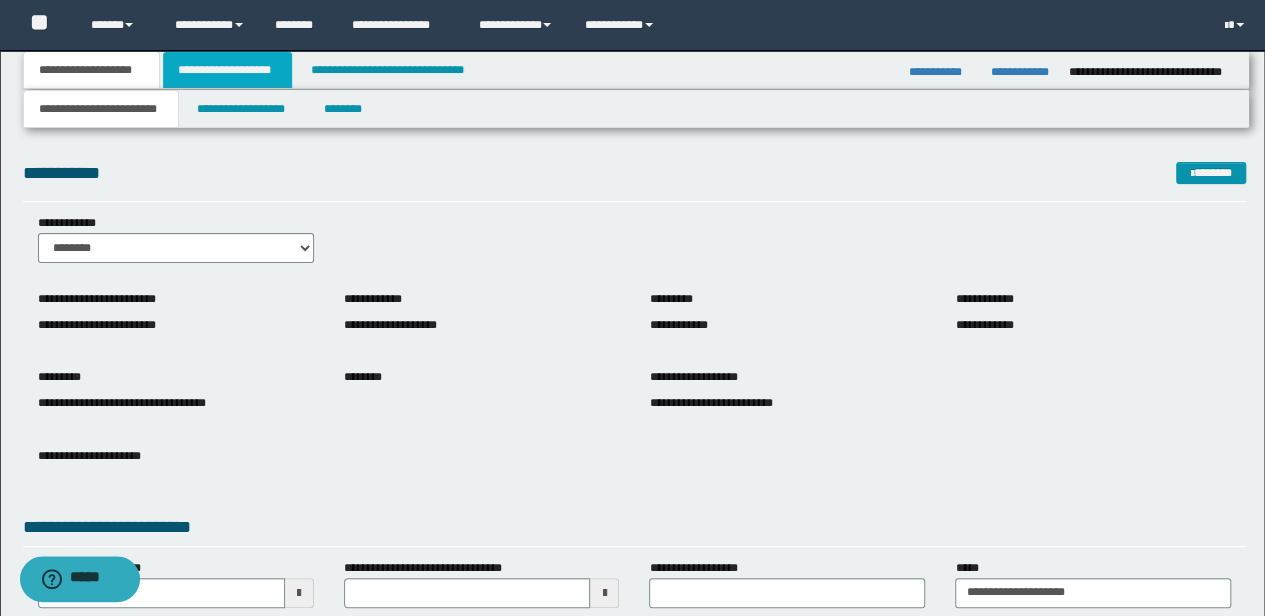 click on "**********" at bounding box center (227, 70) 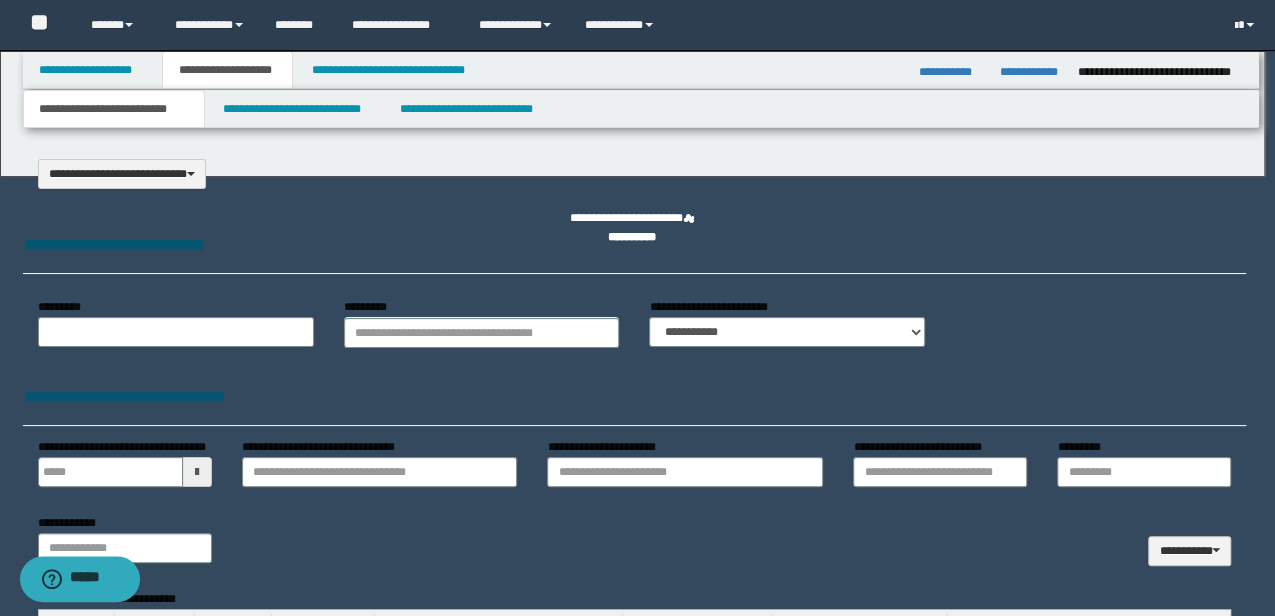 type on "**********" 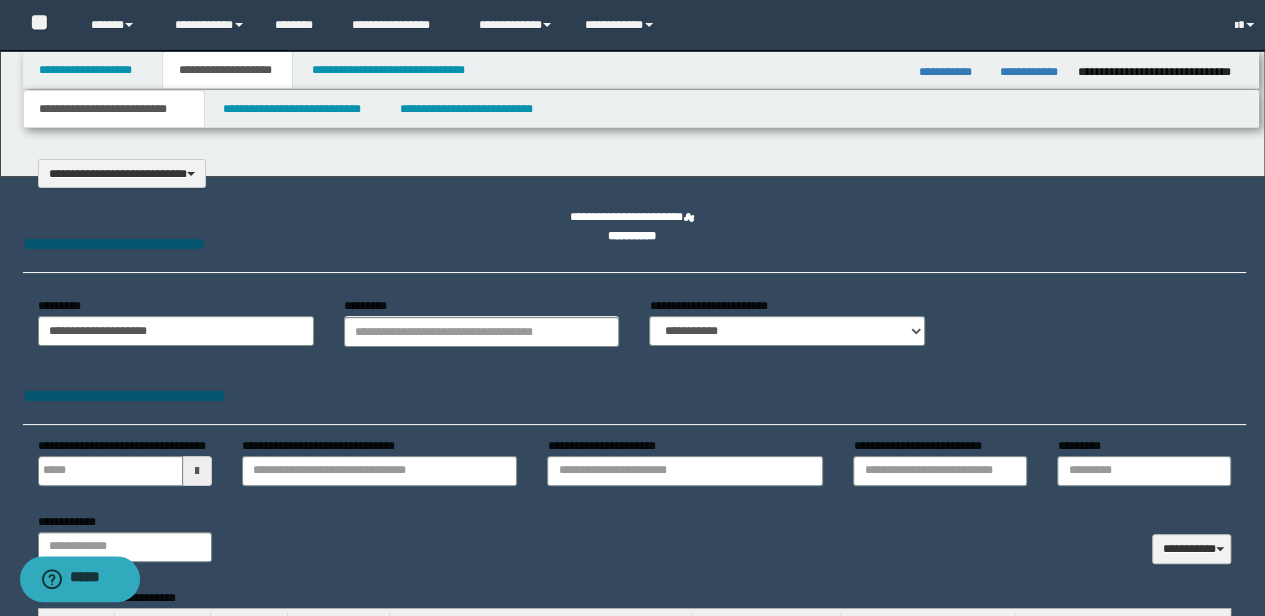 scroll, scrollTop: 0, scrollLeft: 0, axis: both 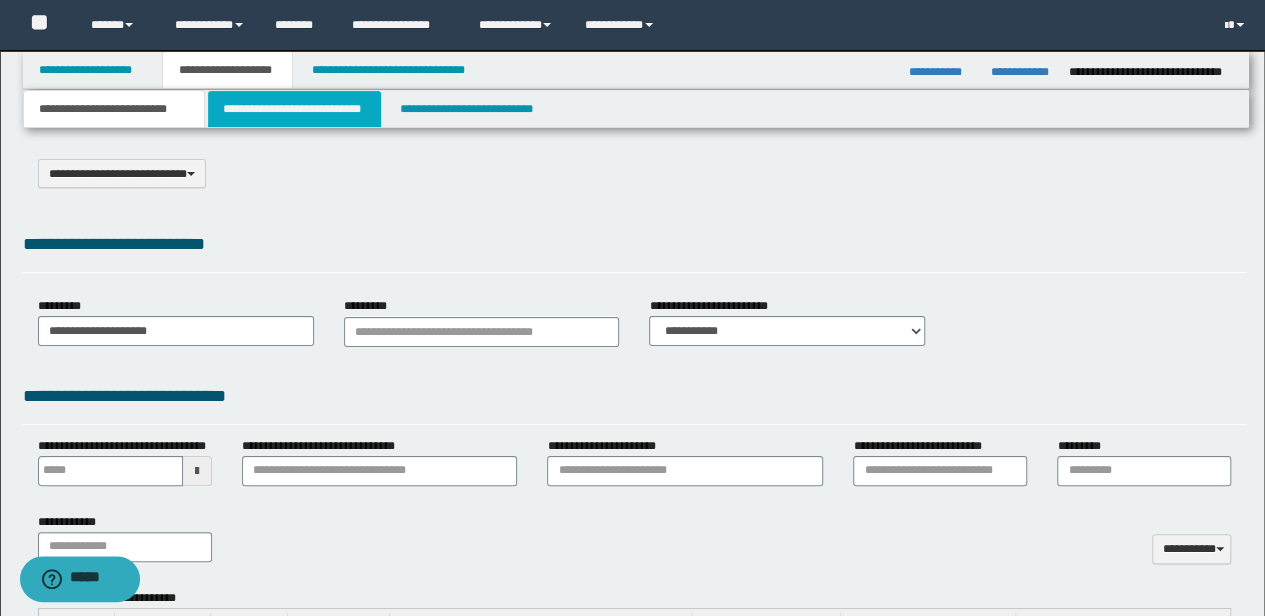 click on "**********" at bounding box center [294, 109] 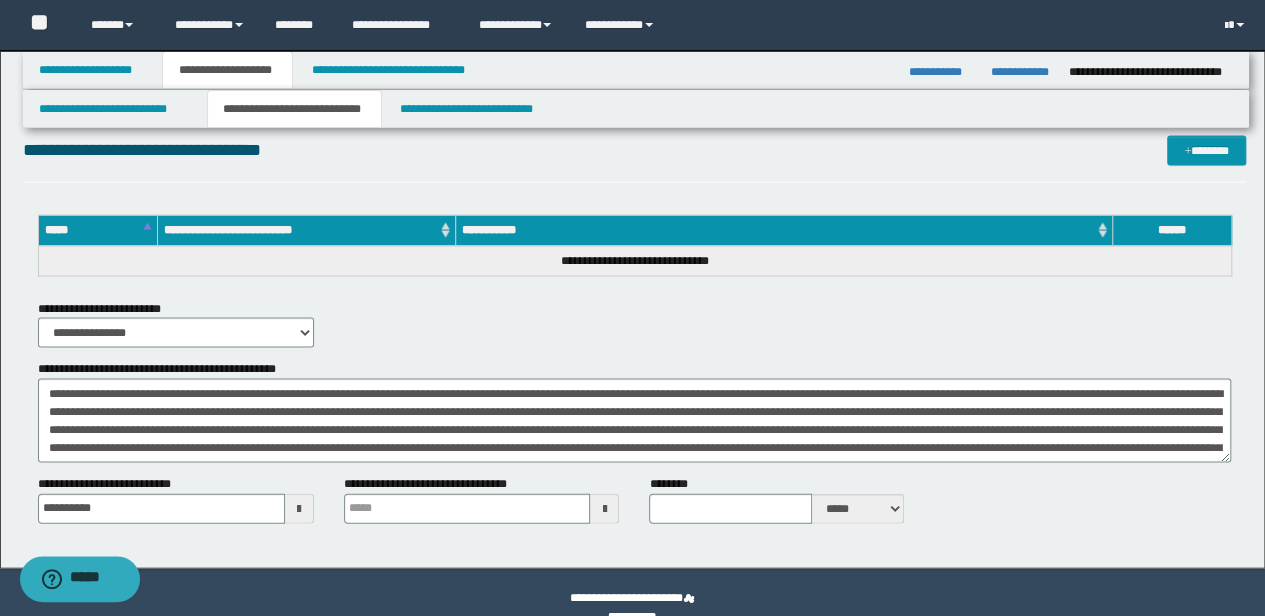 scroll, scrollTop: 5705, scrollLeft: 0, axis: vertical 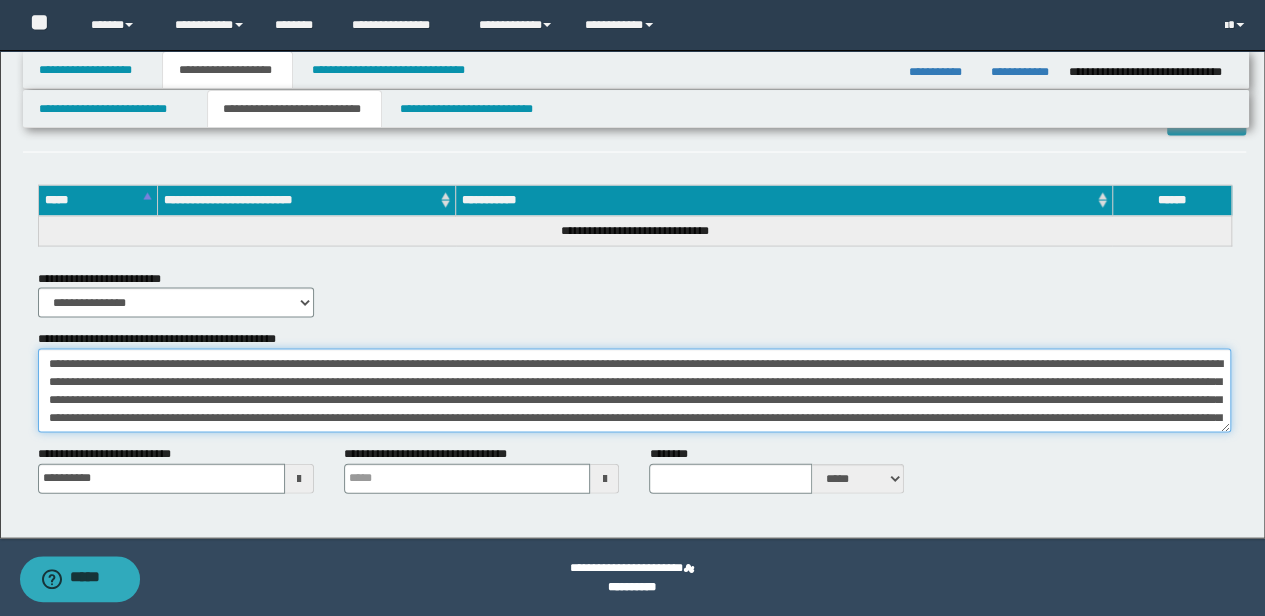 click on "**********" at bounding box center (635, 391) 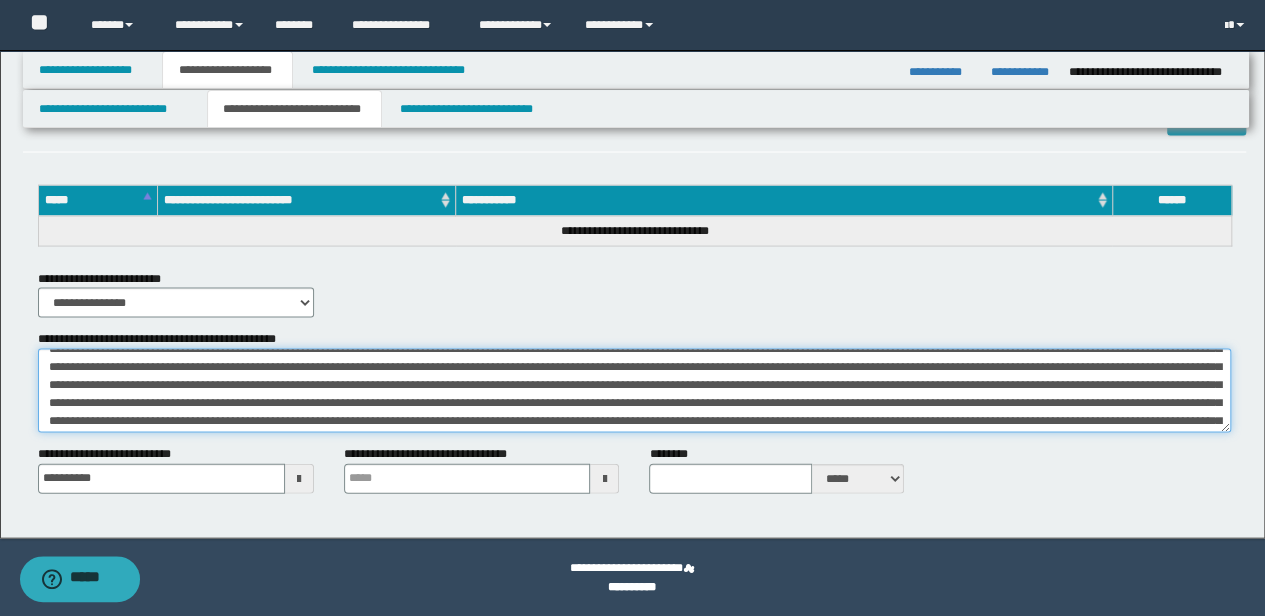 scroll, scrollTop: 414, scrollLeft: 0, axis: vertical 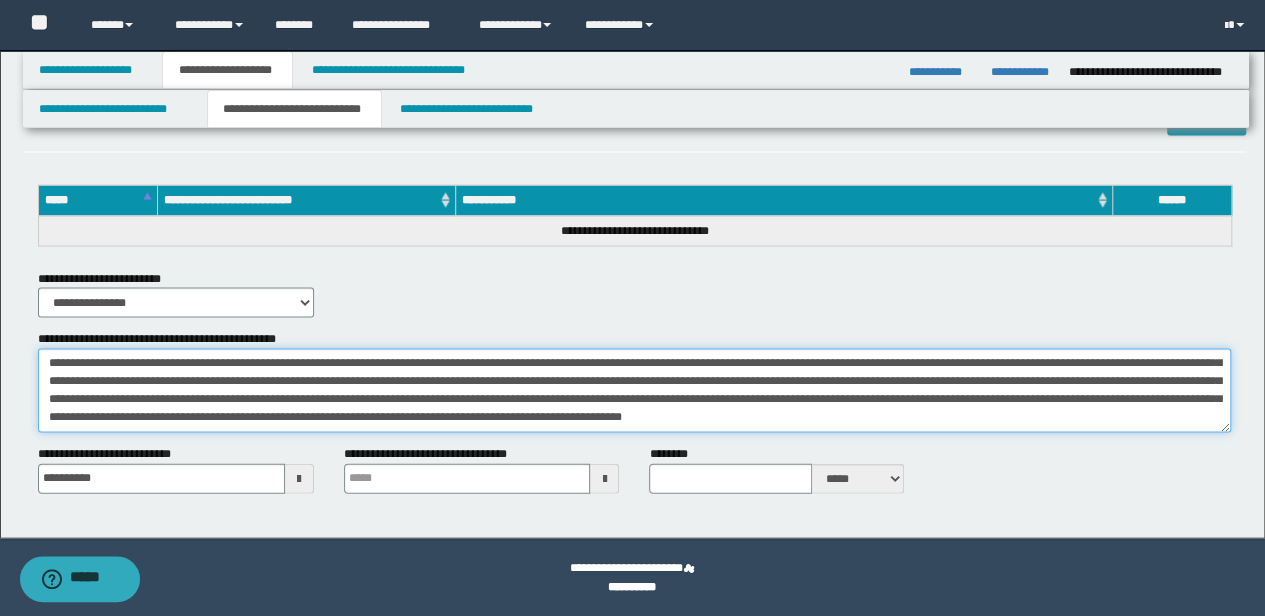 click on "**********" at bounding box center (635, 390) 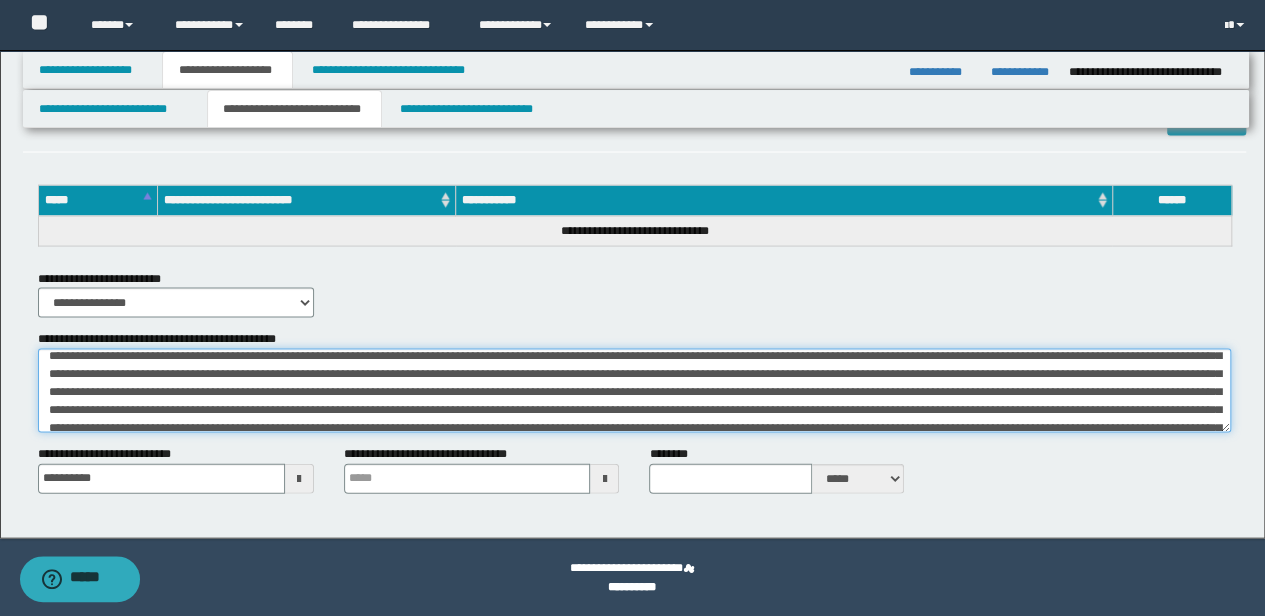 scroll, scrollTop: 0, scrollLeft: 0, axis: both 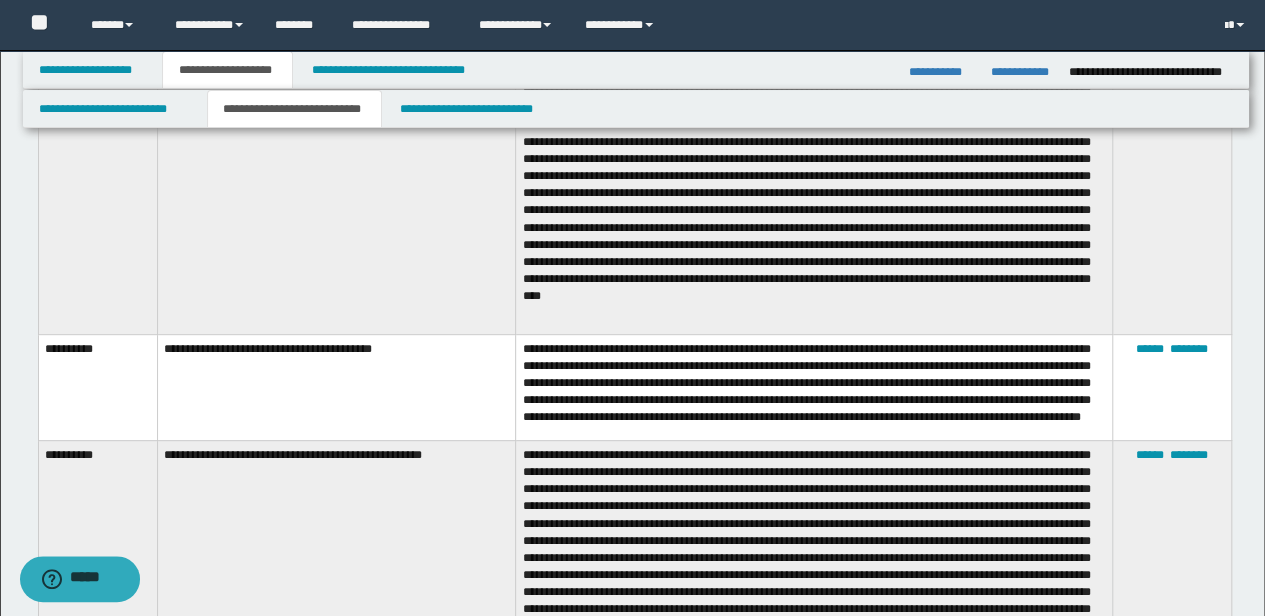 type on "**********" 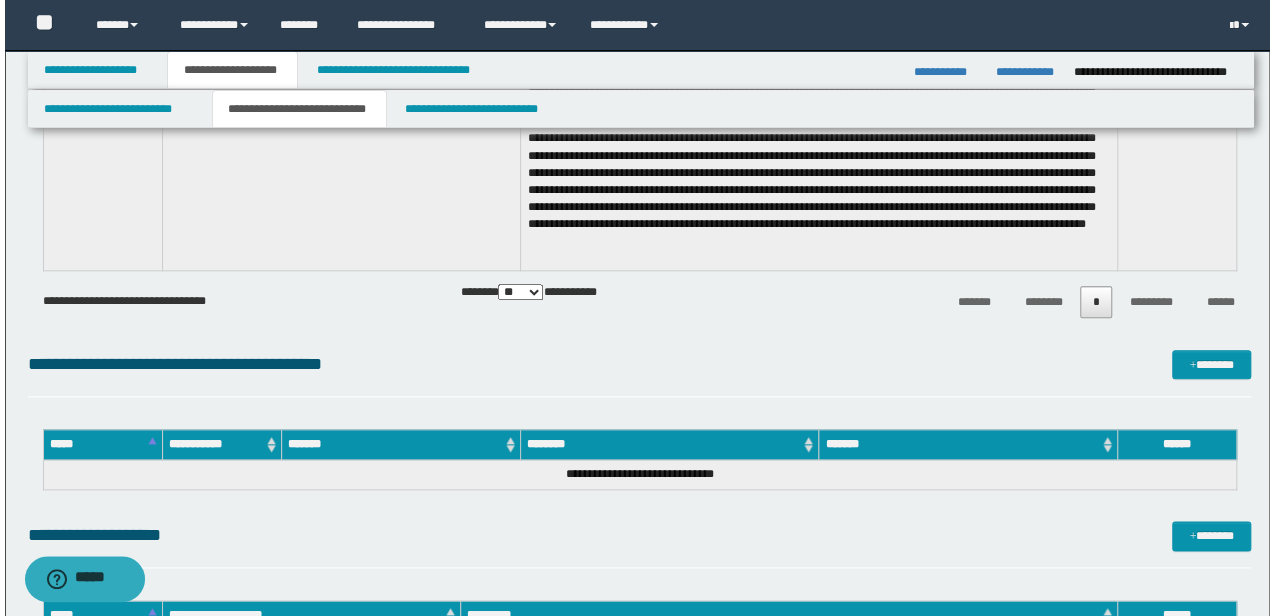 scroll, scrollTop: 5070, scrollLeft: 0, axis: vertical 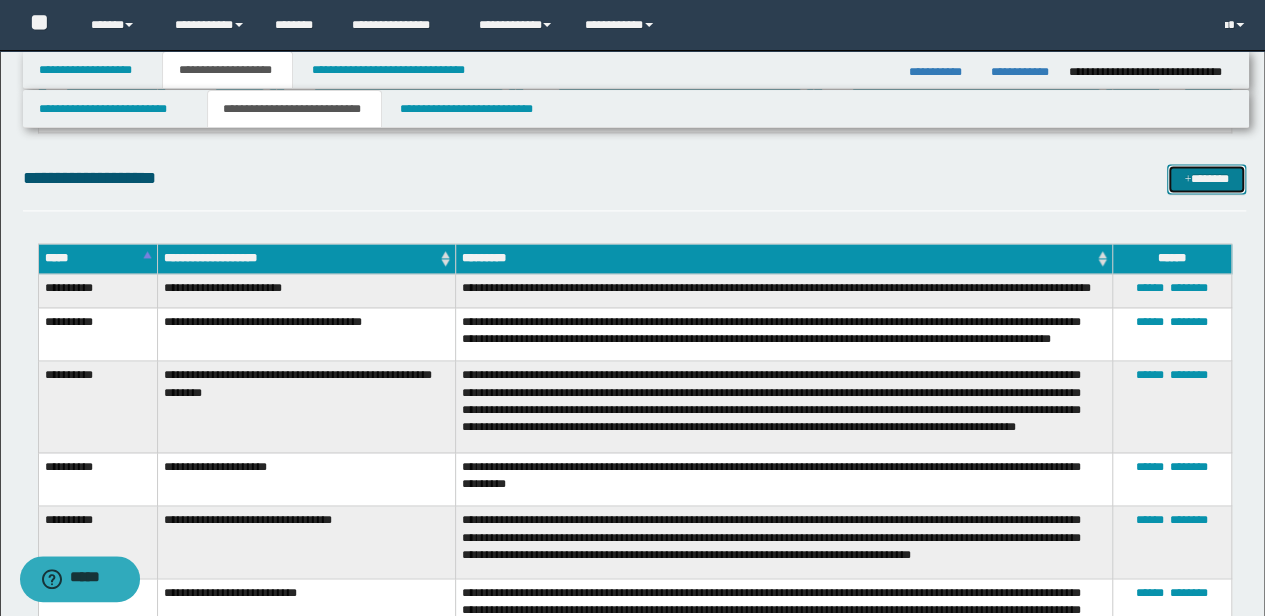 click on "*******" at bounding box center [1206, 178] 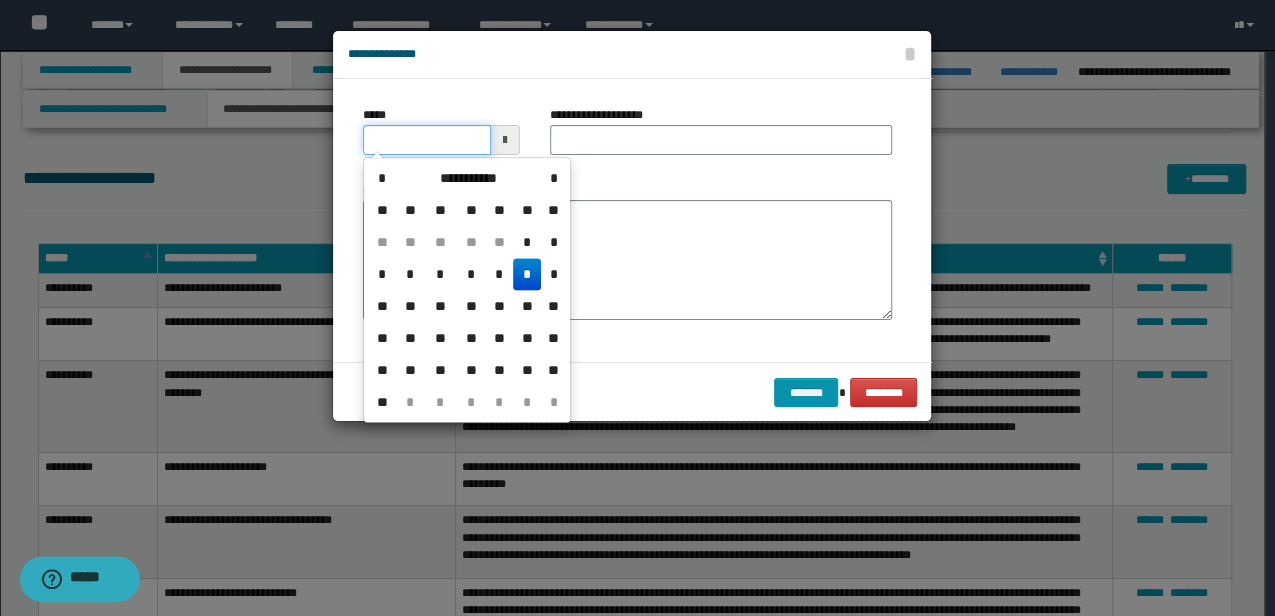 drag, startPoint x: 462, startPoint y: 144, endPoint x: 246, endPoint y: 165, distance: 217.01843 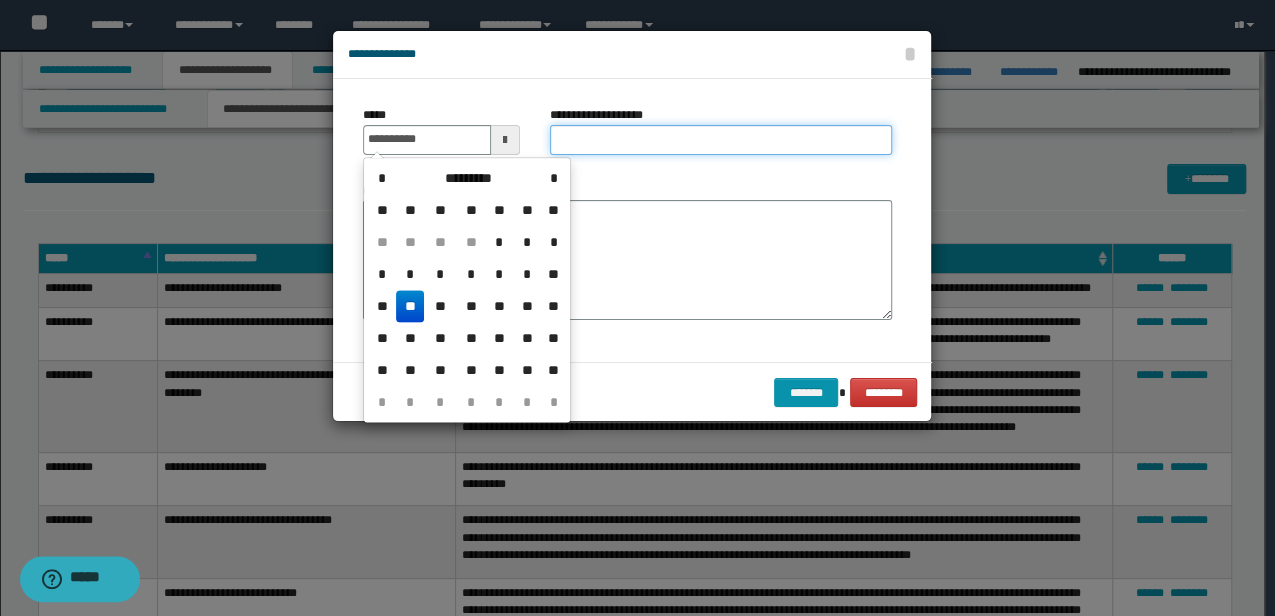 type on "**********" 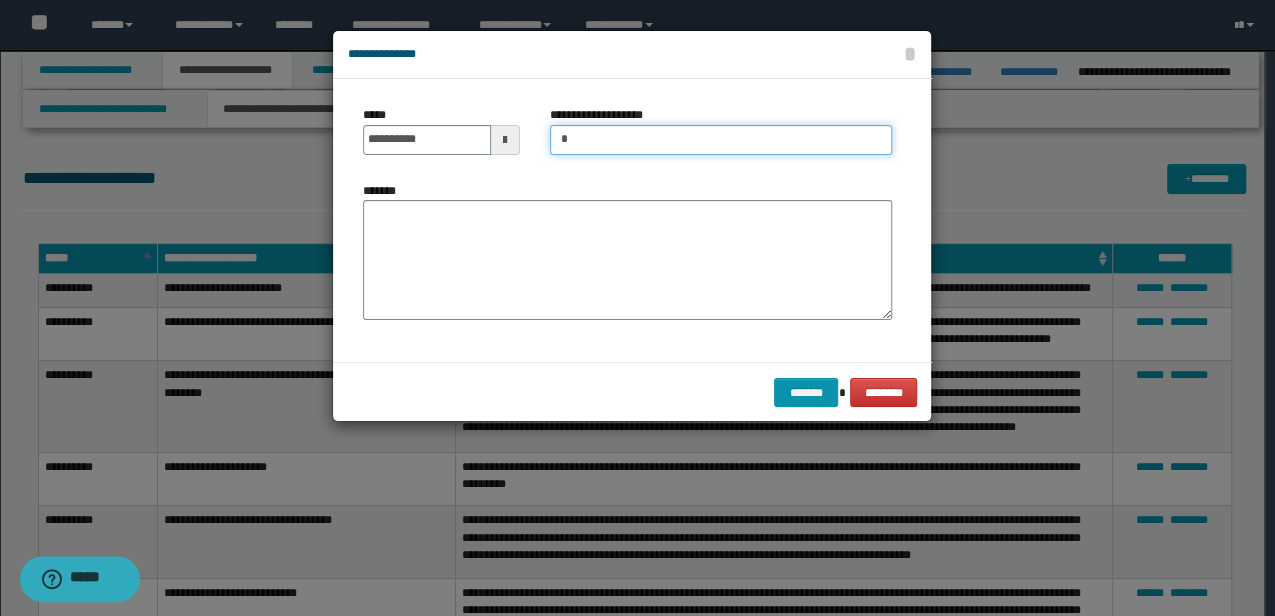 type on "**********" 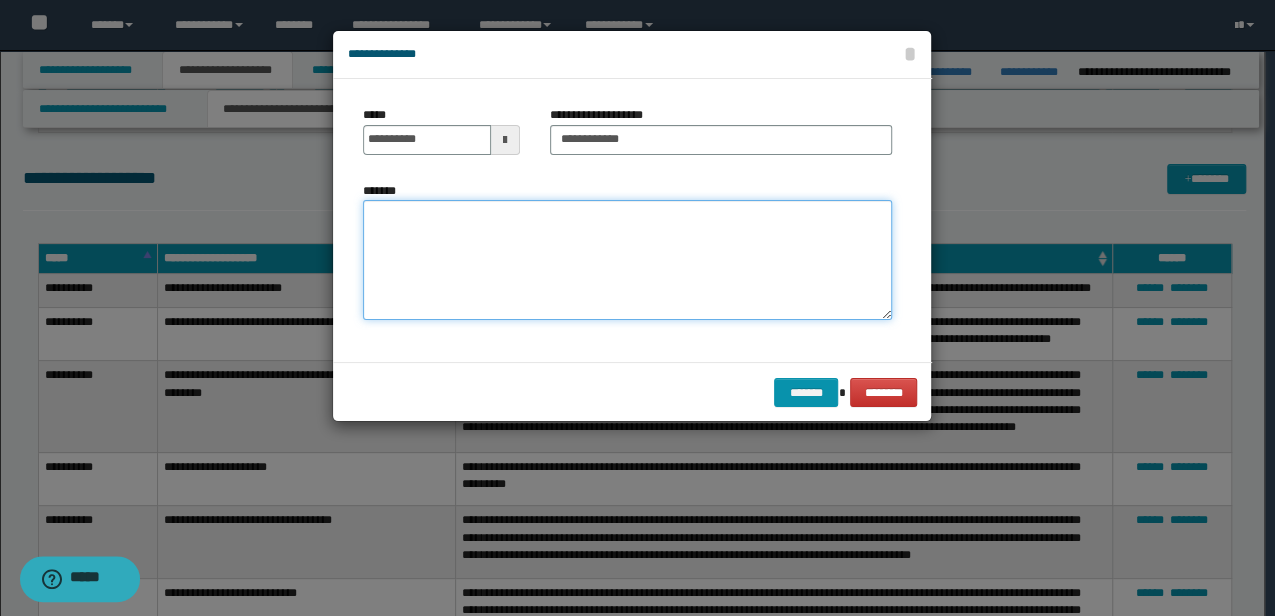 click on "*******" at bounding box center (627, 260) 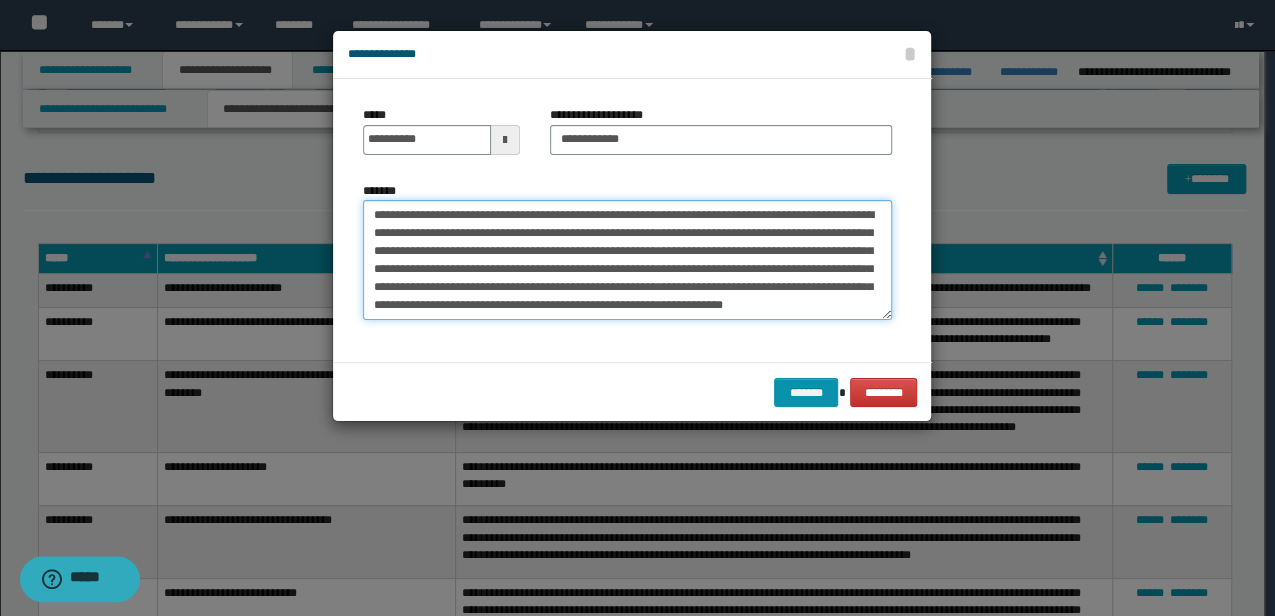 scroll, scrollTop: 12, scrollLeft: 0, axis: vertical 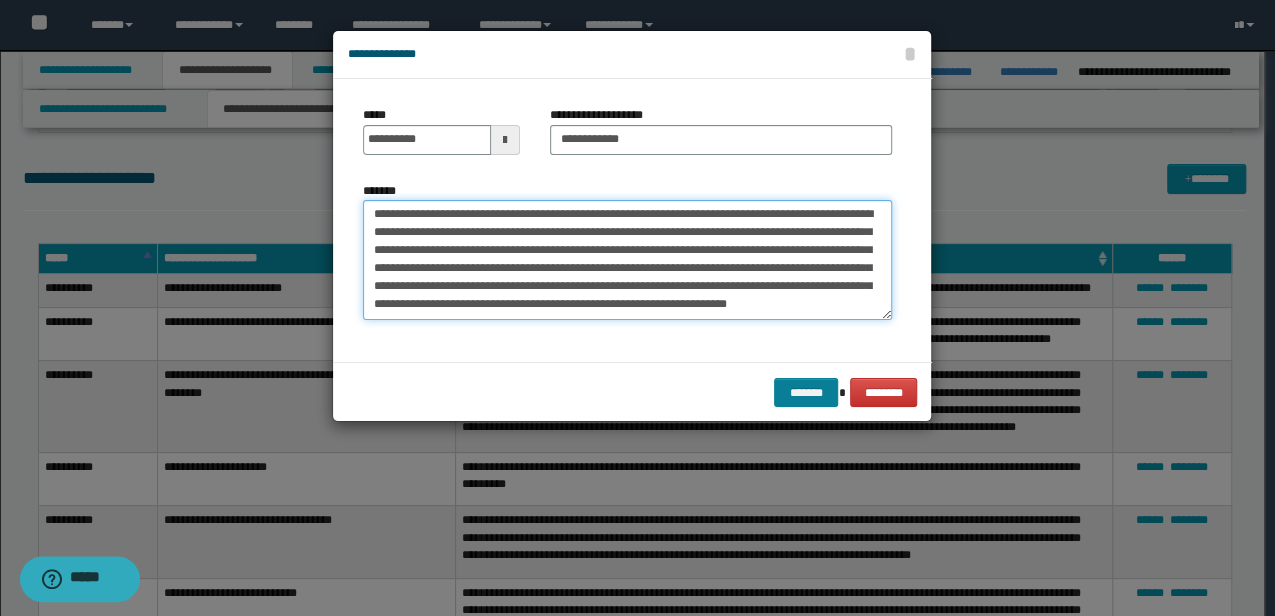 type on "**********" 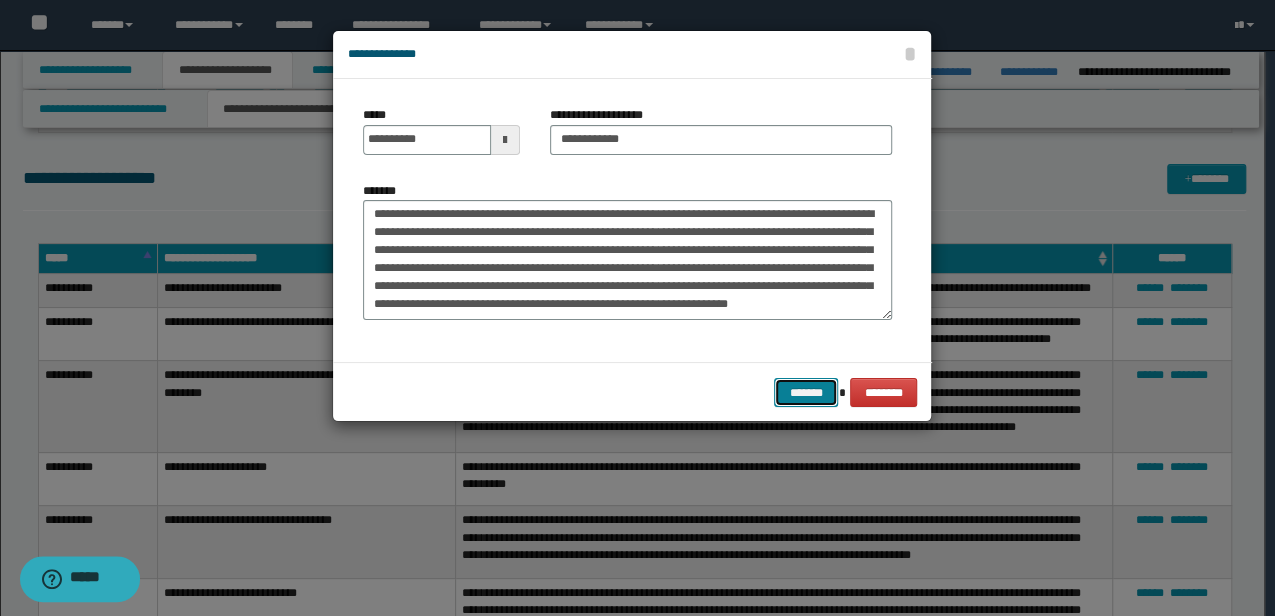 click on "*******" at bounding box center (806, 392) 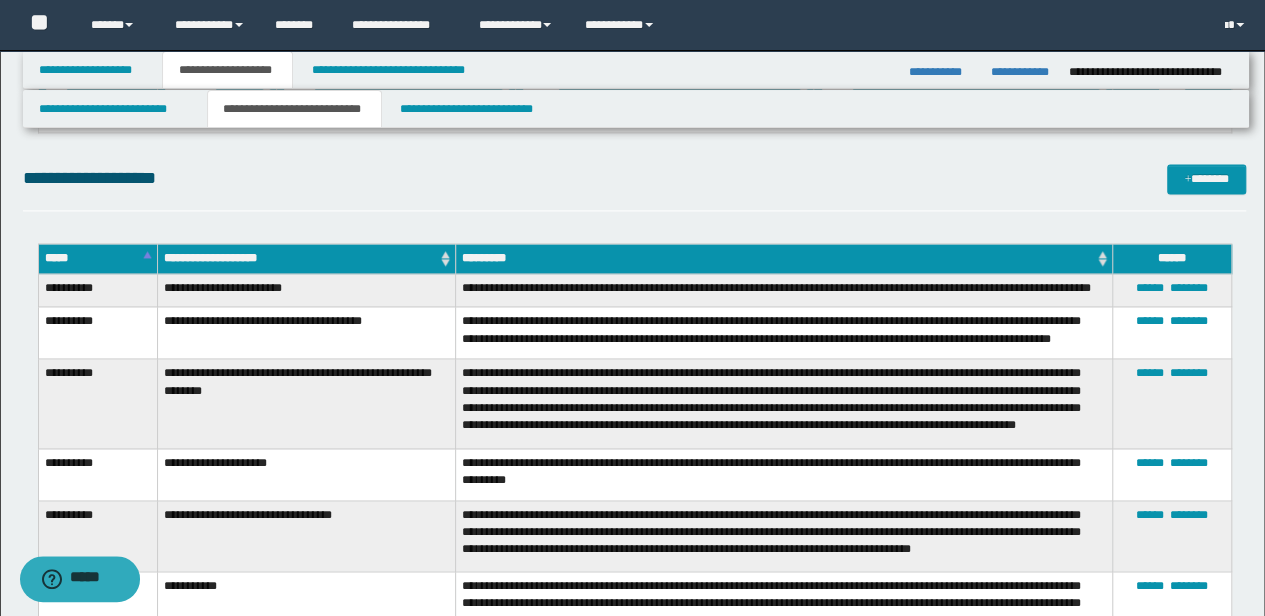 click on "*****" at bounding box center (97, 259) 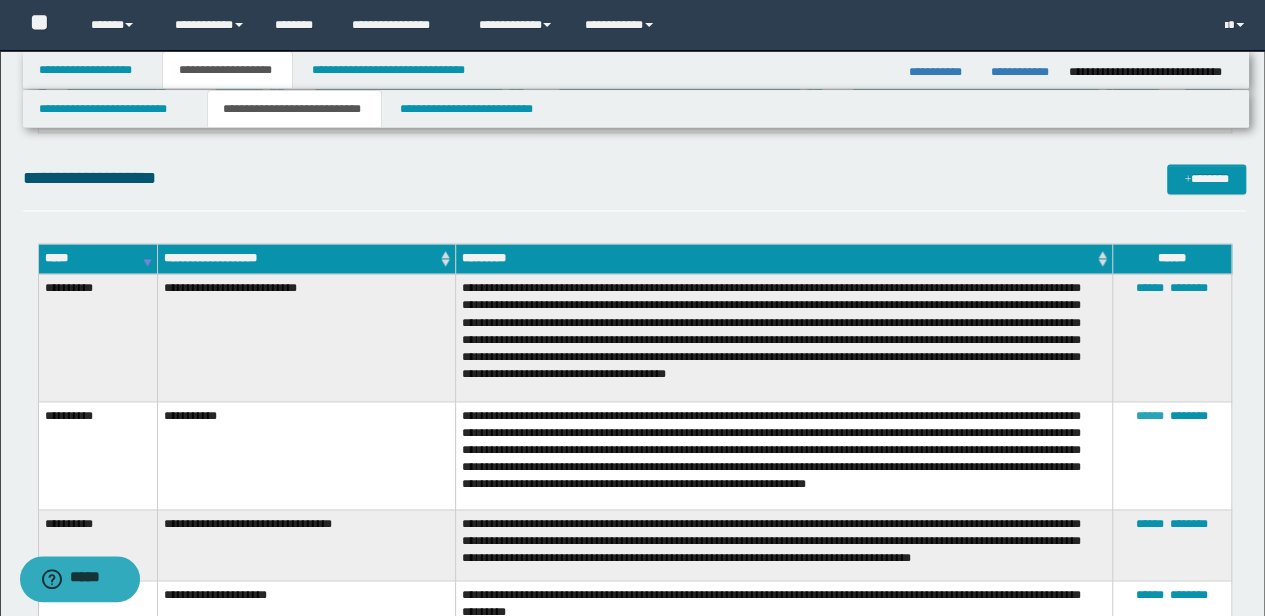click on "******" at bounding box center [1150, 416] 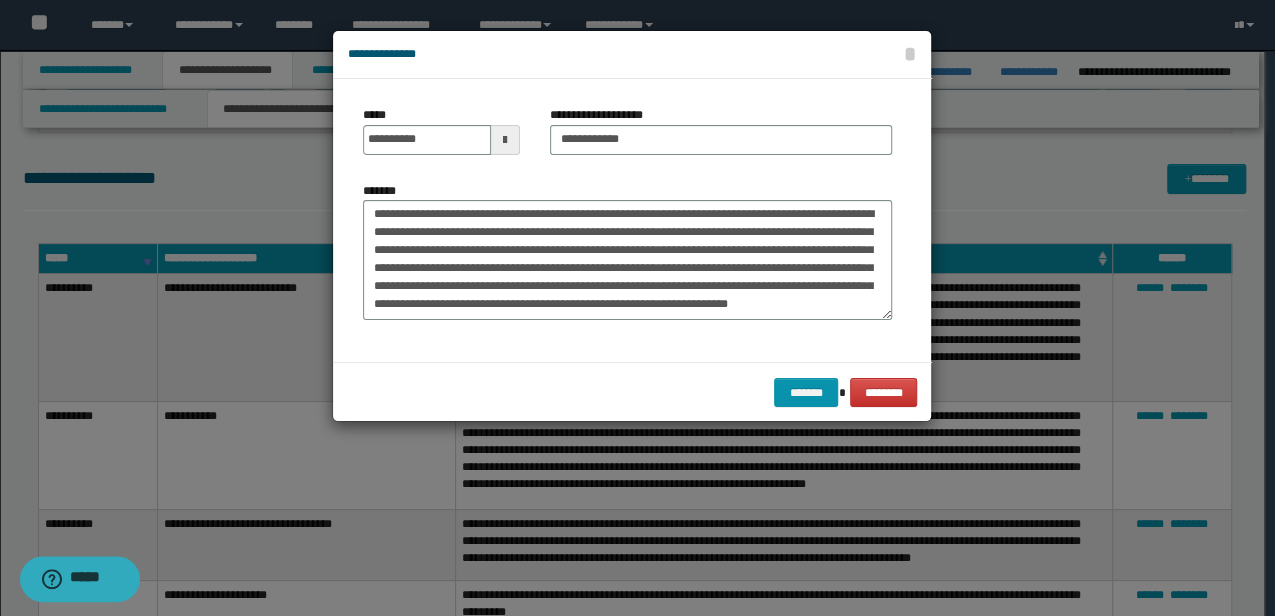 scroll, scrollTop: 18, scrollLeft: 0, axis: vertical 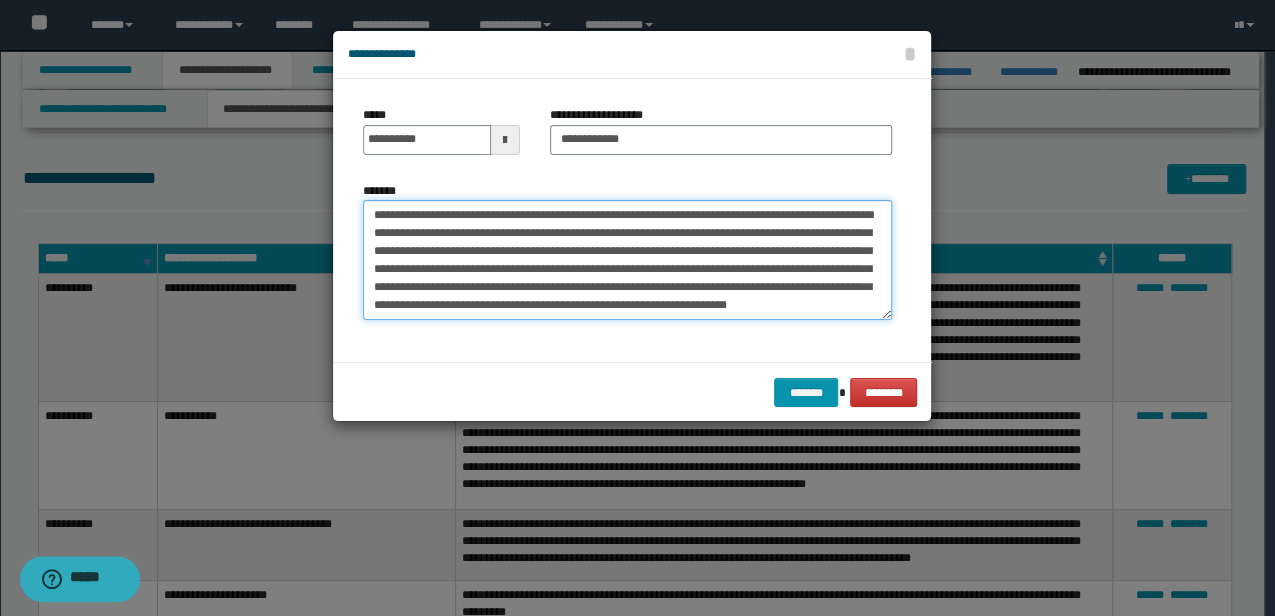 drag, startPoint x: 606, startPoint y: 316, endPoint x: 41, endPoint y: 53, distance: 623.21265 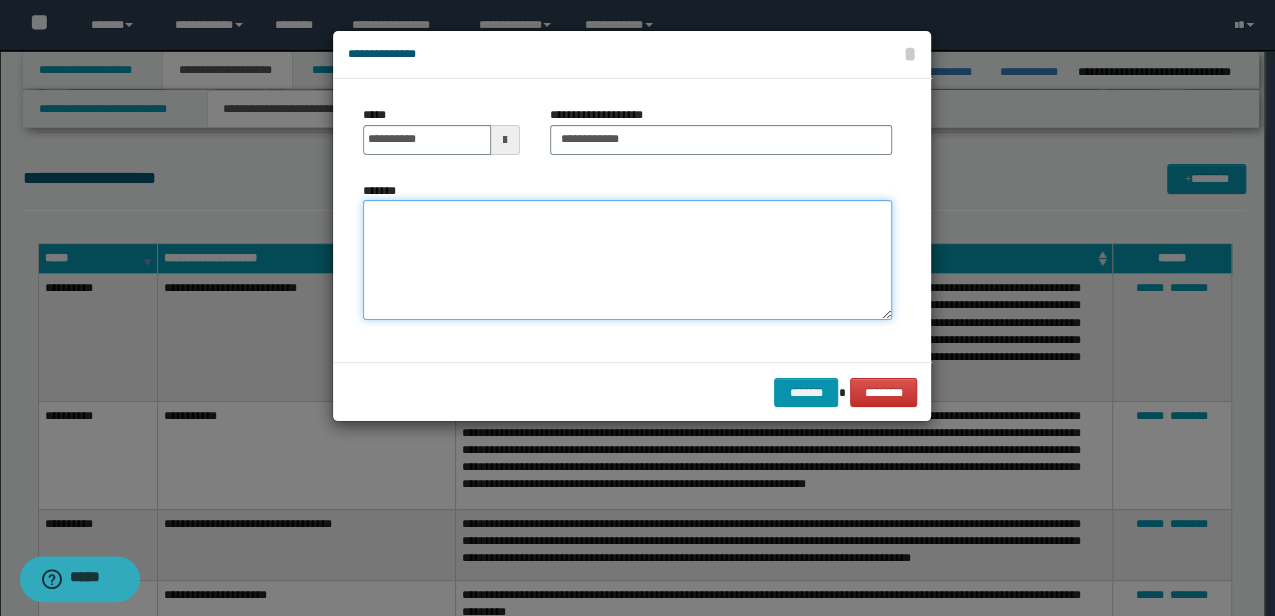 click on "*******" at bounding box center [627, 259] 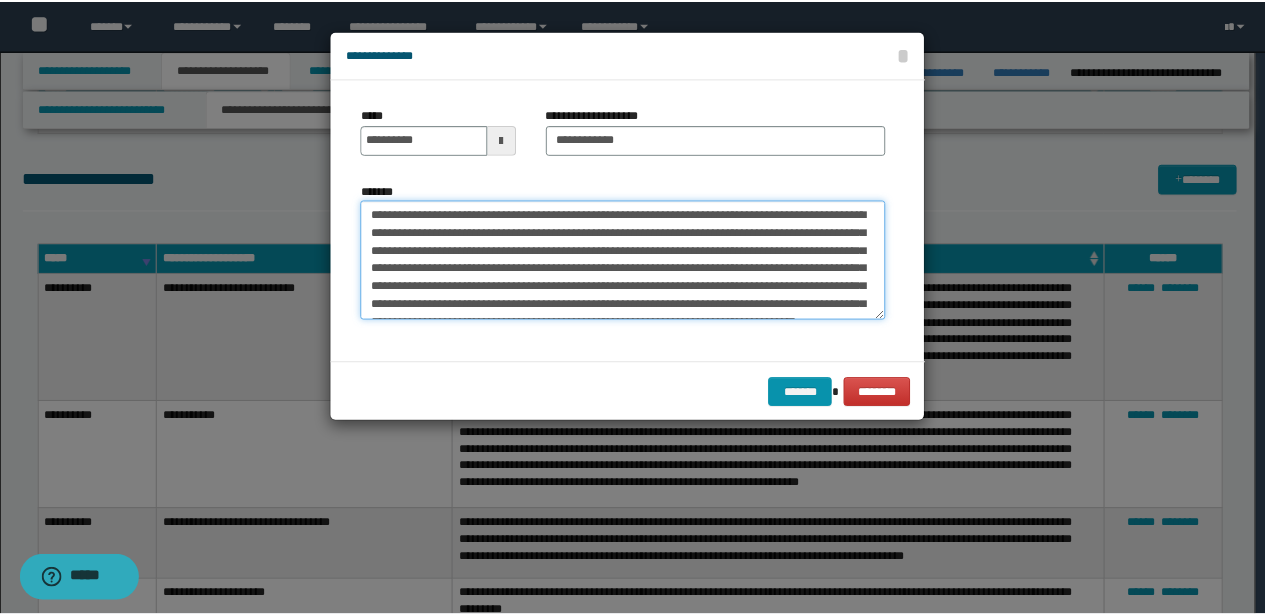scroll, scrollTop: 30, scrollLeft: 0, axis: vertical 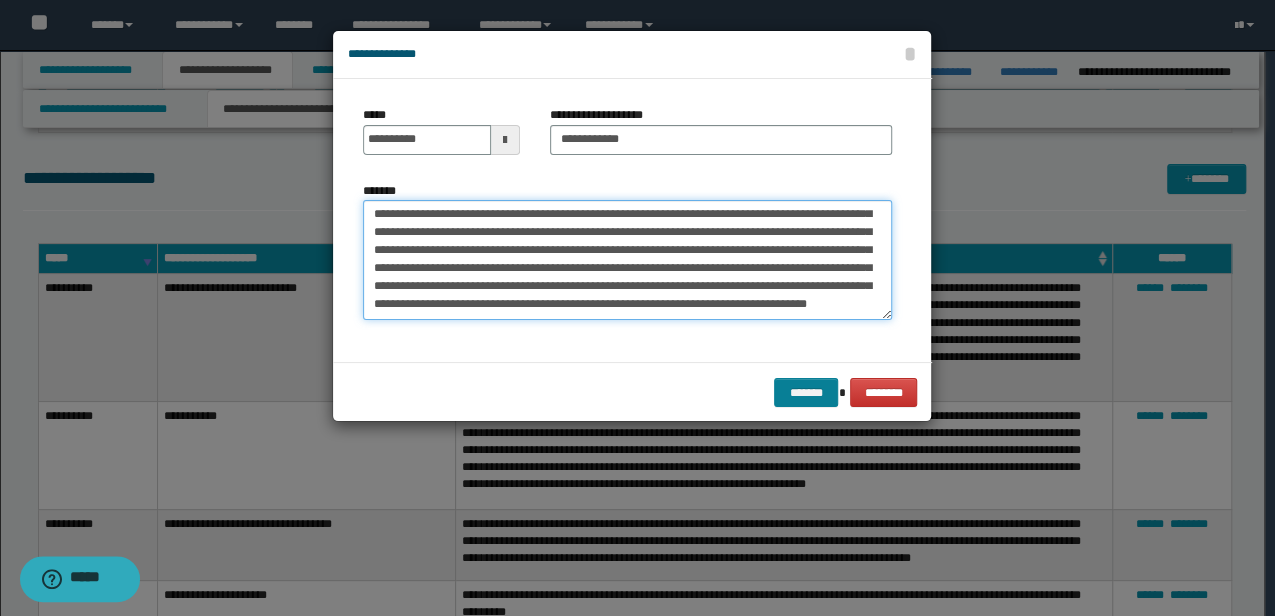 type on "**********" 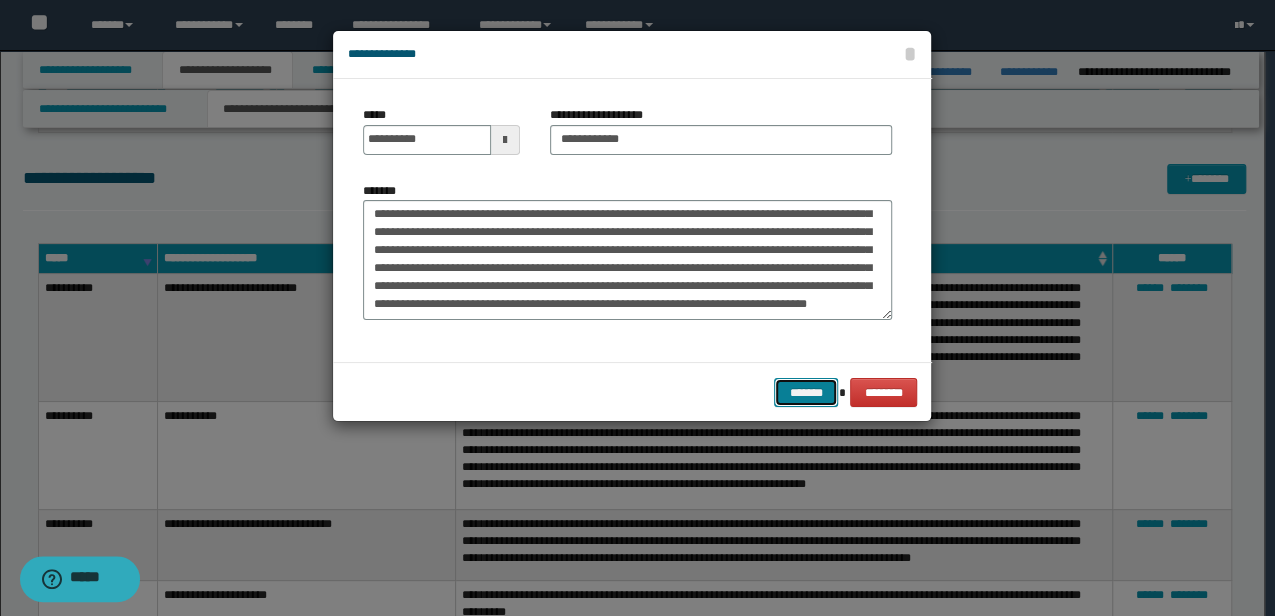 click on "*******" at bounding box center (806, 392) 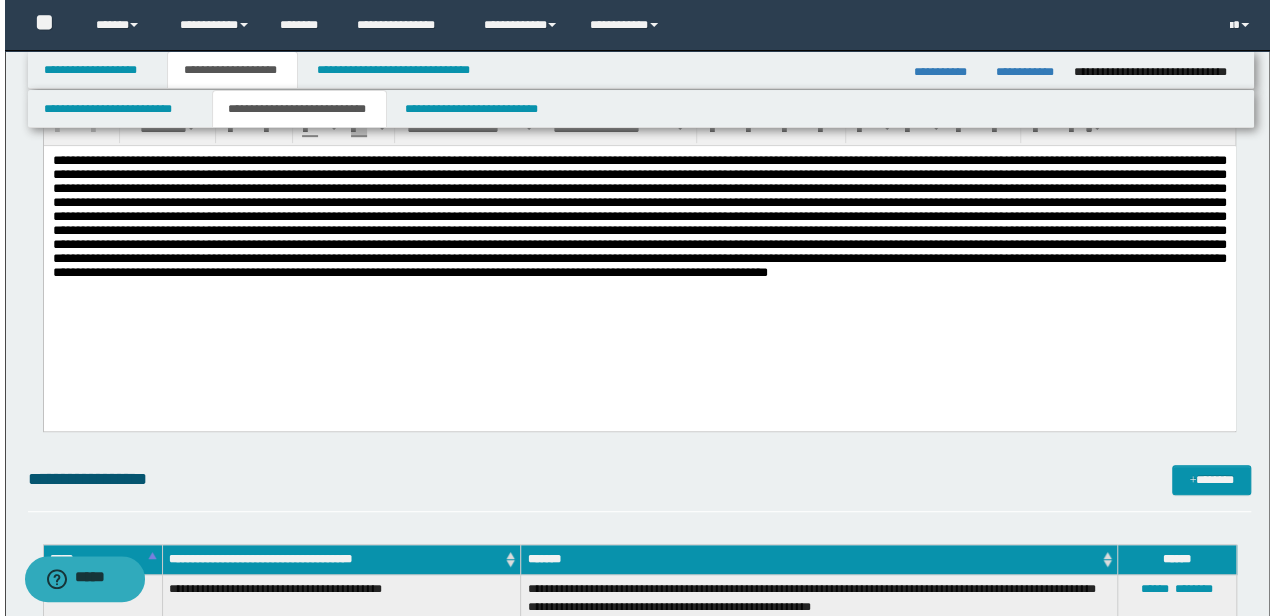 scroll, scrollTop: 554, scrollLeft: 0, axis: vertical 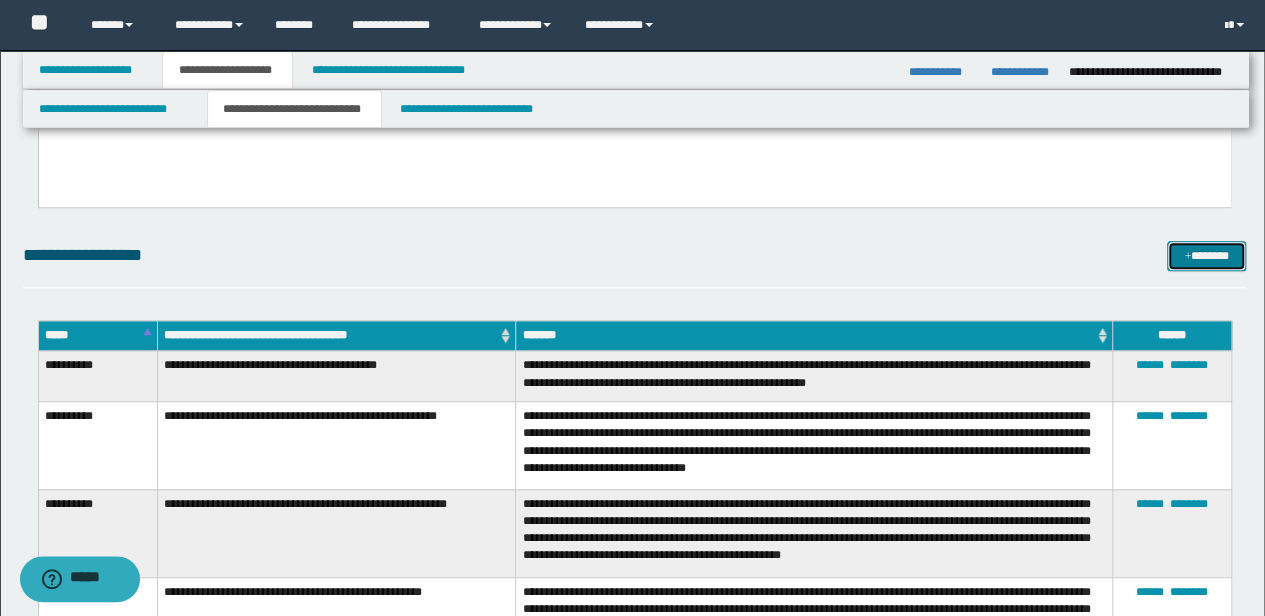 click on "*******" at bounding box center [1206, 255] 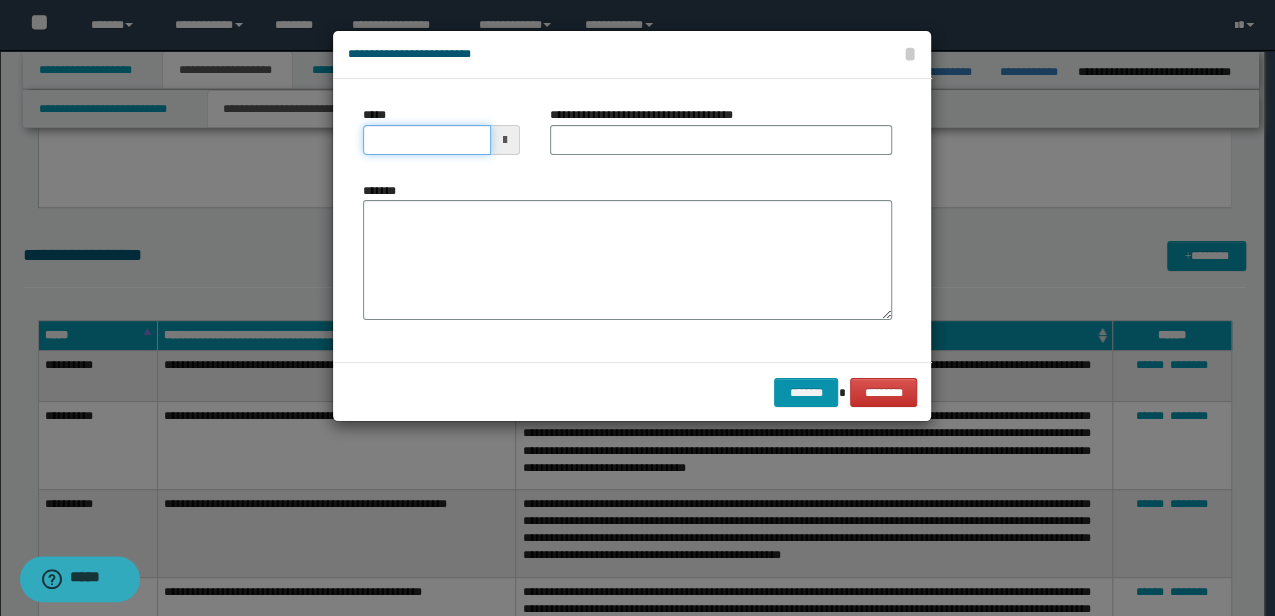 click on "**********" at bounding box center [637, 308] 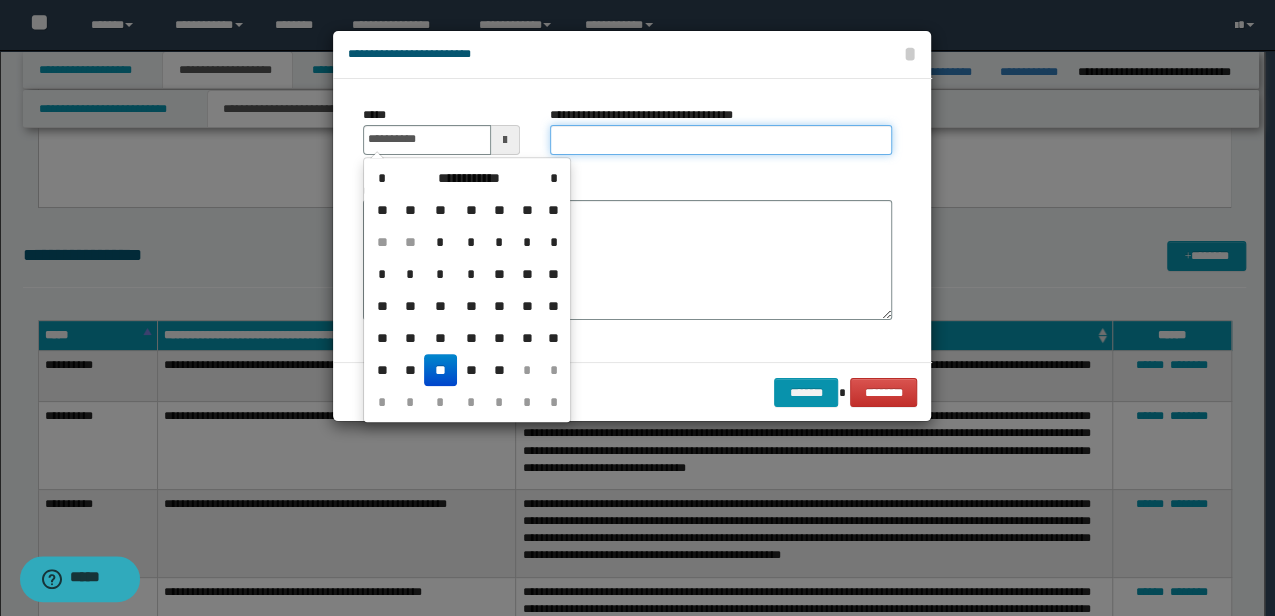 type on "**********" 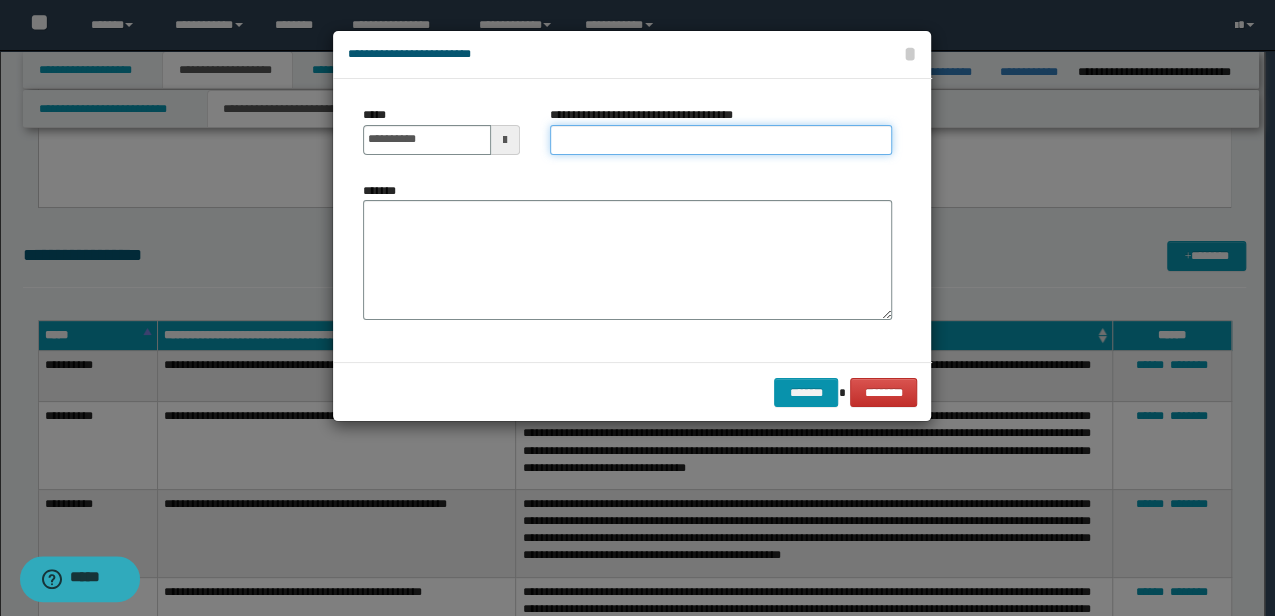 click on "**********" at bounding box center [721, 140] 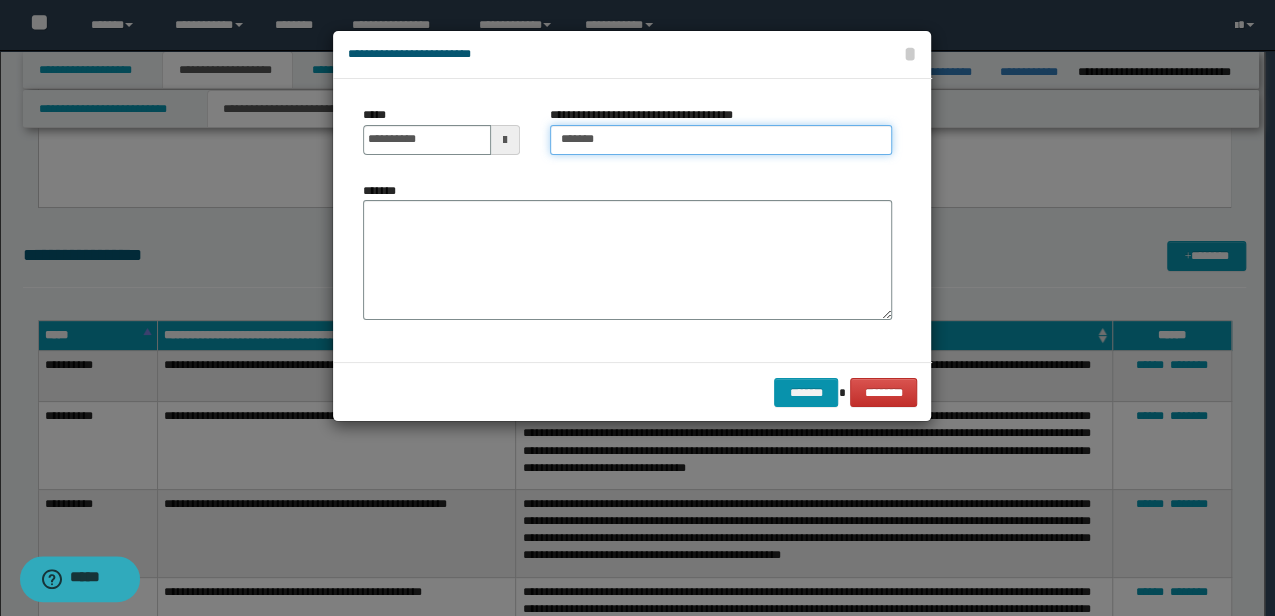 type on "**********" 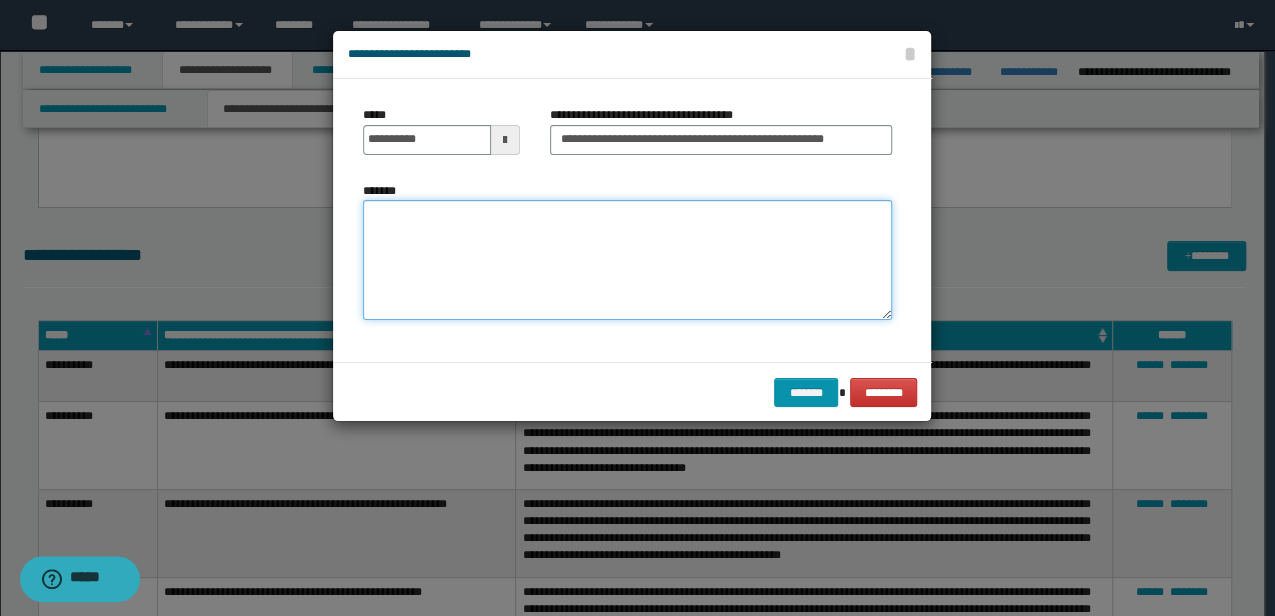 click on "*******" at bounding box center (627, 260) 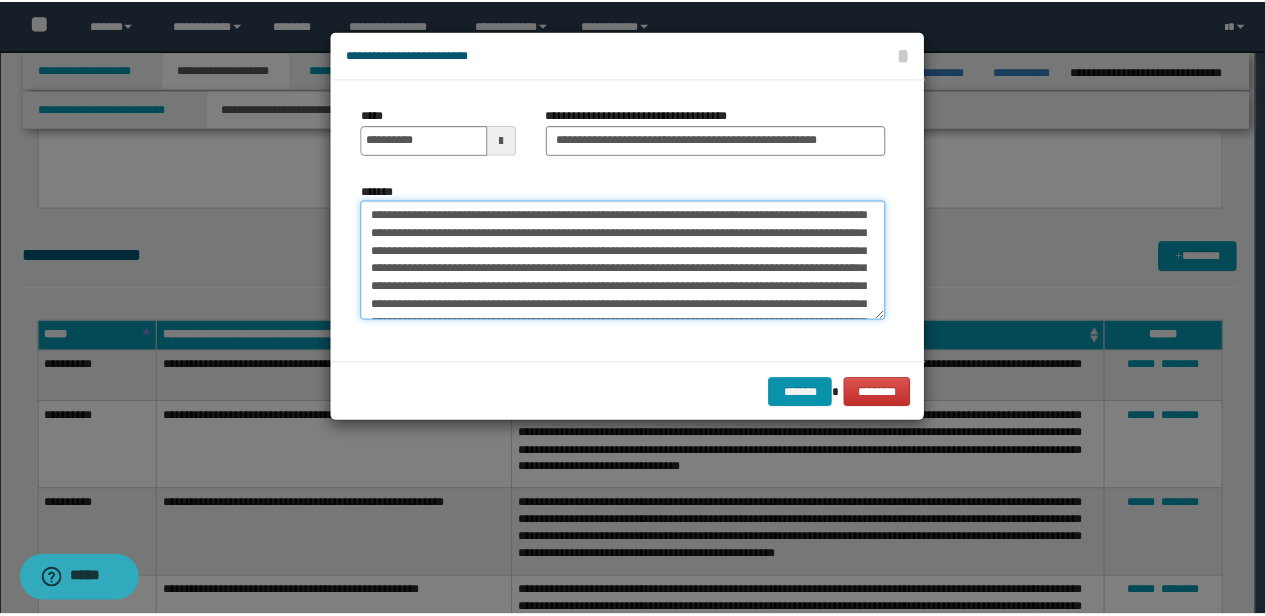 scroll, scrollTop: 228, scrollLeft: 0, axis: vertical 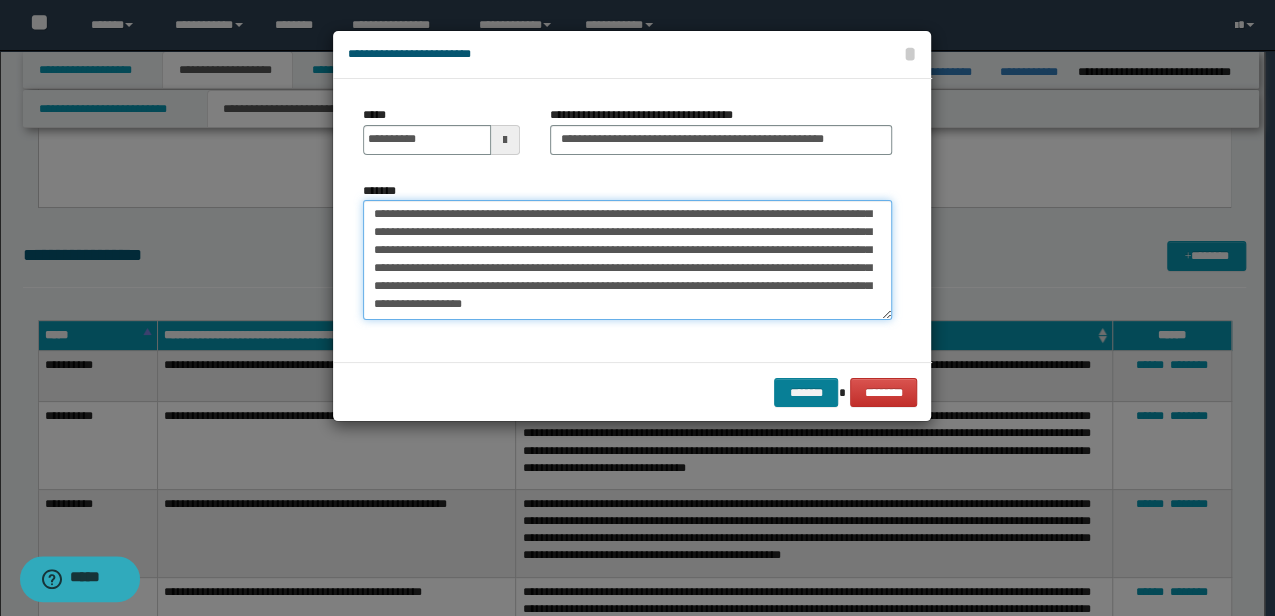 type on "**********" 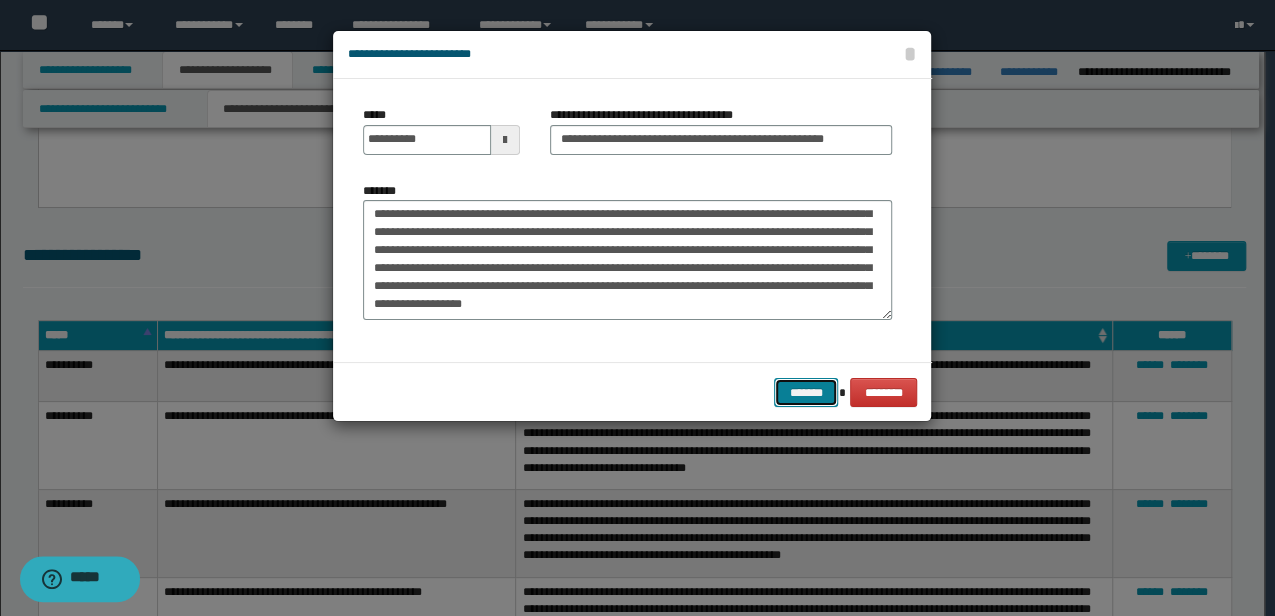 click on "*******" at bounding box center (806, 392) 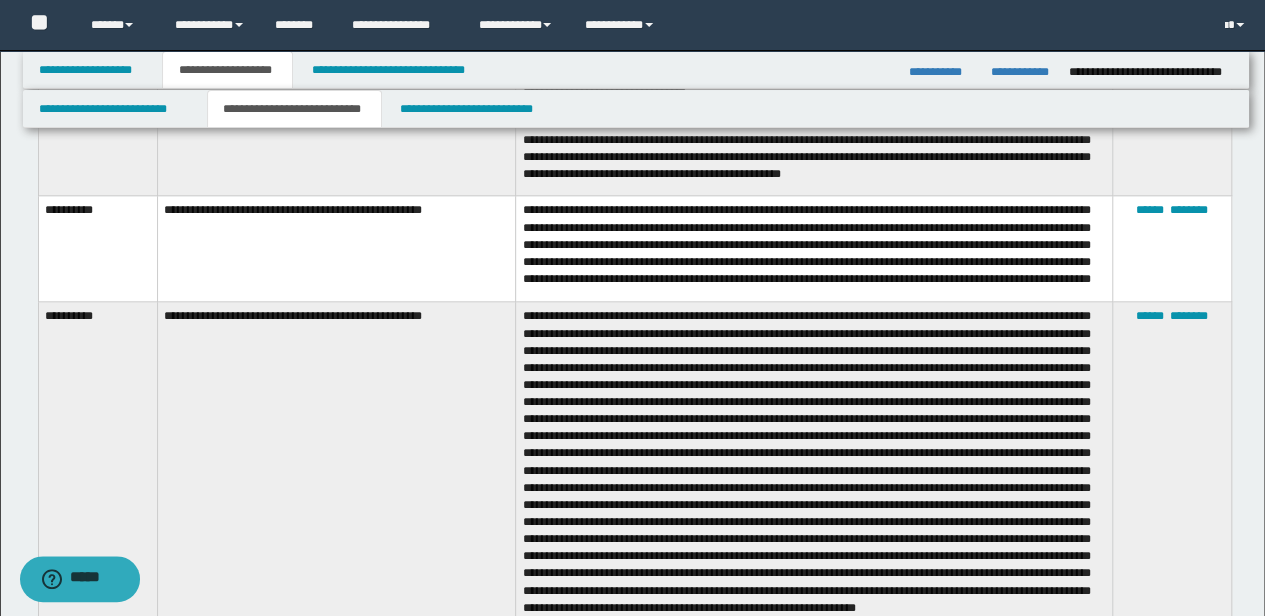 scroll, scrollTop: 6108, scrollLeft: 0, axis: vertical 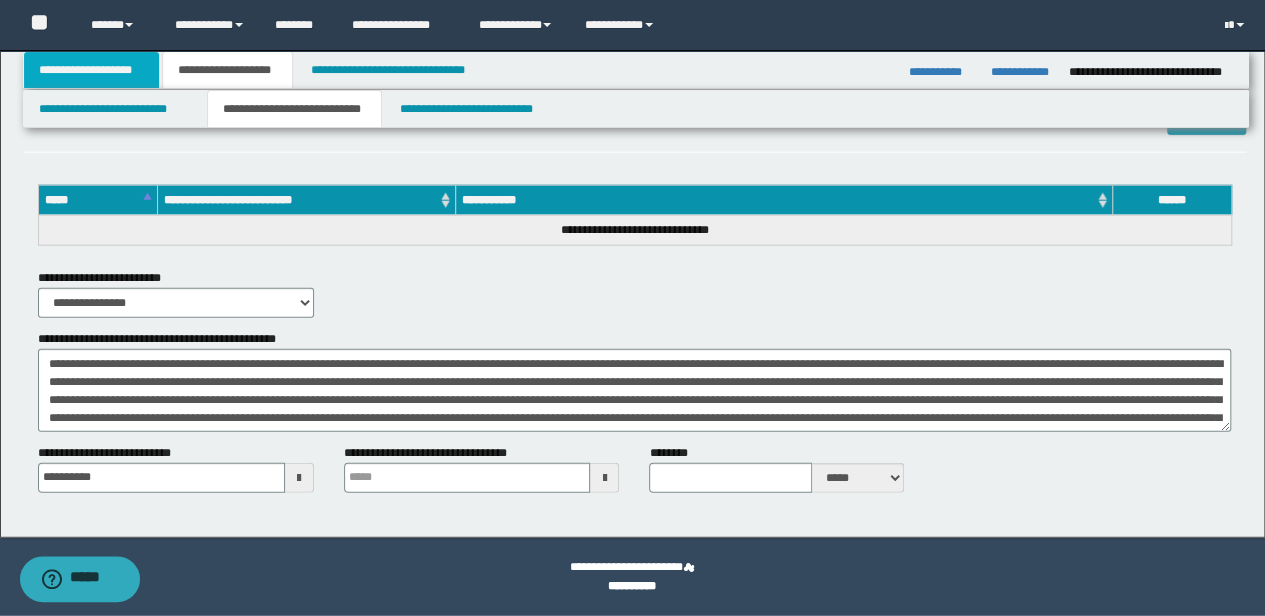 click on "**********" at bounding box center (92, 70) 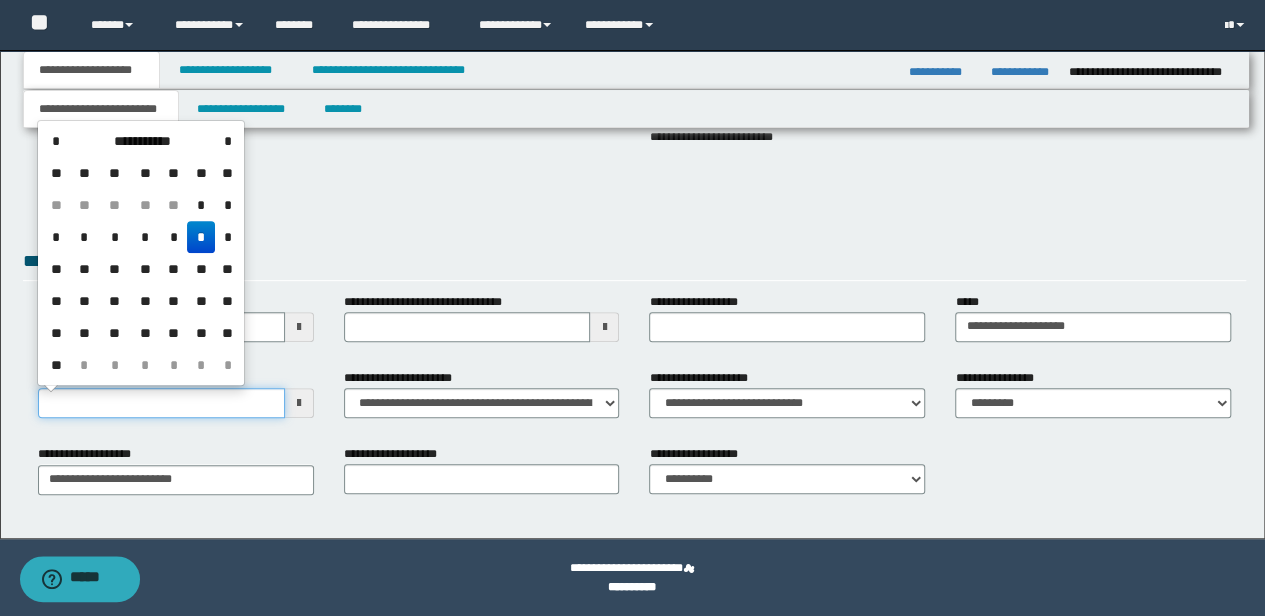 drag, startPoint x: 153, startPoint y: 404, endPoint x: 0, endPoint y: 416, distance: 153.46986 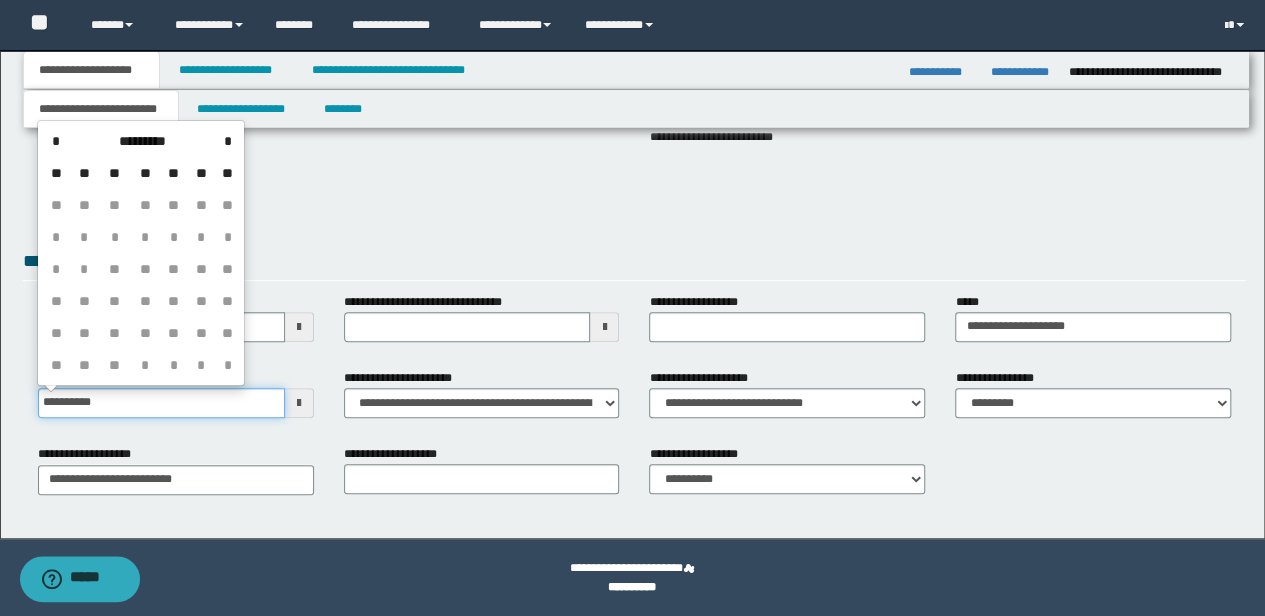 type on "**********" 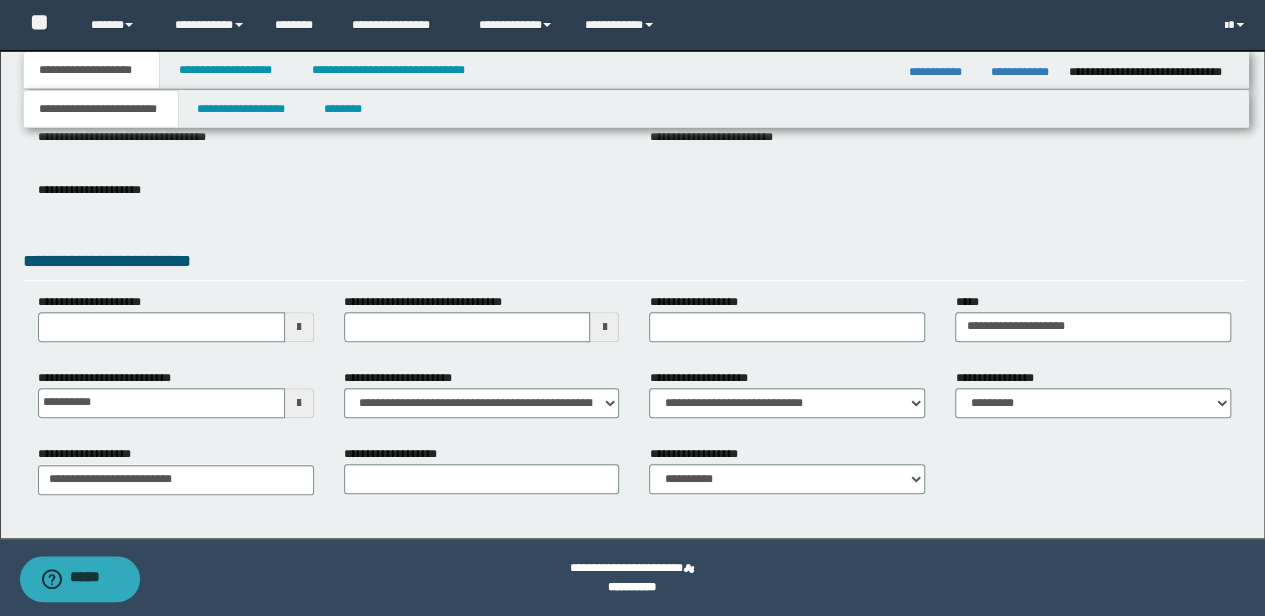 click on "**********" at bounding box center [635, 205] 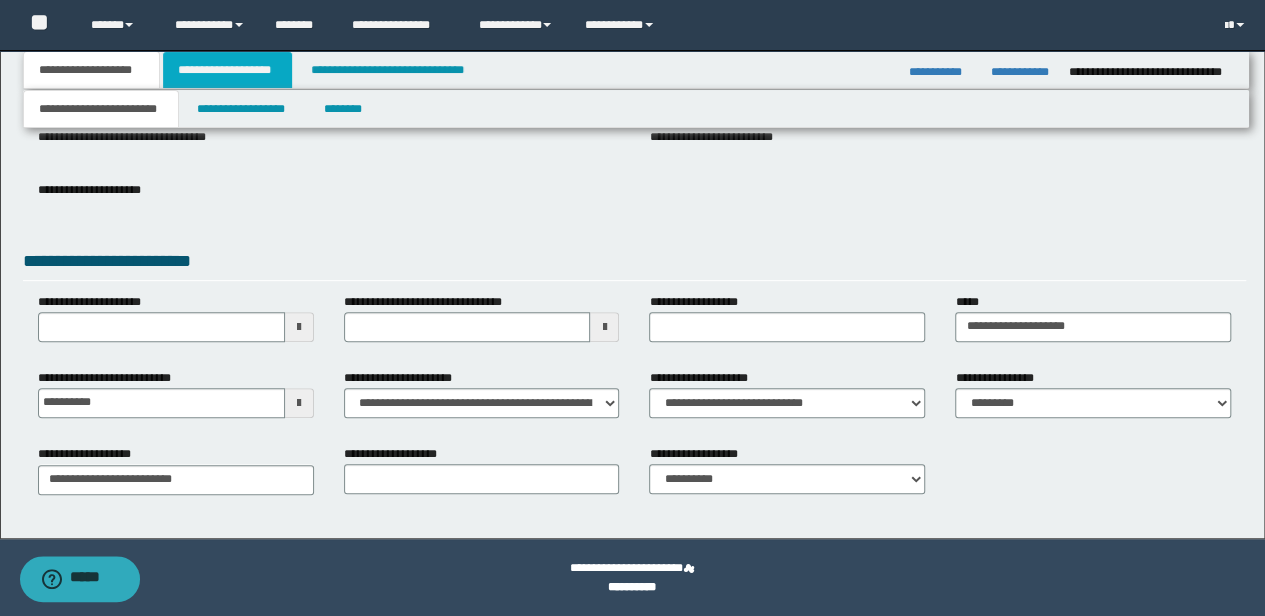 click on "**********" at bounding box center [227, 70] 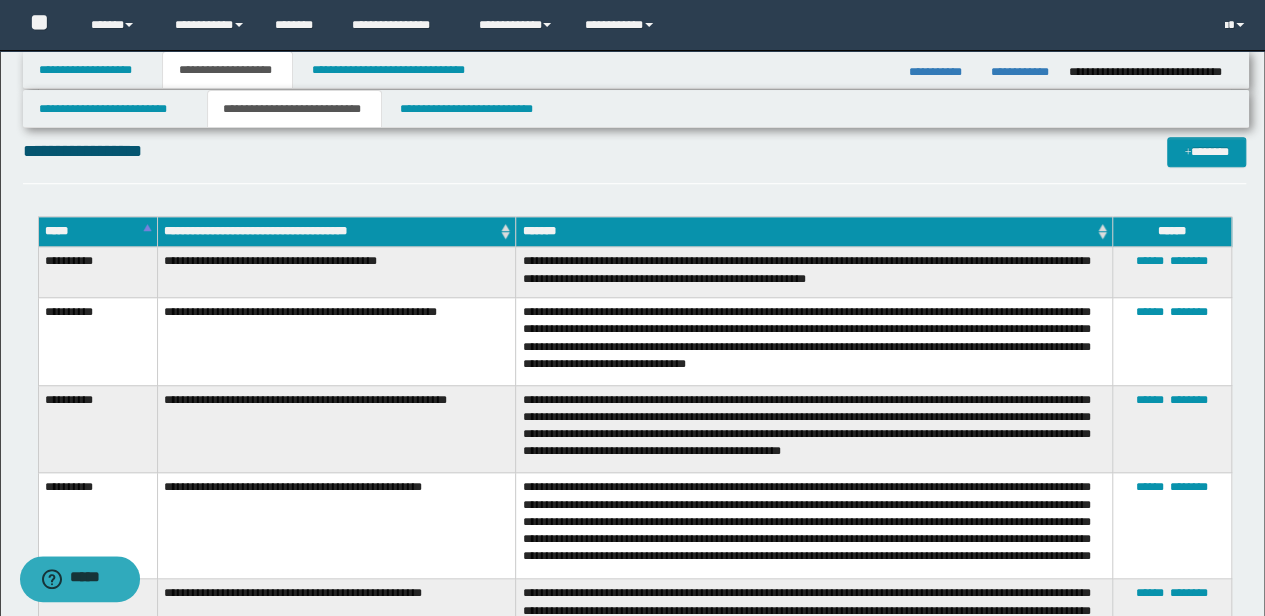 scroll, scrollTop: 2738, scrollLeft: 0, axis: vertical 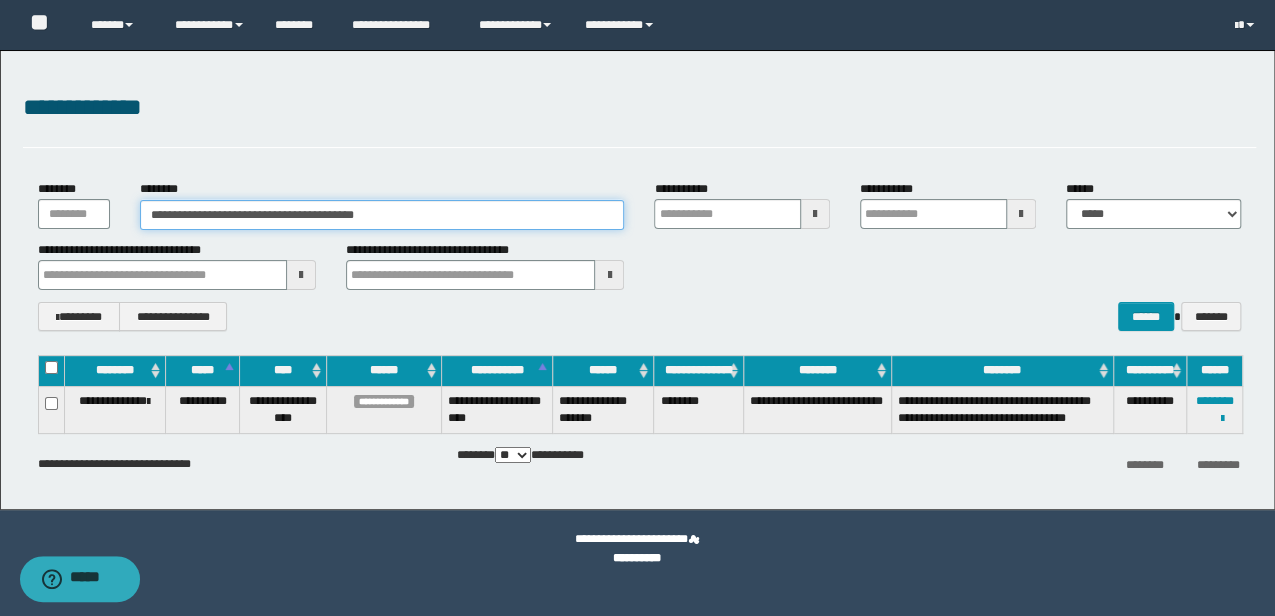drag, startPoint x: 451, startPoint y: 204, endPoint x: -3, endPoint y: 123, distance: 461.16916 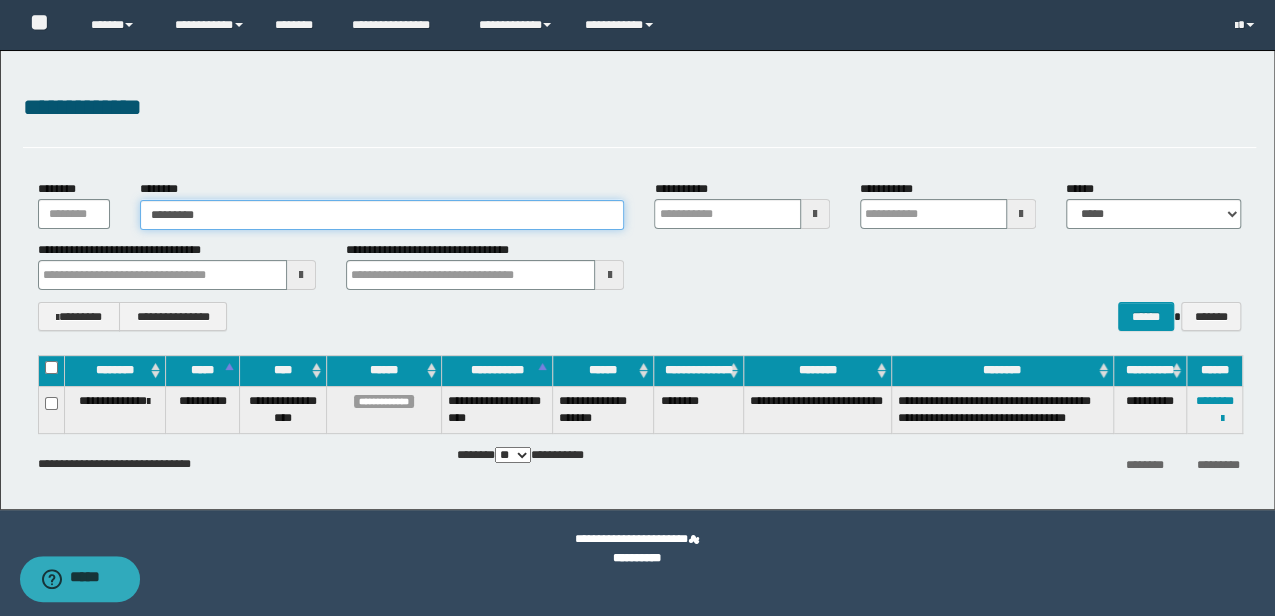 type on "********" 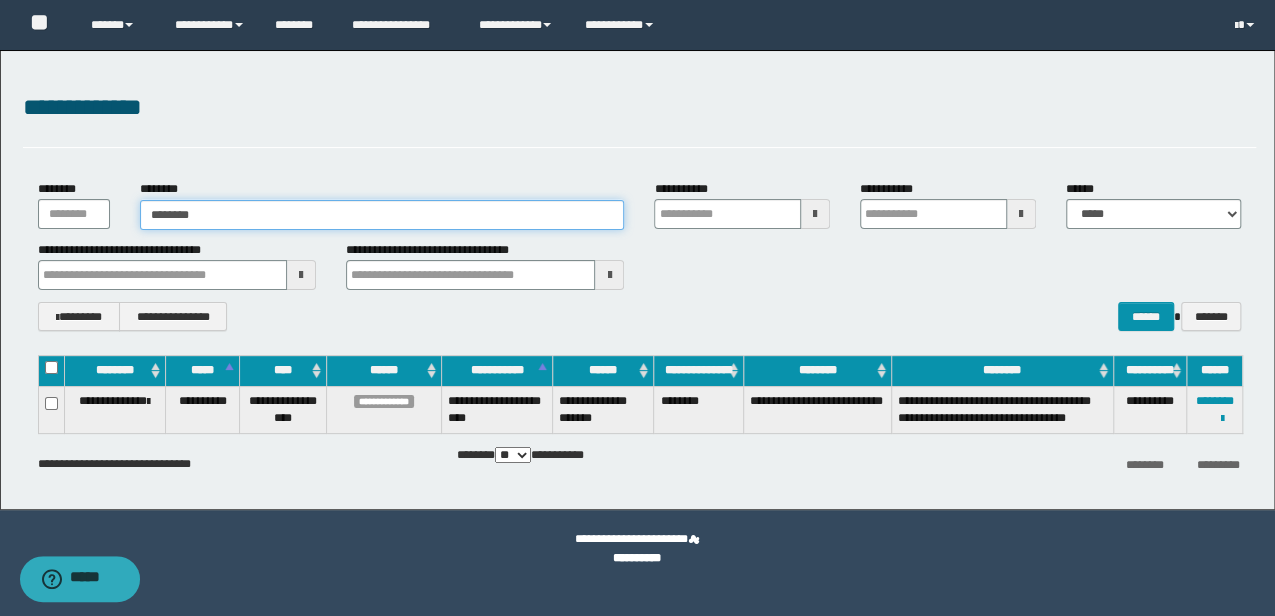 type on "********" 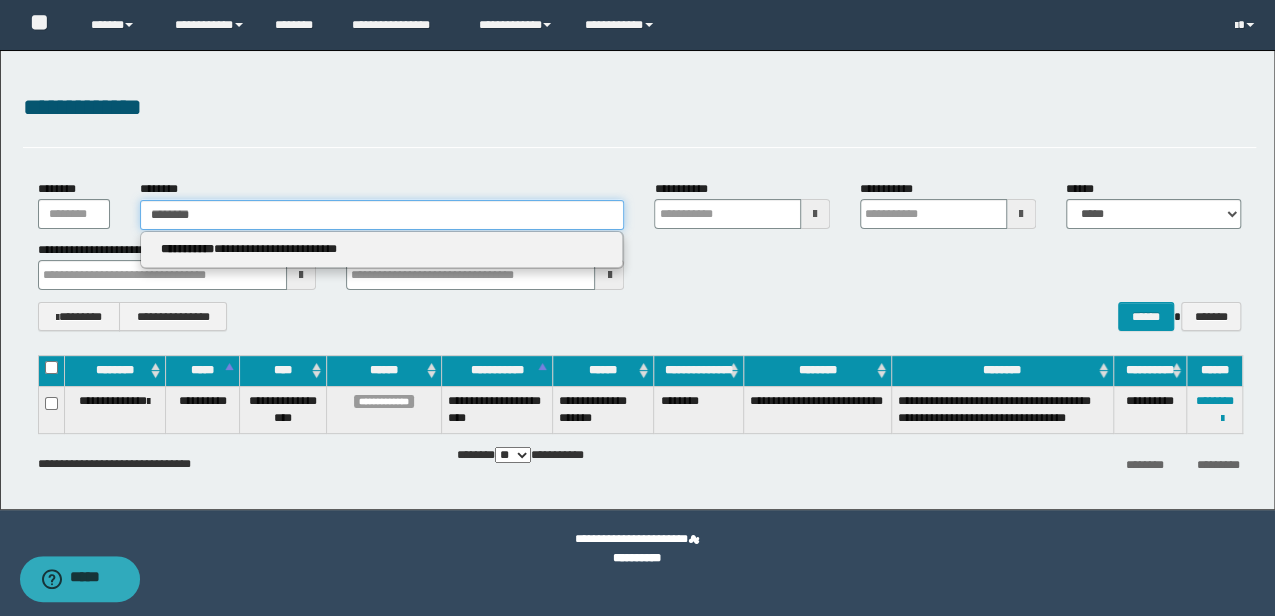 type on "**********" 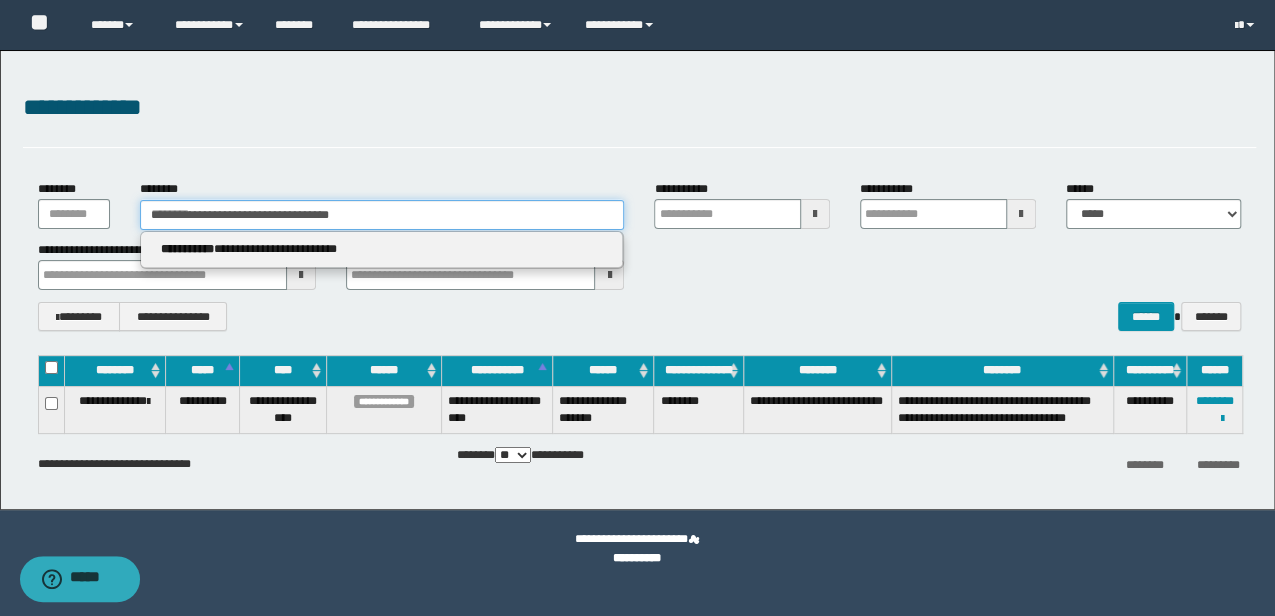 type 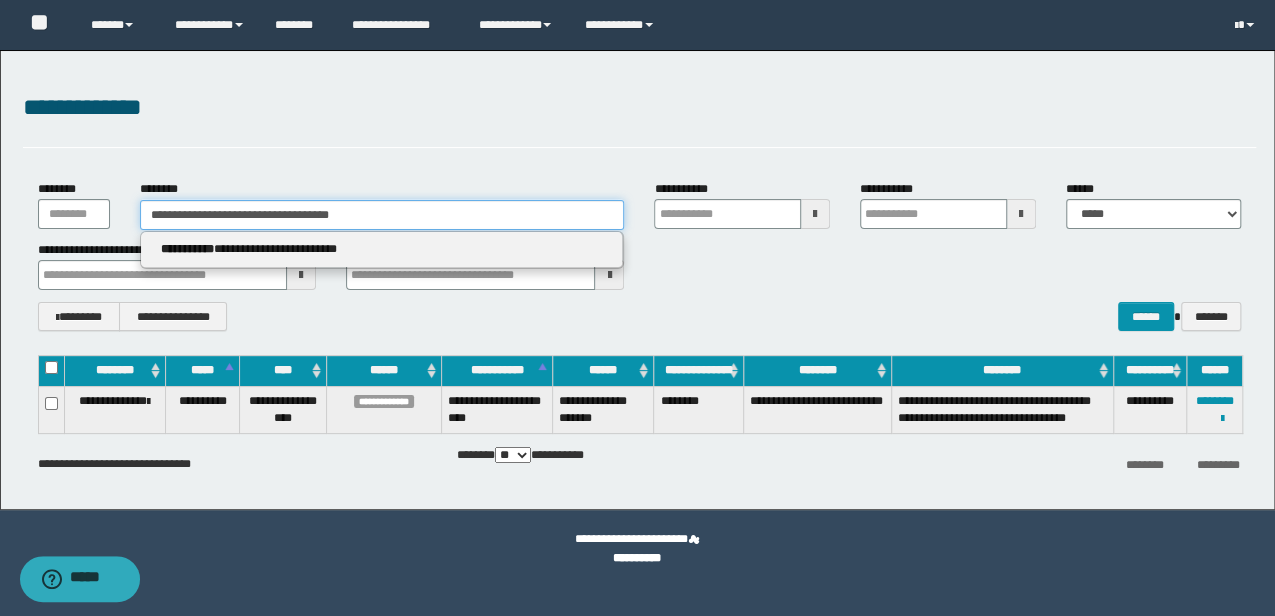 type on "**********" 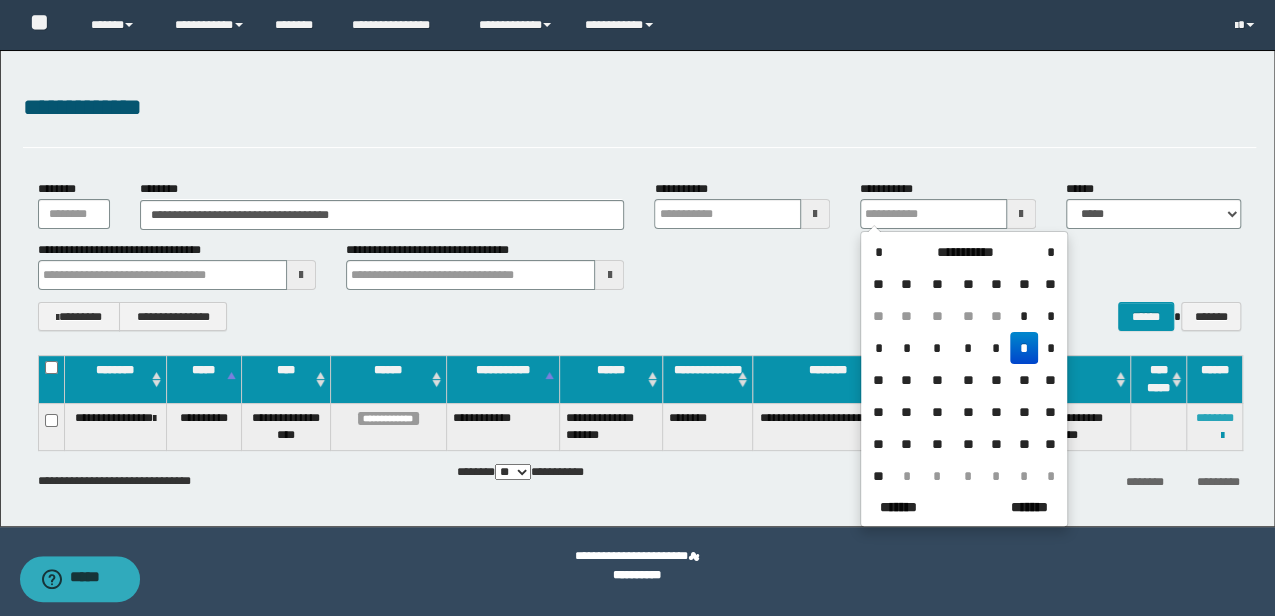 click on "********" at bounding box center [1214, 418] 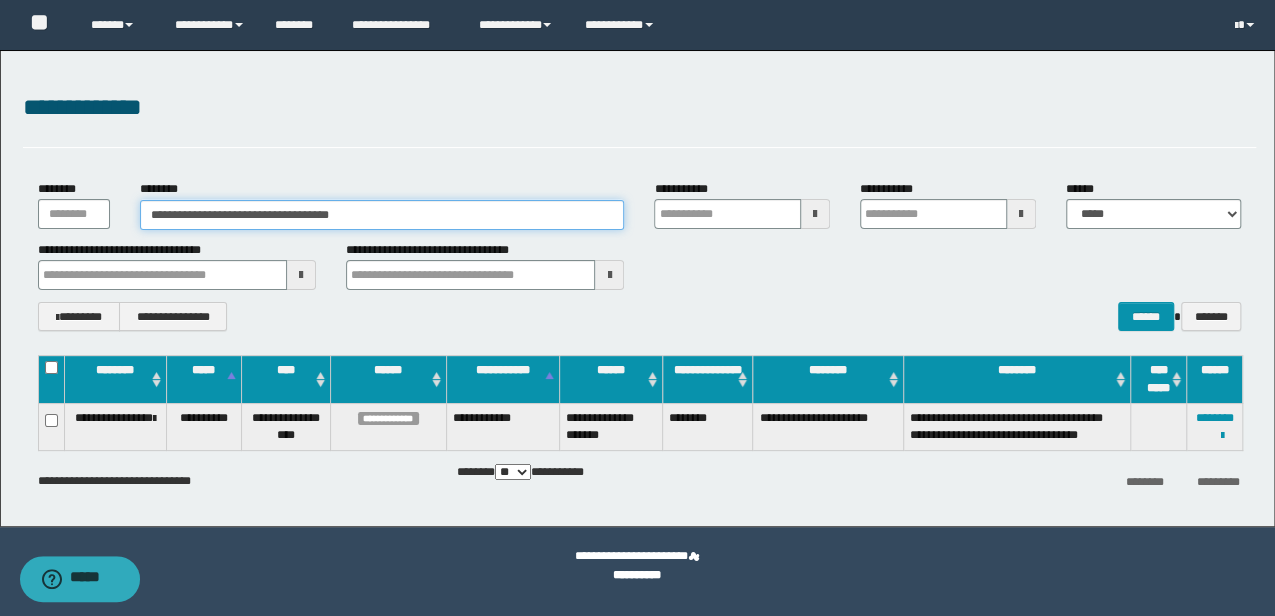 drag, startPoint x: 400, startPoint y: 218, endPoint x: 0, endPoint y: 358, distance: 423.7924 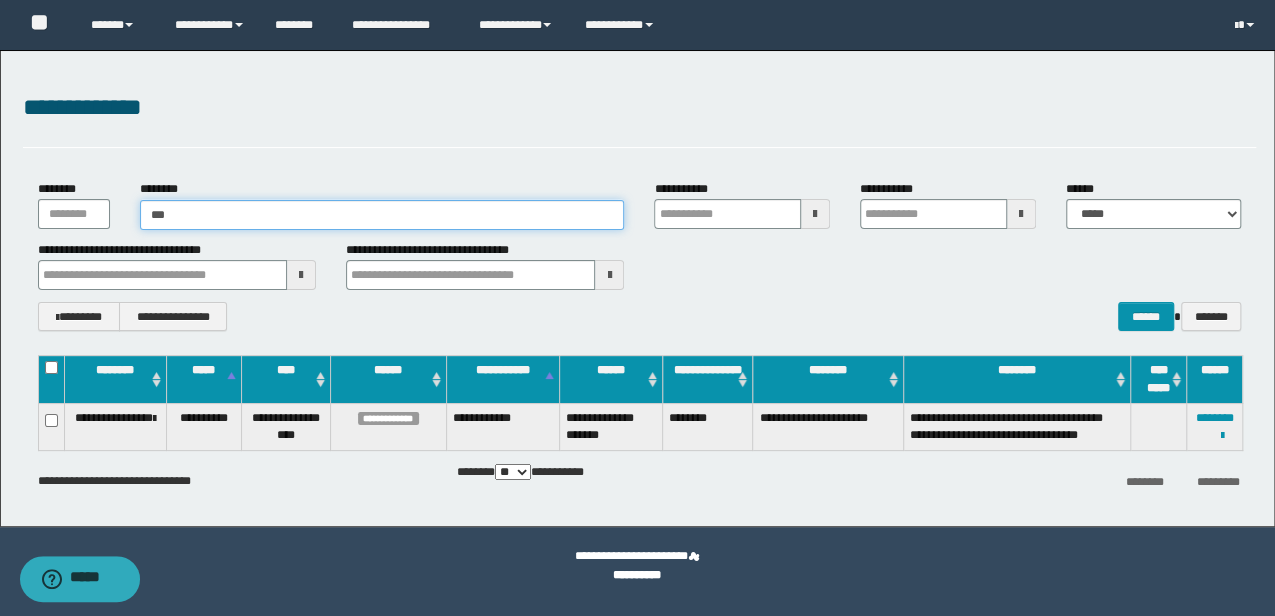 type on "****" 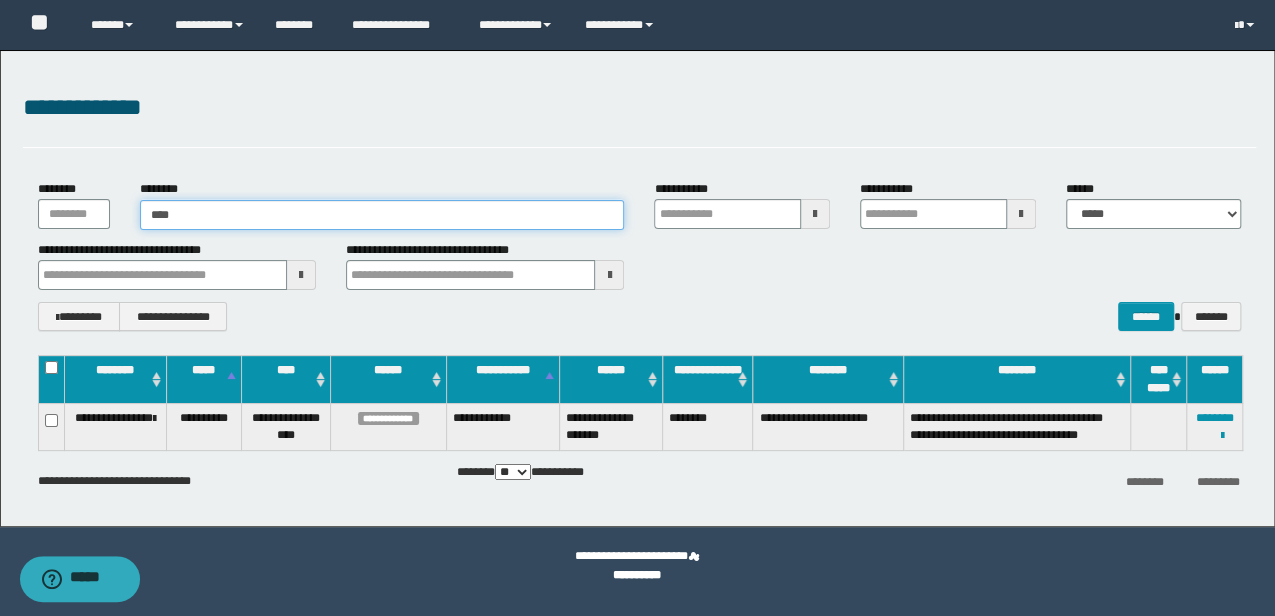 type on "****" 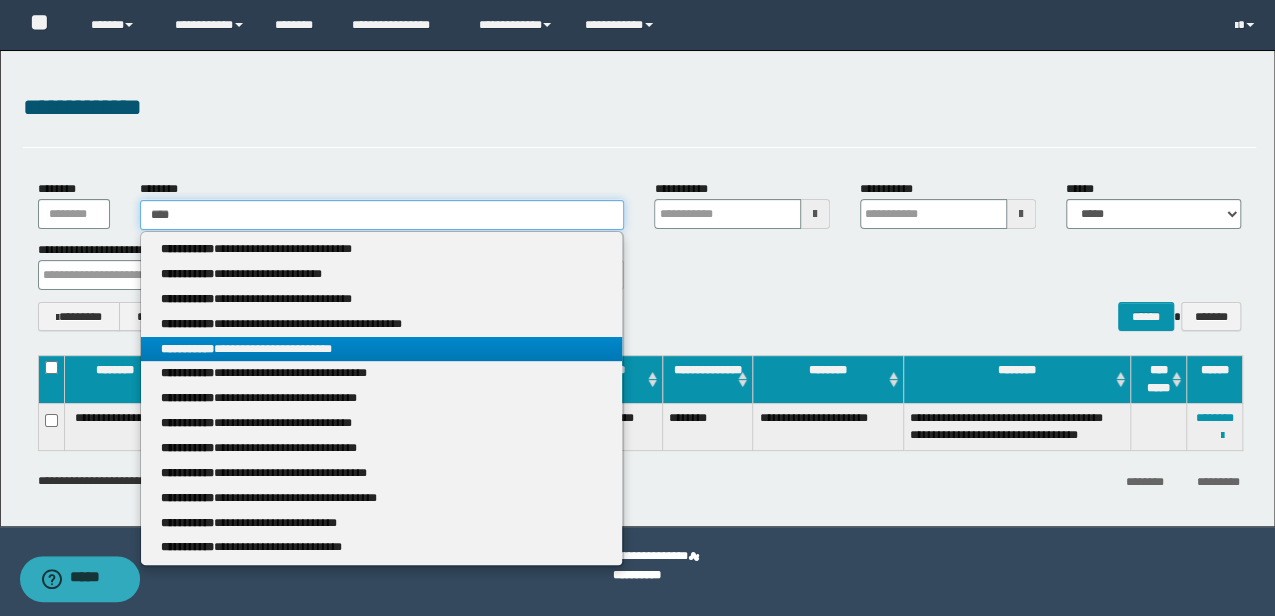 type 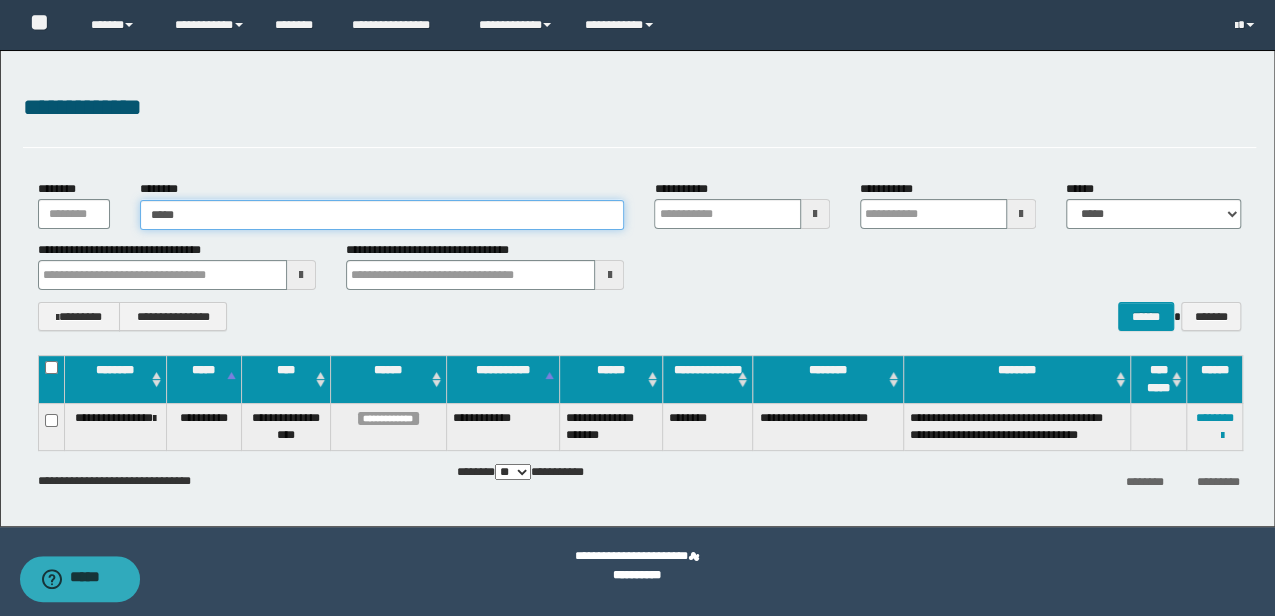 type on "******" 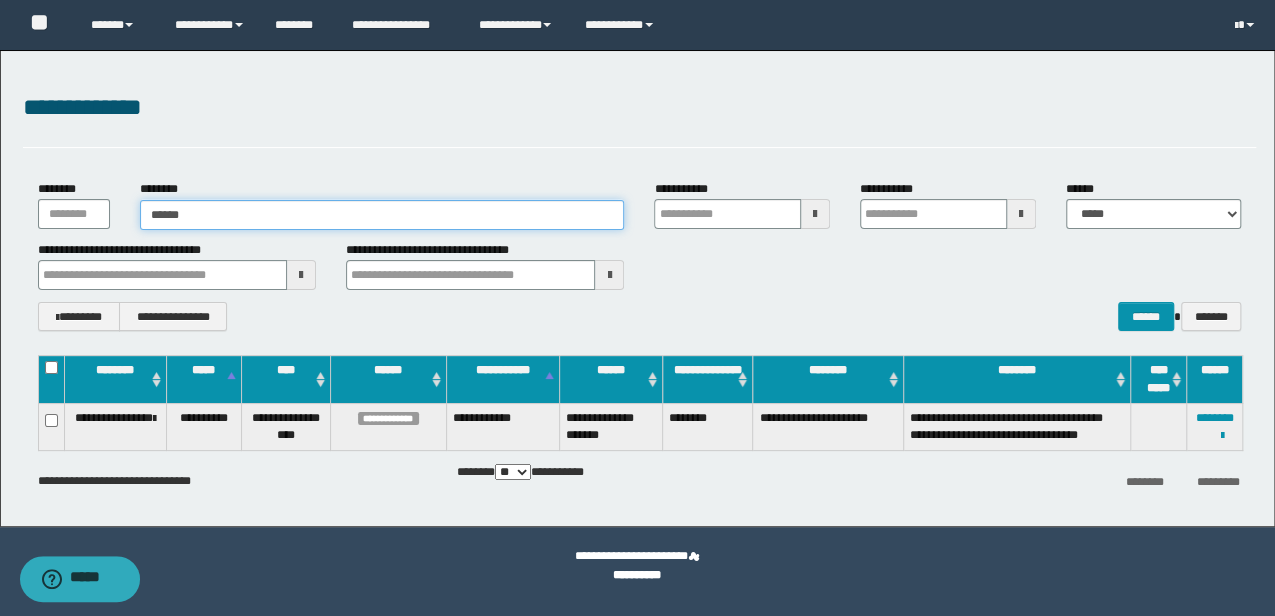 type on "******" 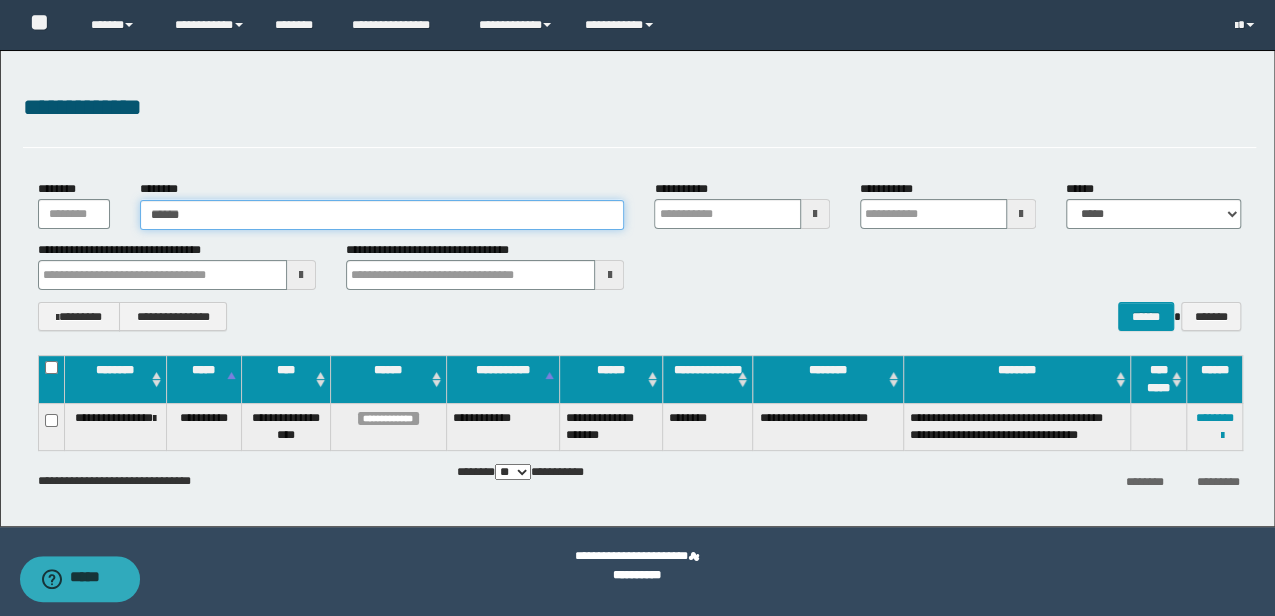 type 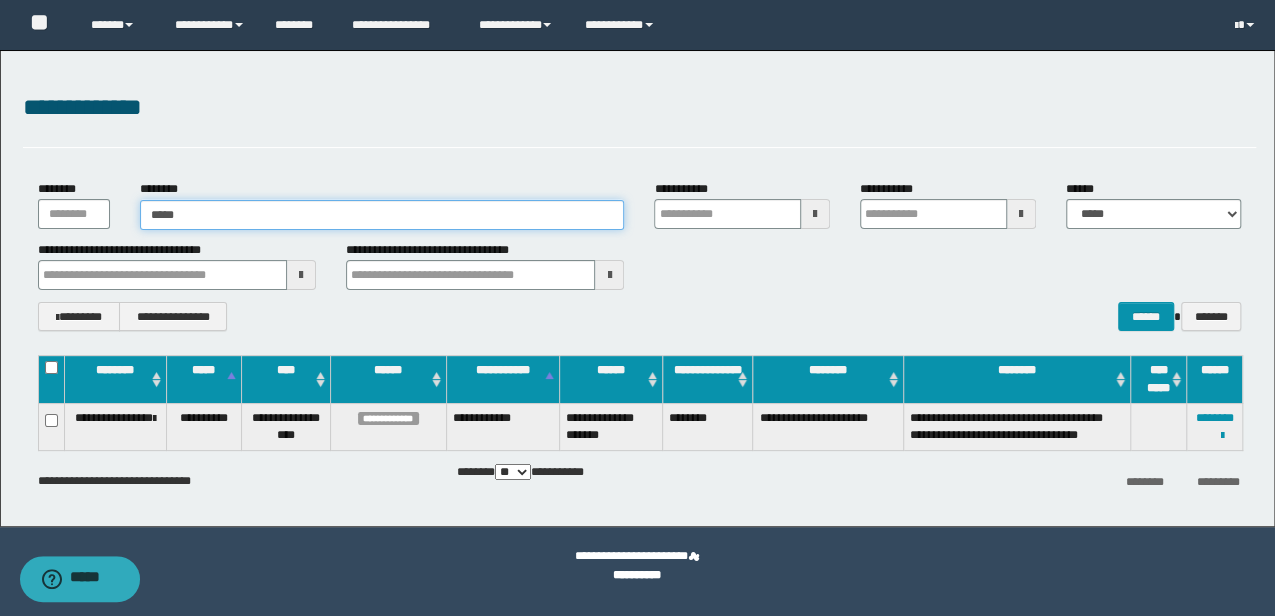 type on "*****" 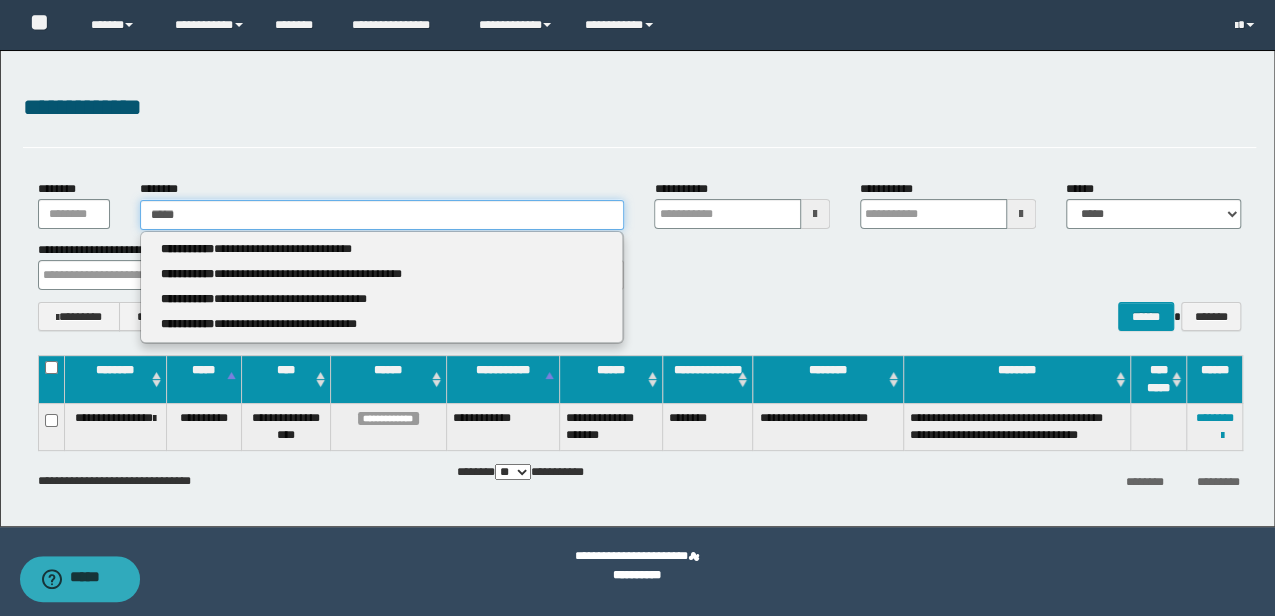 type 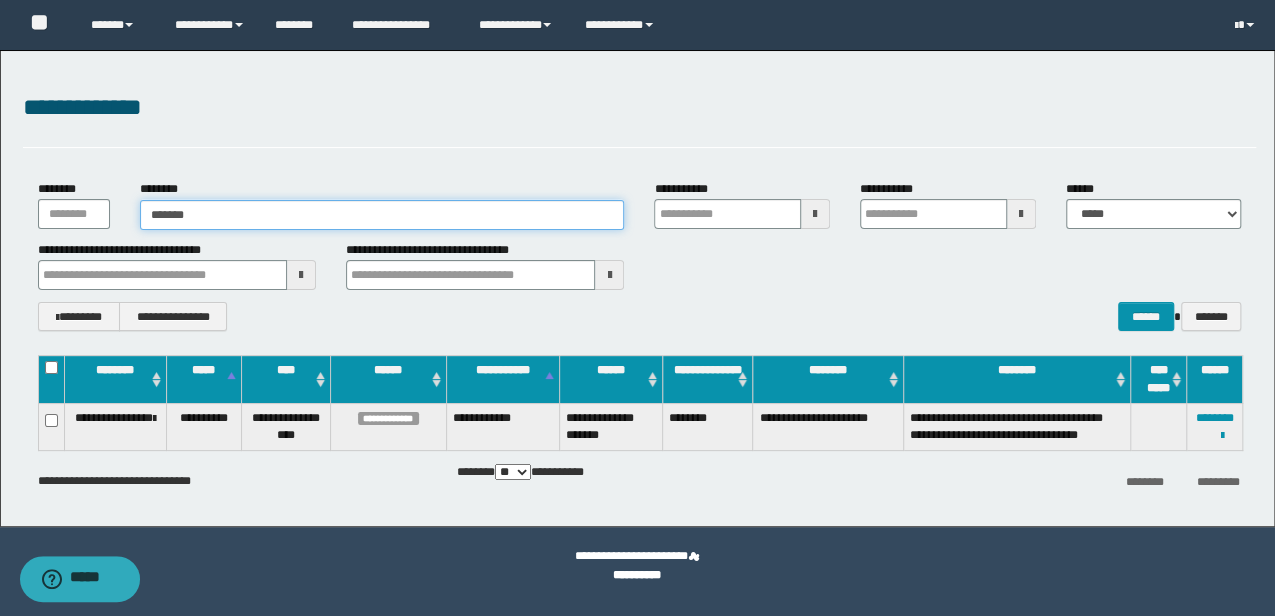 type on "********" 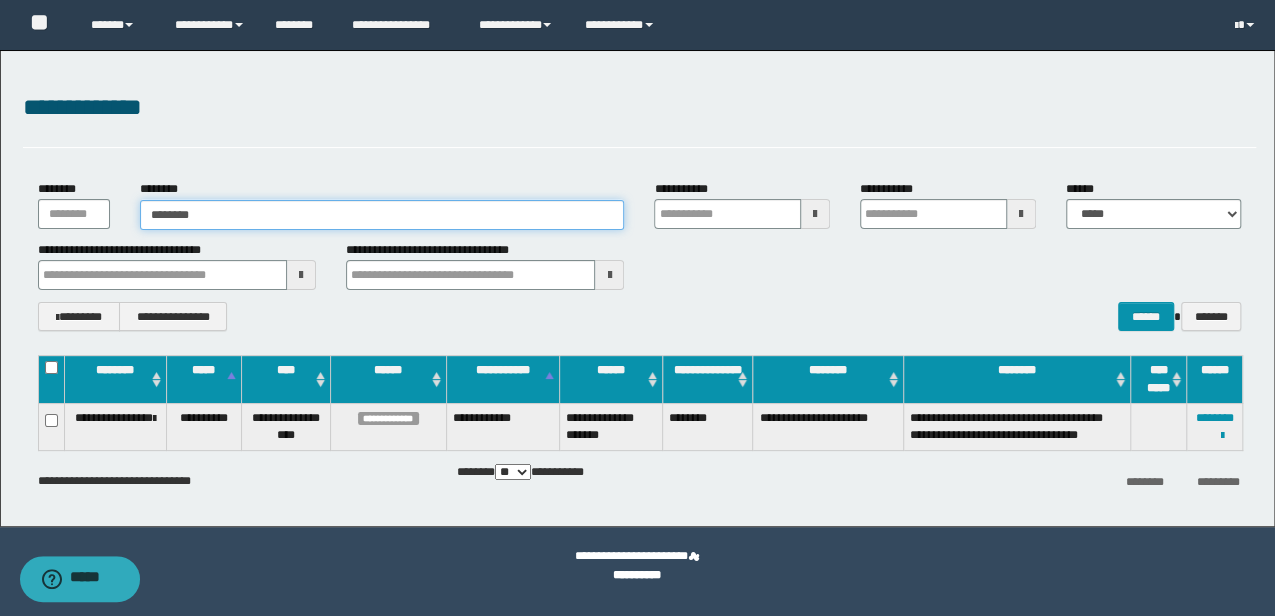 type on "********" 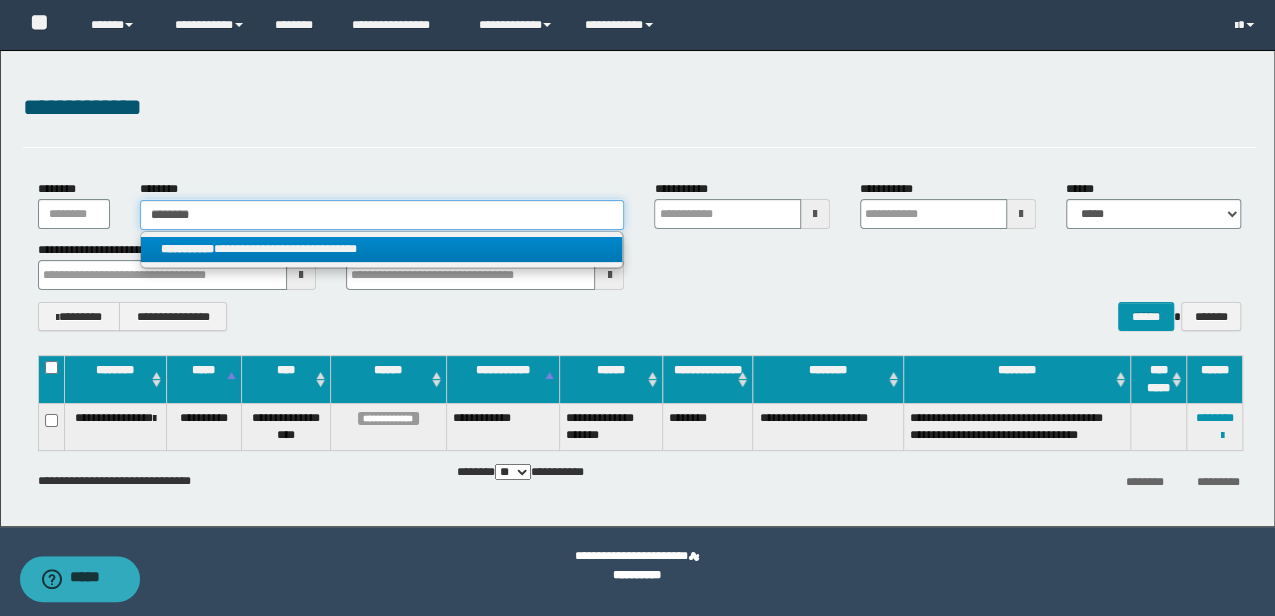type on "********" 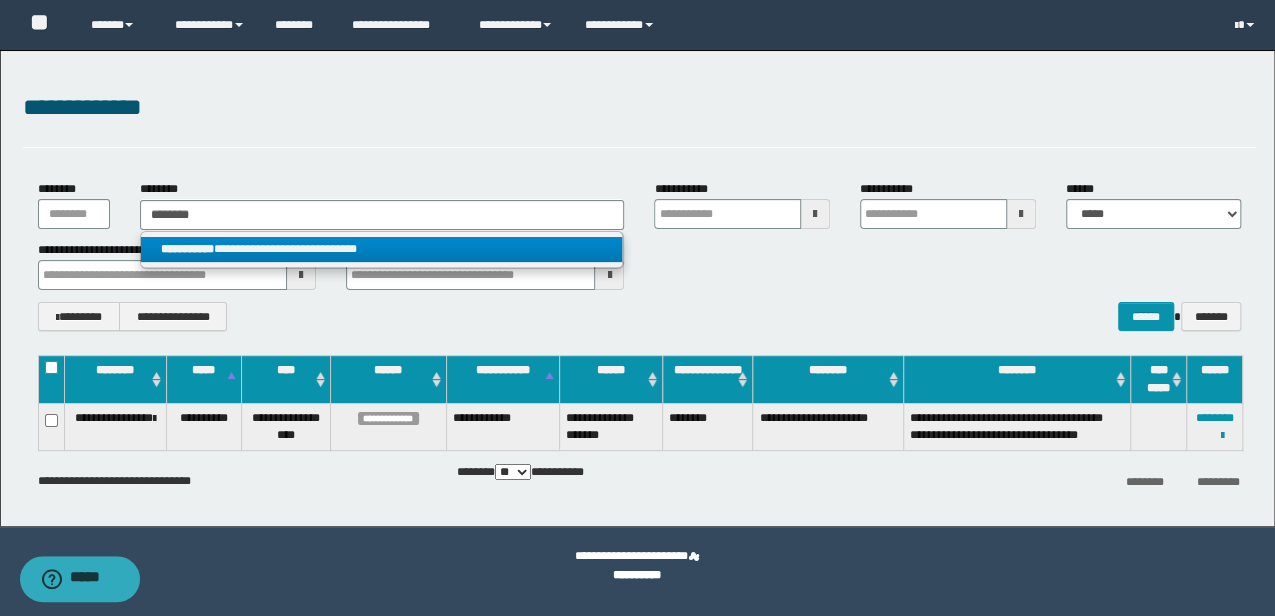 click on "**********" at bounding box center (381, 249) 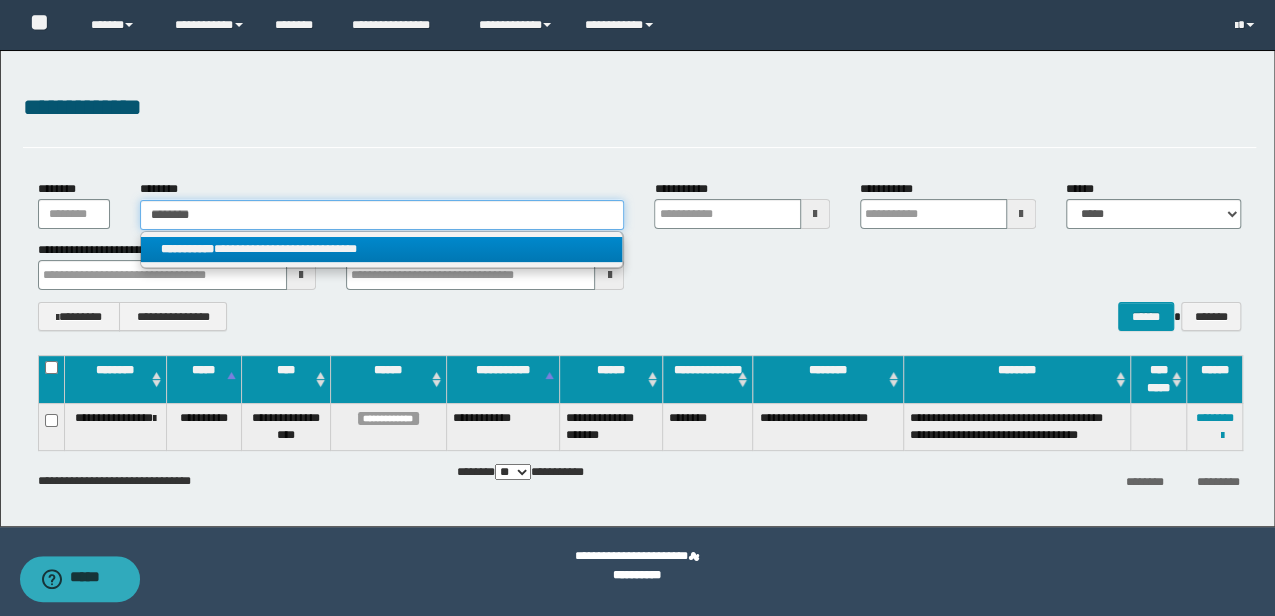 type 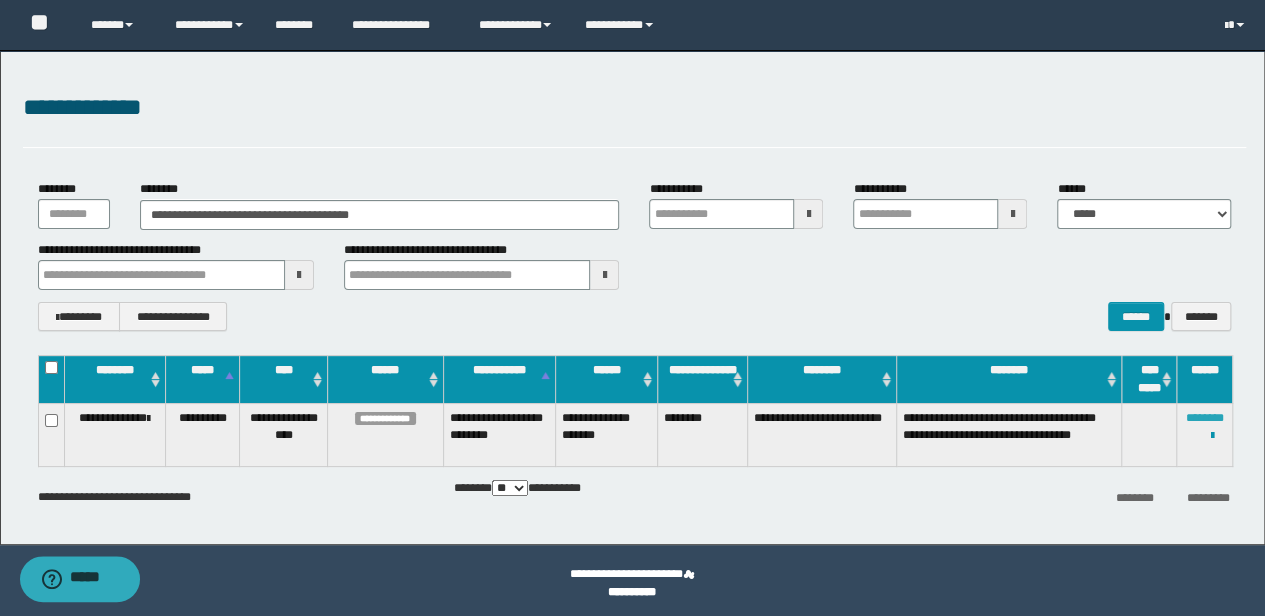 click on "********" at bounding box center [1205, 418] 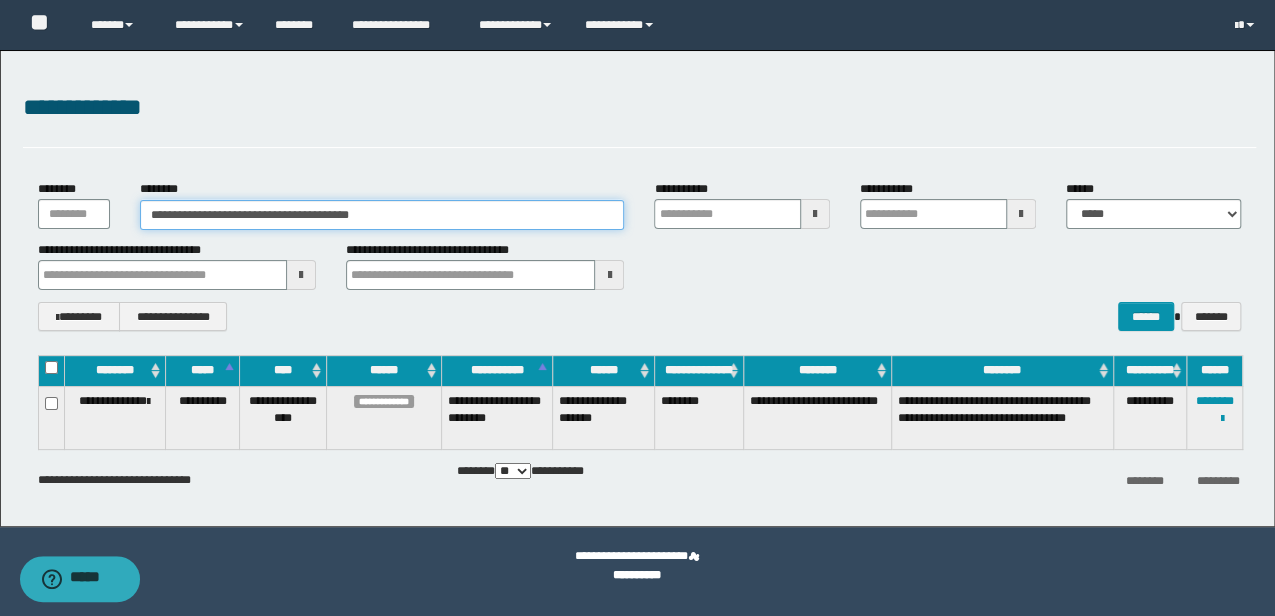 drag, startPoint x: 427, startPoint y: 217, endPoint x: -3, endPoint y: 189, distance: 430.91068 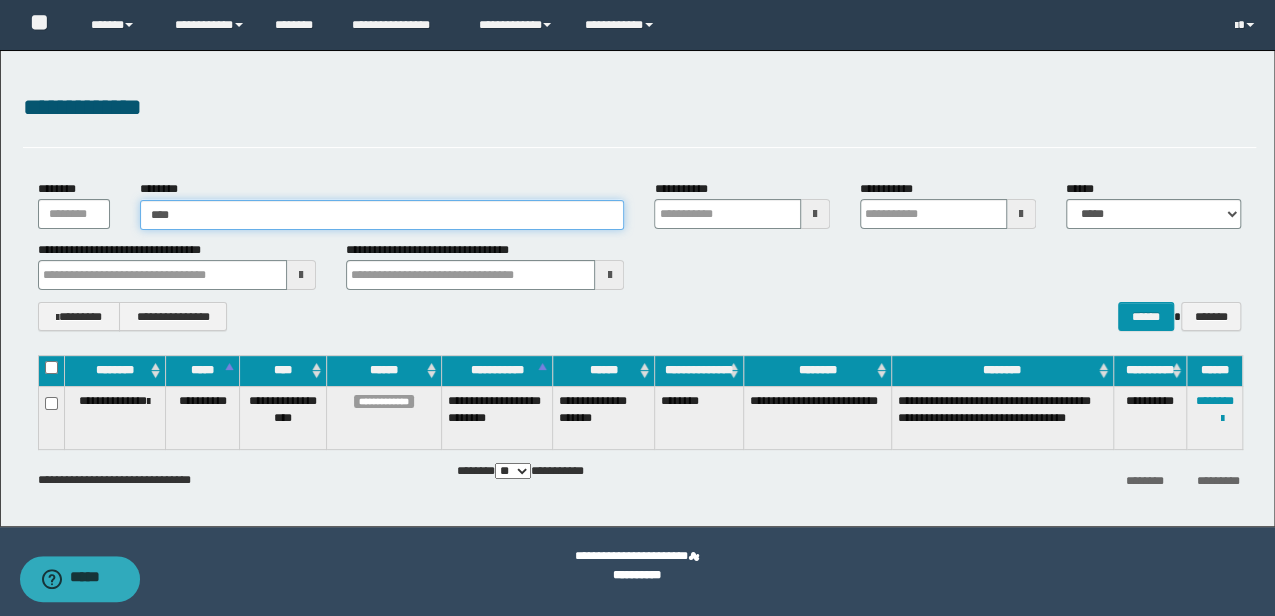 type on "*****" 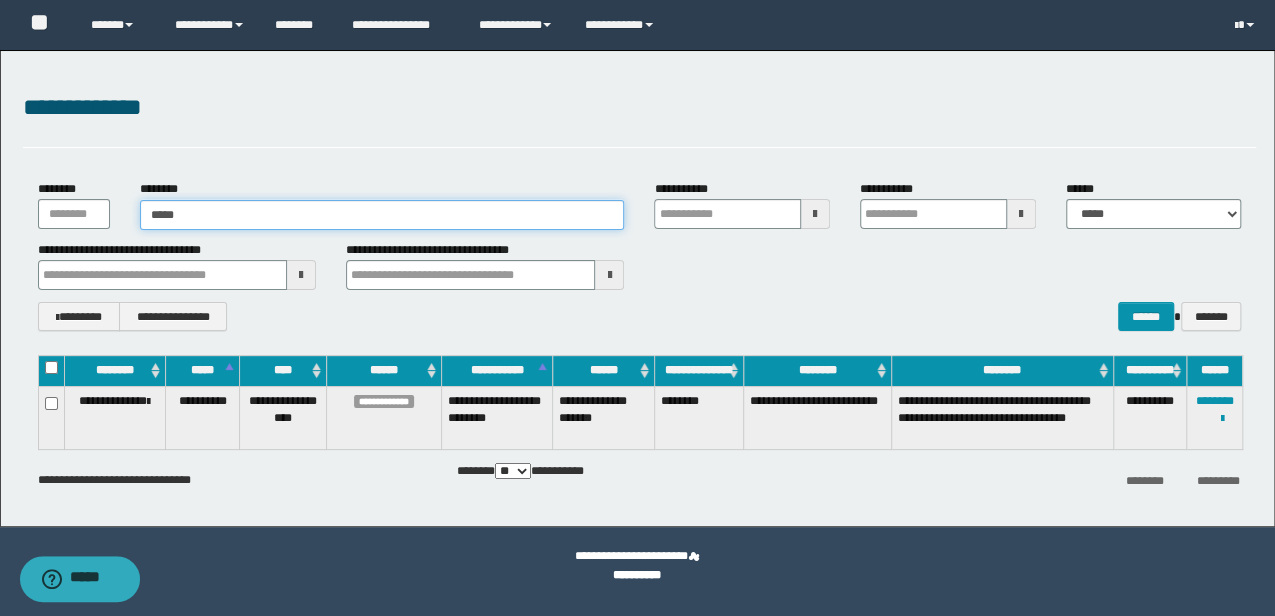 type on "*****" 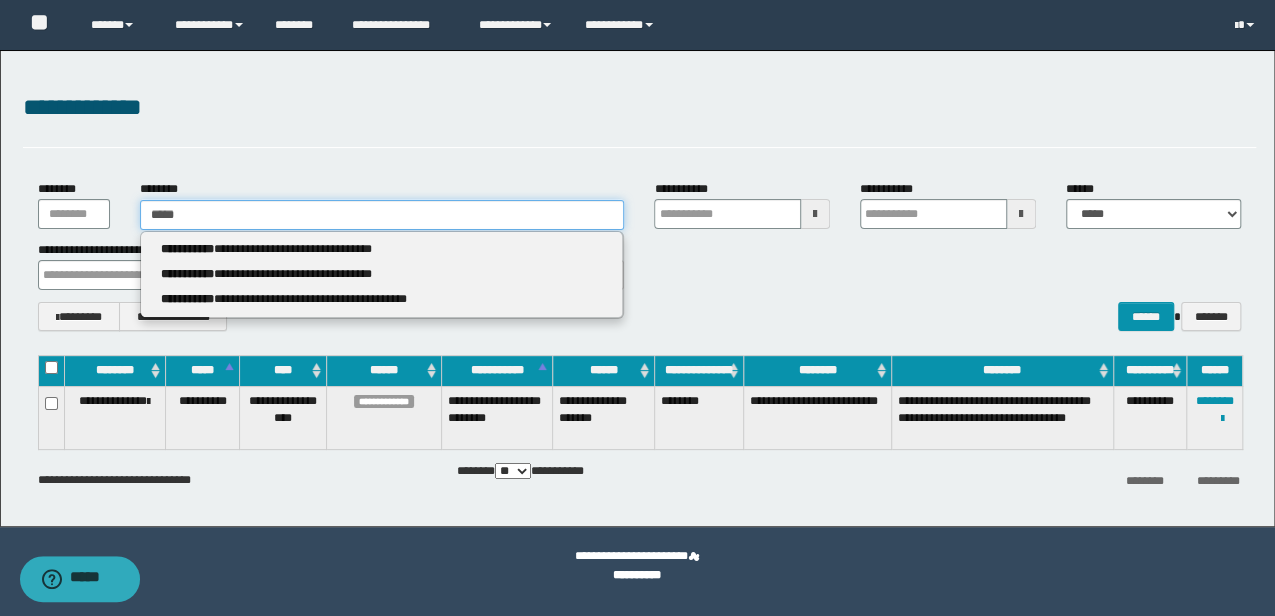type 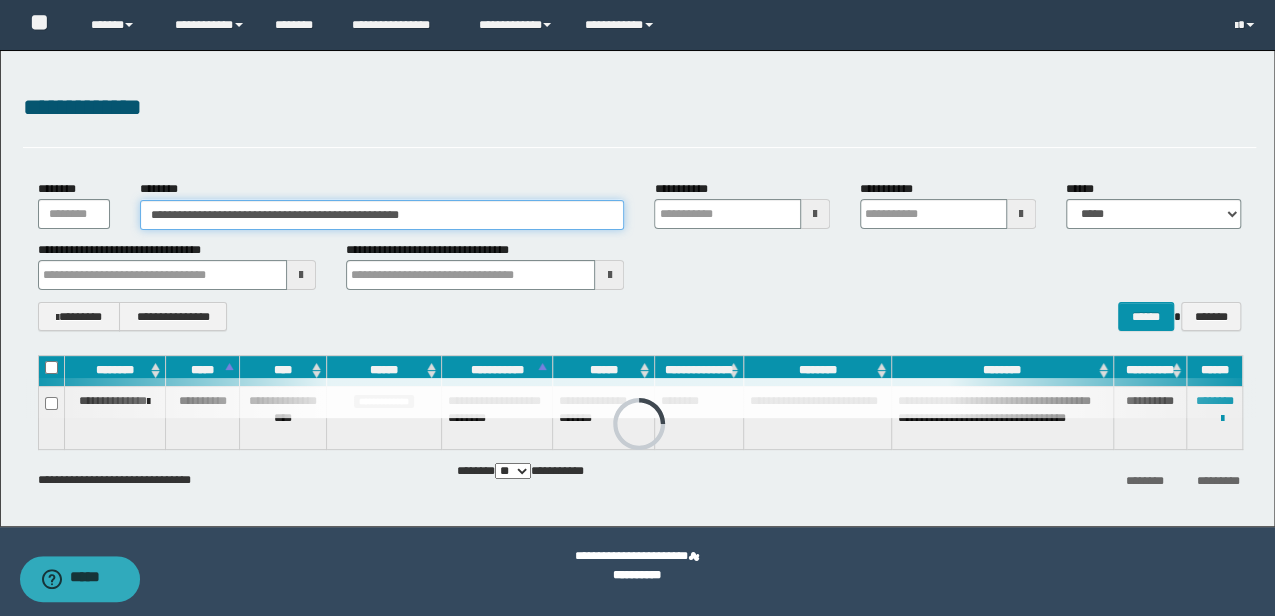 type on "**********" 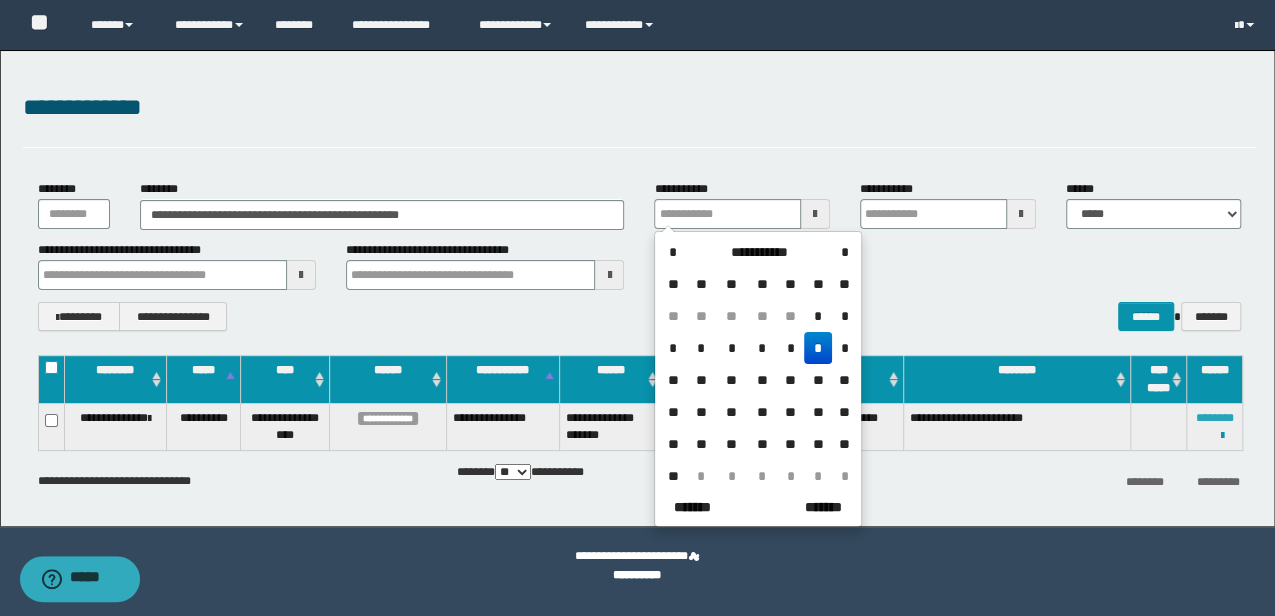 click on "********" at bounding box center [1214, 418] 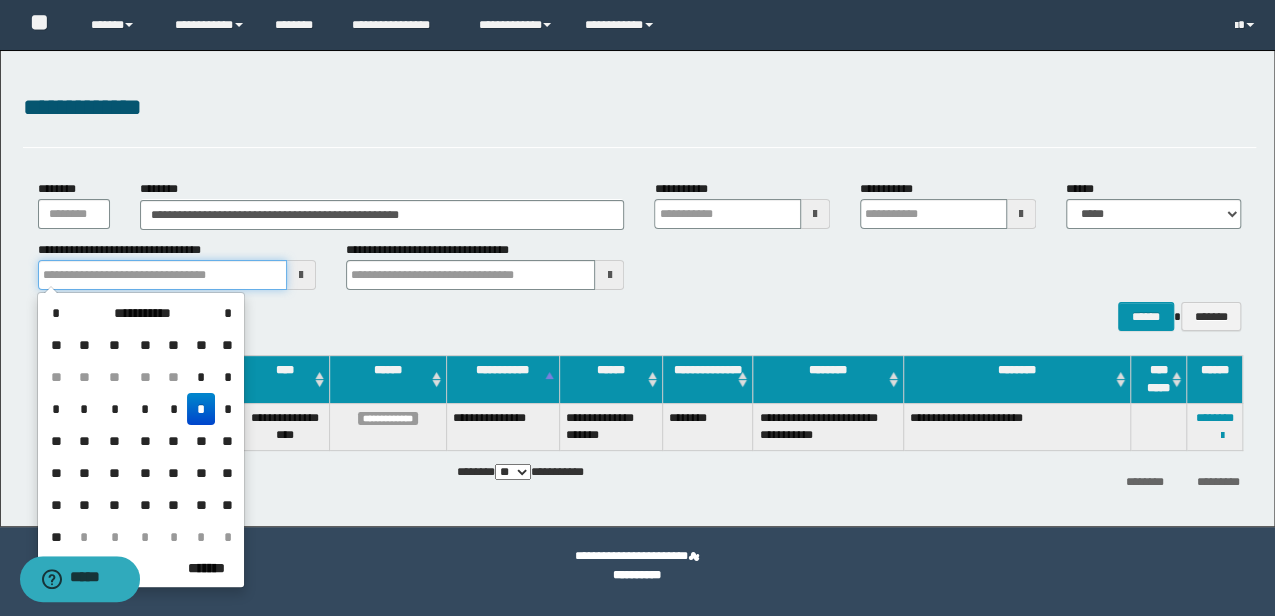 drag, startPoint x: 270, startPoint y: 270, endPoint x: -3, endPoint y: 287, distance: 273.52878 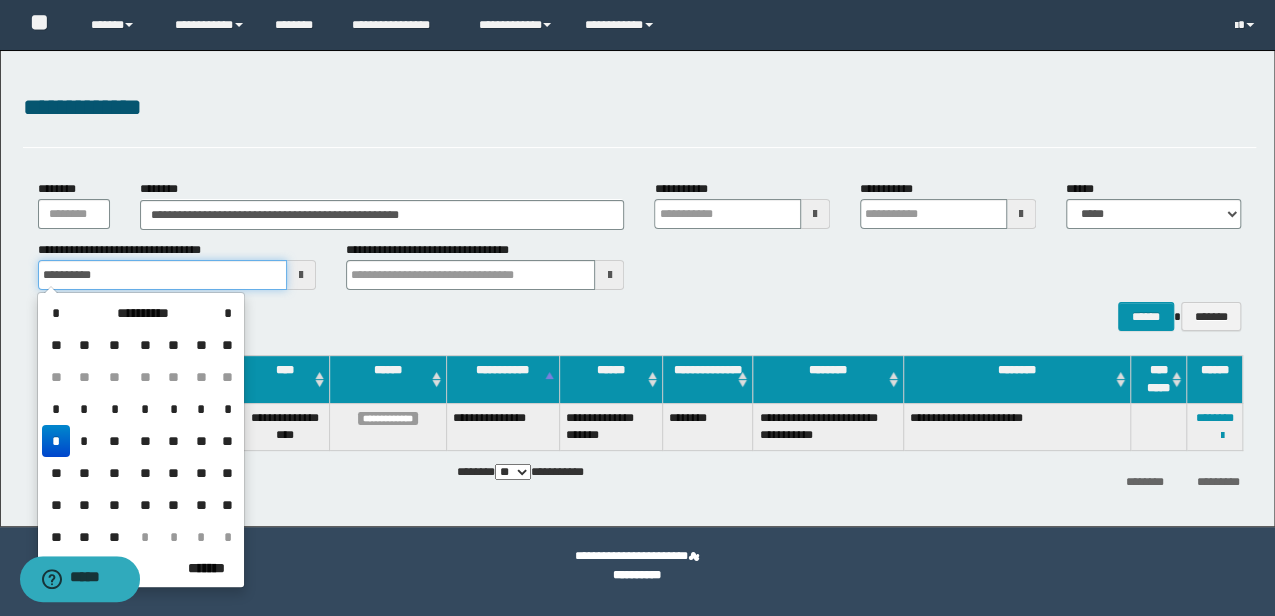 type on "**********" 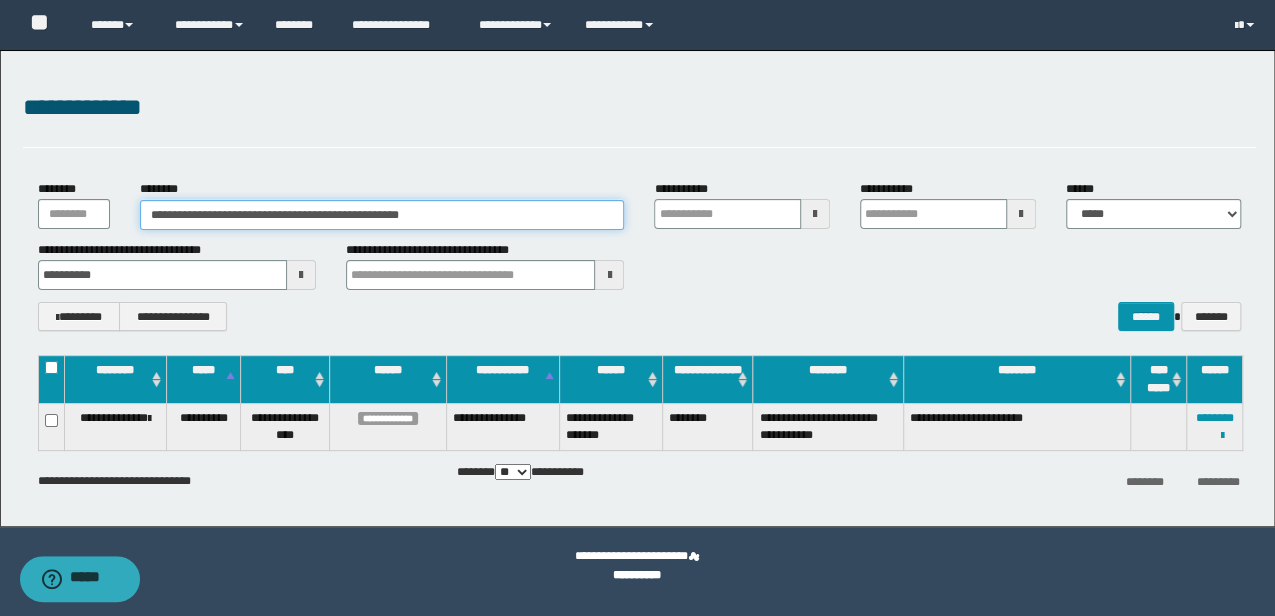 drag, startPoint x: 476, startPoint y: 227, endPoint x: 134, endPoint y: 244, distance: 342.42224 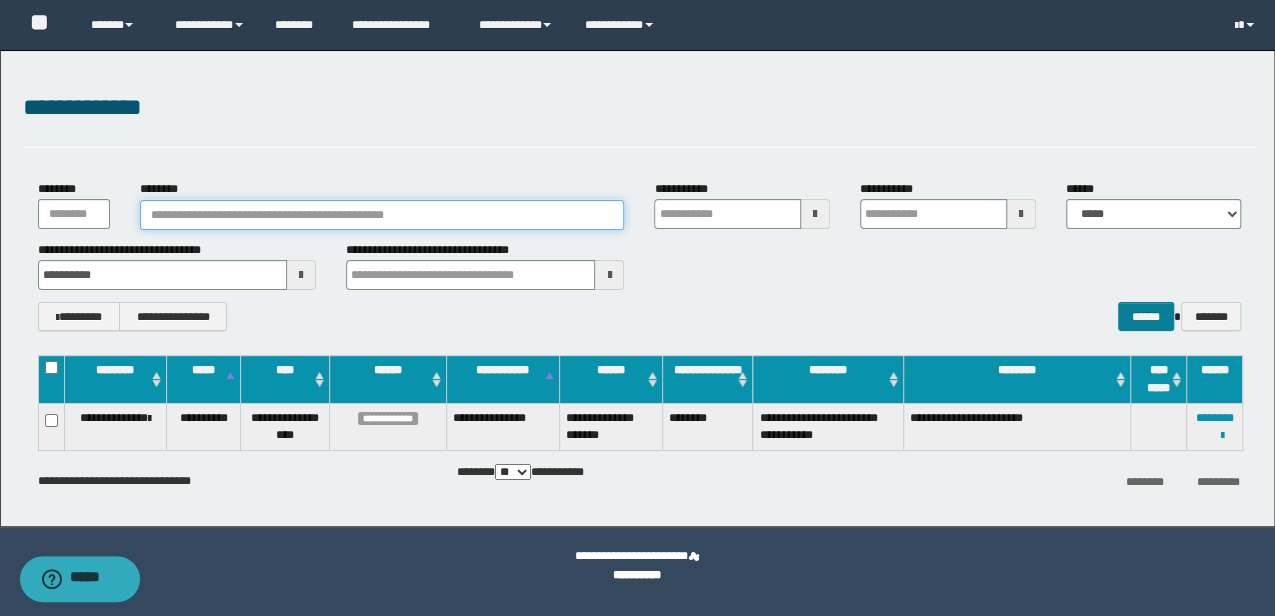 type 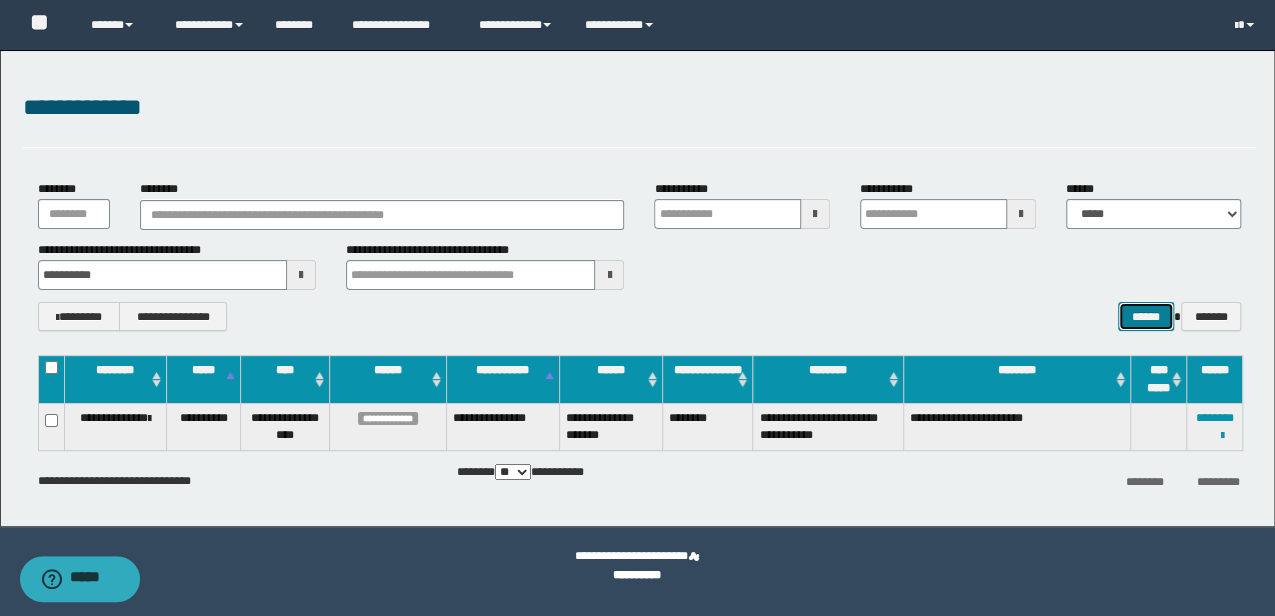 click on "******" at bounding box center (1146, 316) 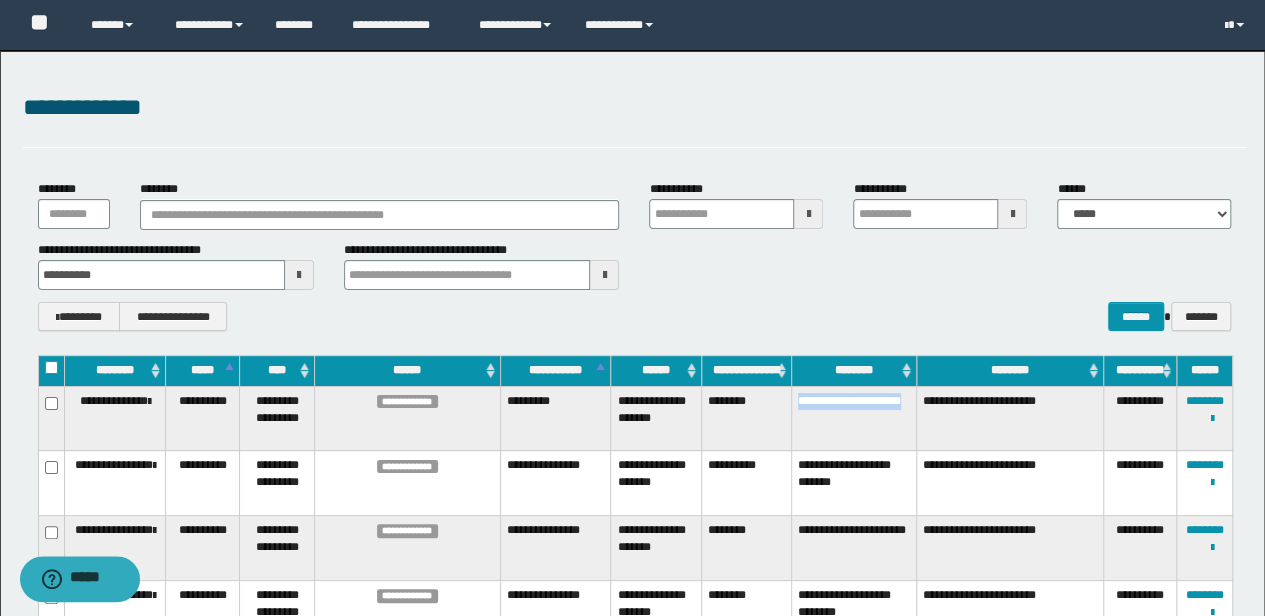 drag, startPoint x: 849, startPoint y: 424, endPoint x: 797, endPoint y: 400, distance: 57.271286 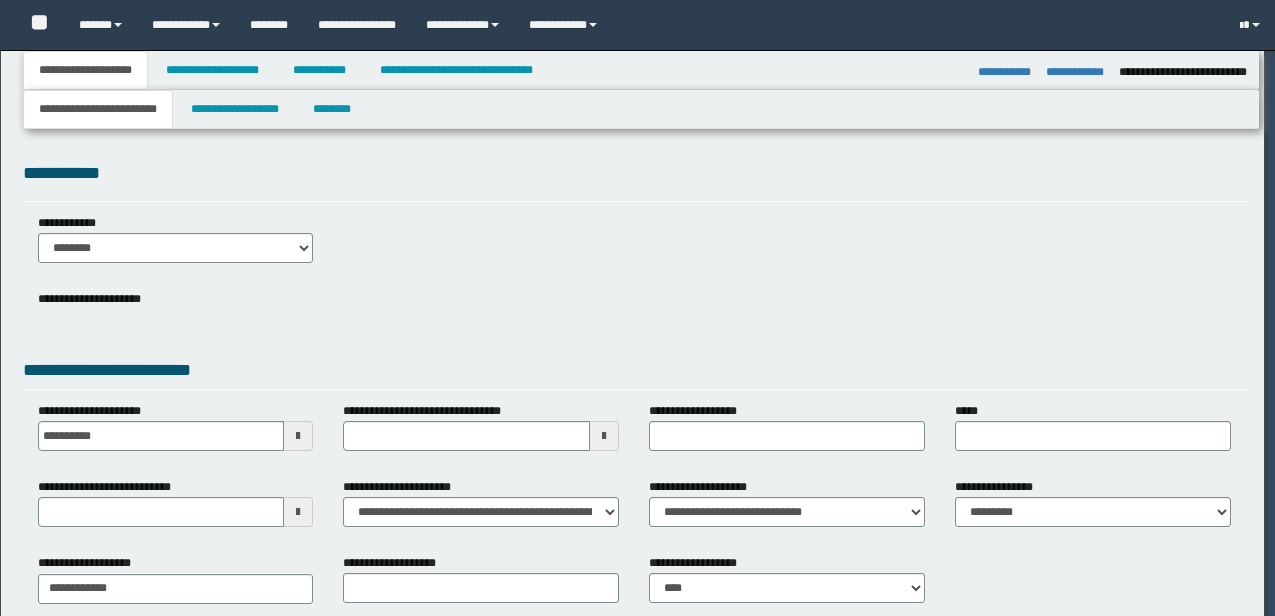 select on "**" 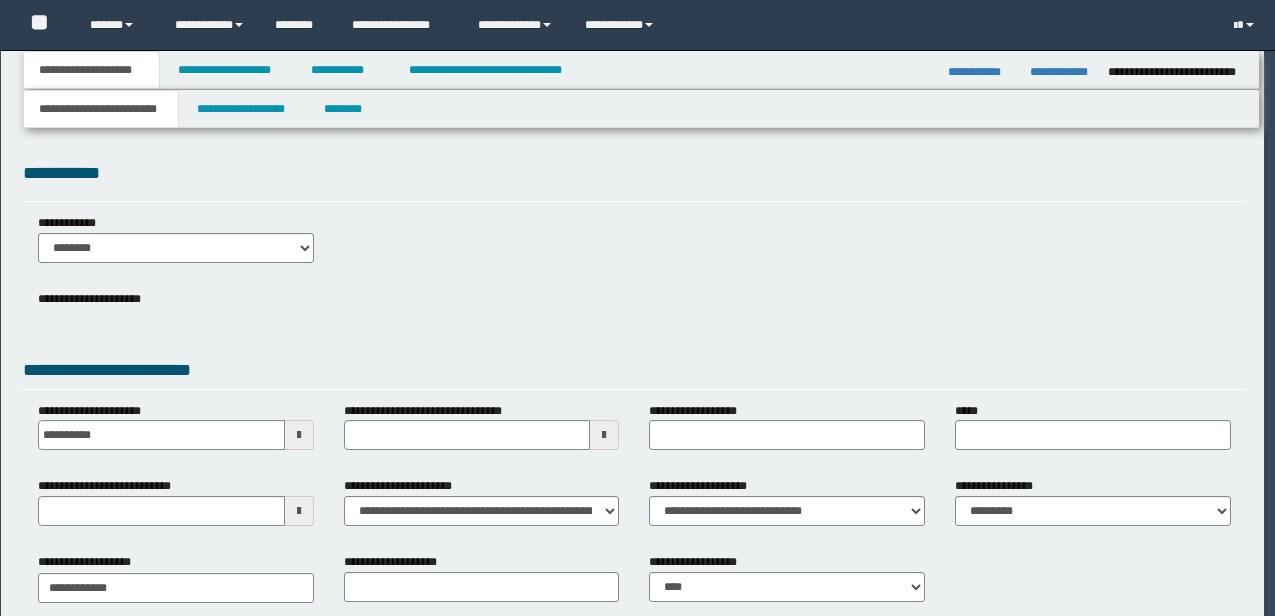 scroll, scrollTop: 0, scrollLeft: 0, axis: both 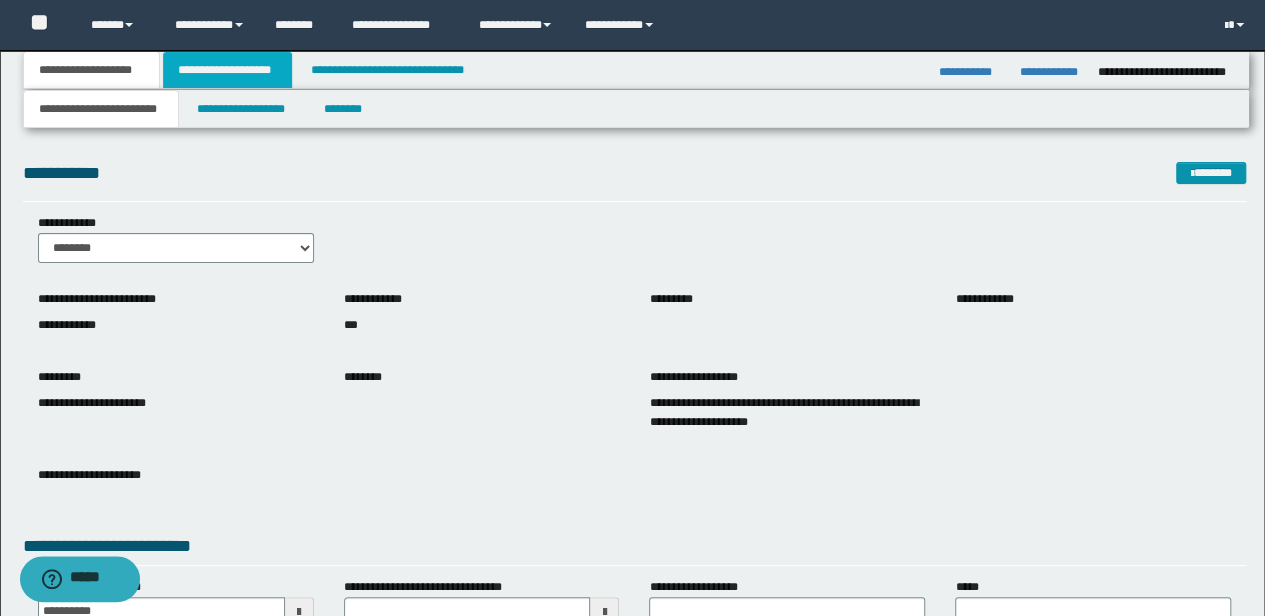 click on "**********" at bounding box center [227, 70] 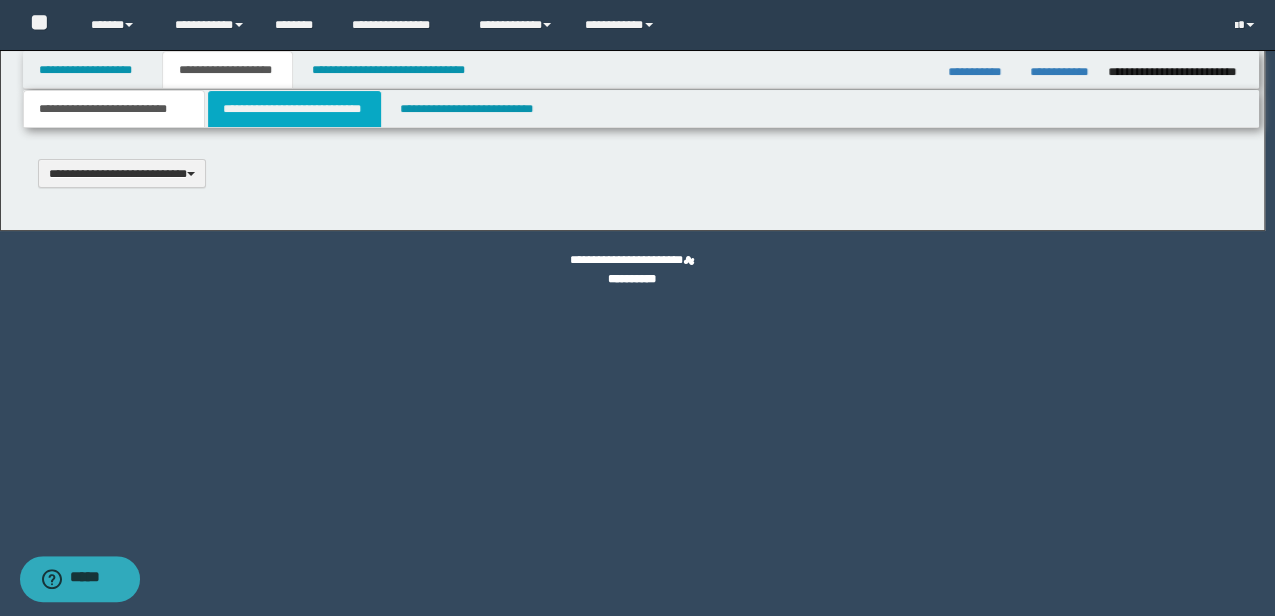 scroll, scrollTop: 0, scrollLeft: 0, axis: both 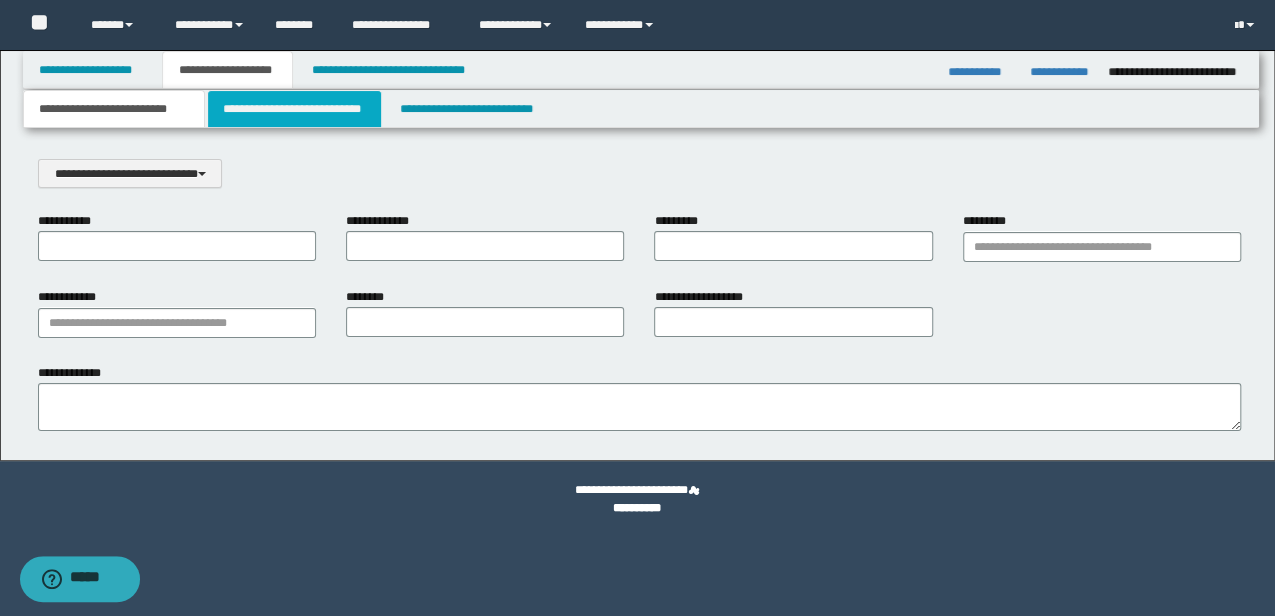 click on "**********" at bounding box center (294, 109) 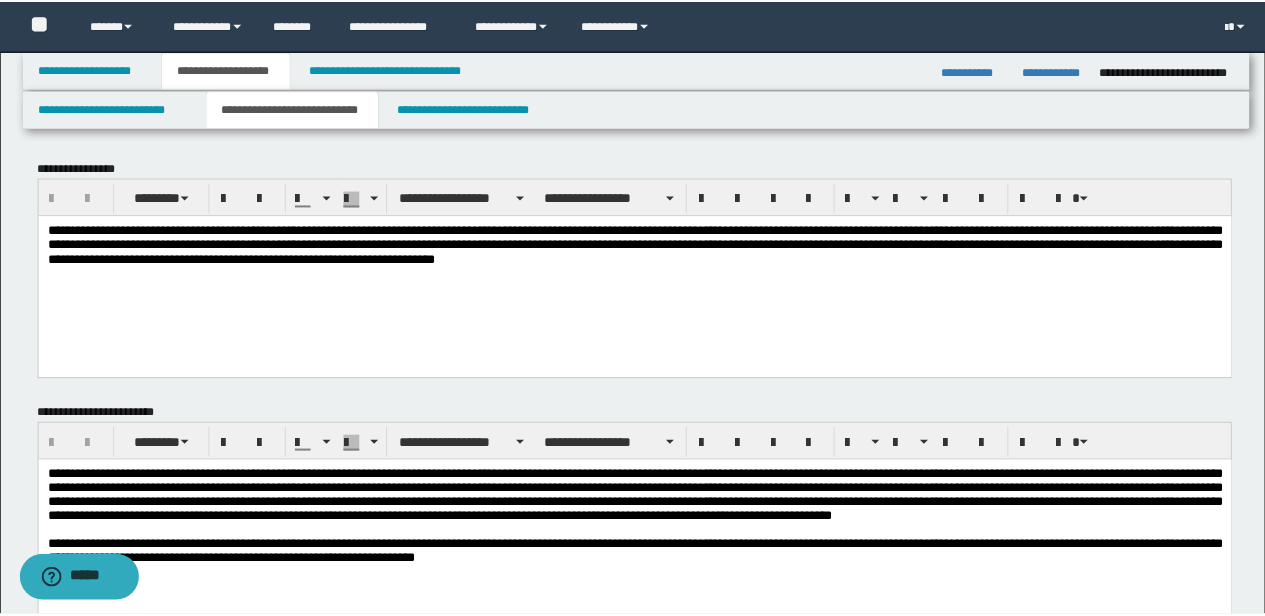 scroll, scrollTop: 0, scrollLeft: 0, axis: both 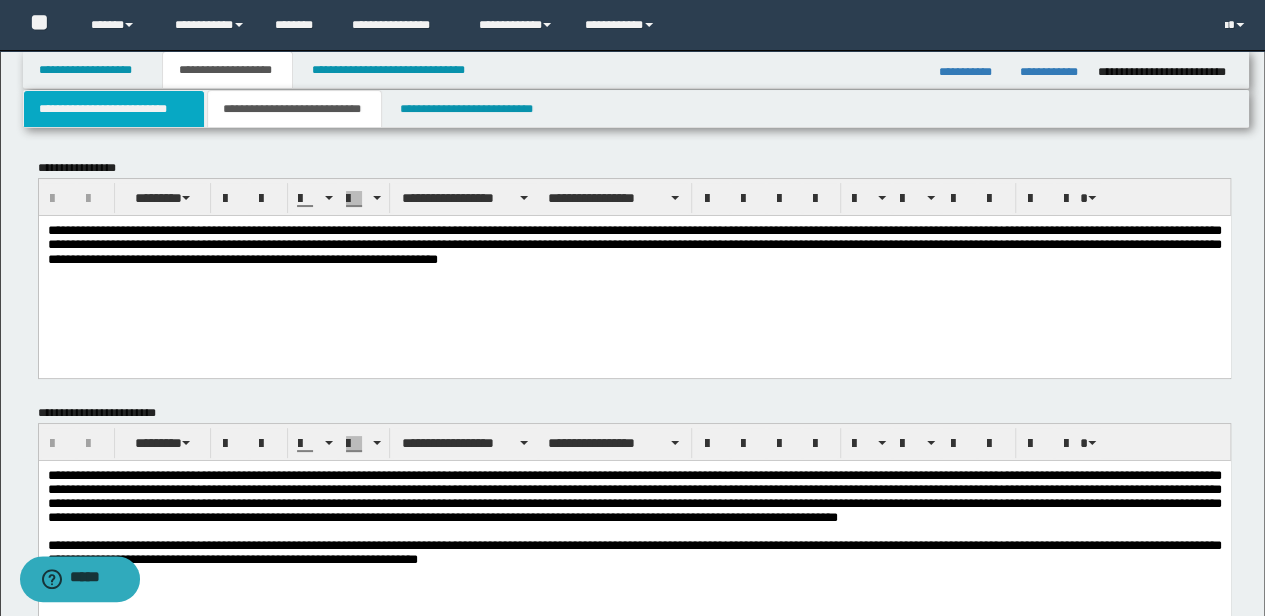 click on "**********" at bounding box center (114, 109) 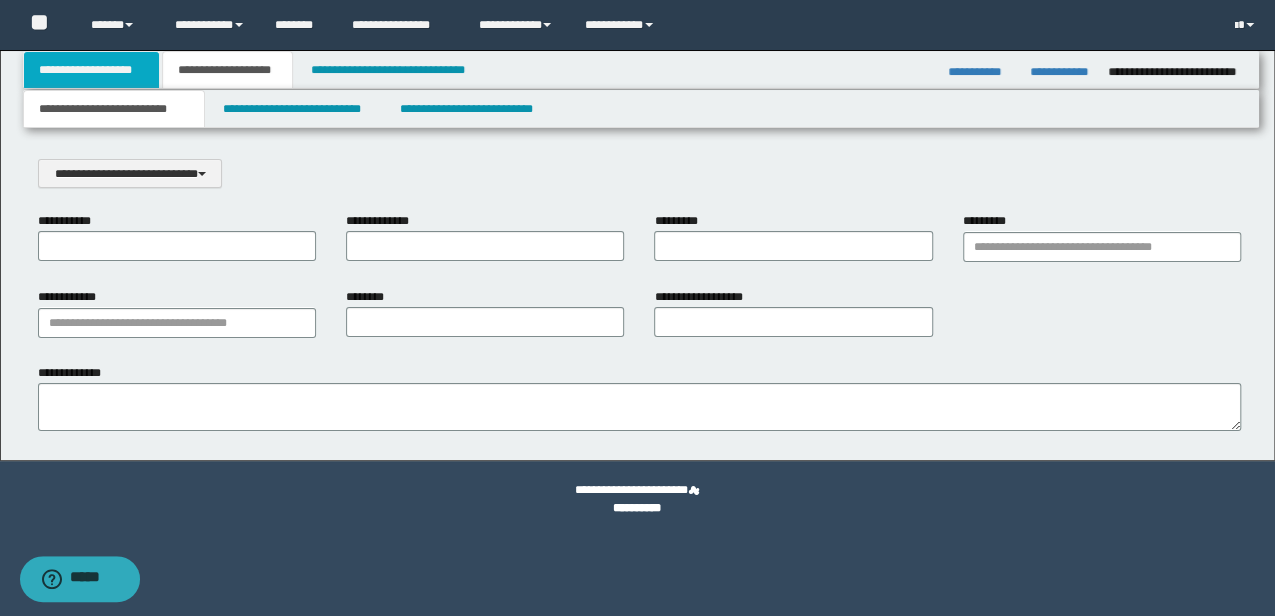 click on "**********" at bounding box center (92, 70) 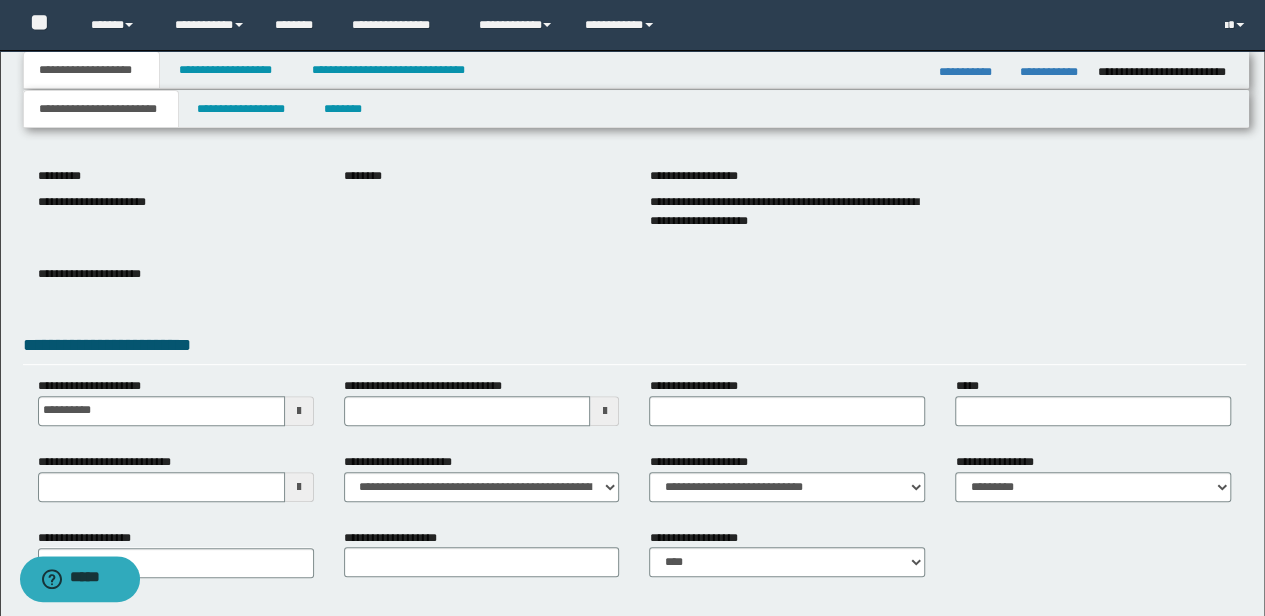 scroll, scrollTop: 285, scrollLeft: 0, axis: vertical 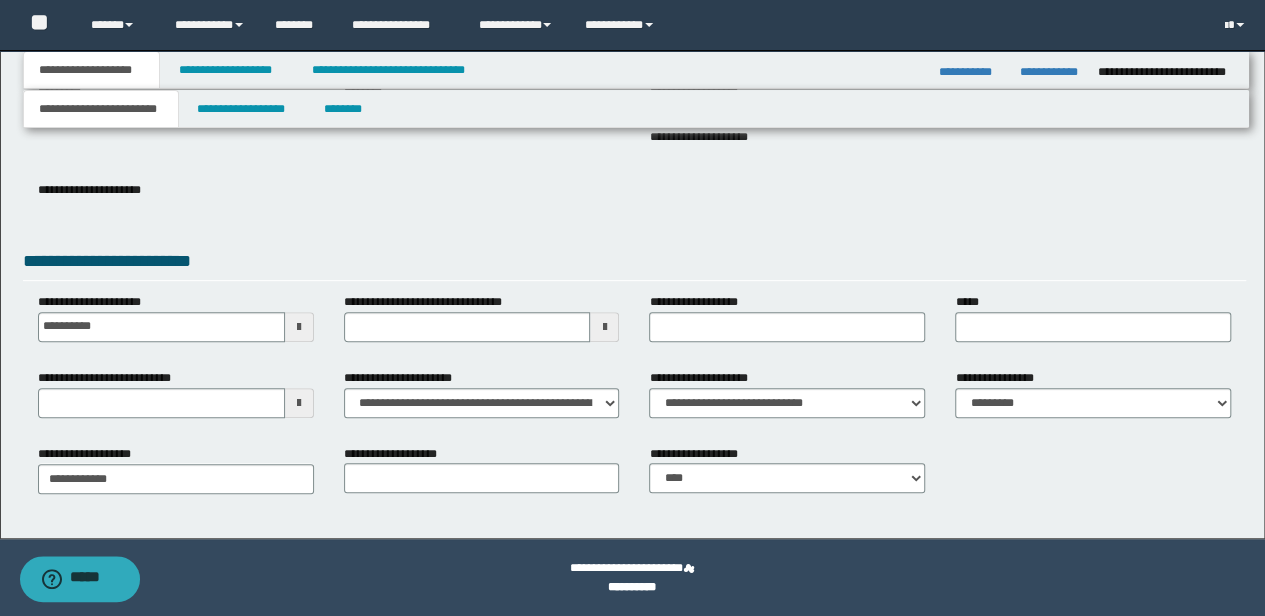 drag, startPoint x: 202, startPoint y: 417, endPoint x: -3, endPoint y: 402, distance: 205.54805 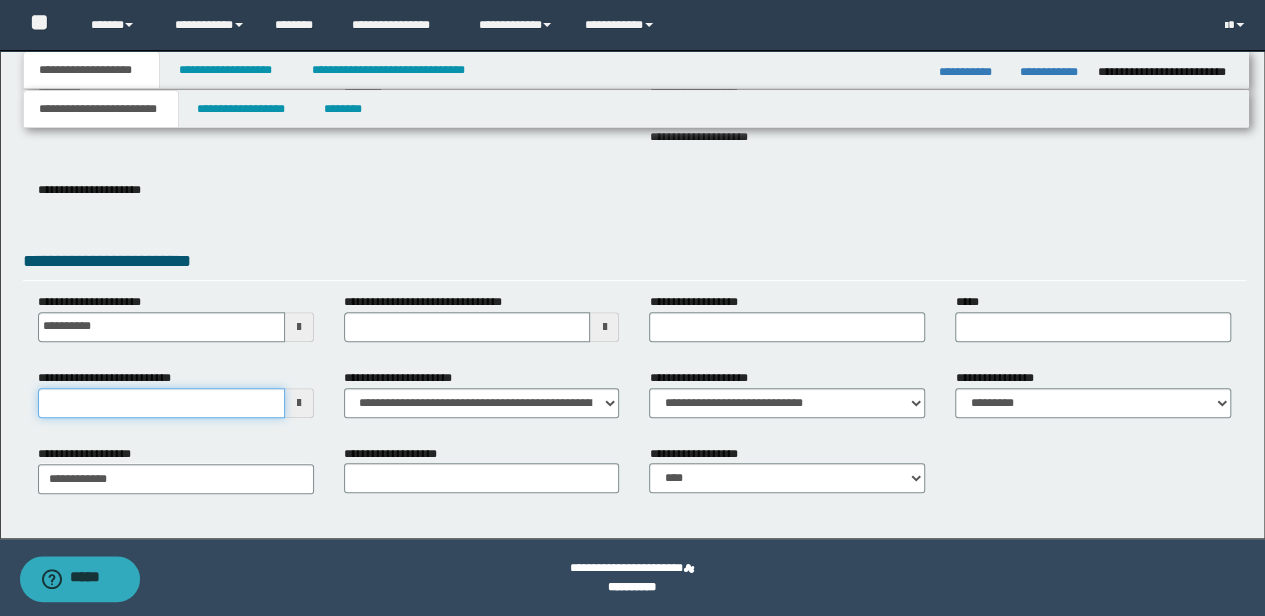 click on "**********" at bounding box center (161, 403) 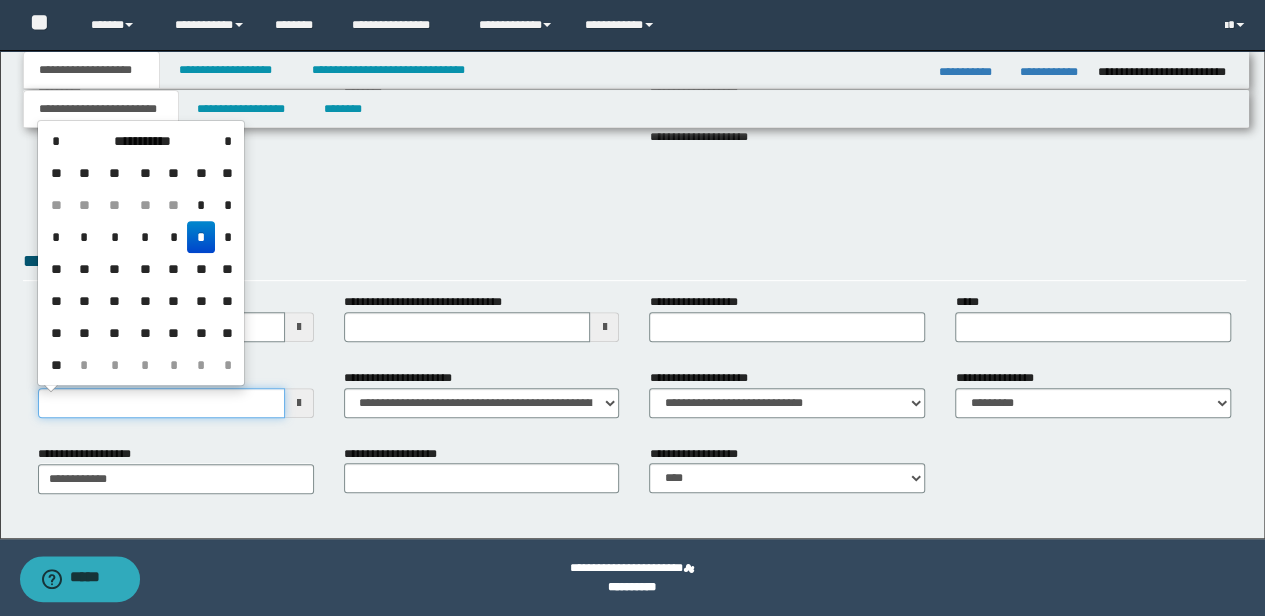 drag, startPoint x: 158, startPoint y: 399, endPoint x: 1, endPoint y: 378, distance: 158.39824 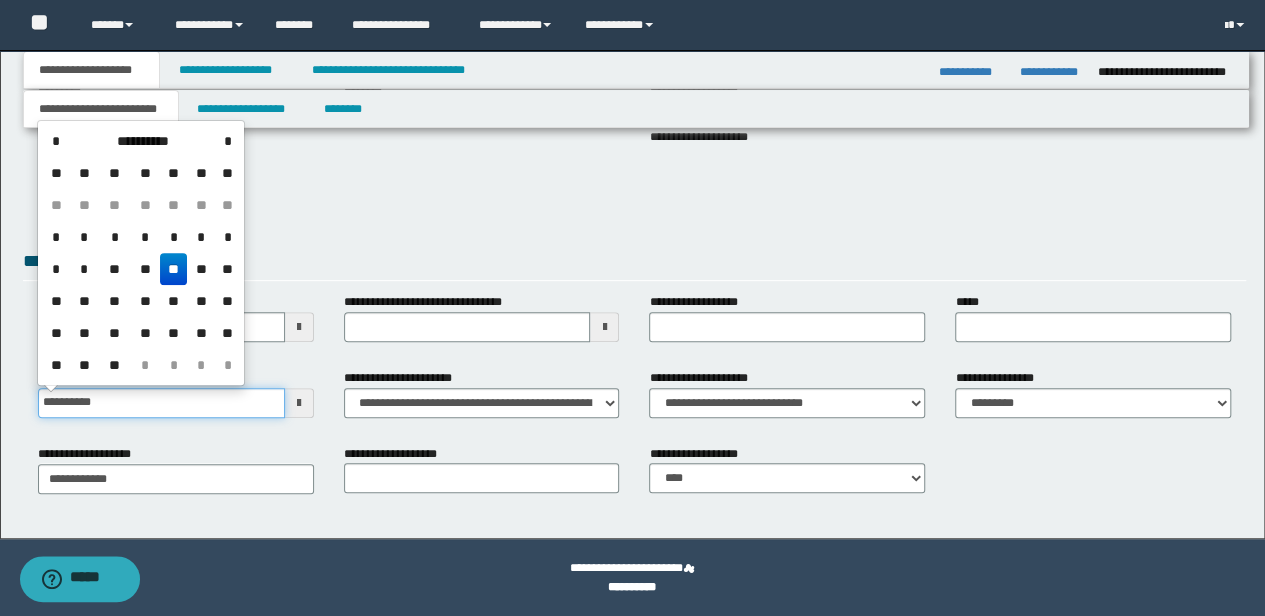 type on "**********" 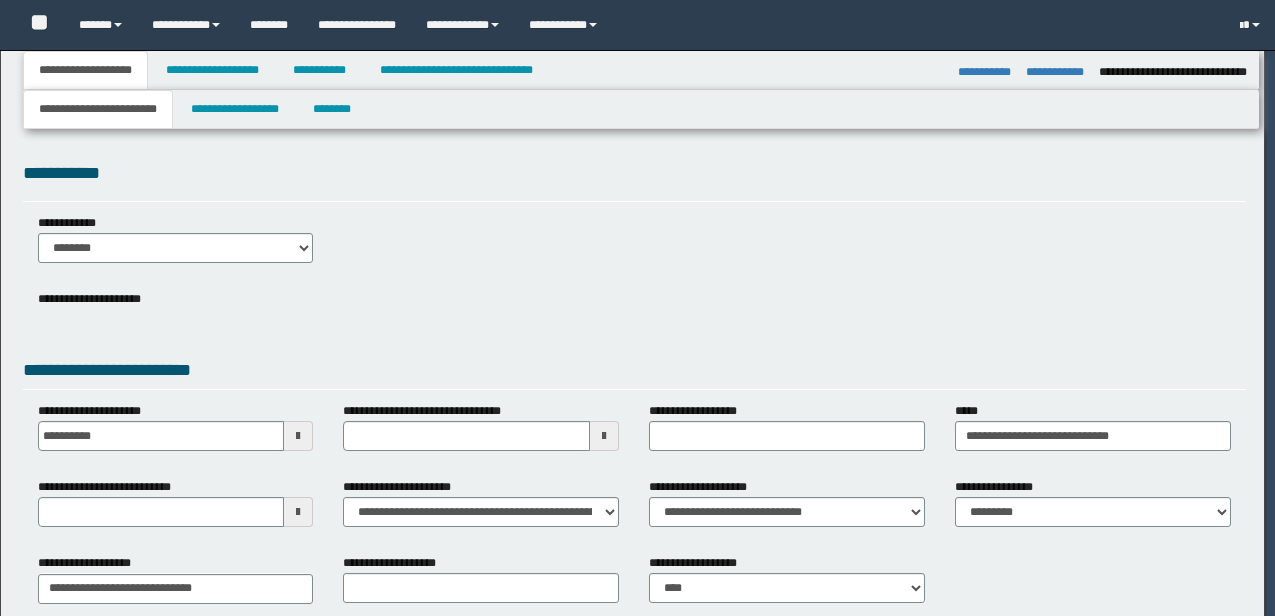 select on "**" 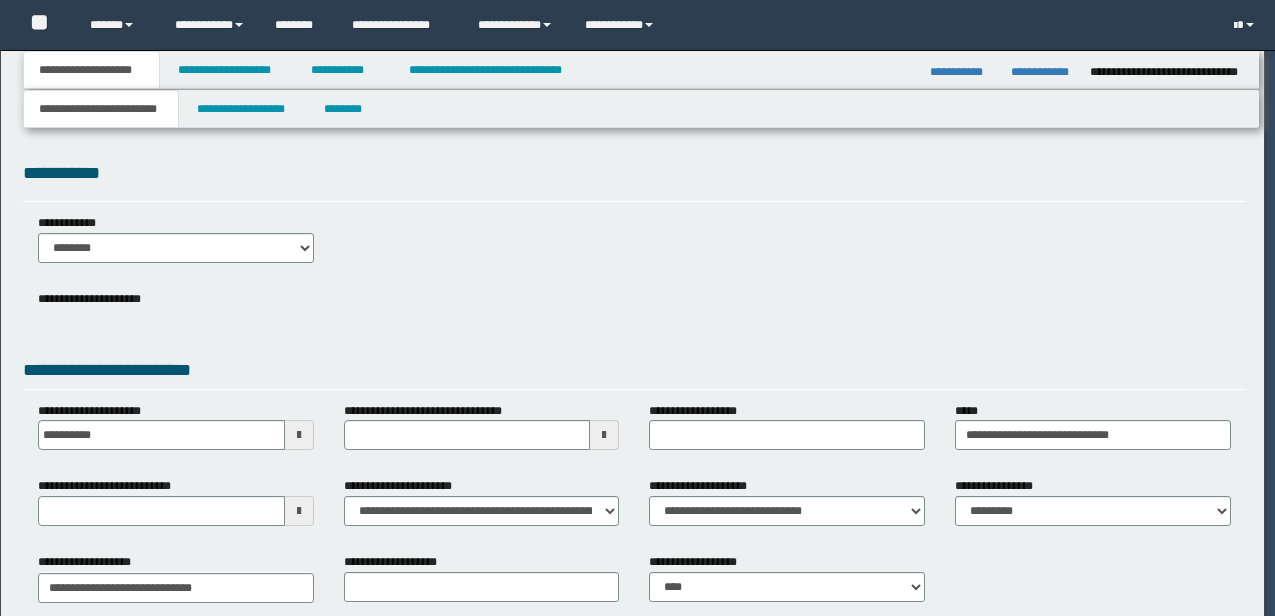 scroll, scrollTop: 0, scrollLeft: 0, axis: both 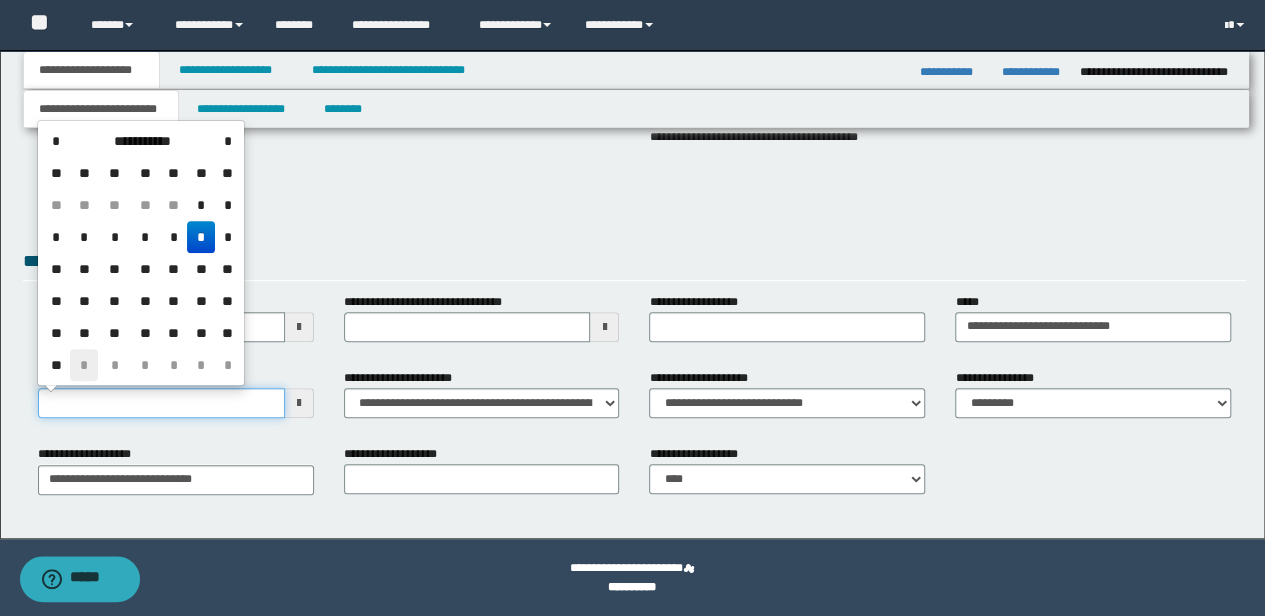 drag, startPoint x: 181, startPoint y: 402, endPoint x: 93, endPoint y: 373, distance: 92.65527 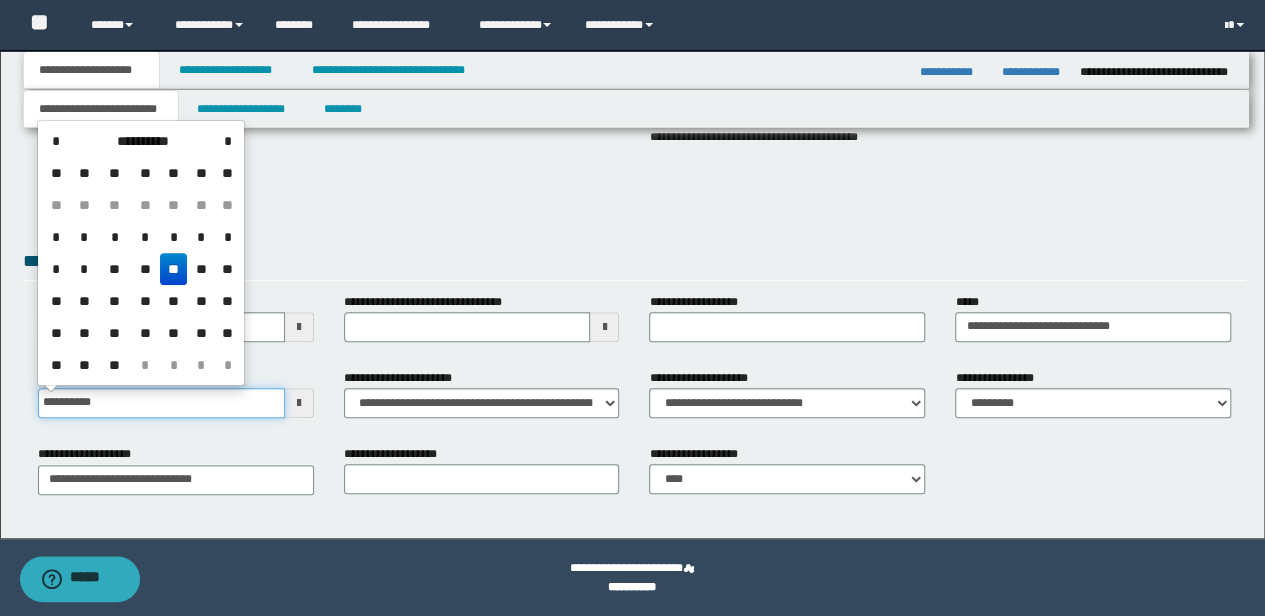 type on "**********" 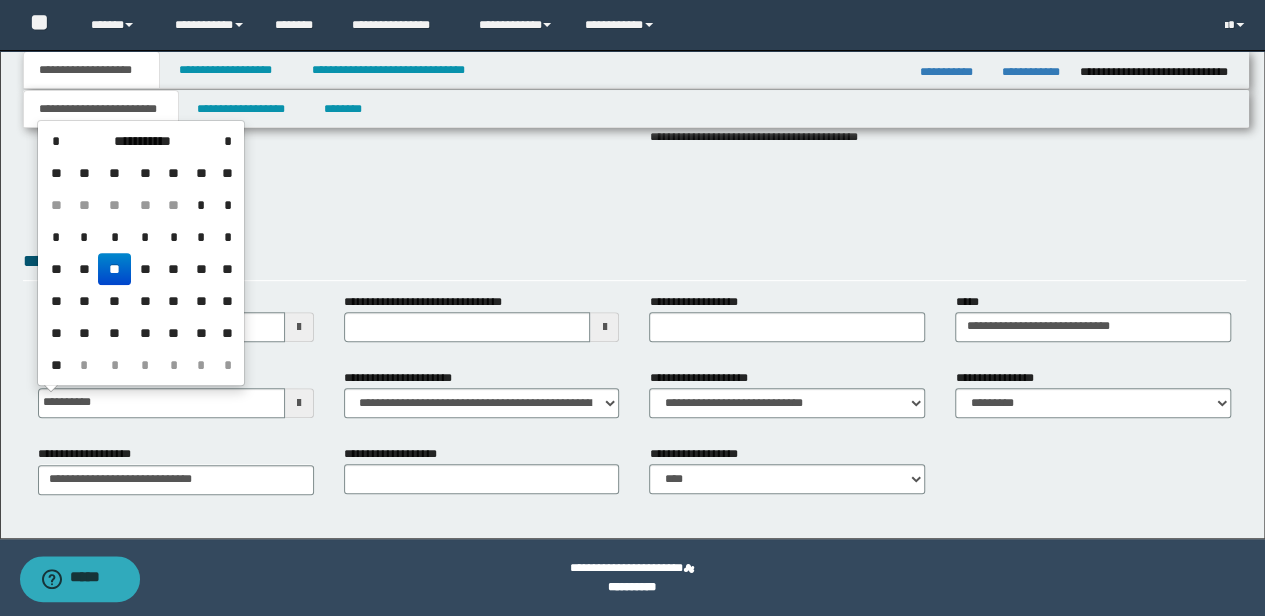 click on "**********" at bounding box center [635, 264] 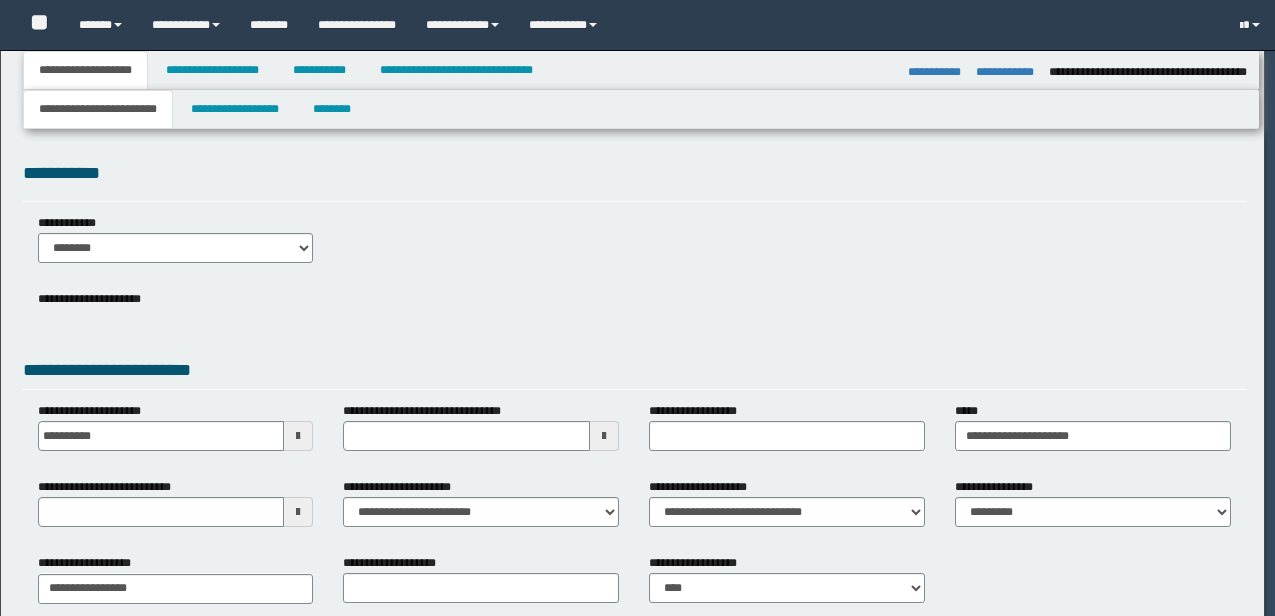 select on "*" 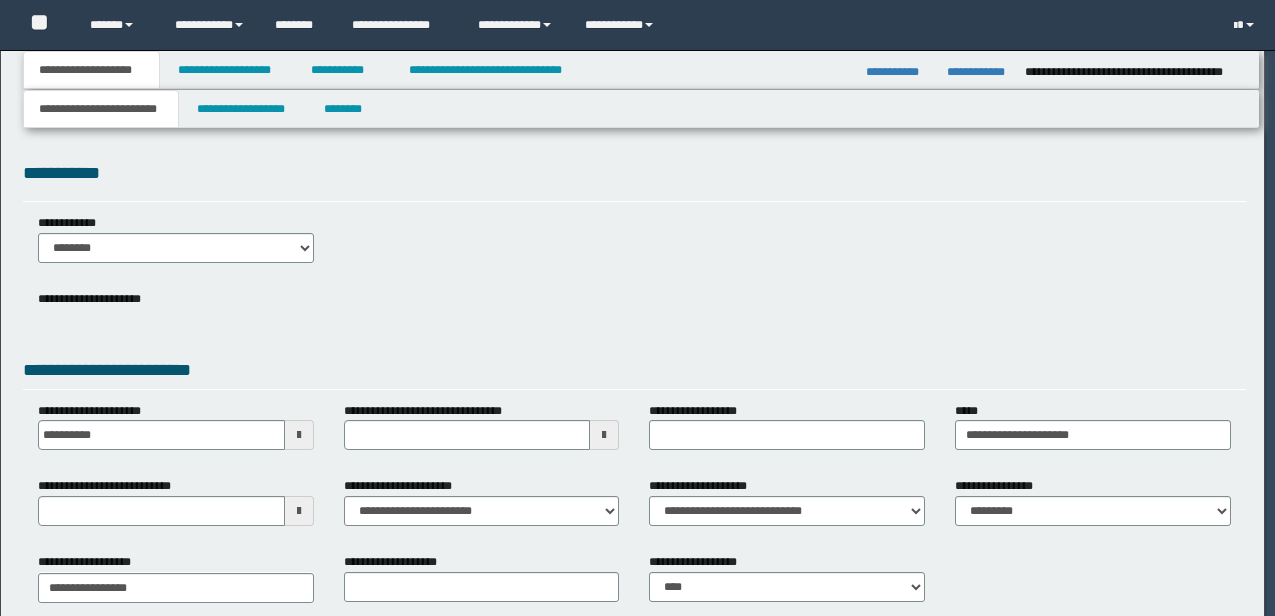 scroll, scrollTop: 0, scrollLeft: 0, axis: both 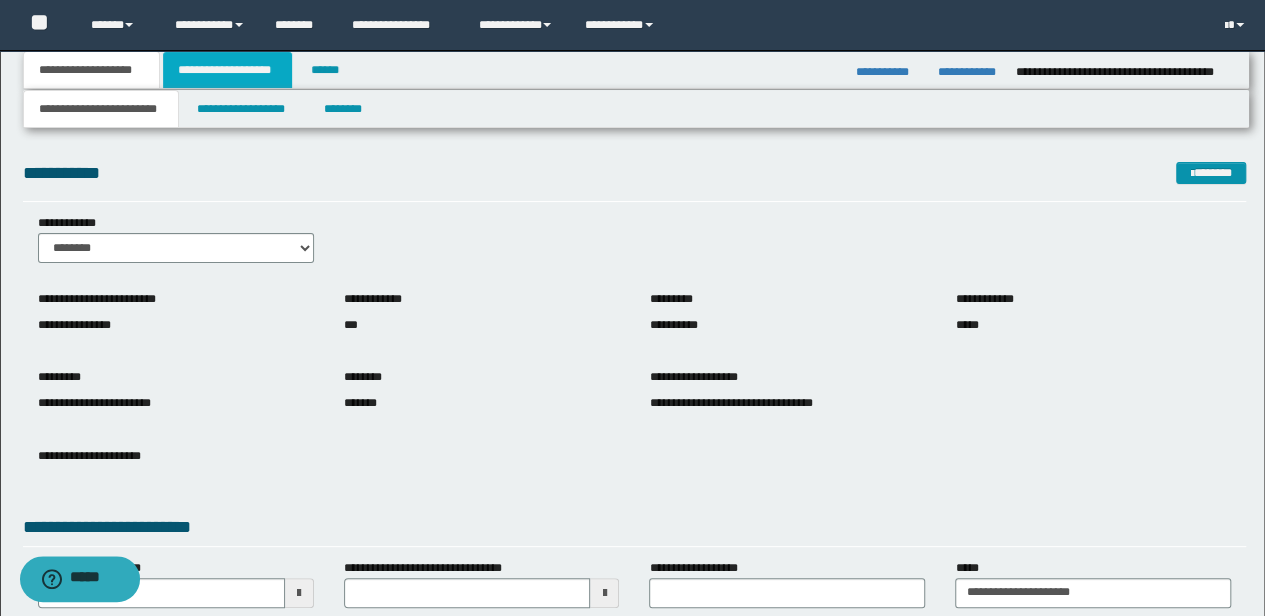 click on "**********" at bounding box center [227, 70] 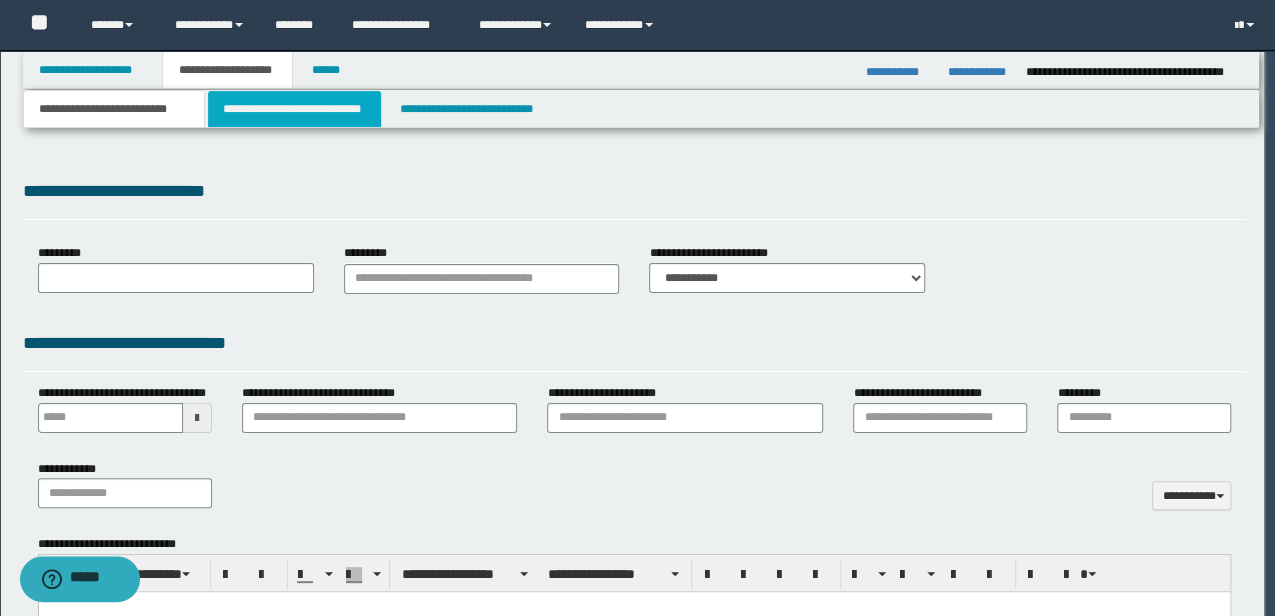 type 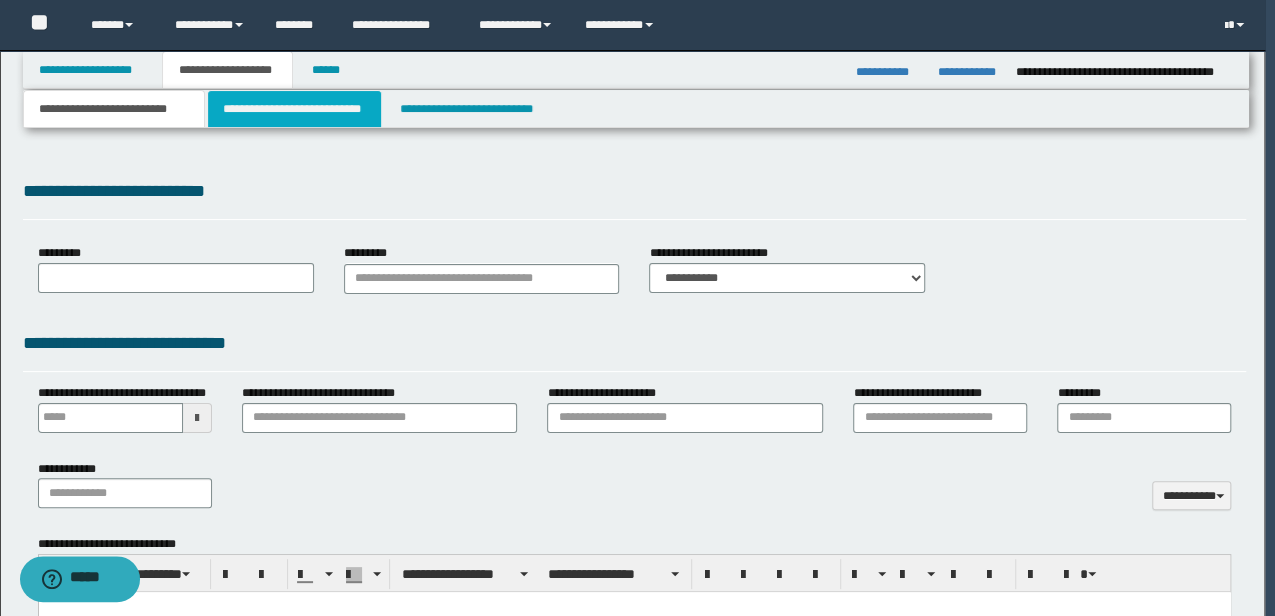 scroll, scrollTop: 0, scrollLeft: 0, axis: both 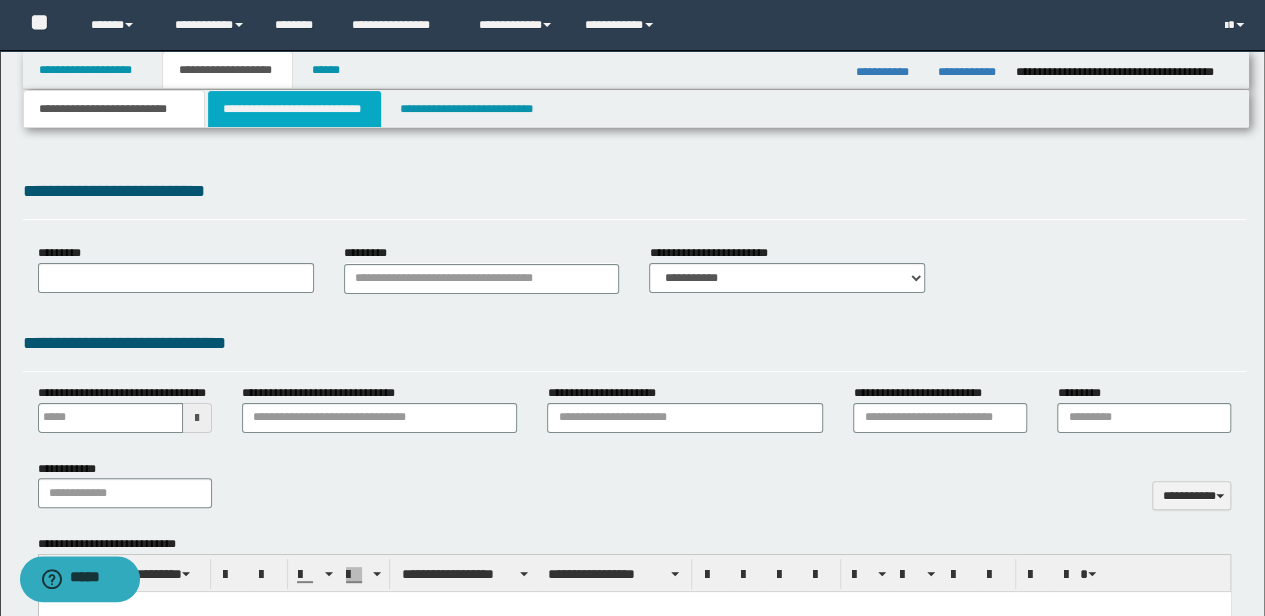 click on "**********" at bounding box center (294, 109) 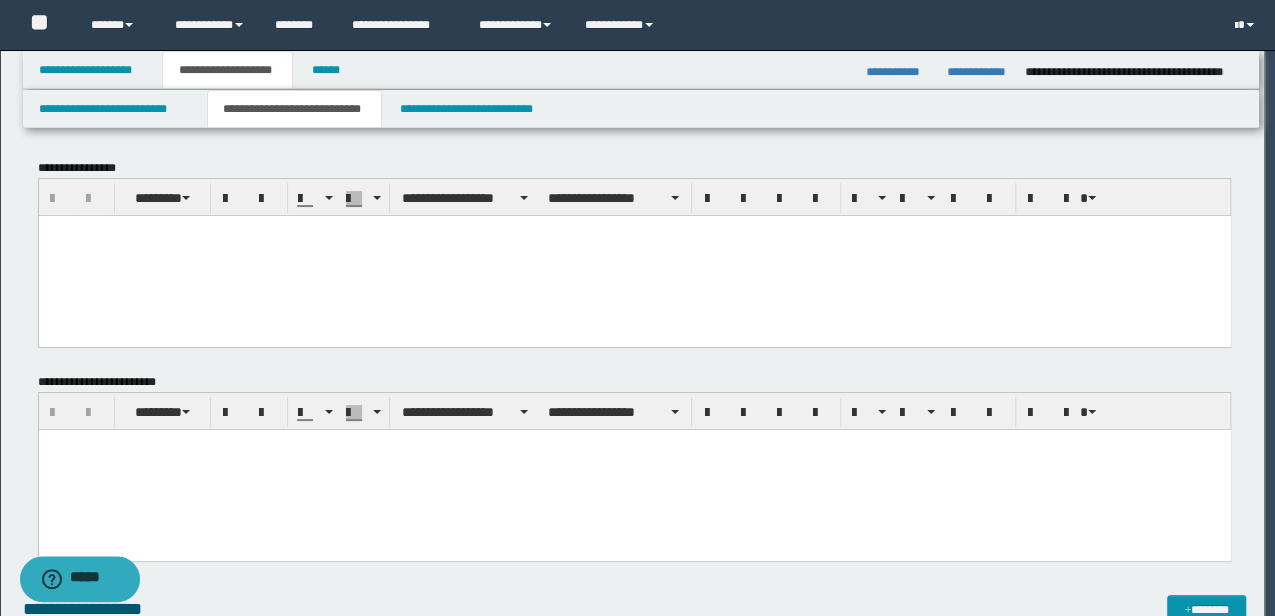 scroll, scrollTop: 0, scrollLeft: 0, axis: both 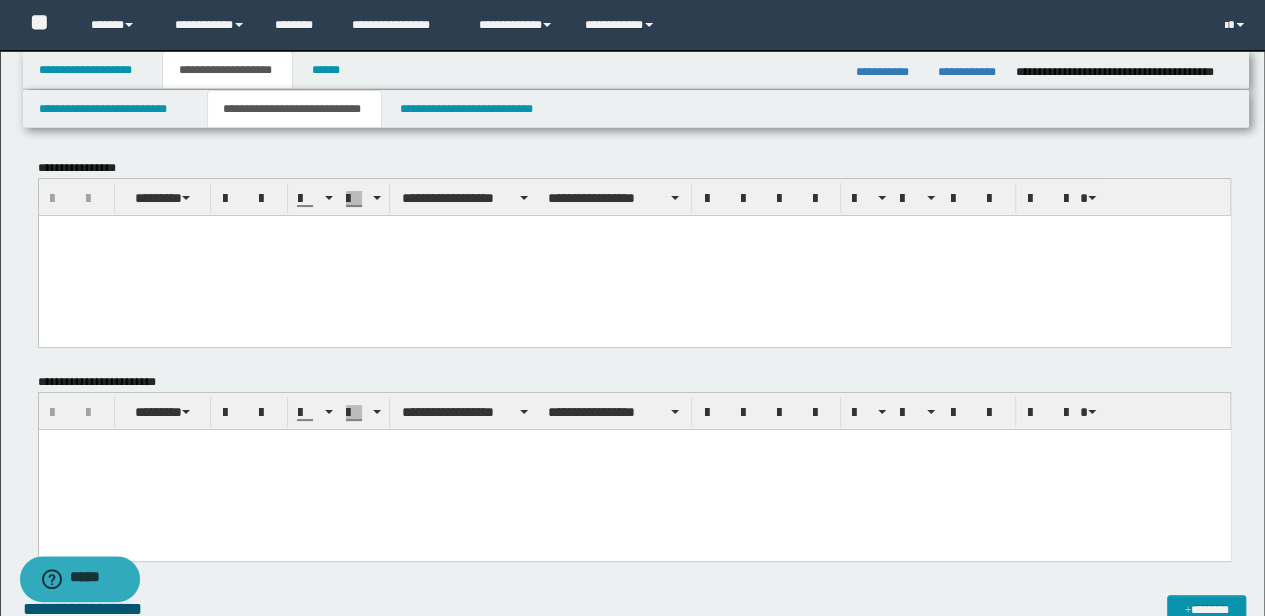 click at bounding box center [634, 470] 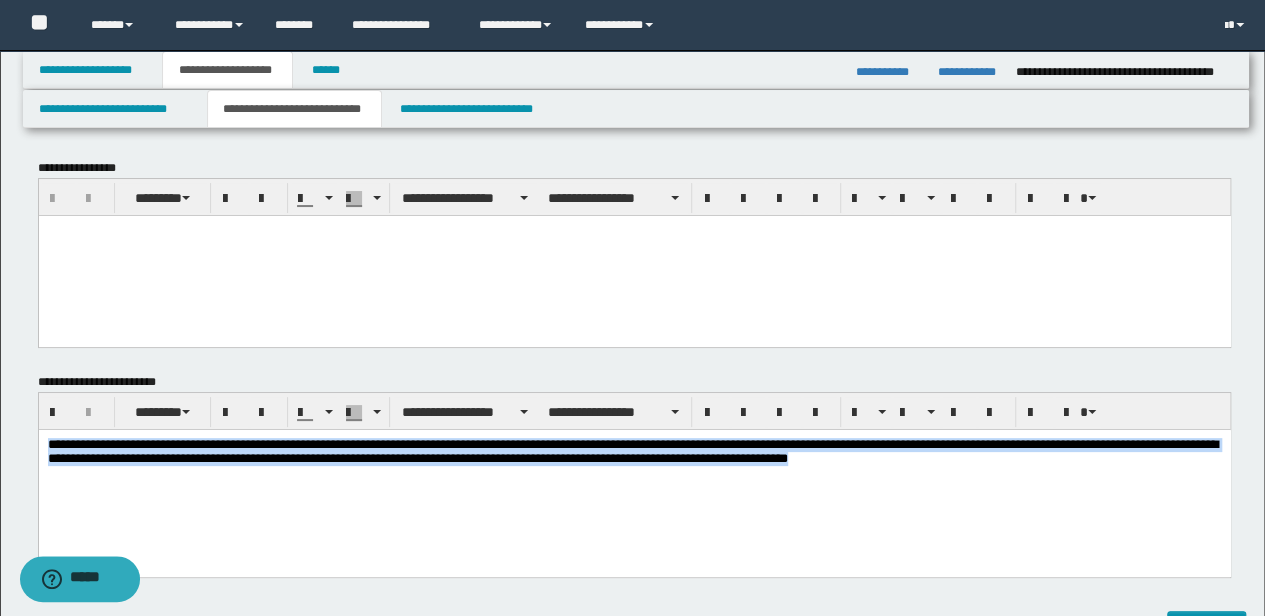 drag, startPoint x: 714, startPoint y: 430, endPoint x: -3, endPoint y: 301, distance: 728.5122 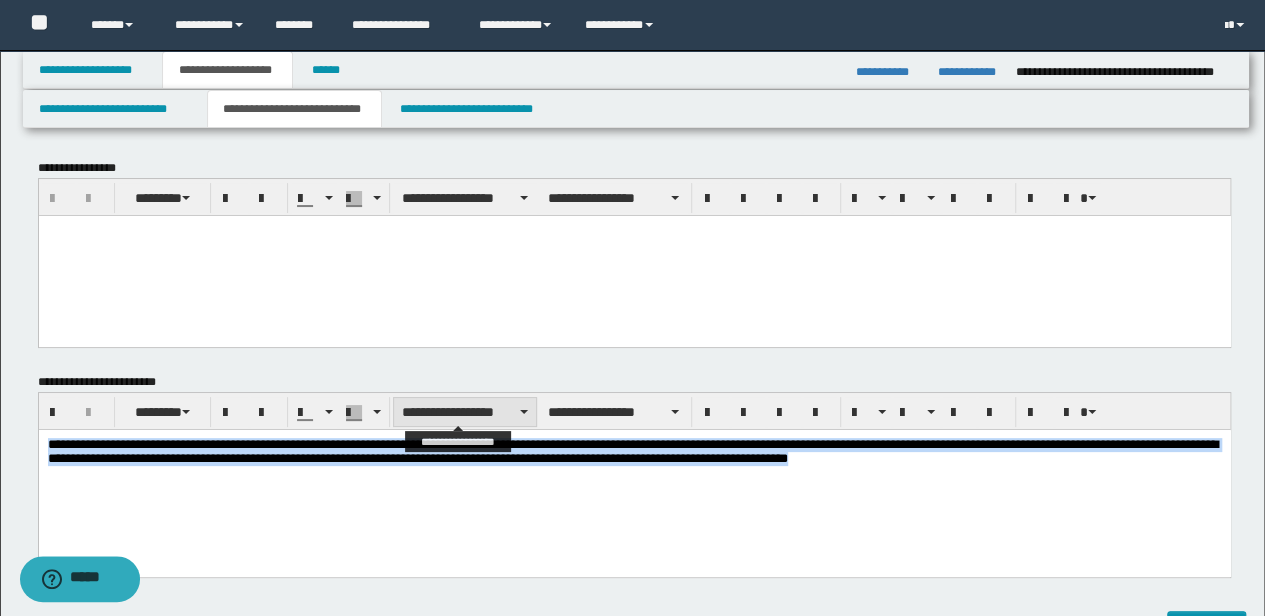 click on "**********" at bounding box center (465, 412) 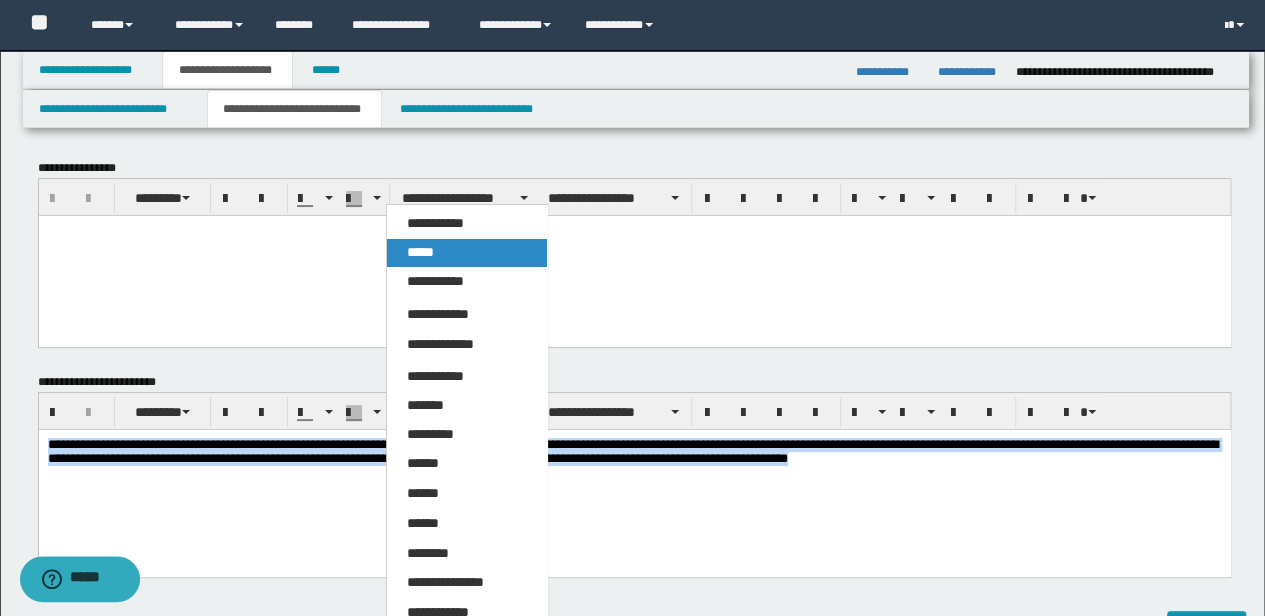 click on "*****" at bounding box center (420, 252) 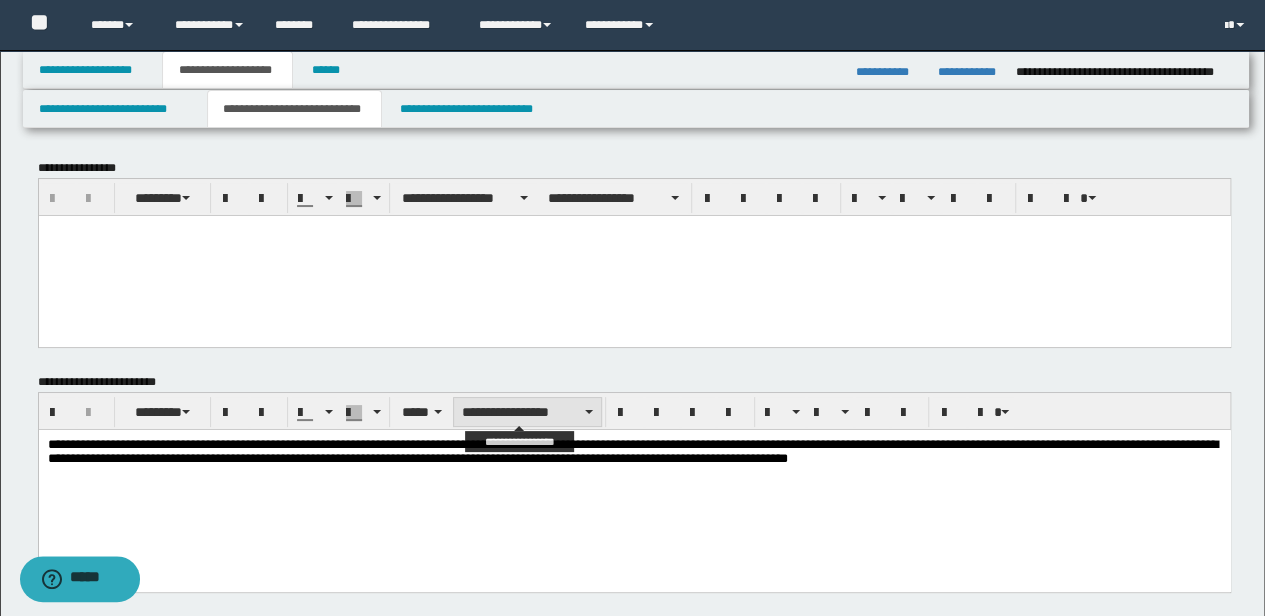 click on "**********" at bounding box center [527, 412] 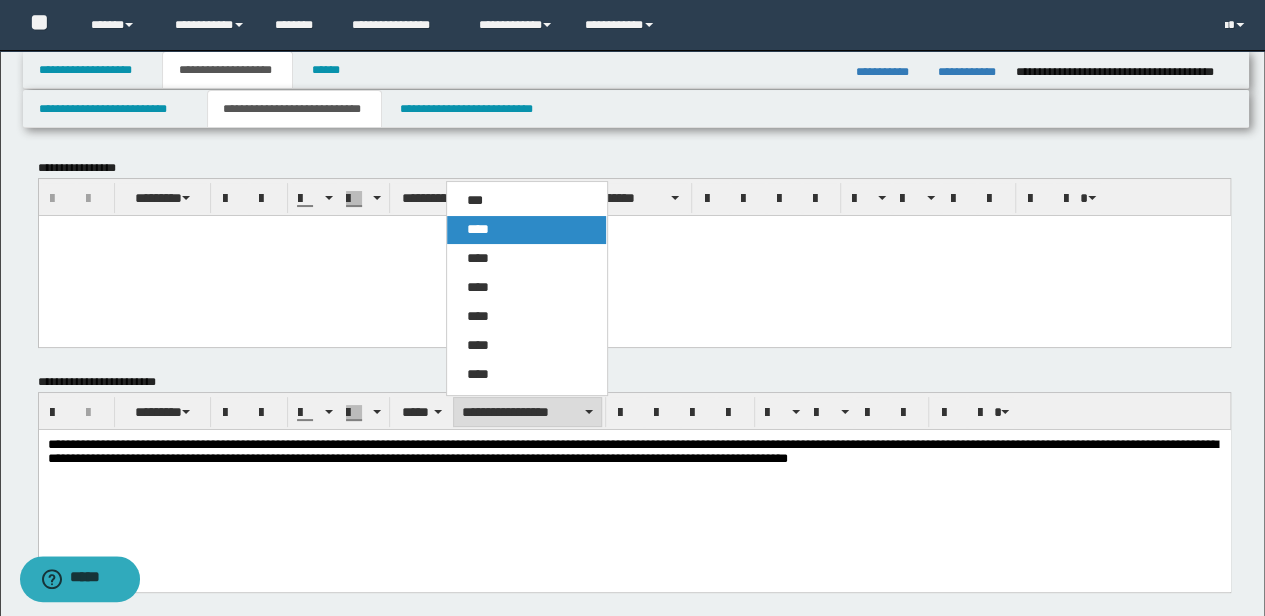 click on "****" at bounding box center [526, 230] 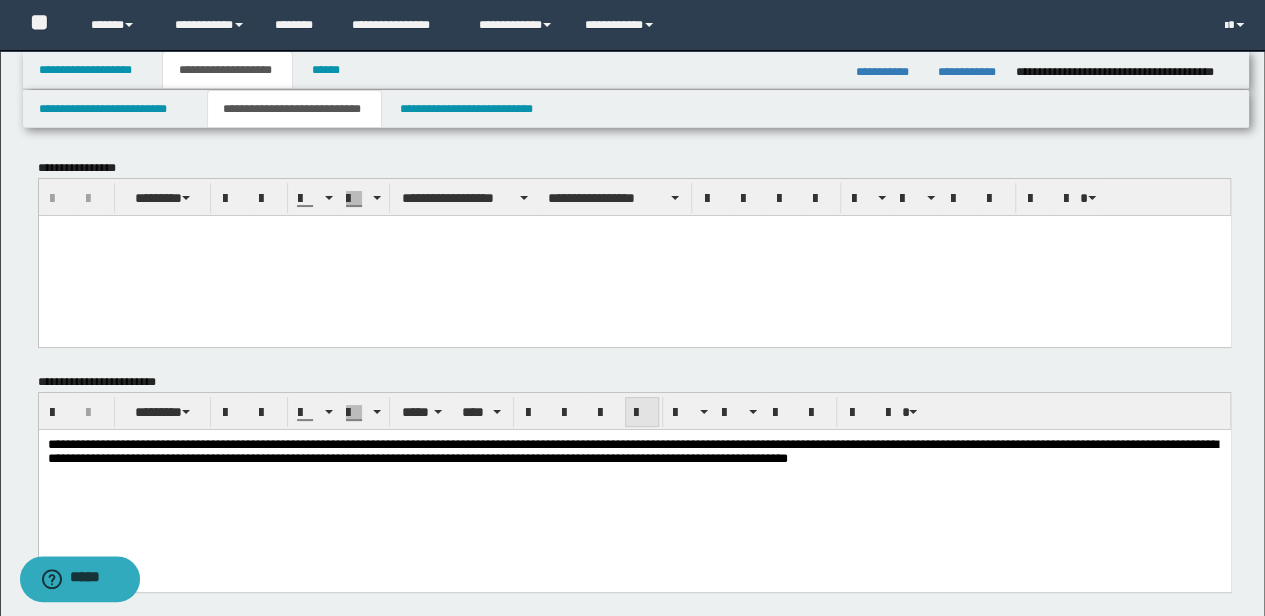 click at bounding box center (642, 413) 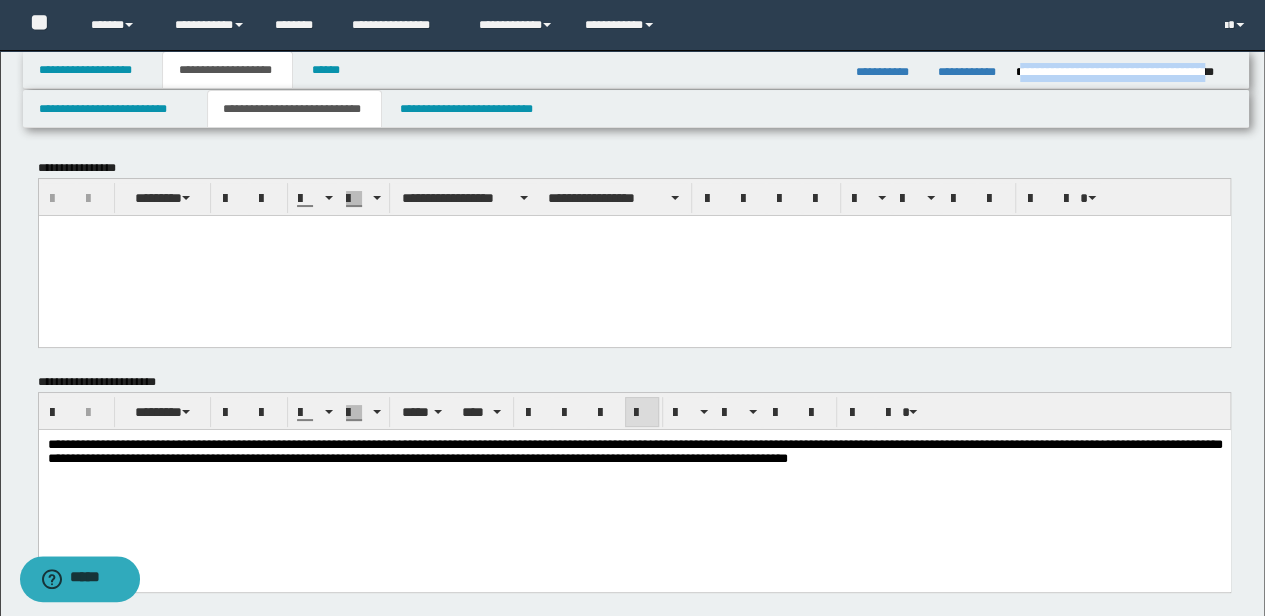 drag, startPoint x: 1020, startPoint y: 71, endPoint x: 1230, endPoint y: 69, distance: 210.00952 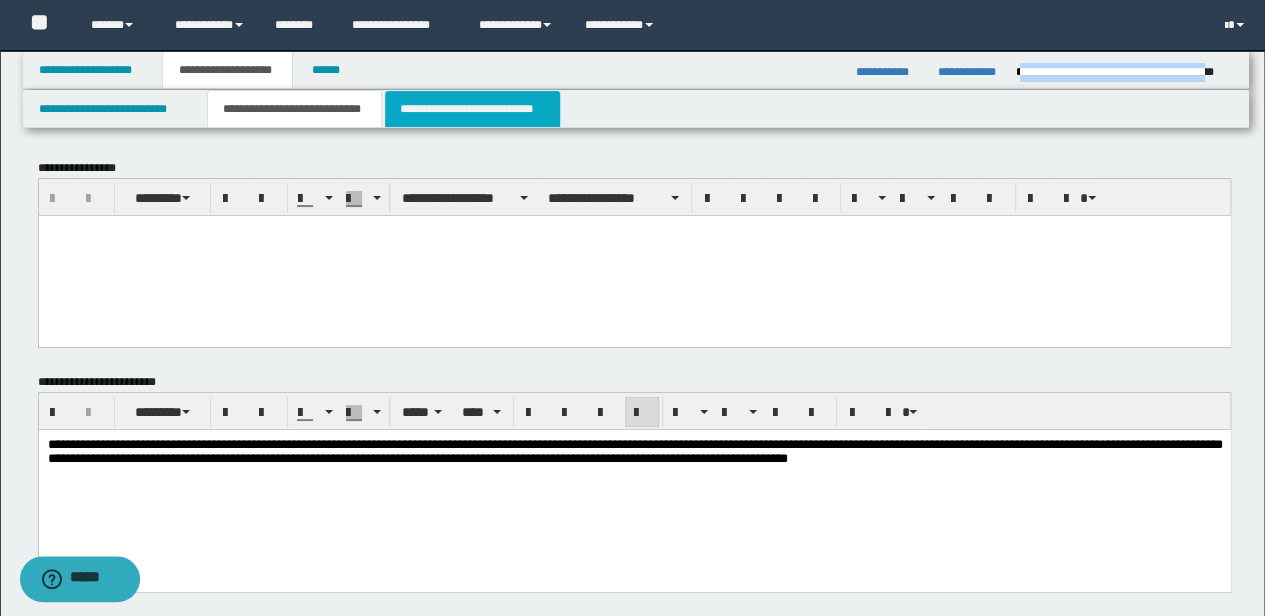 click on "**********" at bounding box center (472, 109) 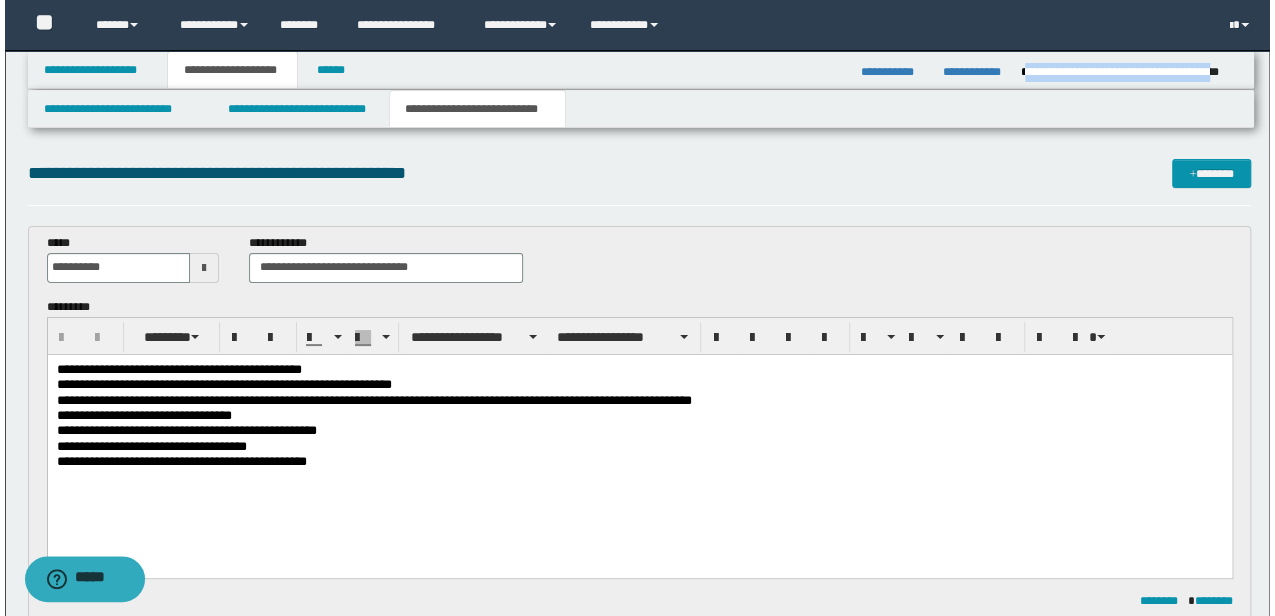 scroll, scrollTop: 533, scrollLeft: 0, axis: vertical 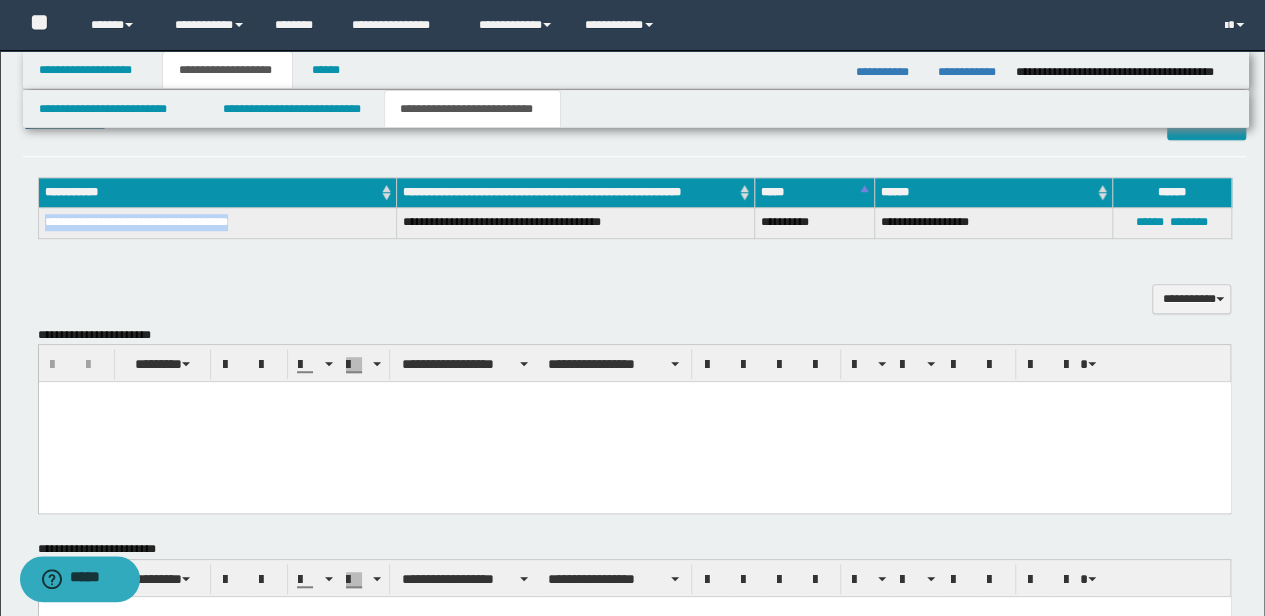 copy on "**********" 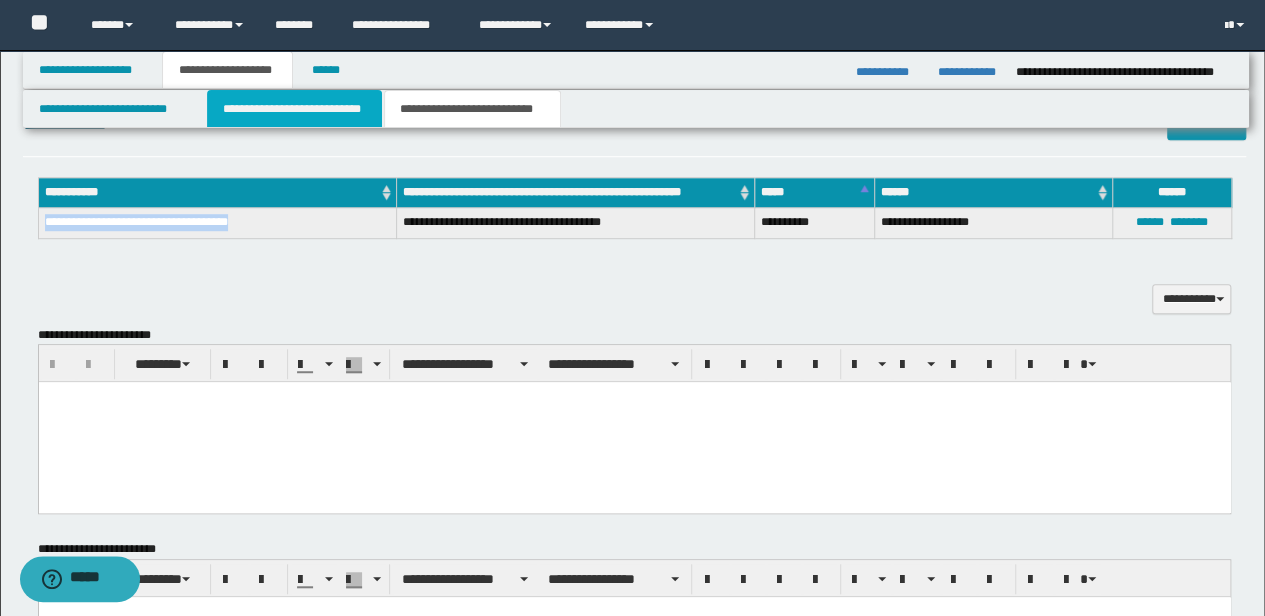 drag, startPoint x: 234, startPoint y: 106, endPoint x: 204, endPoint y: 189, distance: 88.25531 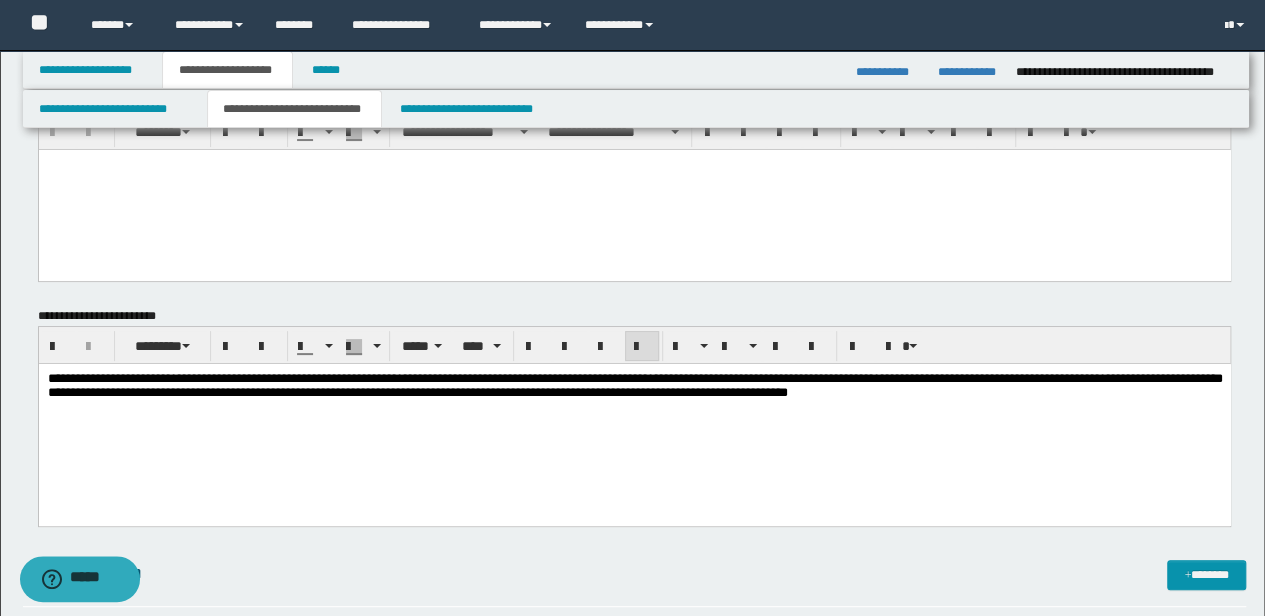 scroll, scrollTop: 0, scrollLeft: 0, axis: both 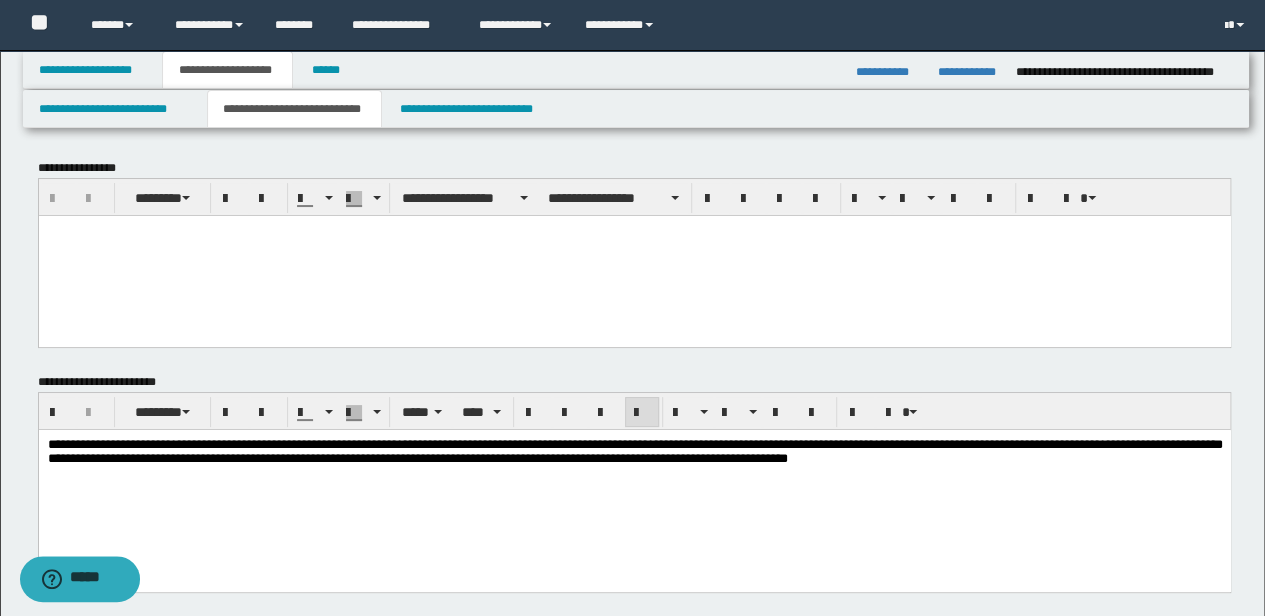 click at bounding box center (634, 230) 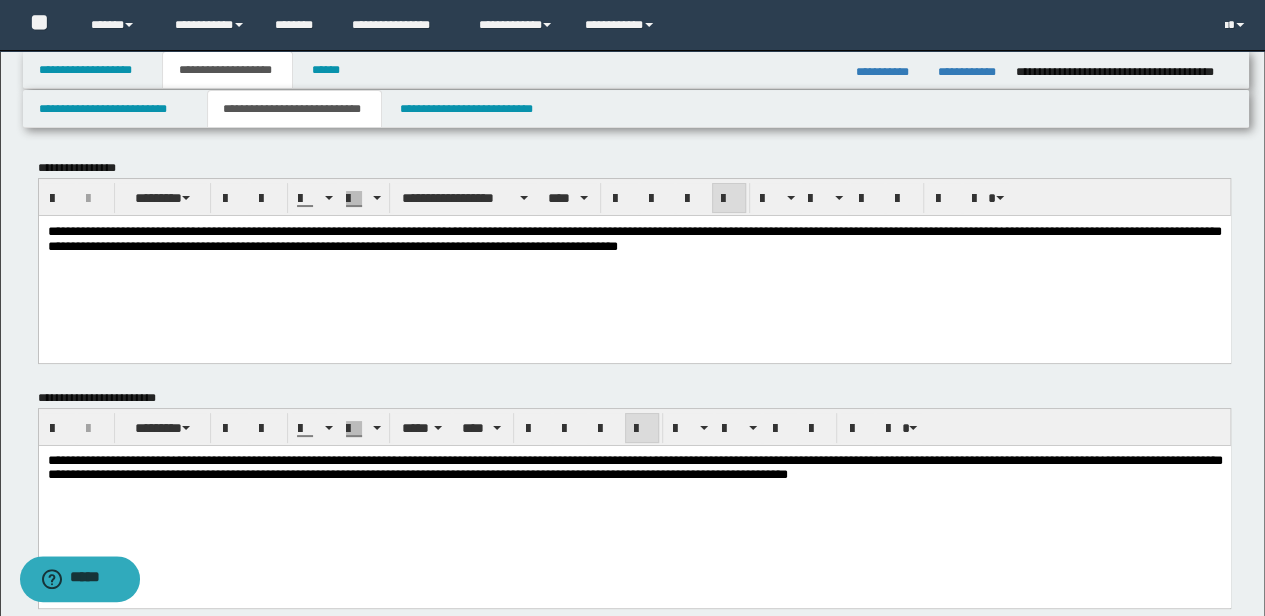 scroll, scrollTop: 533, scrollLeft: 0, axis: vertical 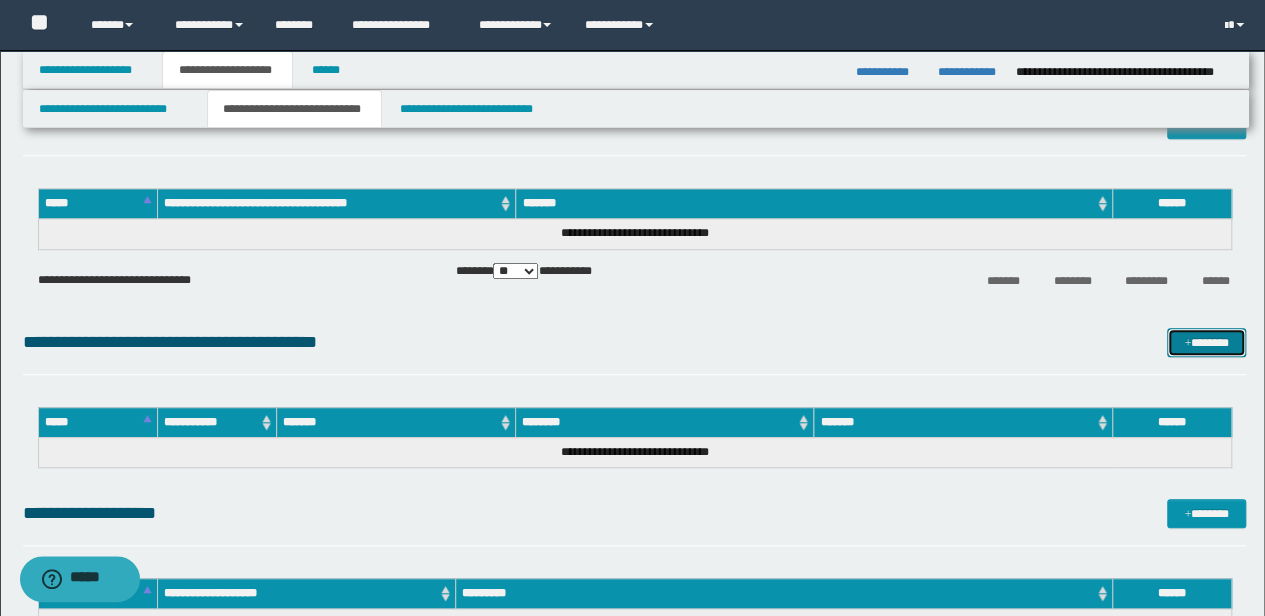 click on "*******" at bounding box center (1206, 342) 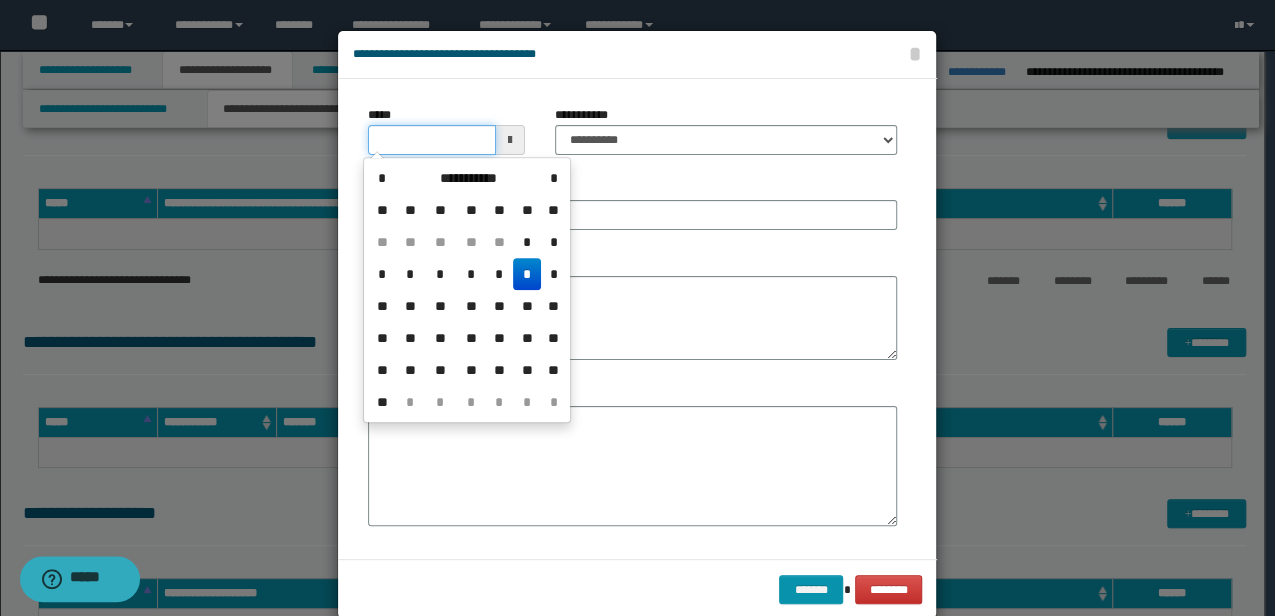 drag, startPoint x: 456, startPoint y: 137, endPoint x: 88, endPoint y: 130, distance: 368.06656 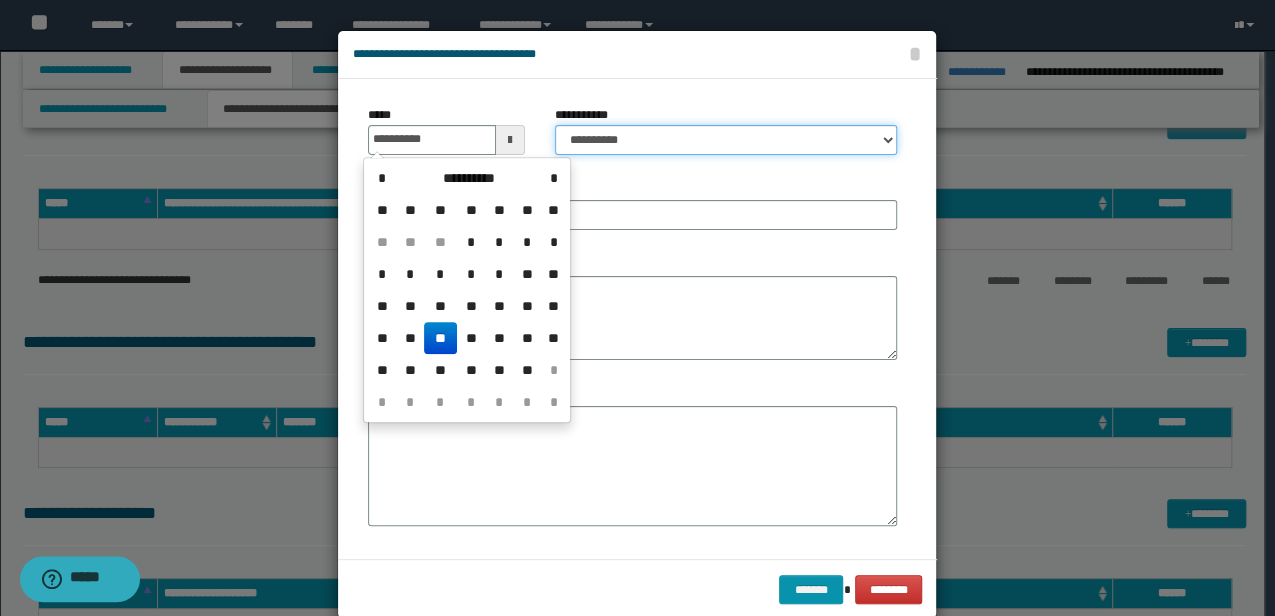 type on "**********" 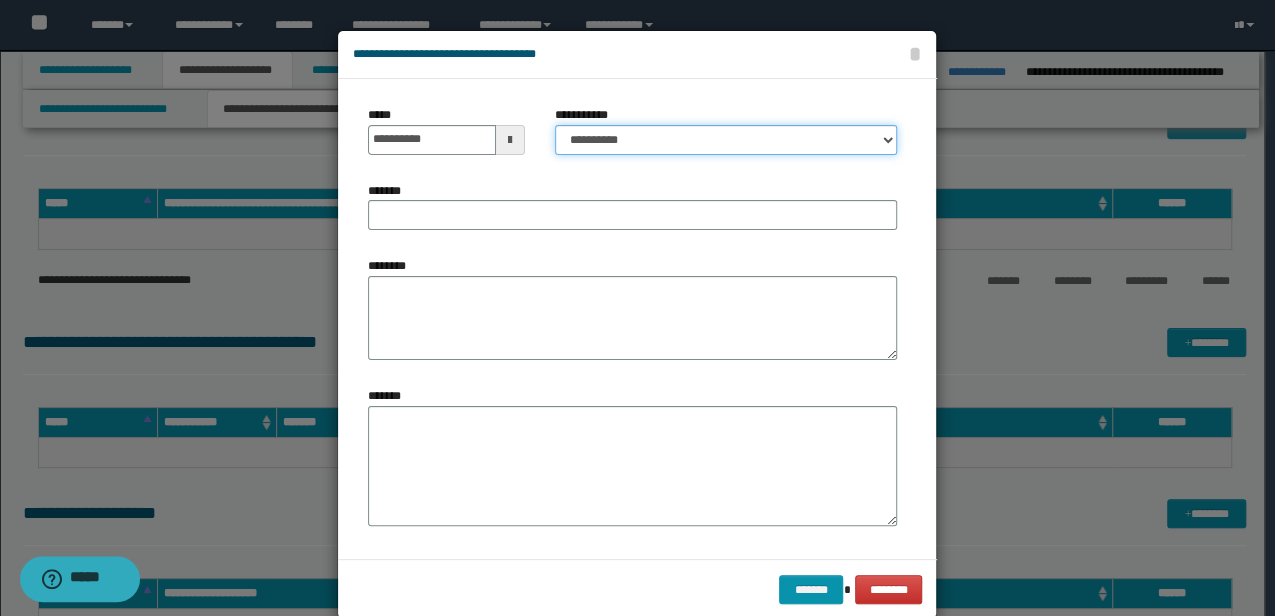 select on "*" 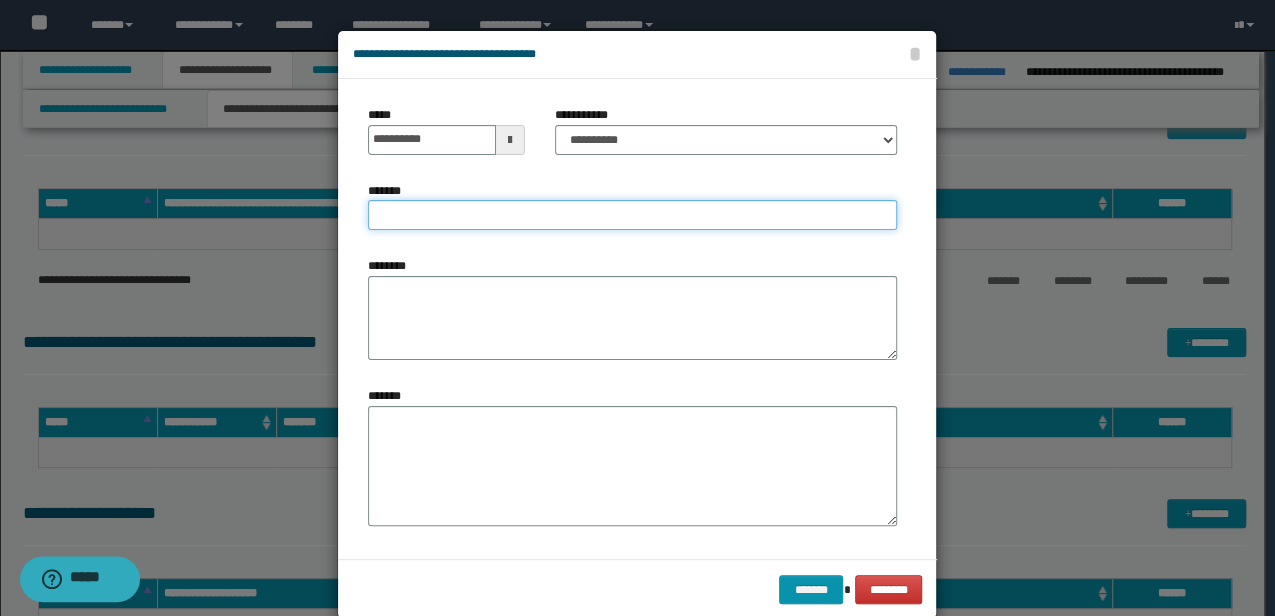 click on "*******" at bounding box center (632, 215) 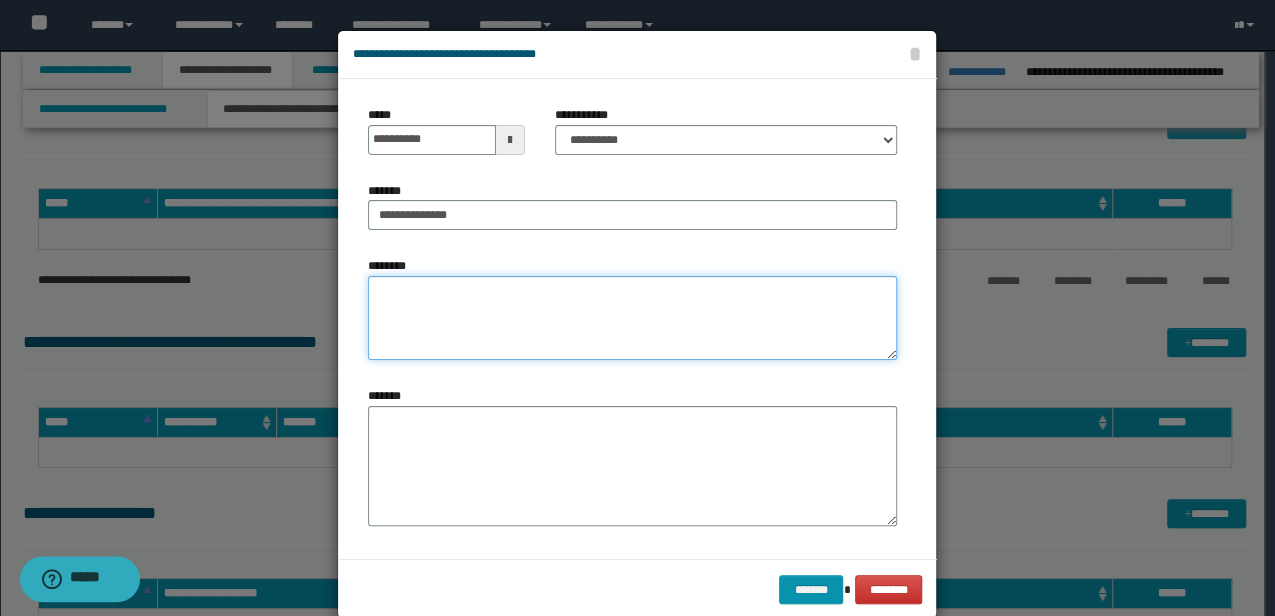click on "********" at bounding box center [632, 318] 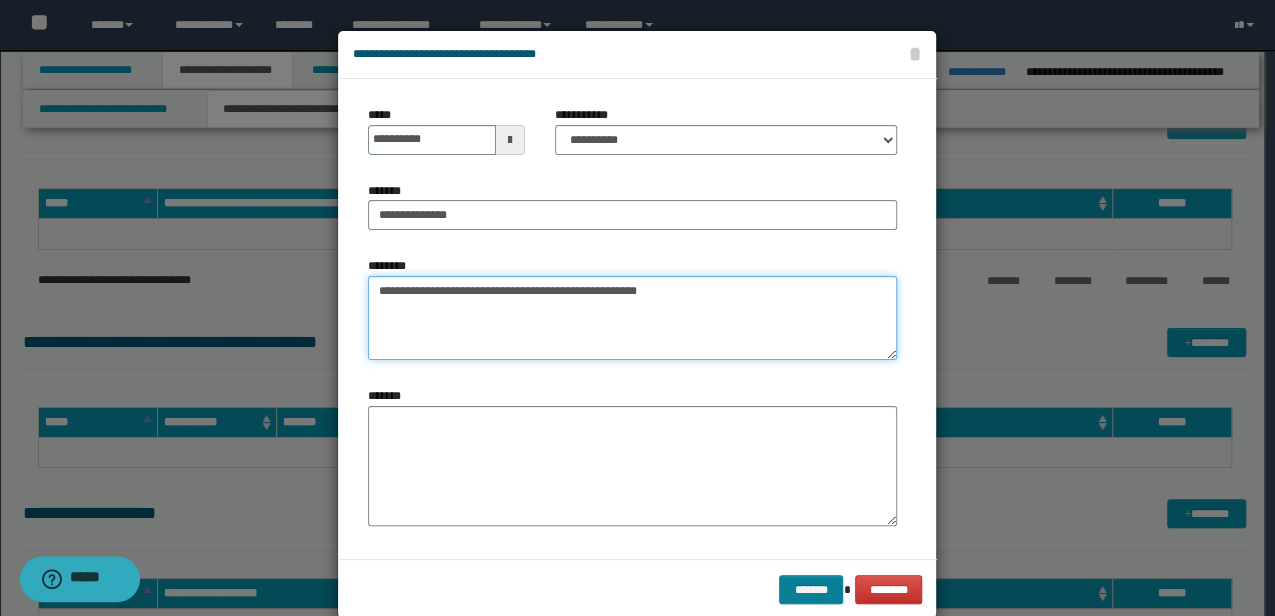 type on "**********" 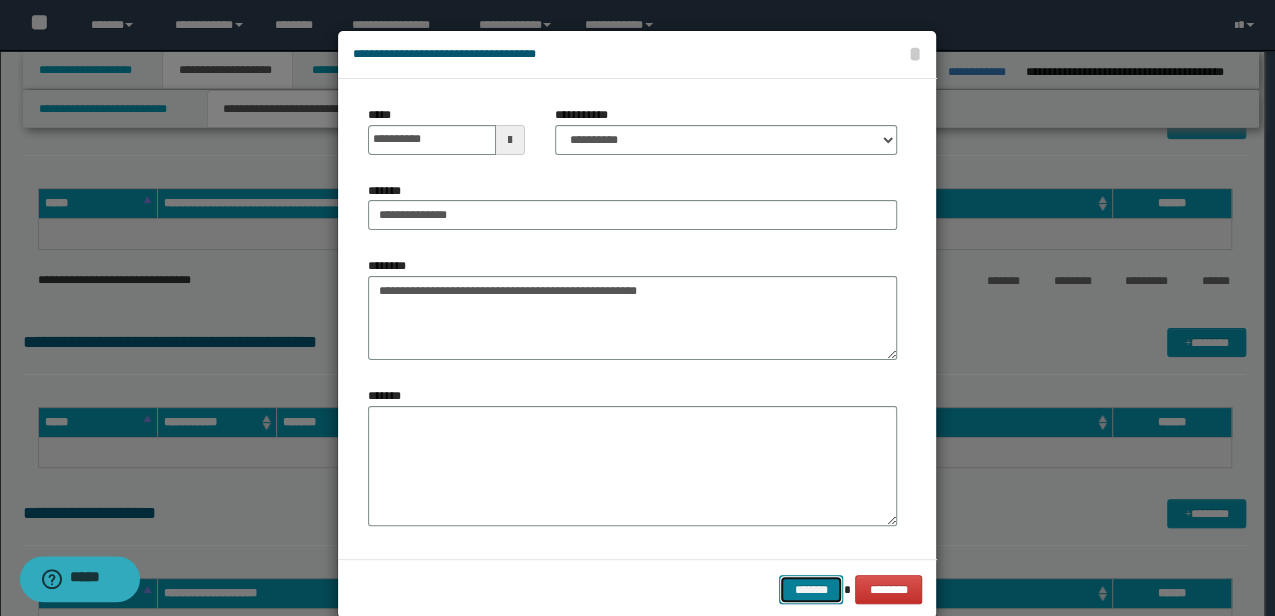 click on "*******" at bounding box center (811, 589) 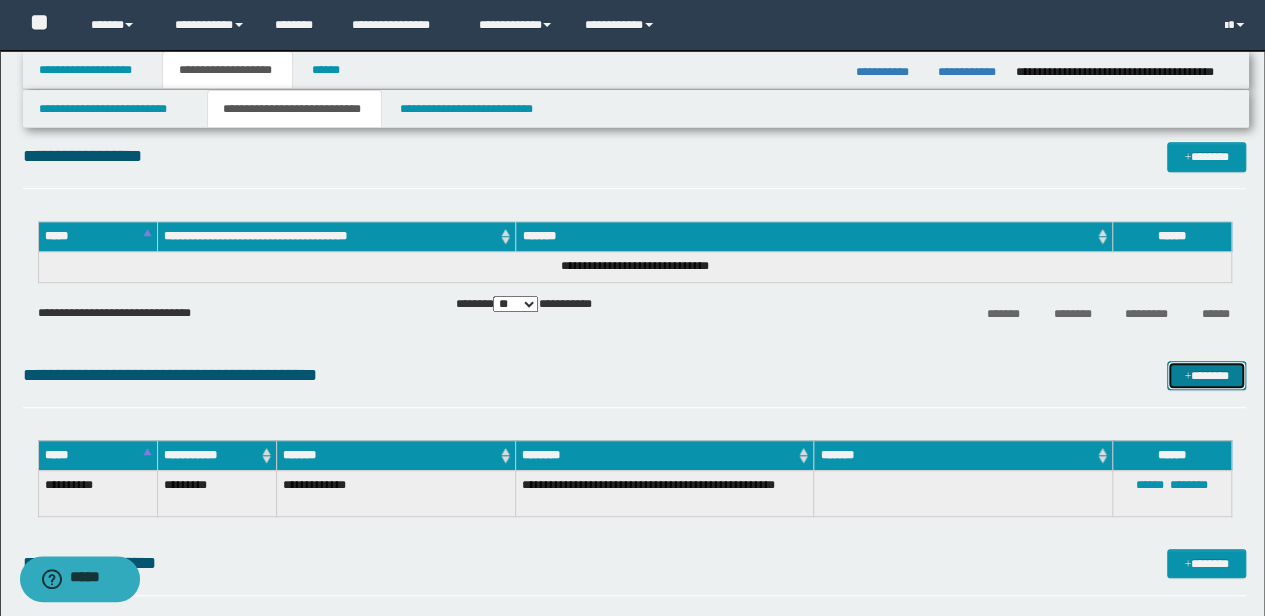 scroll, scrollTop: 533, scrollLeft: 0, axis: vertical 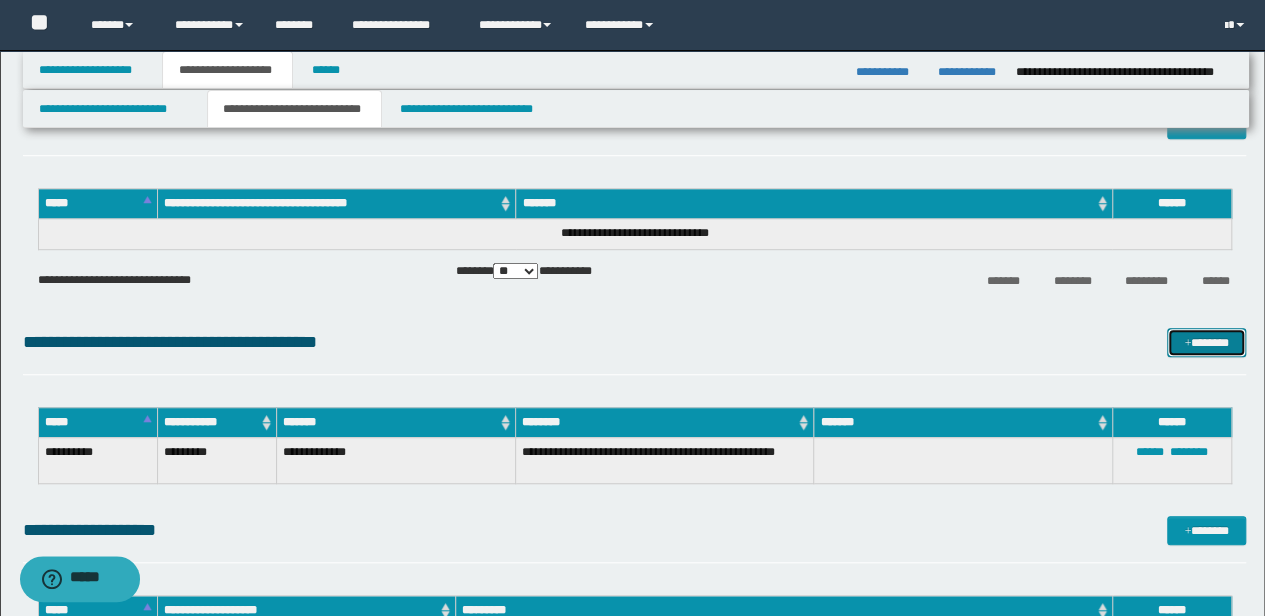 click on "*******" at bounding box center [1206, 342] 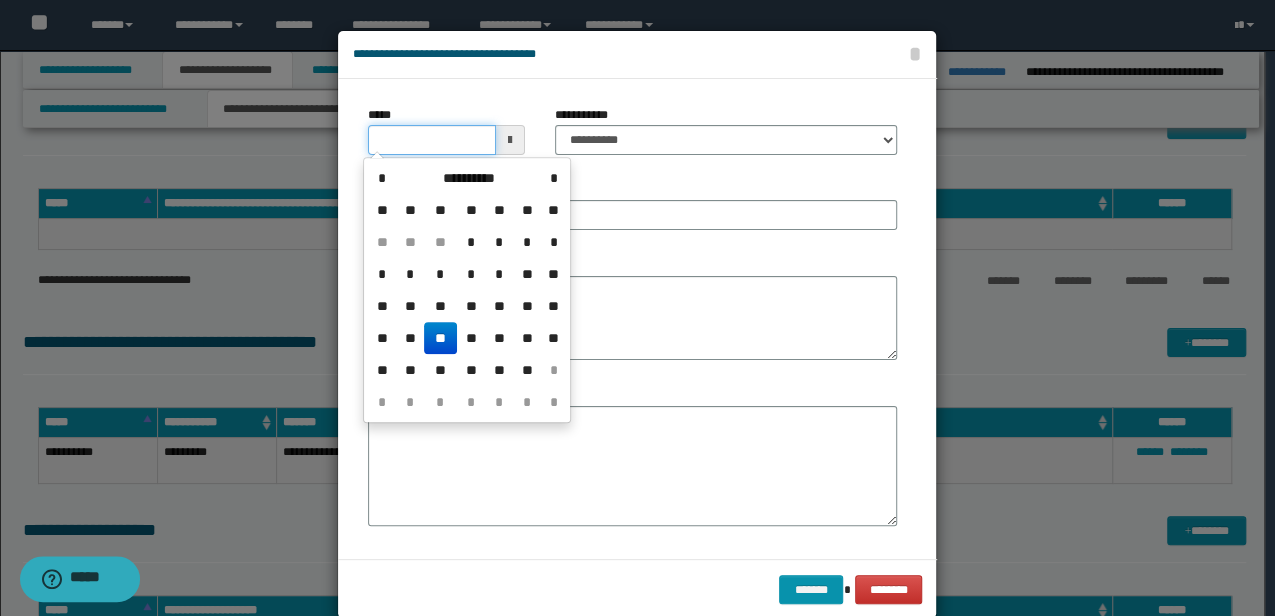 drag, startPoint x: 449, startPoint y: 133, endPoint x: 314, endPoint y: 131, distance: 135.01482 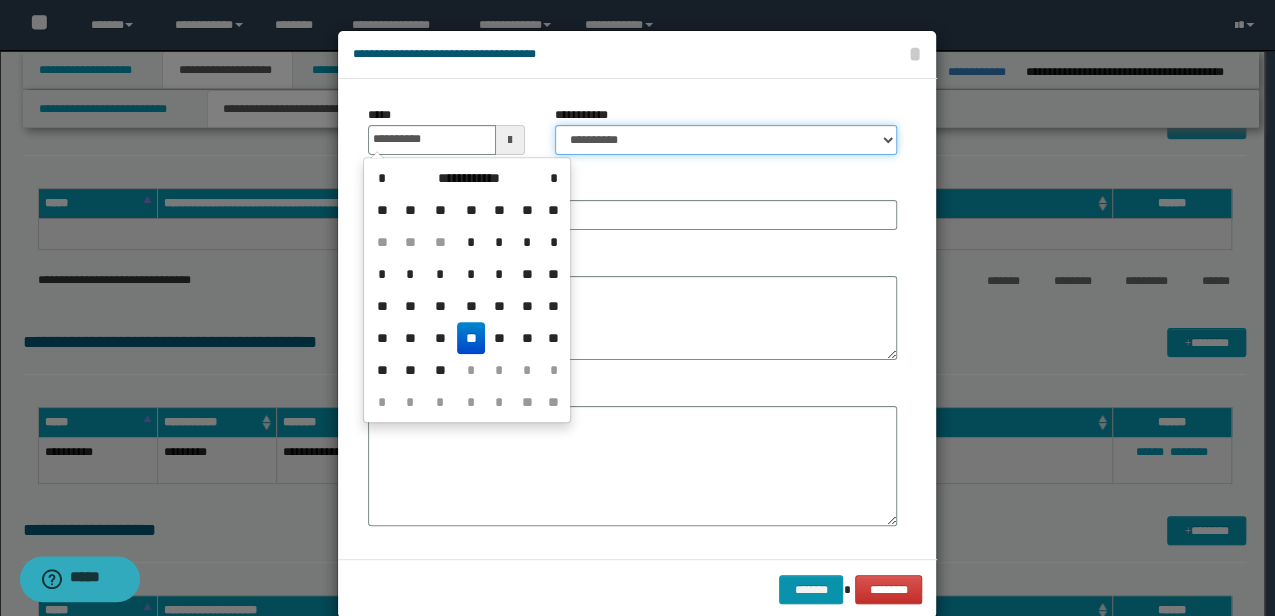 type on "**********" 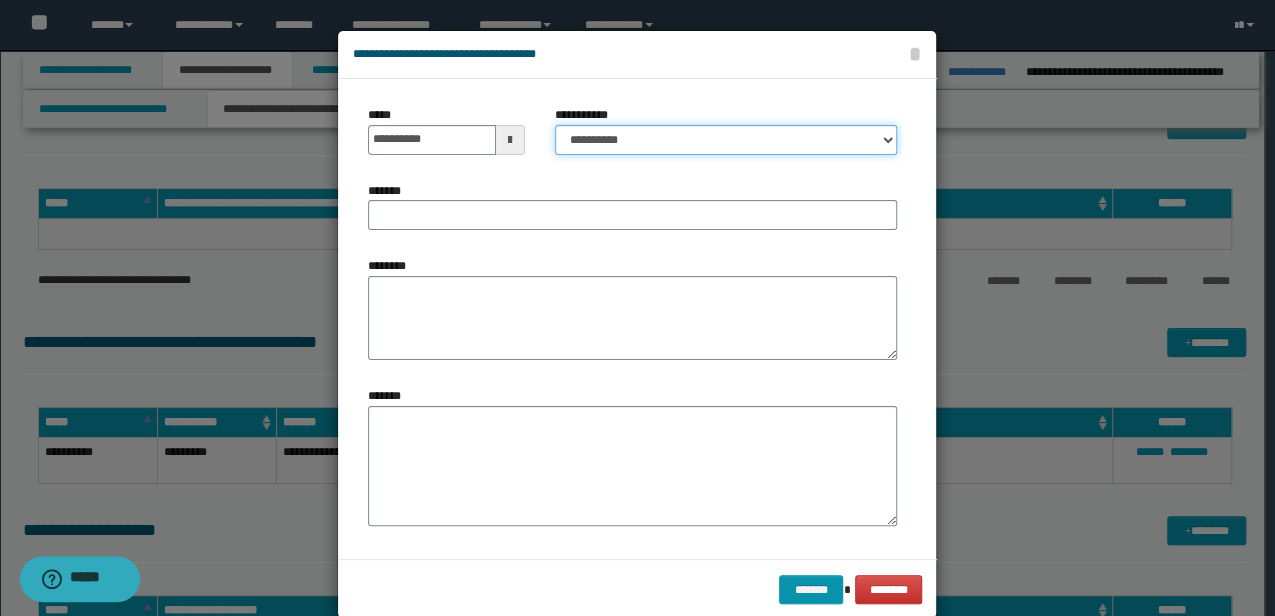 select on "*" 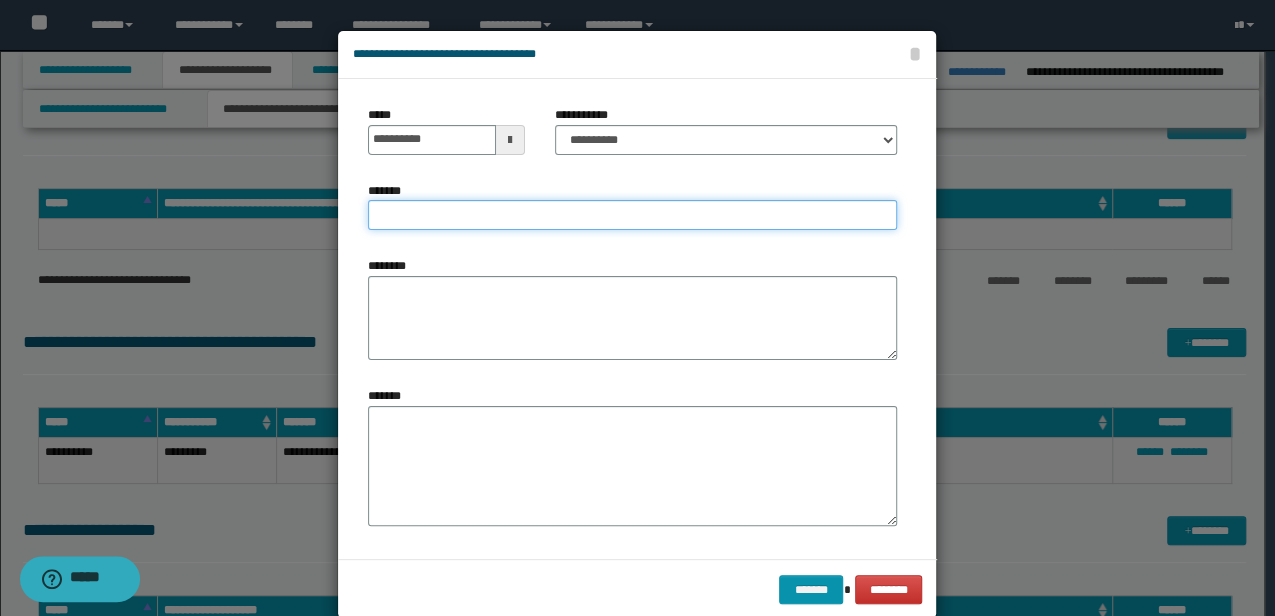 drag, startPoint x: 614, startPoint y: 222, endPoint x: 594, endPoint y: 225, distance: 20.22375 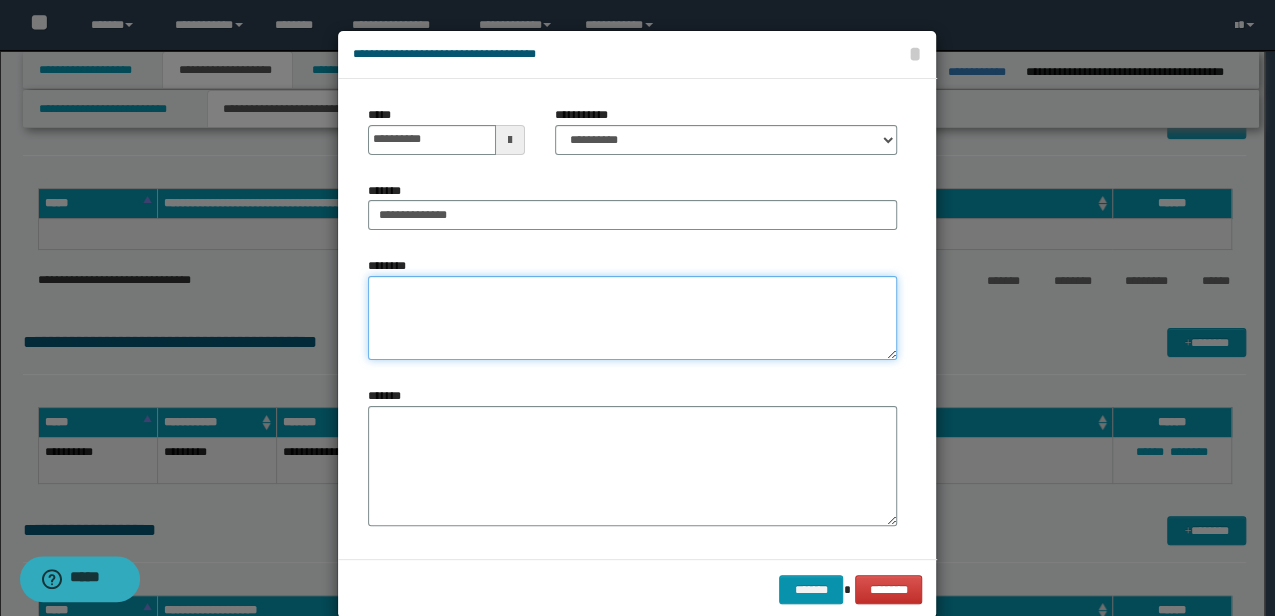 click on "********" at bounding box center [632, 318] 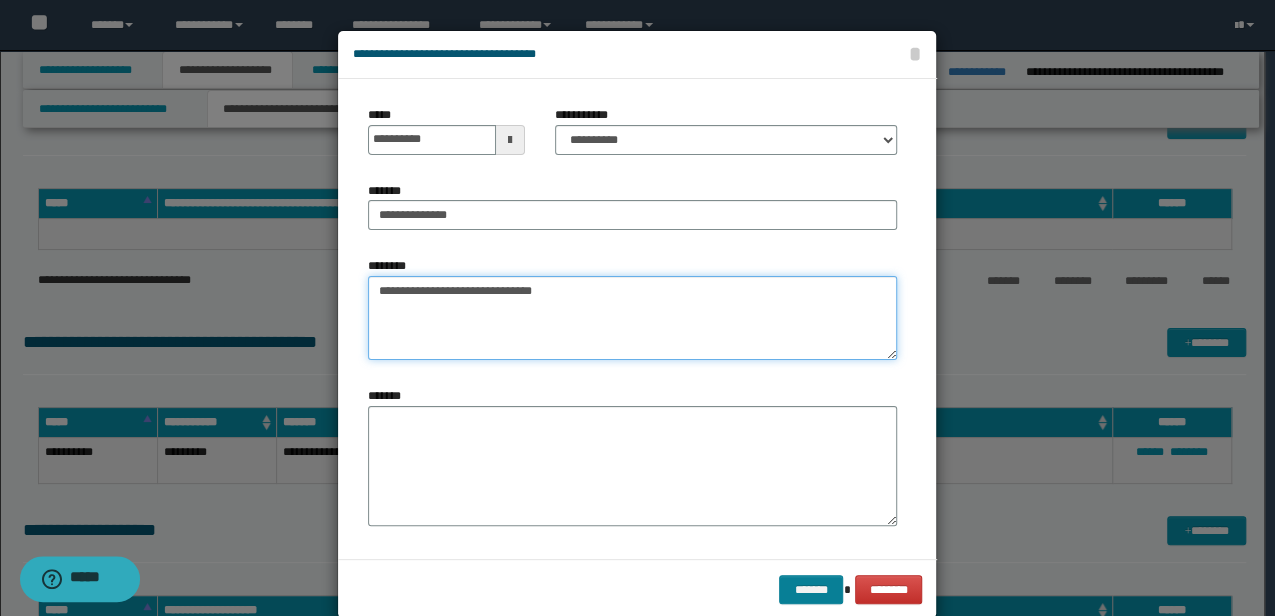 type on "**********" 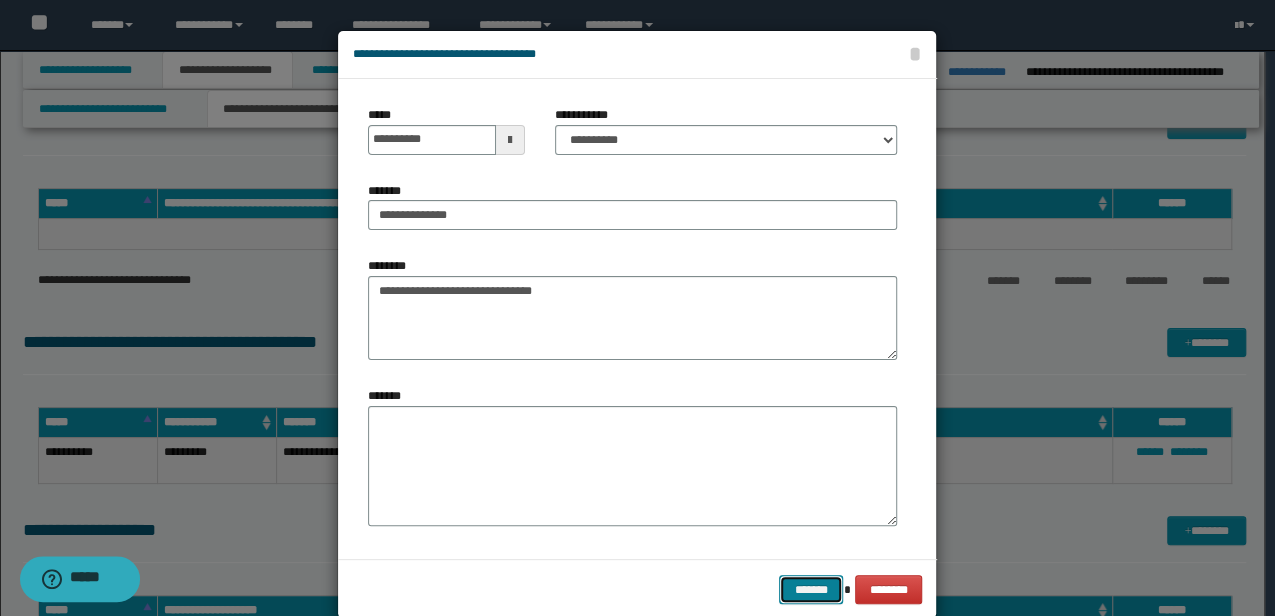 click on "*******" at bounding box center (811, 589) 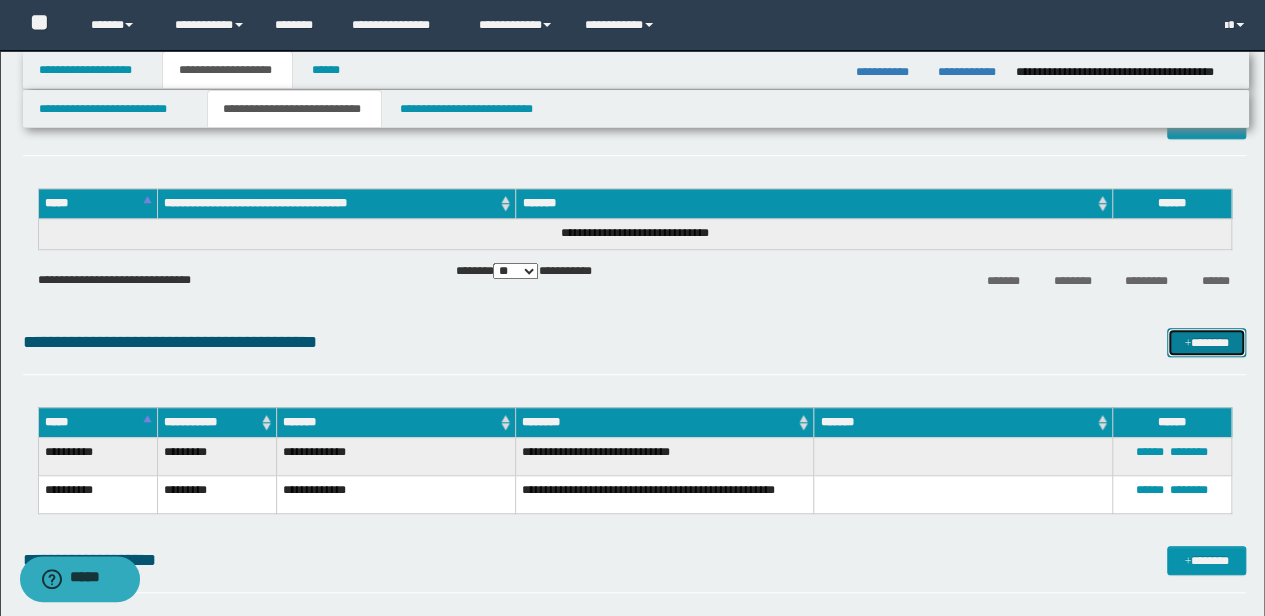 click on "*******" at bounding box center [1206, 342] 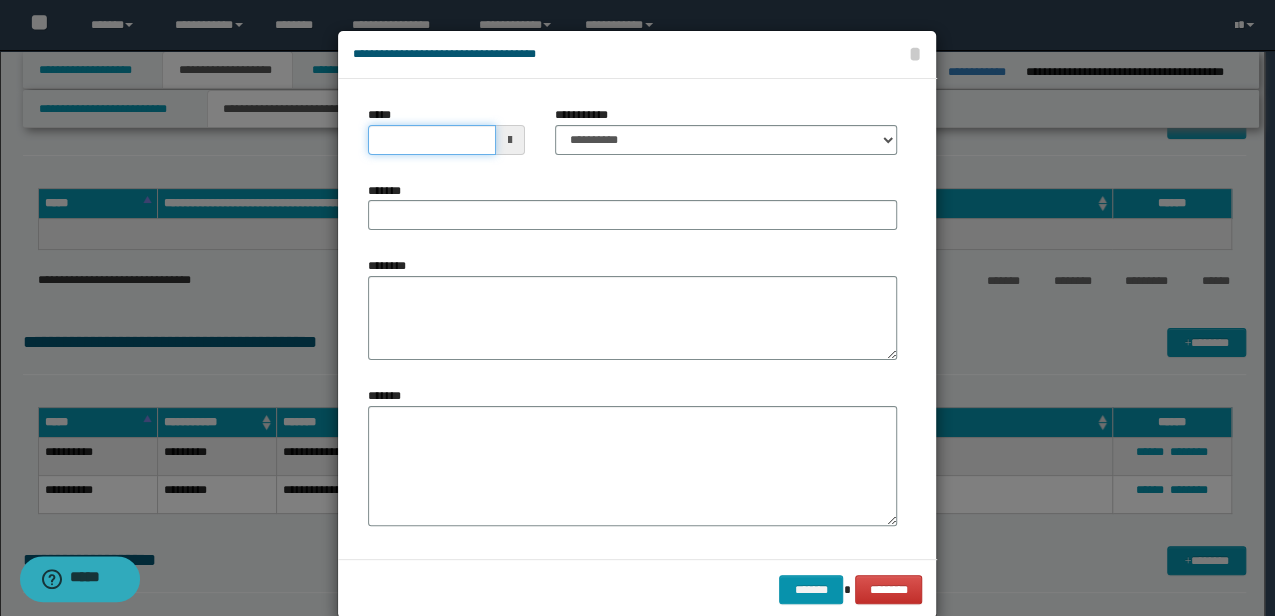 drag, startPoint x: 442, startPoint y: 126, endPoint x: 137, endPoint y: 145, distance: 305.59122 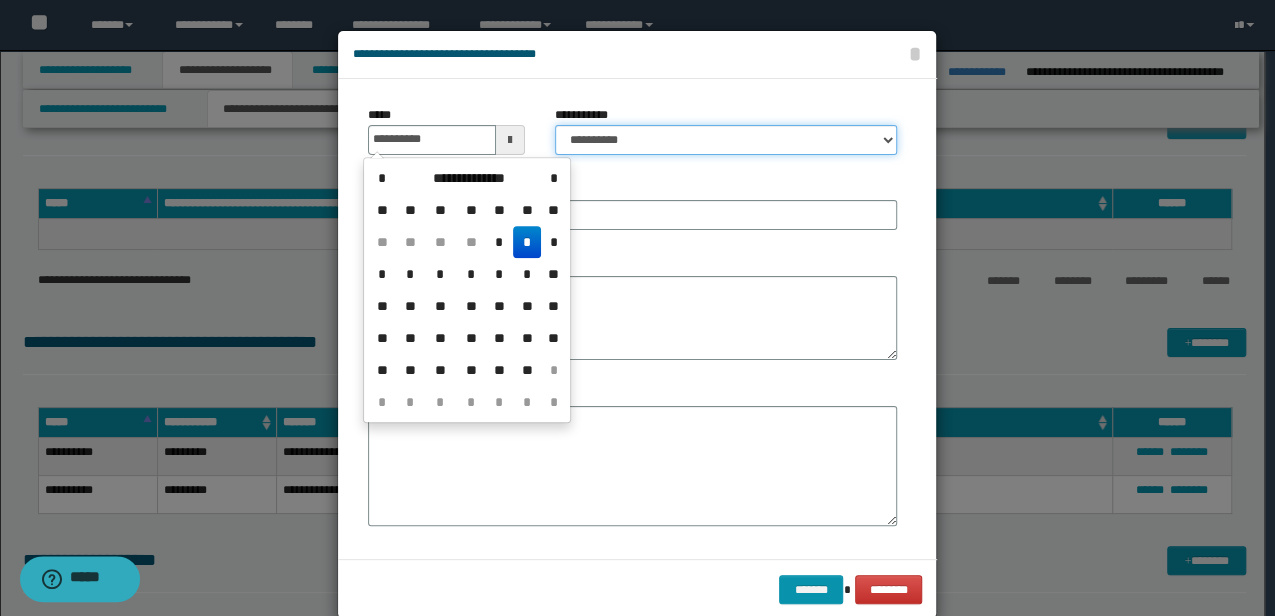 type on "**********" 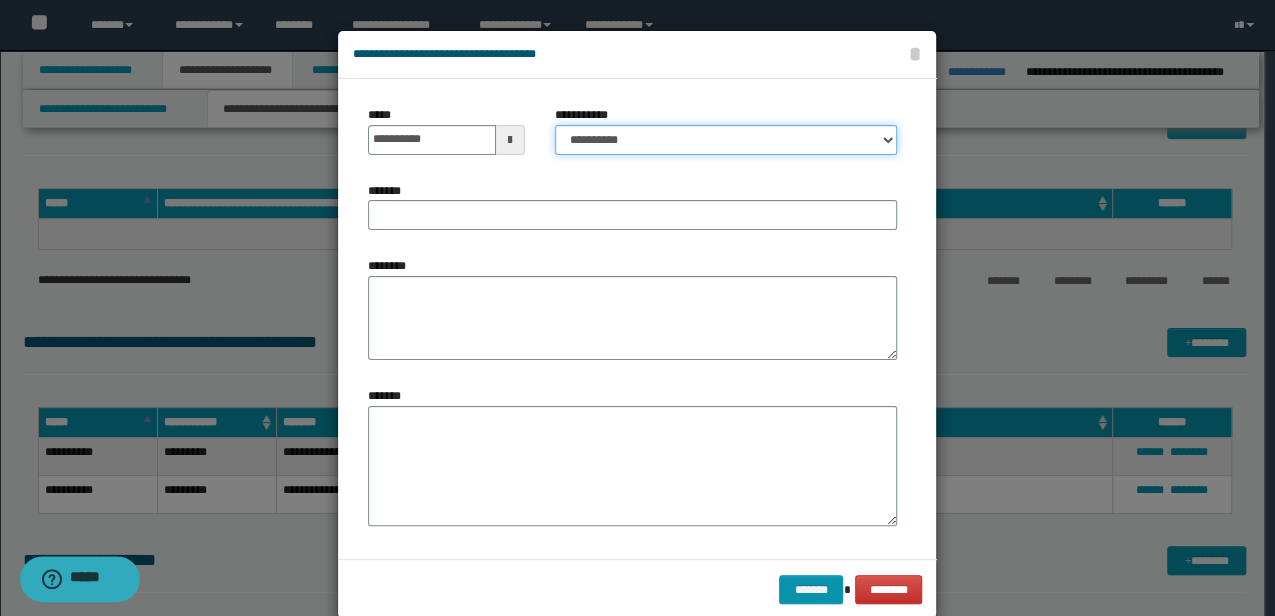select on "*" 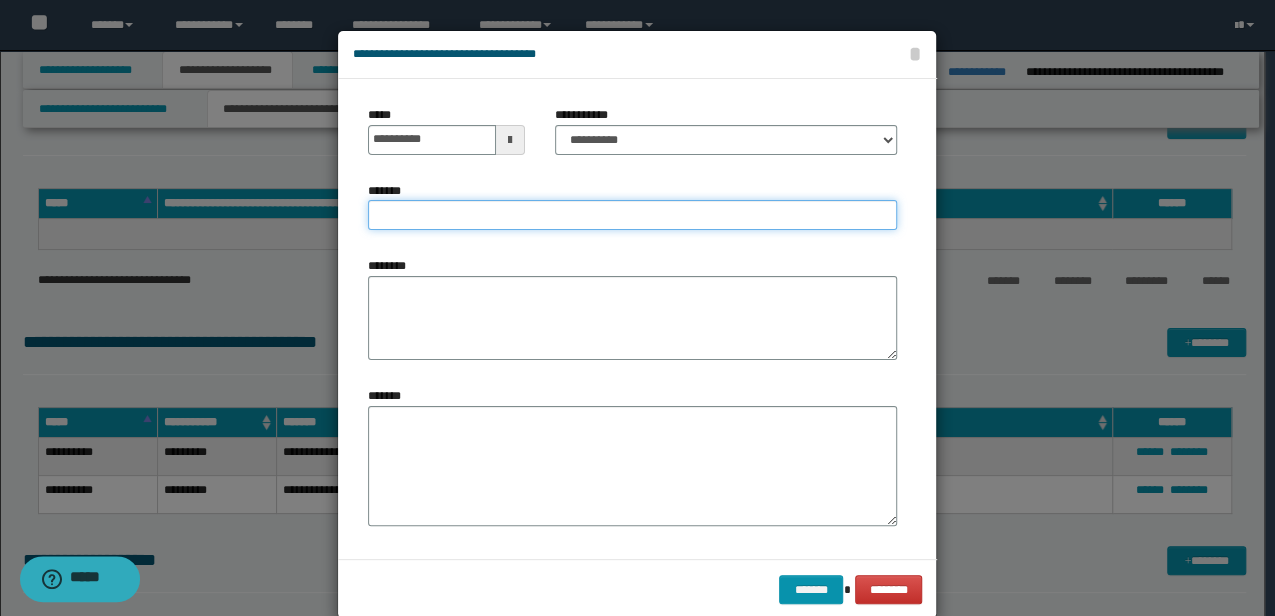 click on "*******" at bounding box center (632, 215) 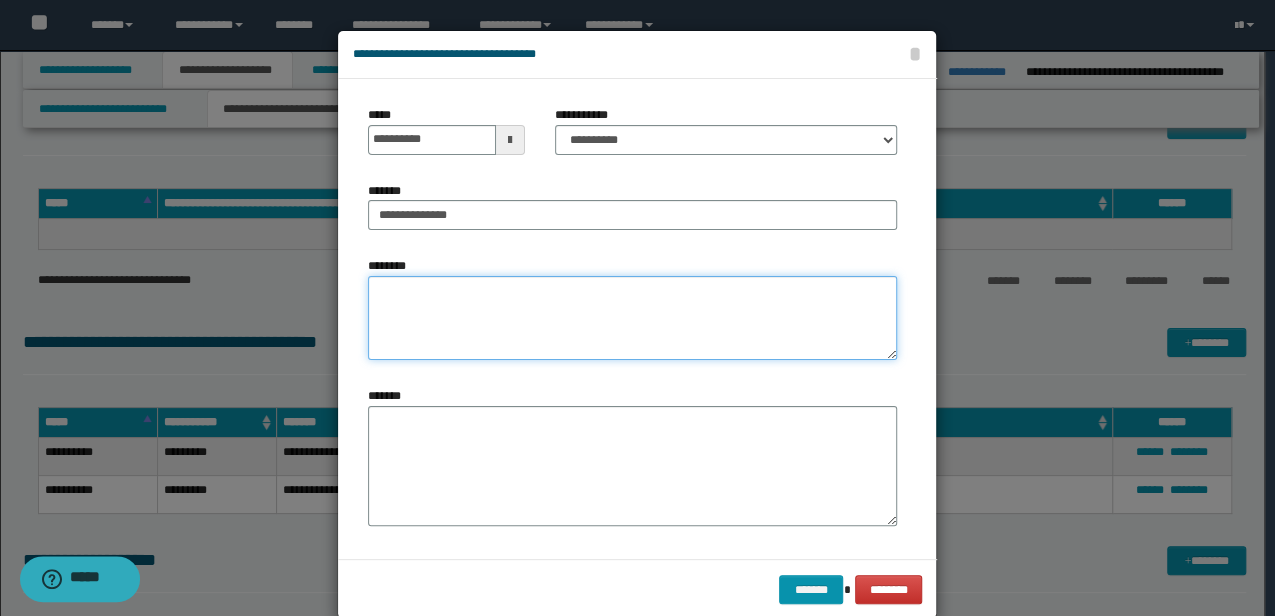 click on "********" at bounding box center (632, 318) 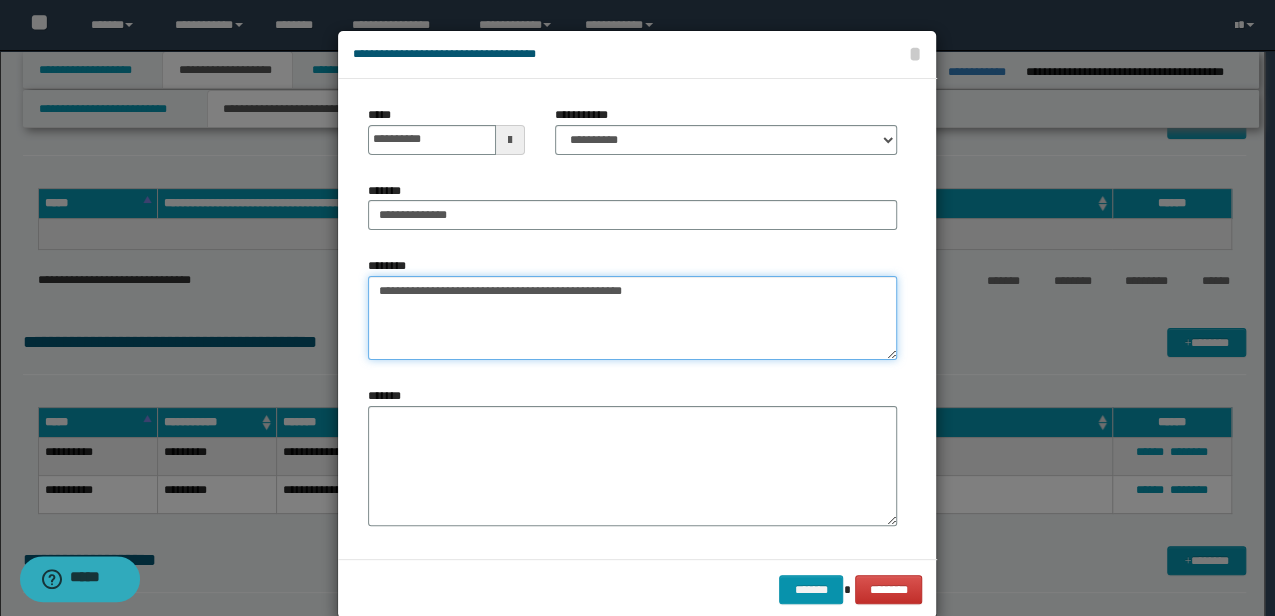 type on "**********" 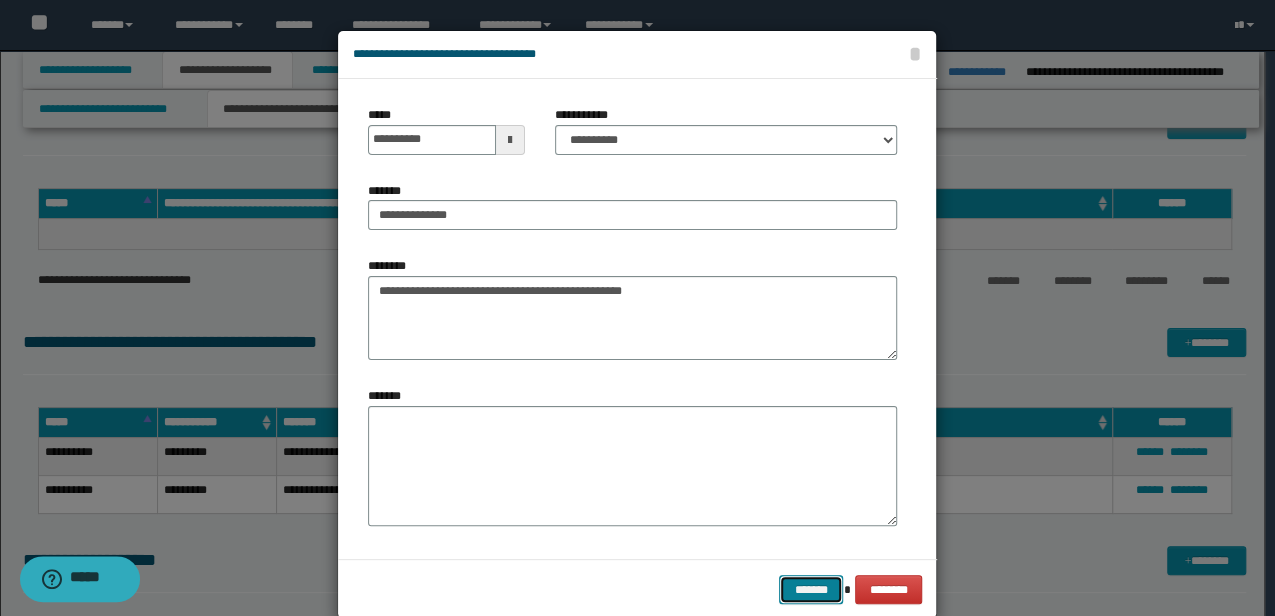 click on "*******" at bounding box center (811, 589) 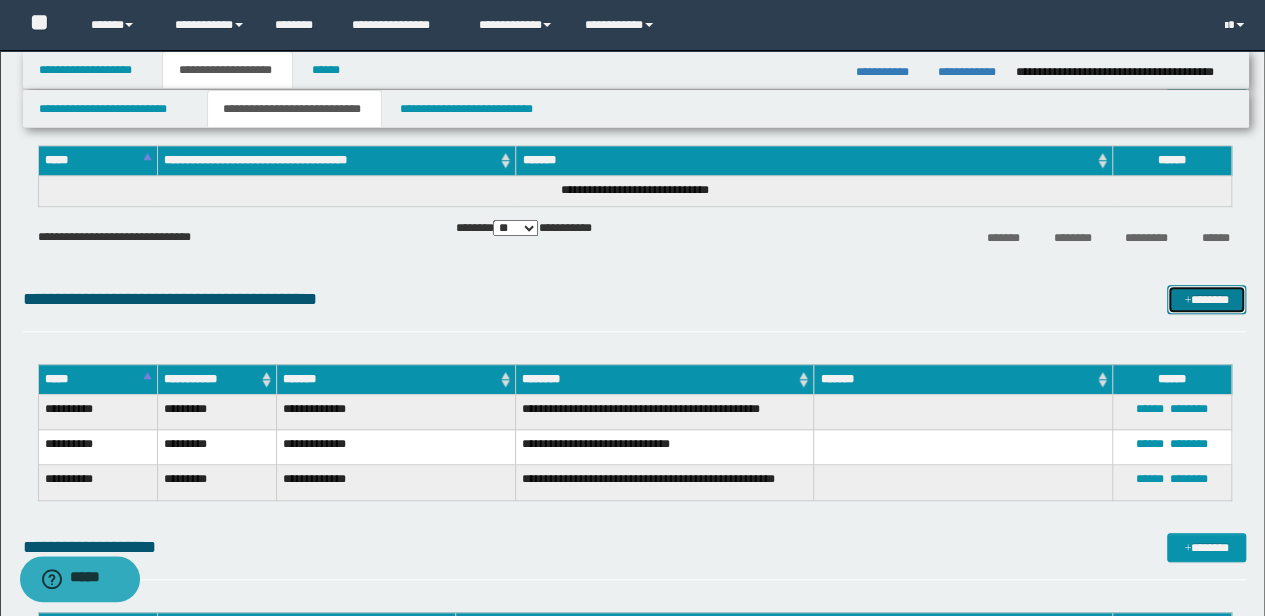 scroll, scrollTop: 600, scrollLeft: 0, axis: vertical 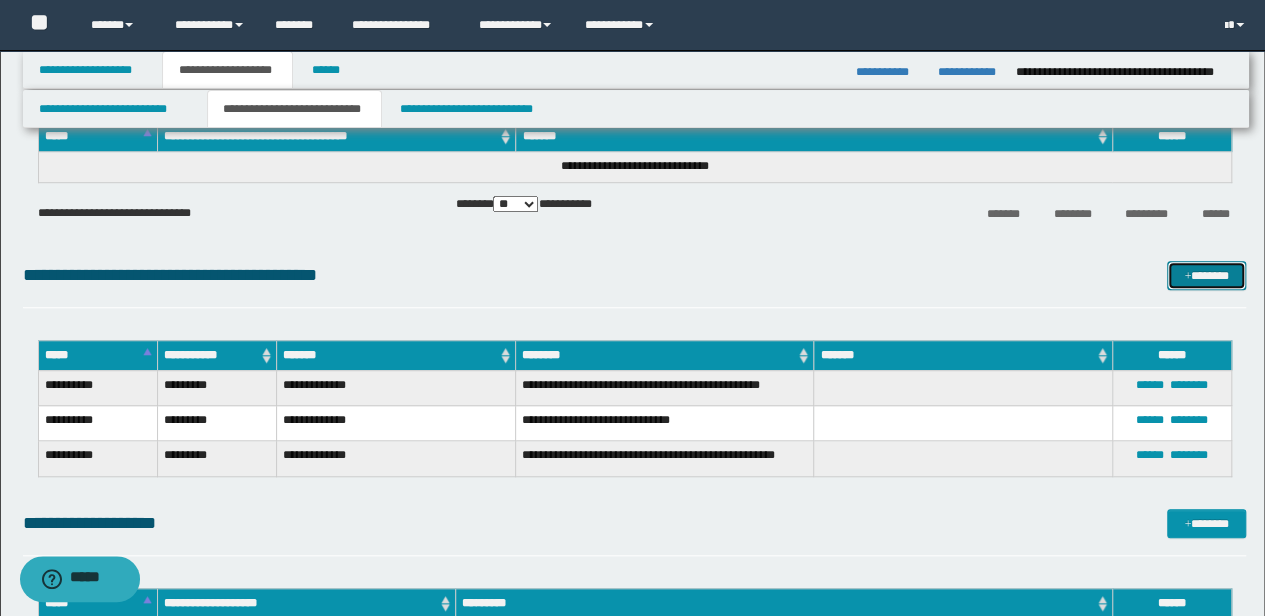 click on "*******" at bounding box center [1206, 275] 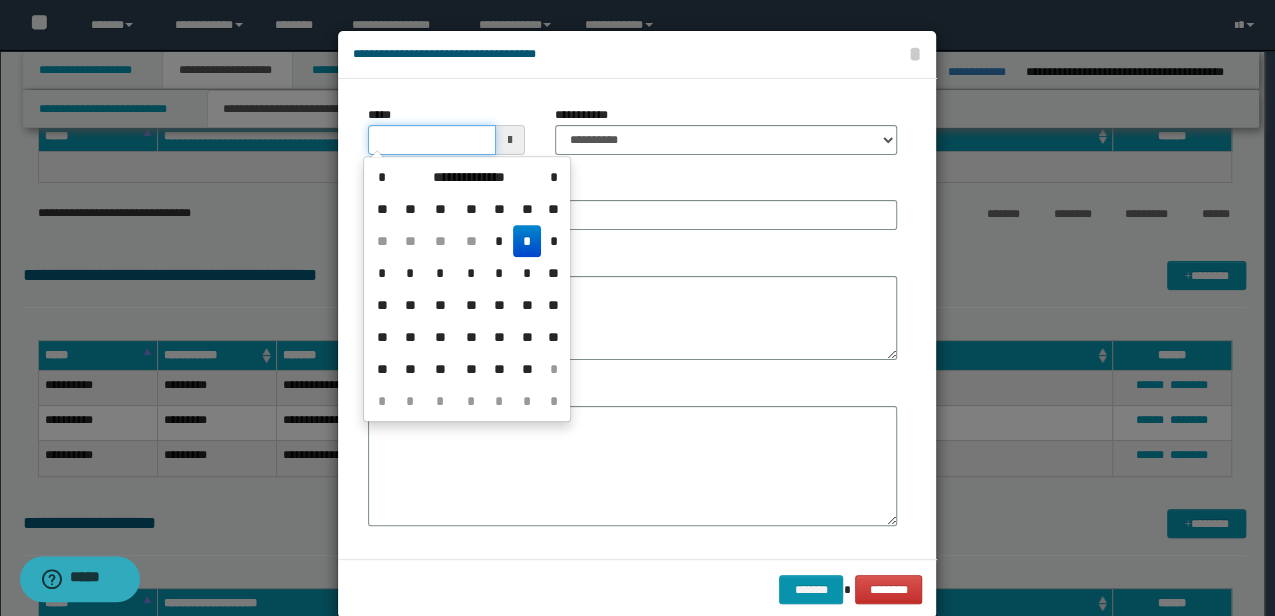 drag, startPoint x: 447, startPoint y: 136, endPoint x: 2, endPoint y: 129, distance: 445.05505 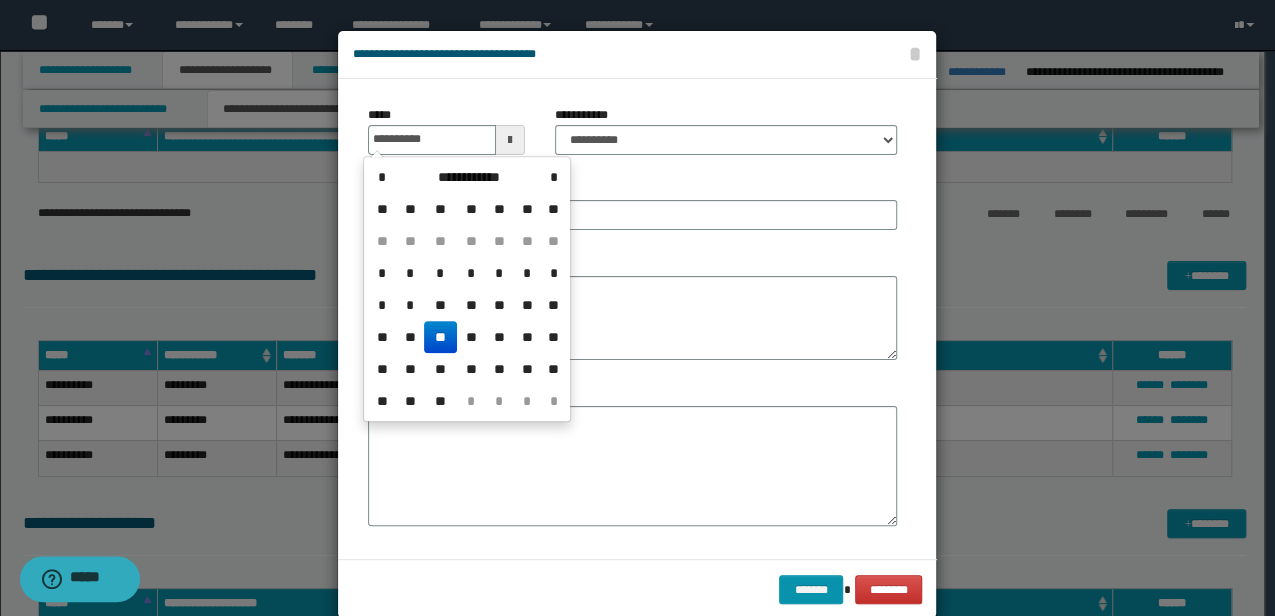 type on "**********" 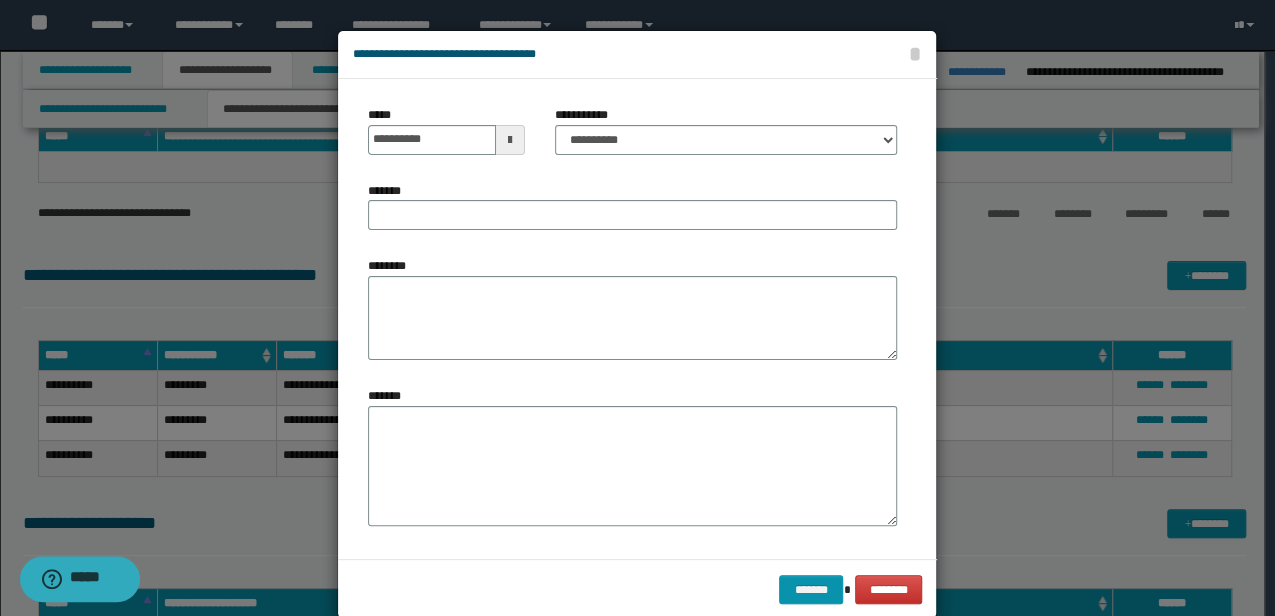 click on "**********" at bounding box center (726, 130) 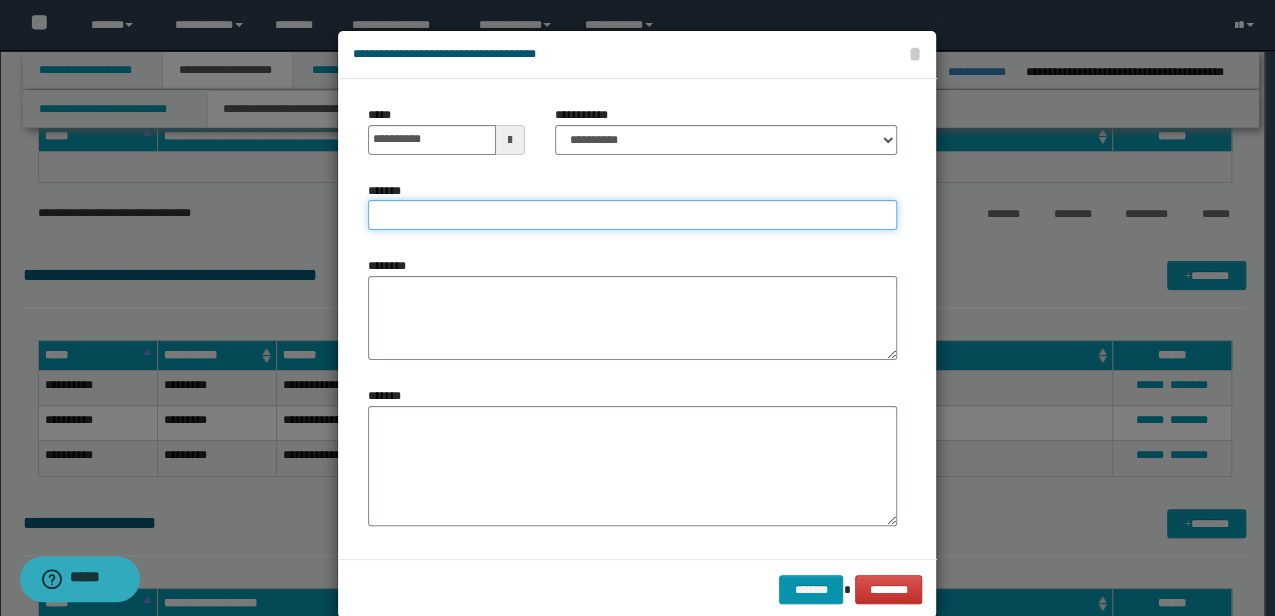 click on "*******" at bounding box center [632, 215] 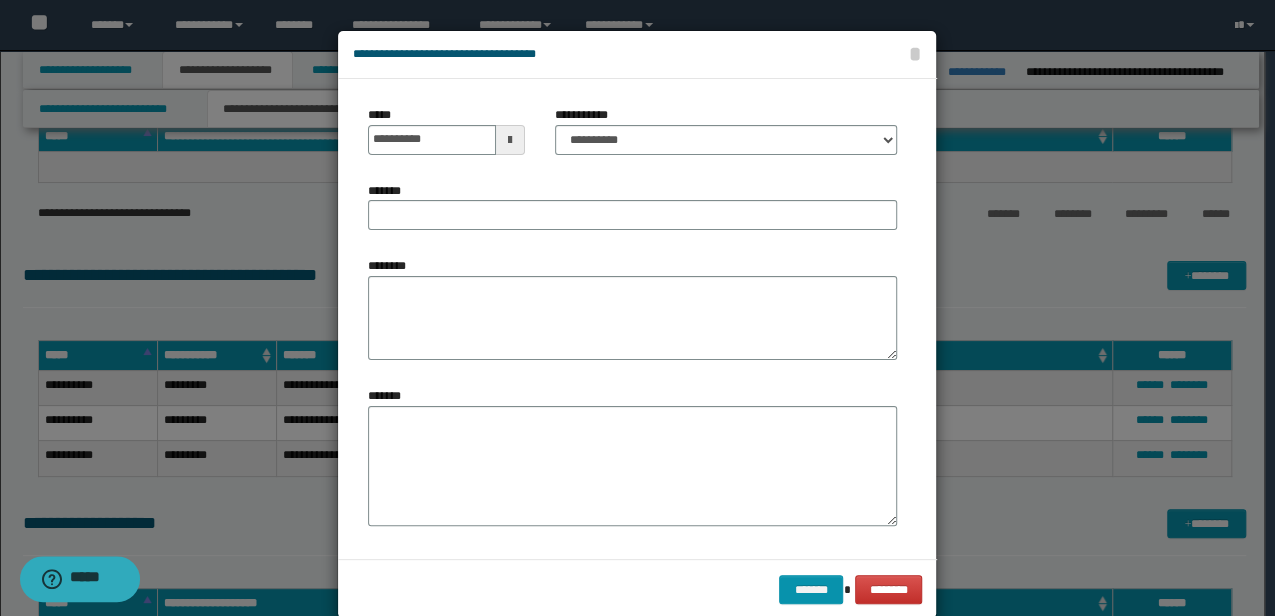 click on "**********" at bounding box center [726, 138] 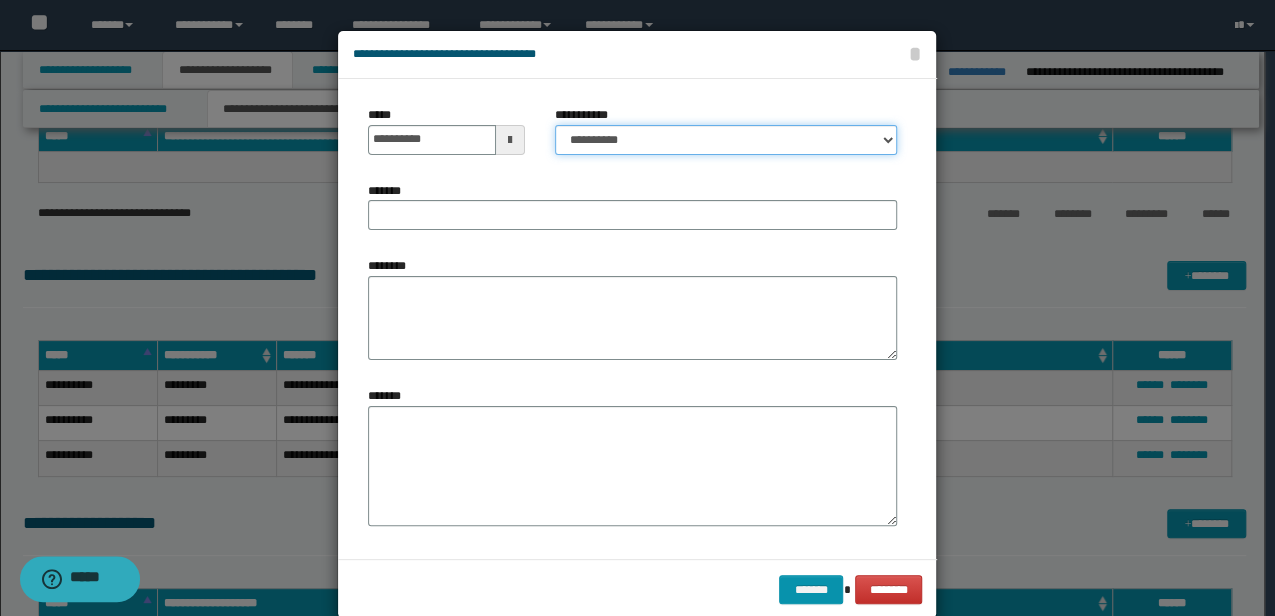 click on "**********" at bounding box center [726, 140] 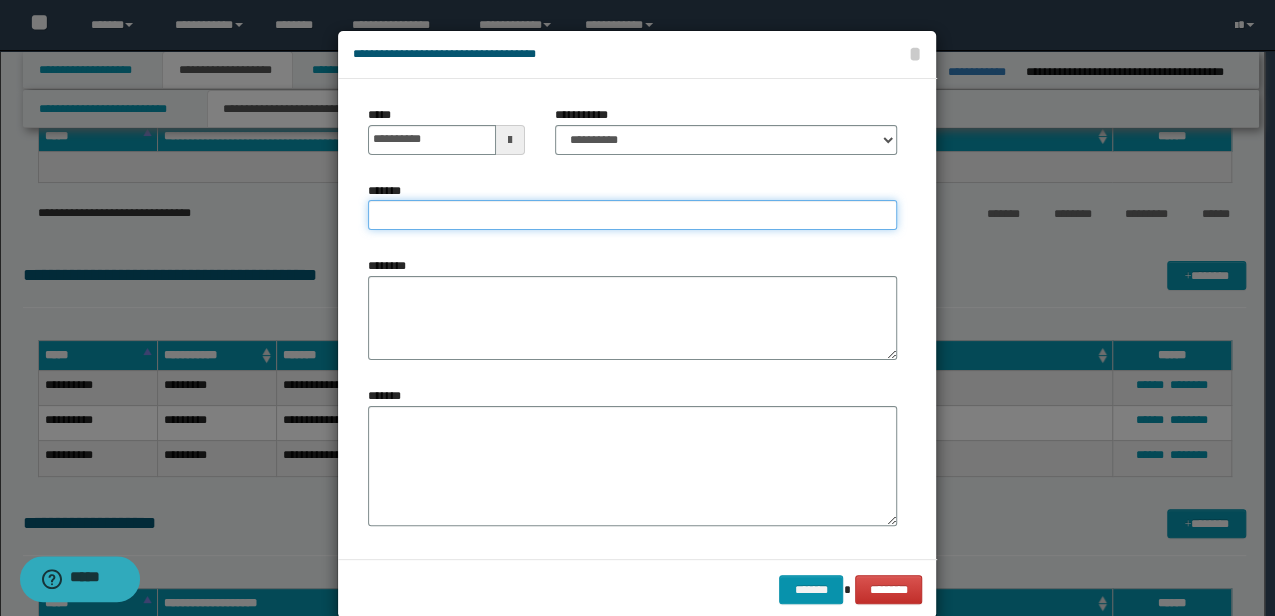 drag, startPoint x: 686, startPoint y: 212, endPoint x: 543, endPoint y: 212, distance: 143 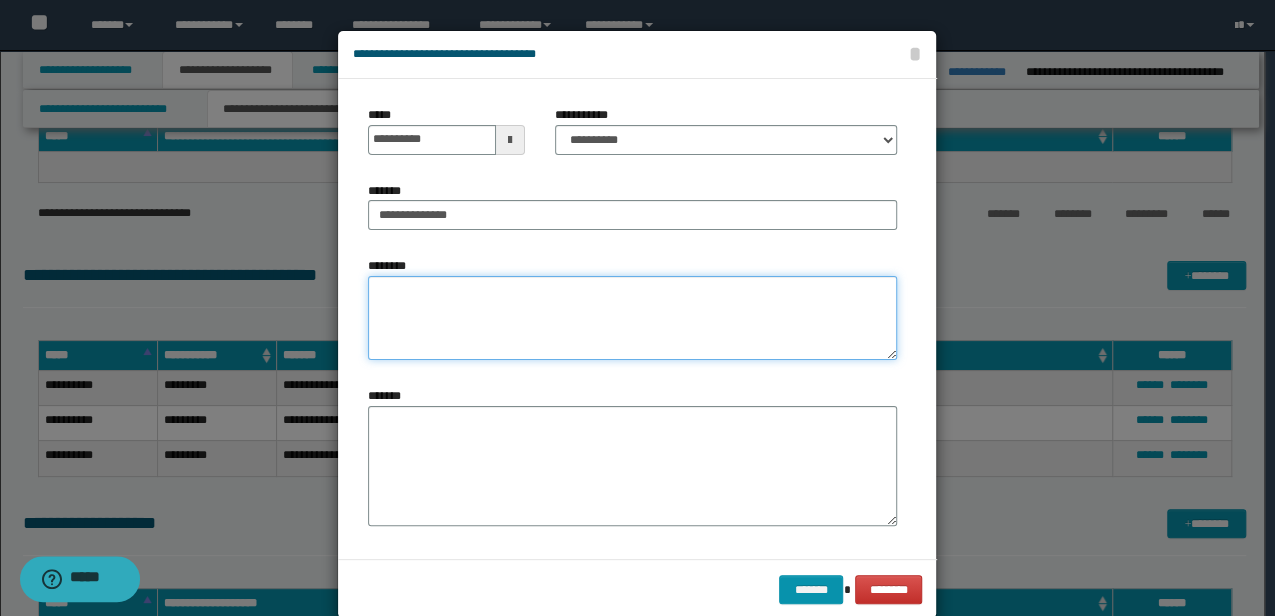 click on "********" at bounding box center (632, 318) 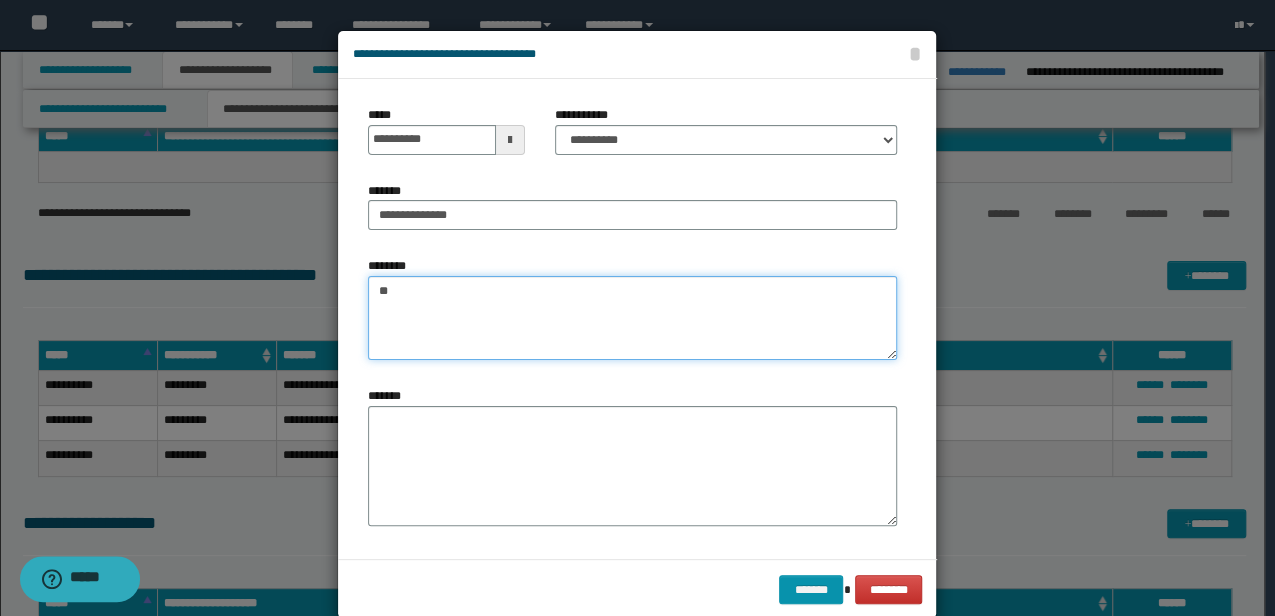 type on "*" 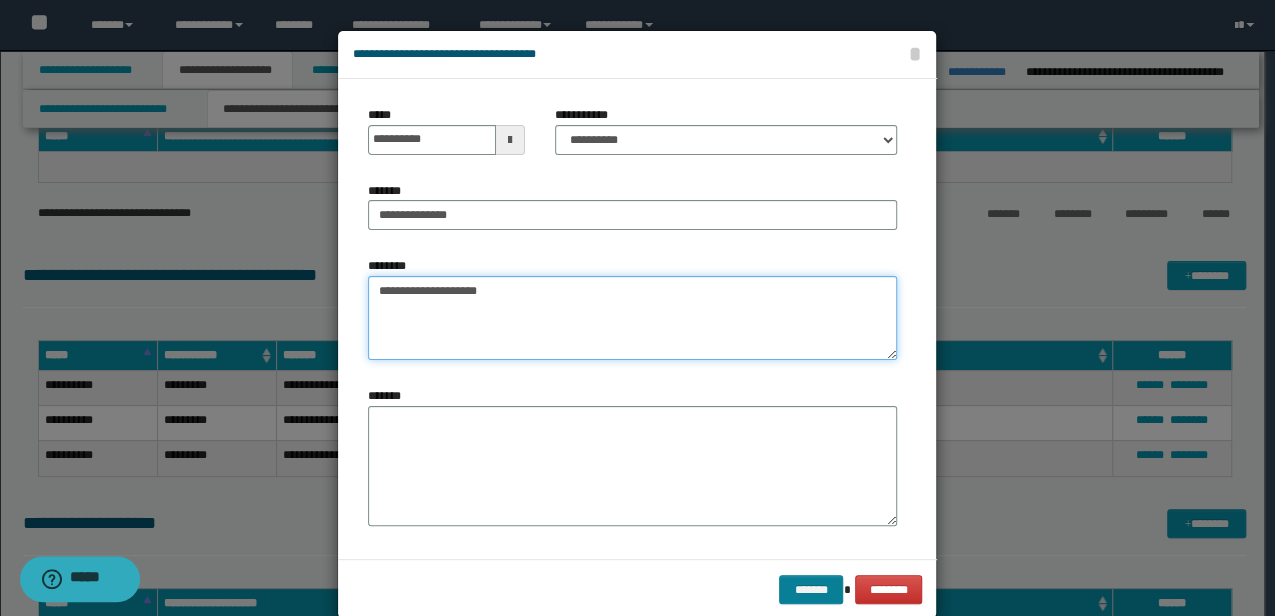 type on "**********" 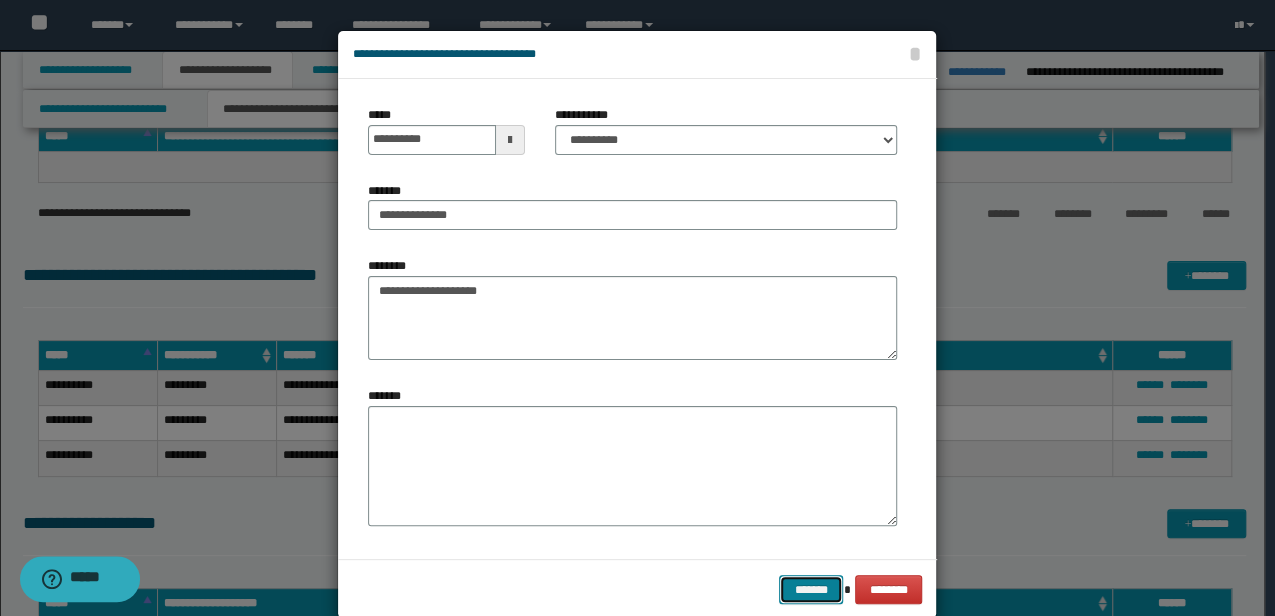 click on "*******" at bounding box center (811, 589) 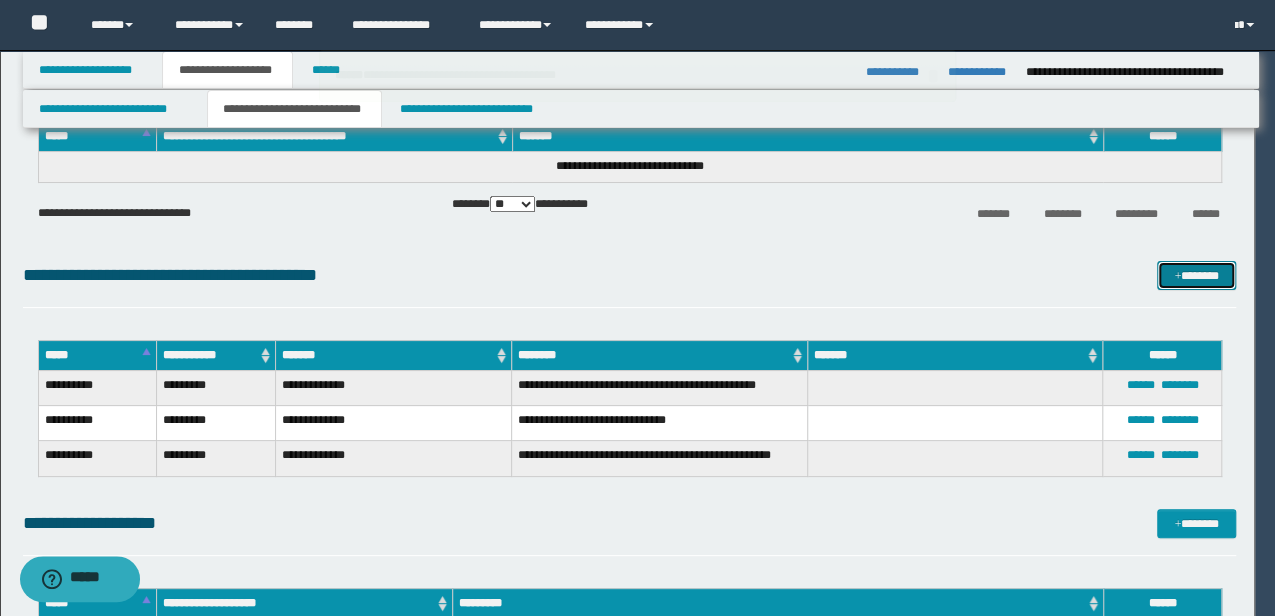 type 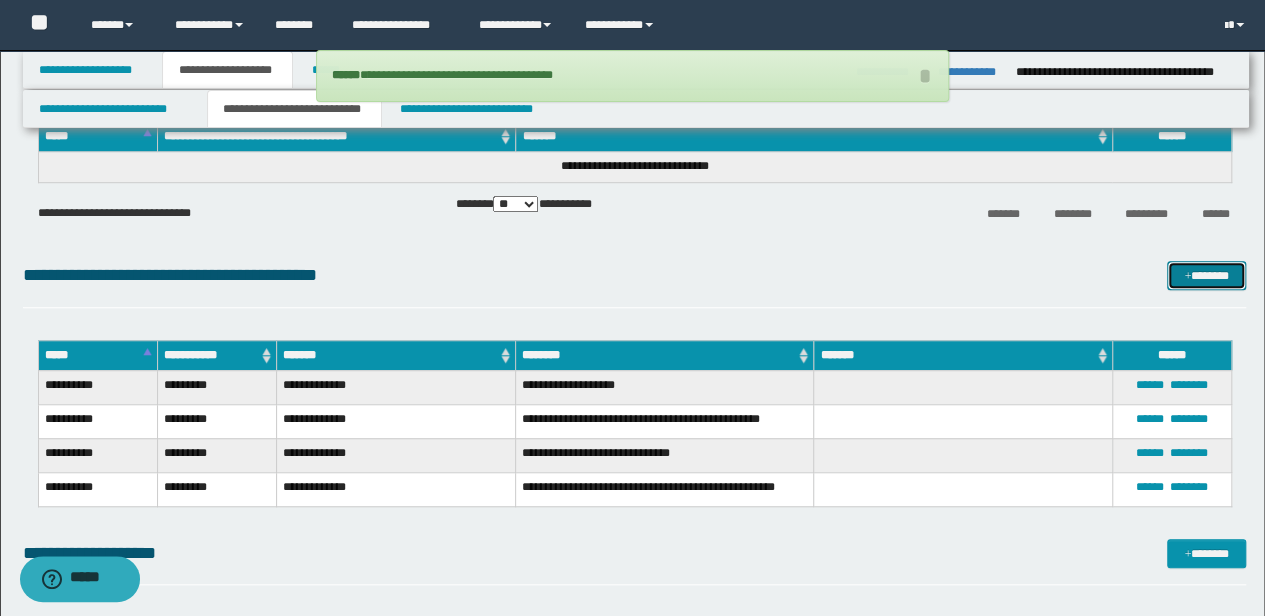 click on "*******" at bounding box center (1206, 275) 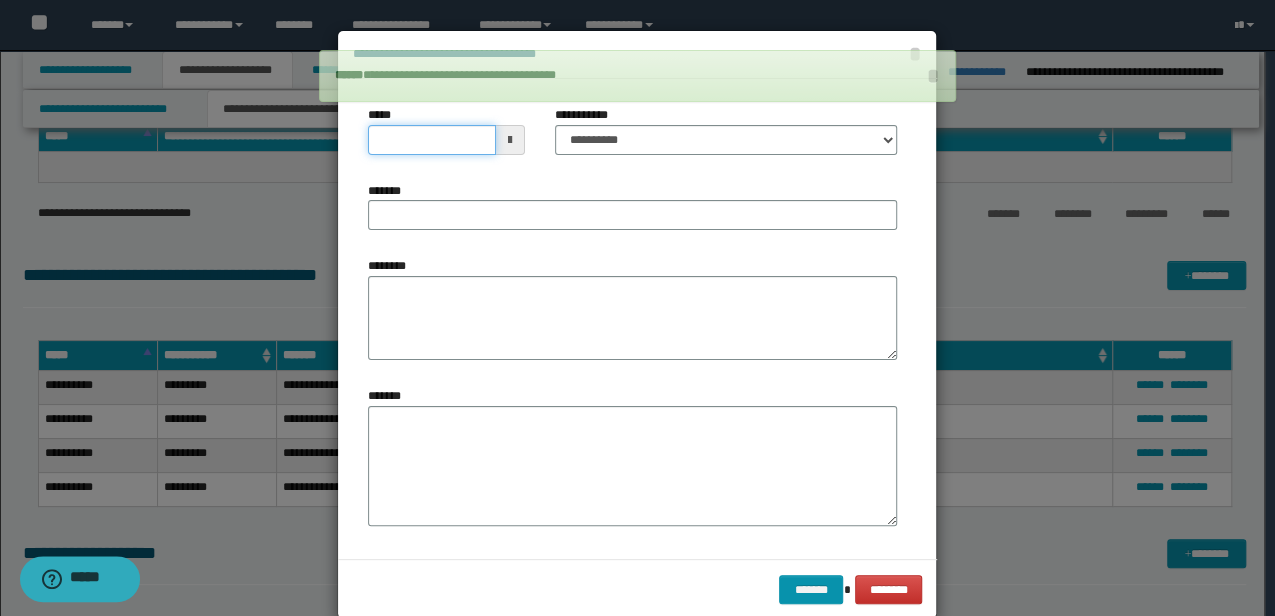 click on "**********" at bounding box center (637, 308) 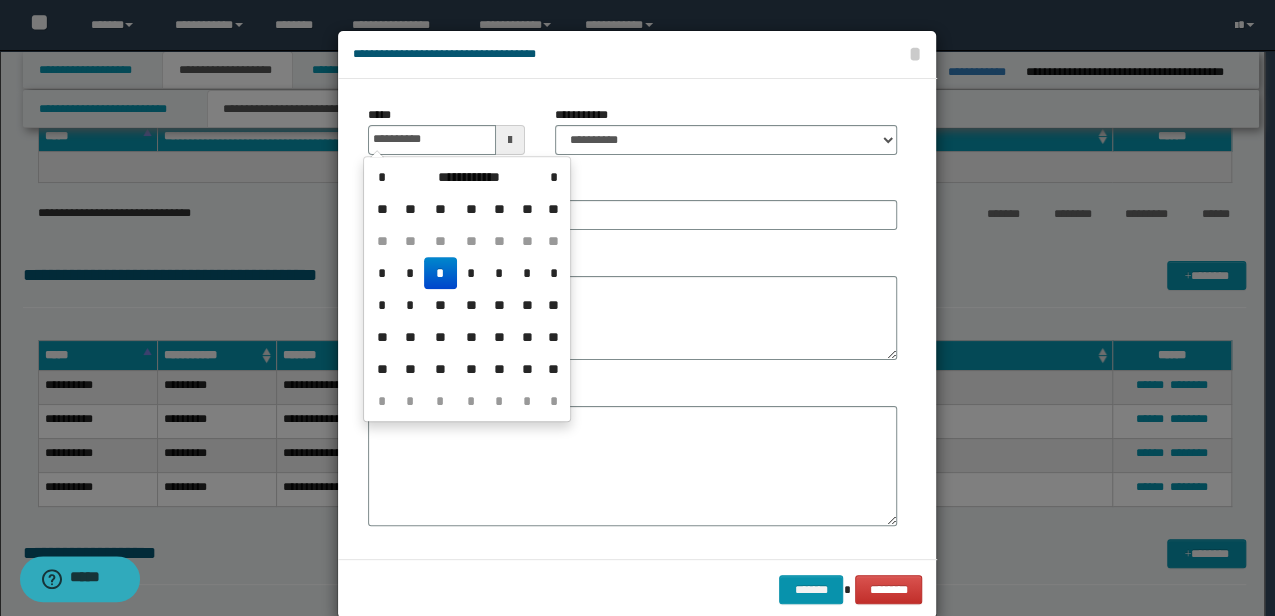 type on "**********" 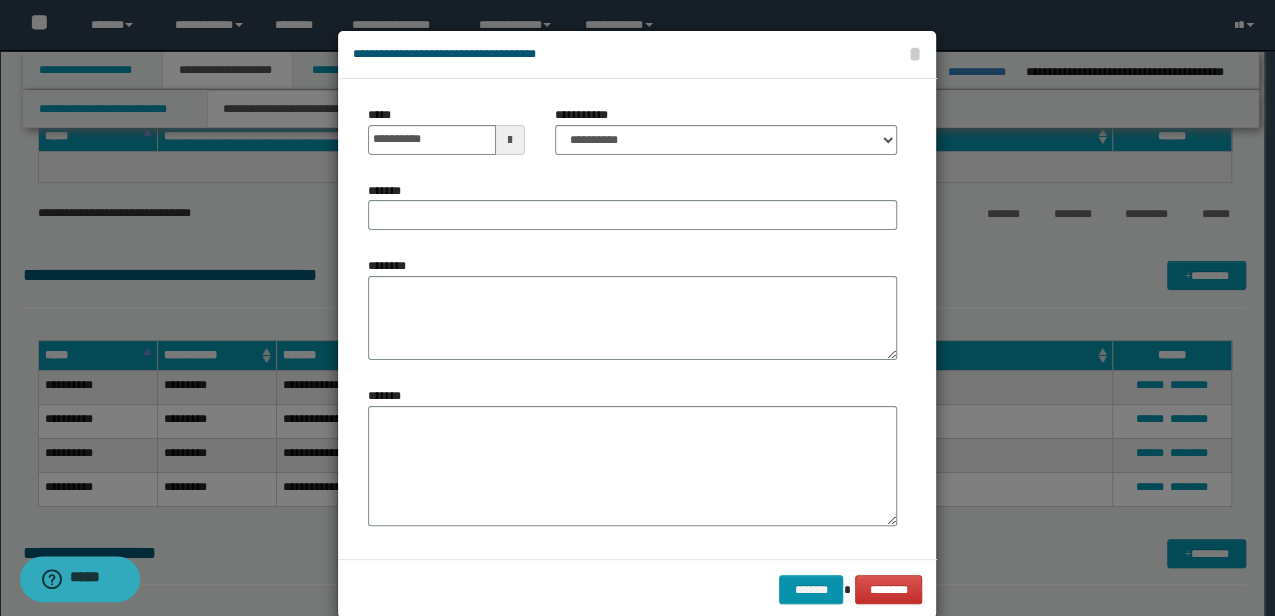 click on "**********" at bounding box center [726, 130] 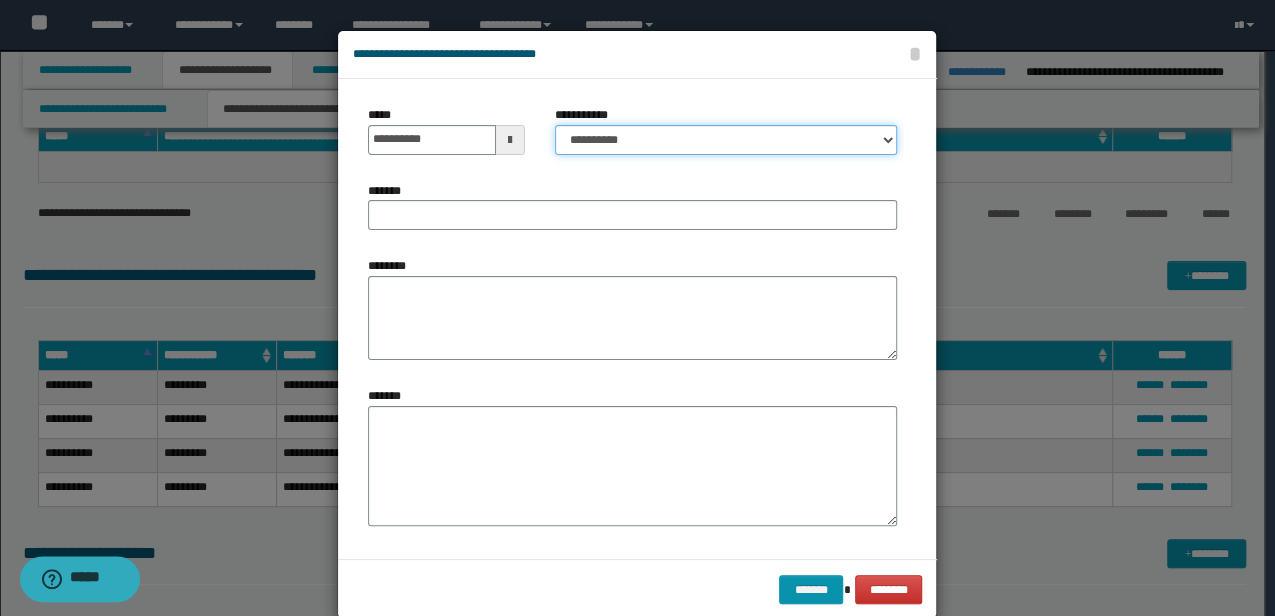 click on "**********" at bounding box center (726, 140) 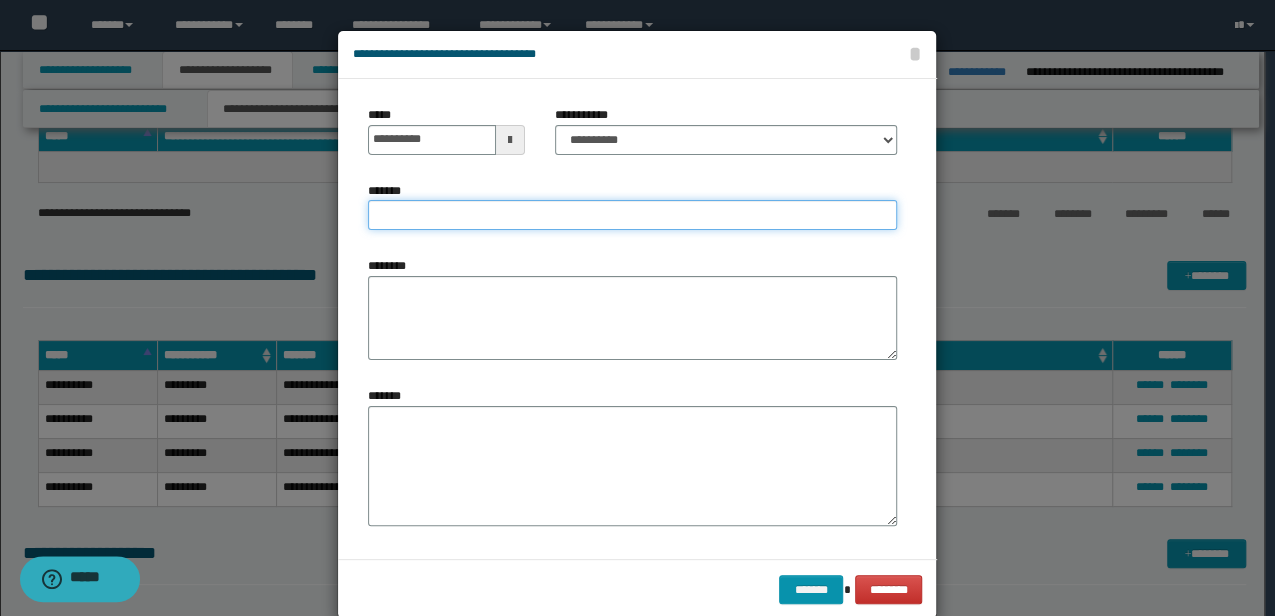 drag, startPoint x: 637, startPoint y: 204, endPoint x: 535, endPoint y: 206, distance: 102.01961 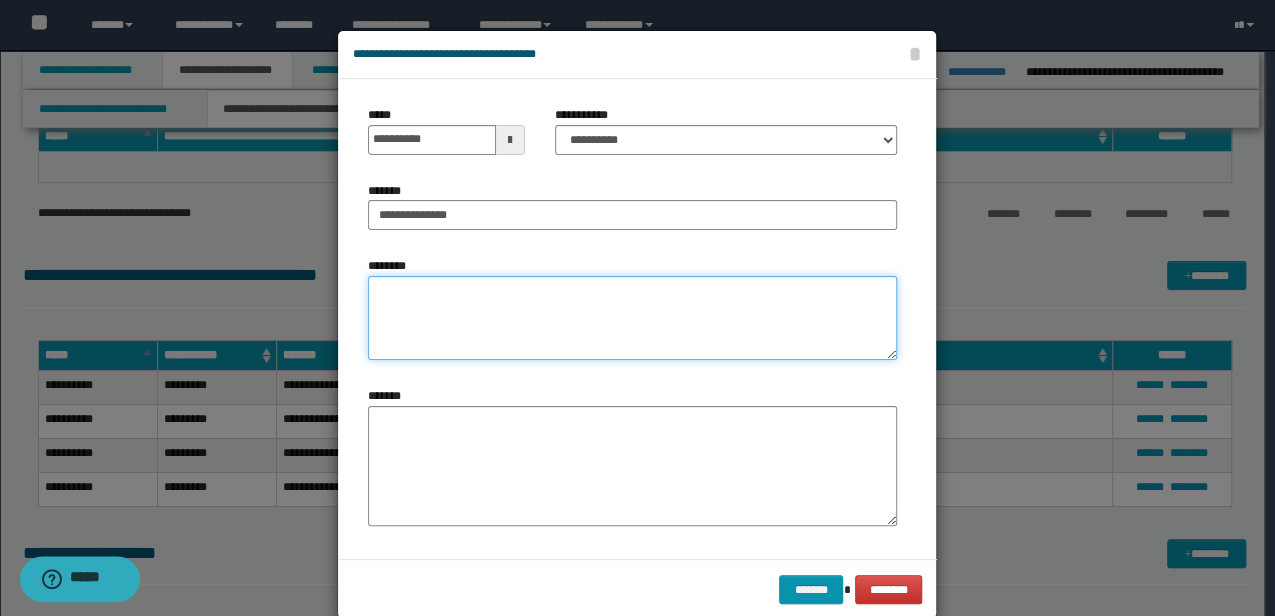 click on "********" at bounding box center (632, 318) 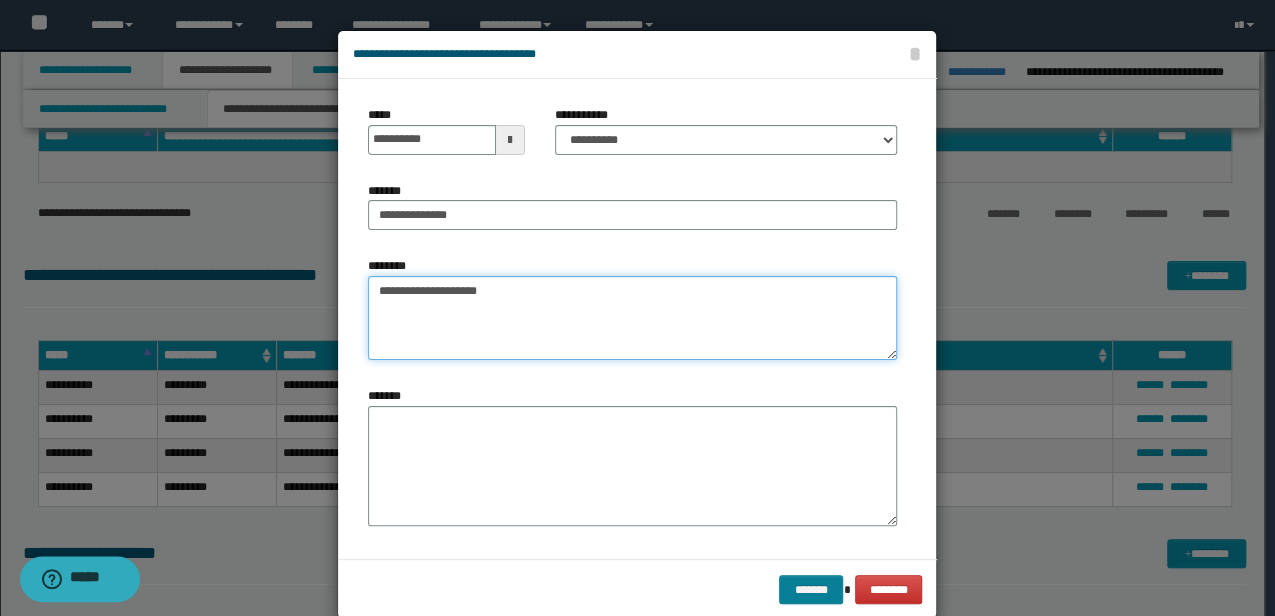 type on "**********" 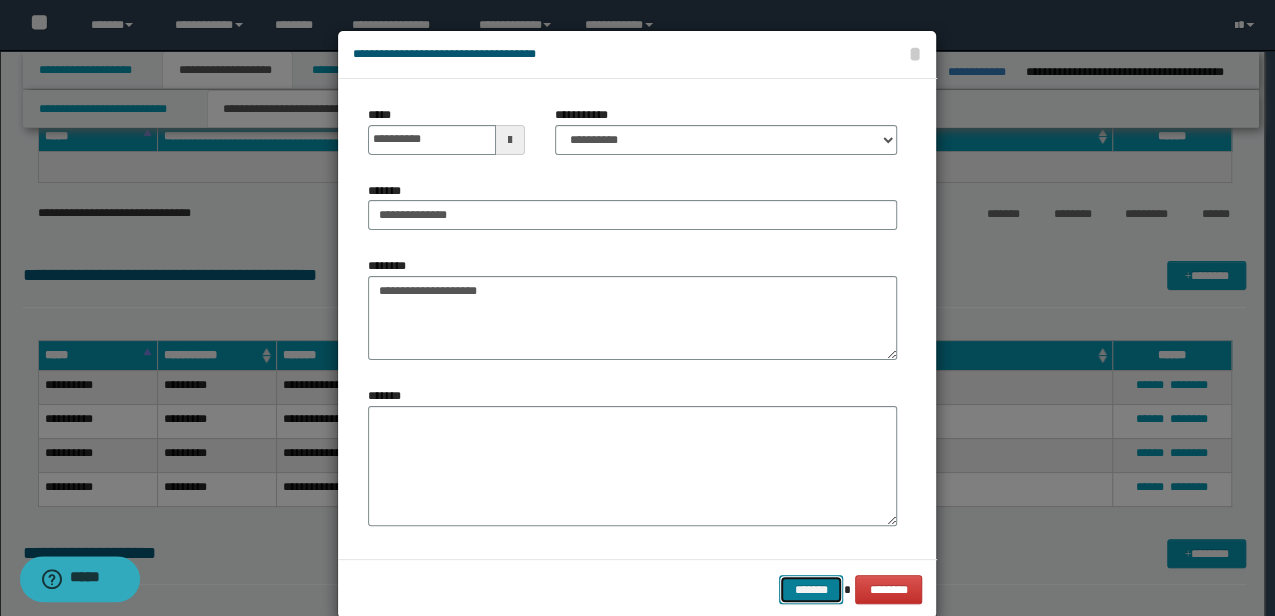 click on "*******" at bounding box center [811, 589] 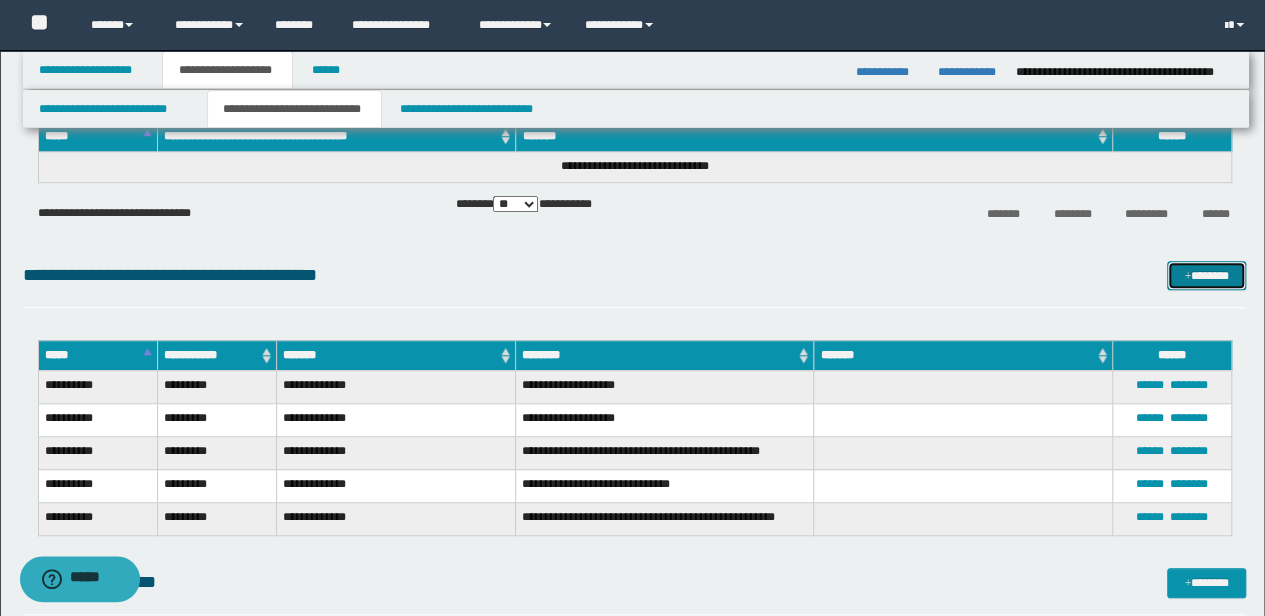 click on "*******" at bounding box center [1206, 275] 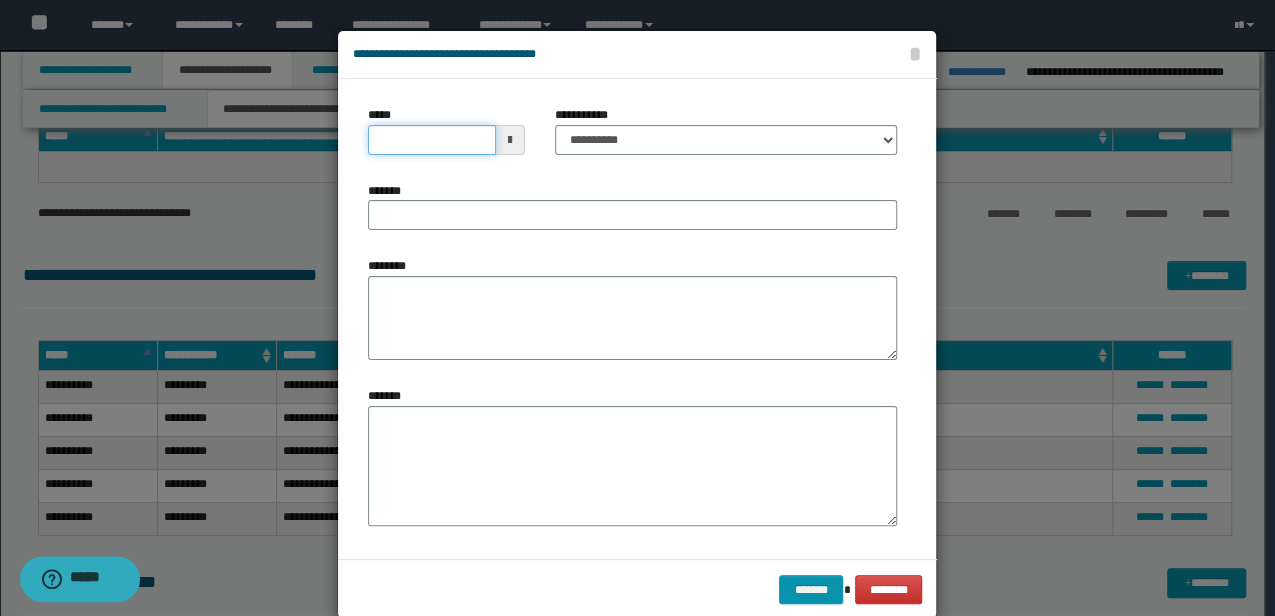 drag, startPoint x: 454, startPoint y: 135, endPoint x: 120, endPoint y: 135, distance: 334 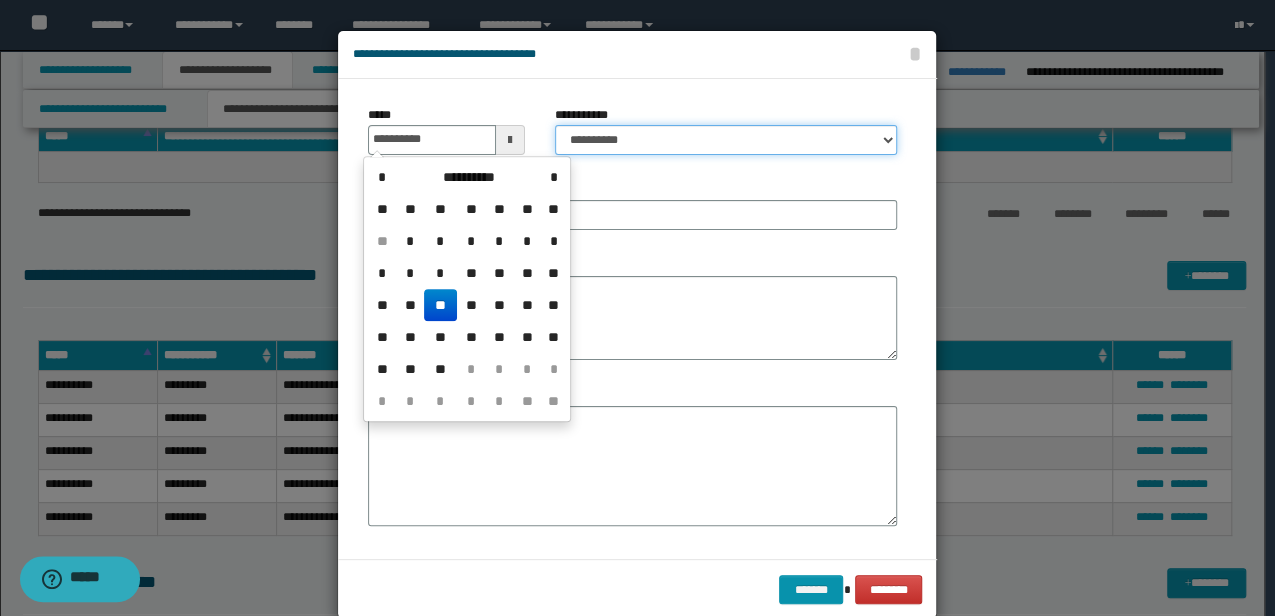 type on "**********" 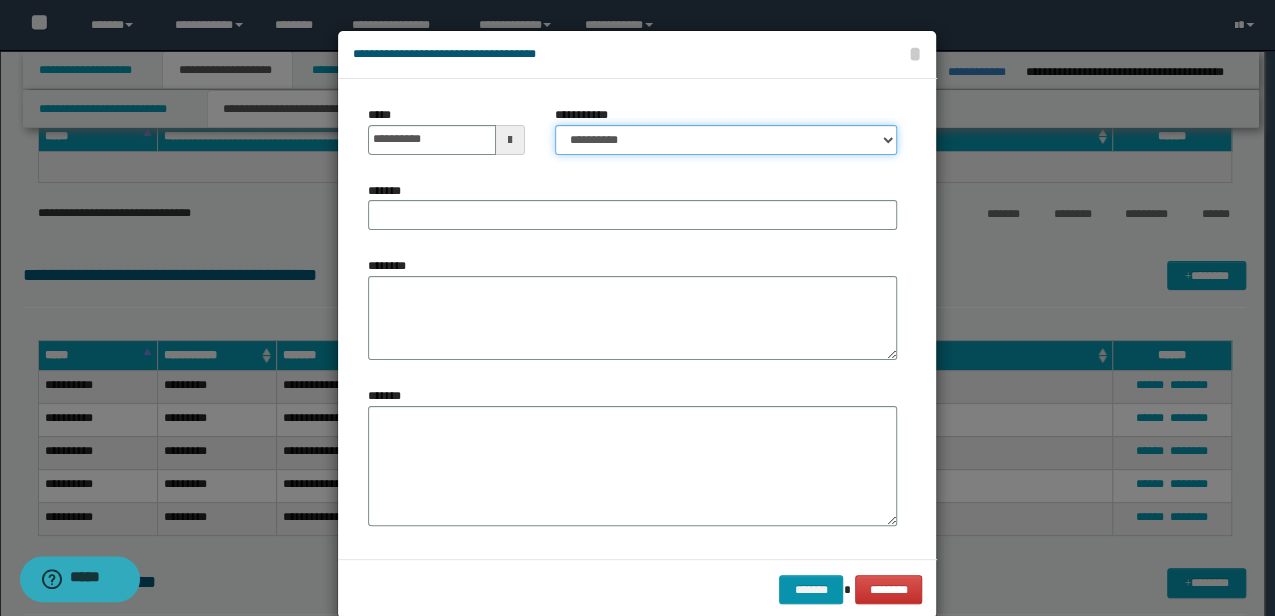 click on "**********" at bounding box center (726, 140) 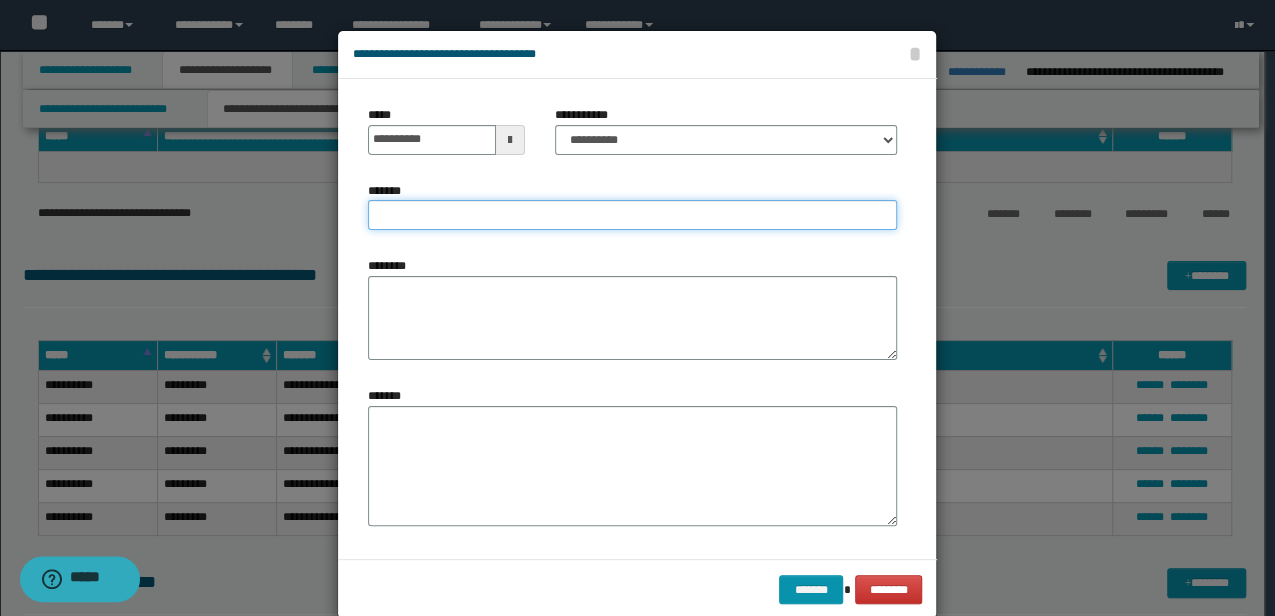 click on "*******" at bounding box center (632, 215) 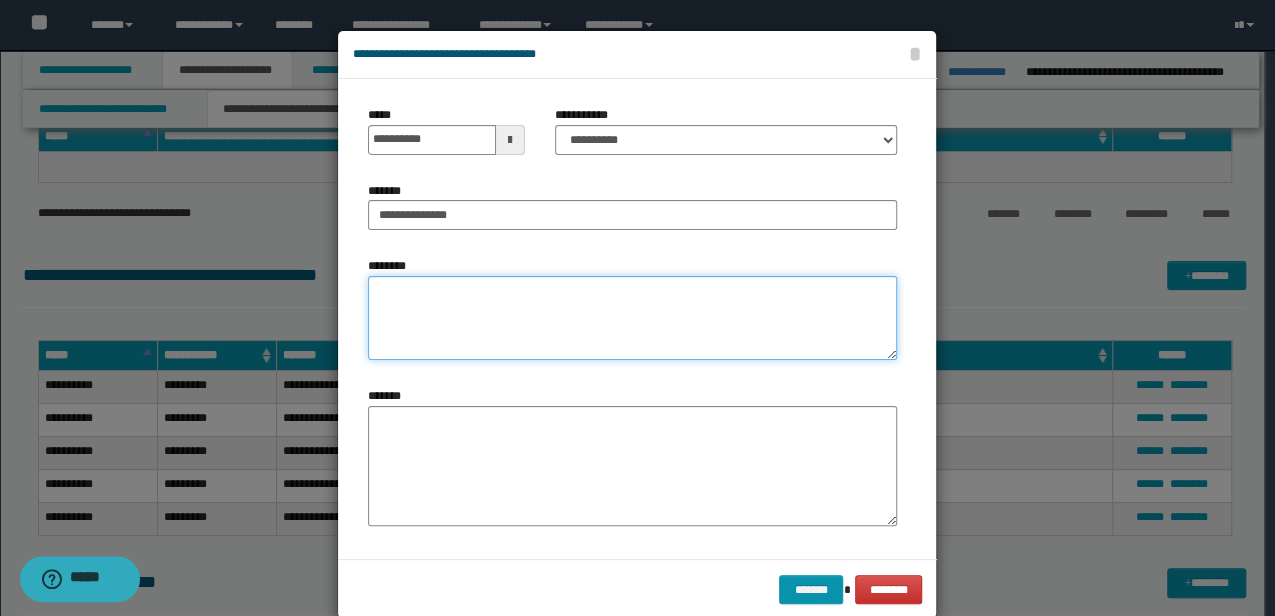 click on "********" at bounding box center [632, 318] 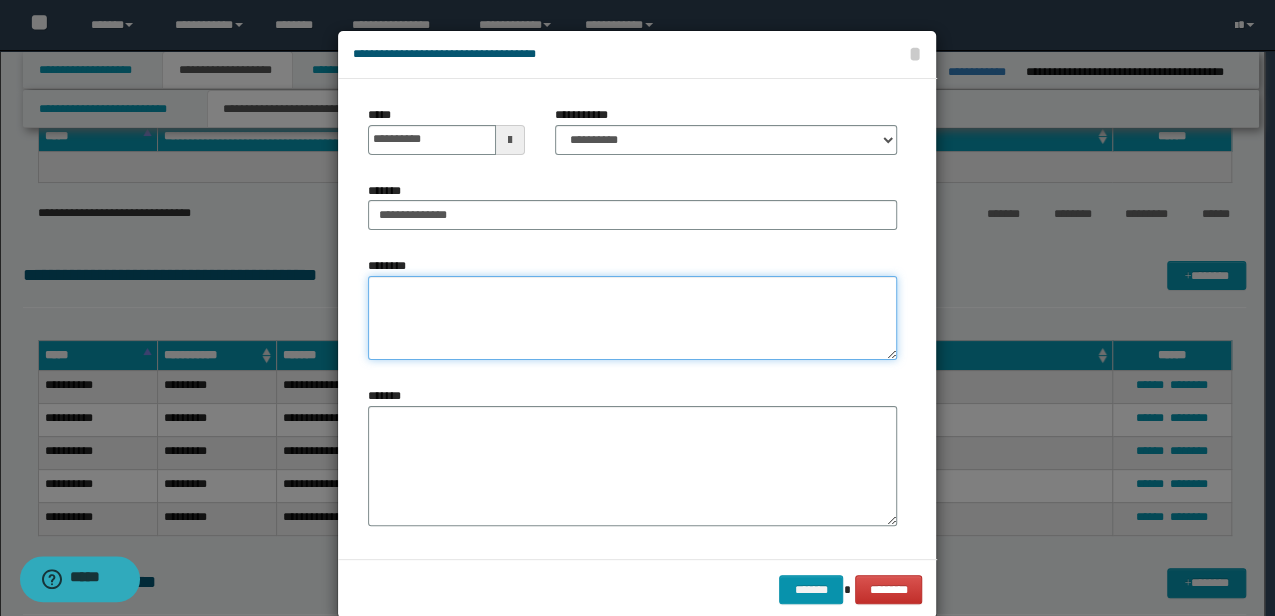 drag, startPoint x: 540, startPoint y: 329, endPoint x: 555, endPoint y: 330, distance: 15.033297 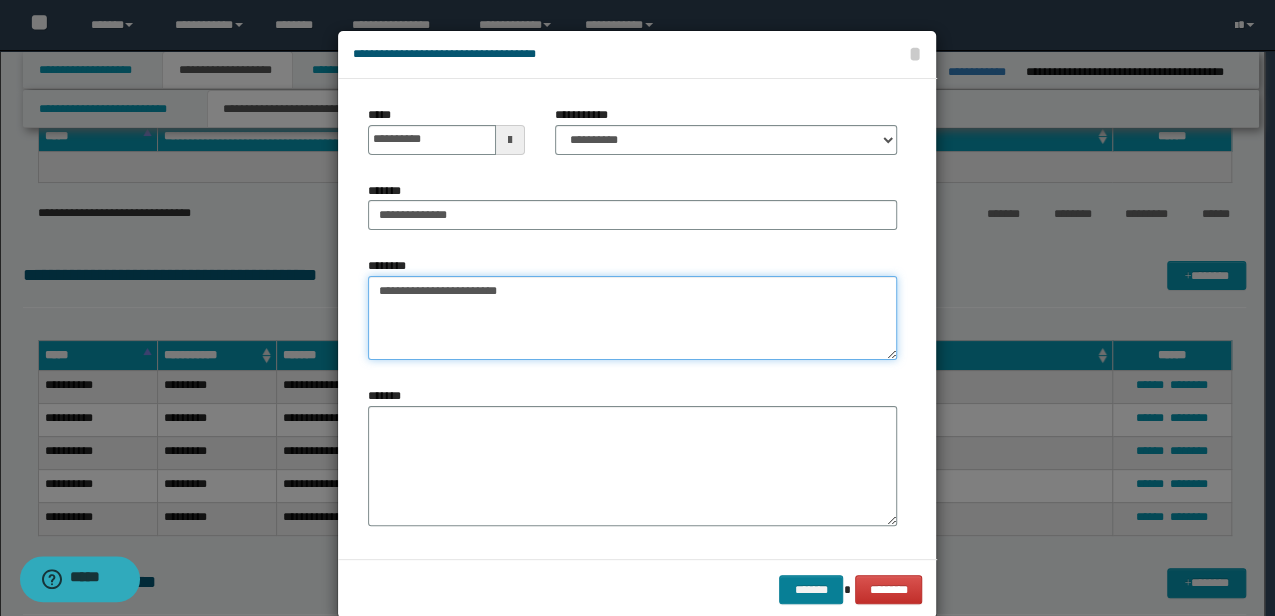 type on "**********" 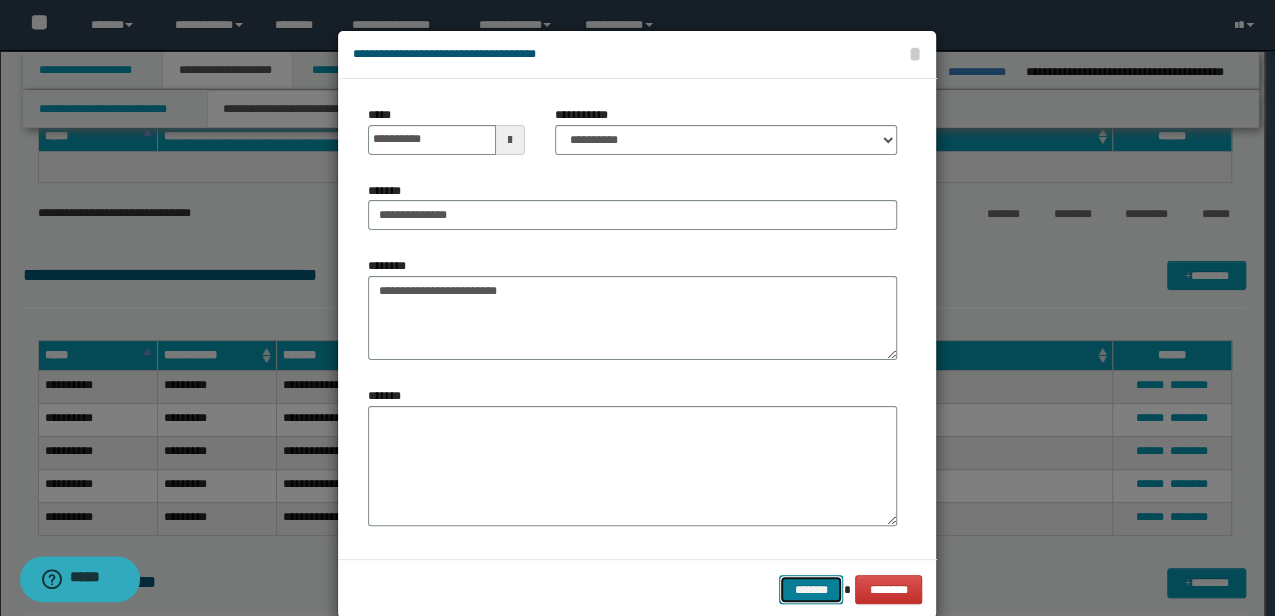 drag, startPoint x: 818, startPoint y: 585, endPoint x: 850, endPoint y: 586, distance: 32.01562 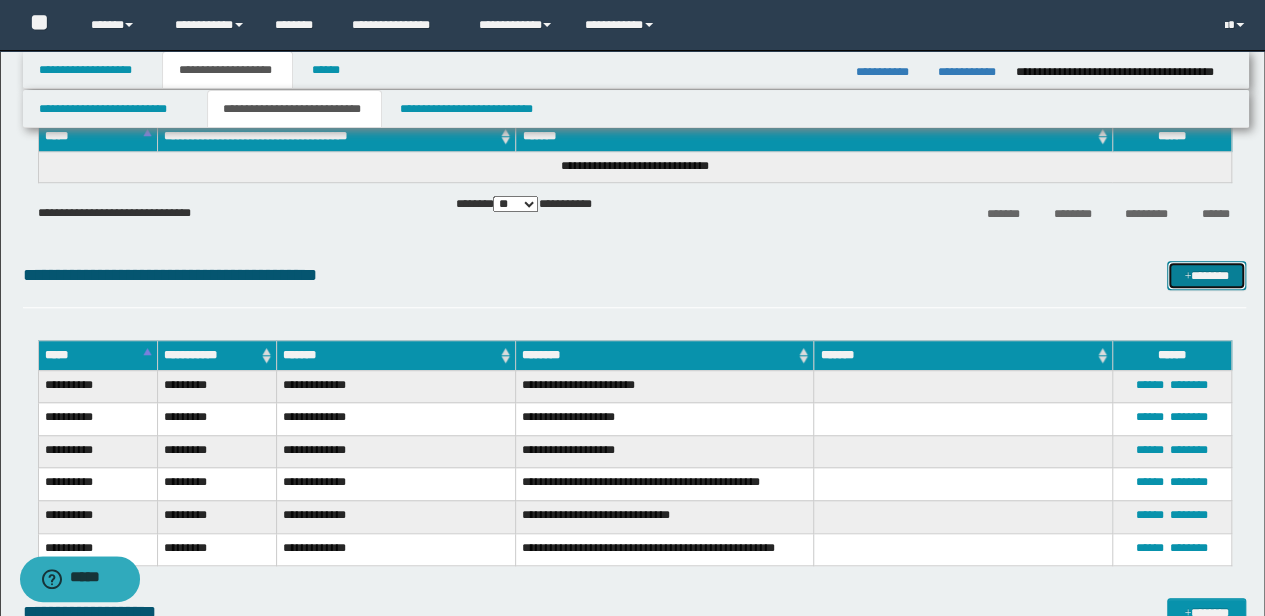 click on "*******" at bounding box center (1206, 275) 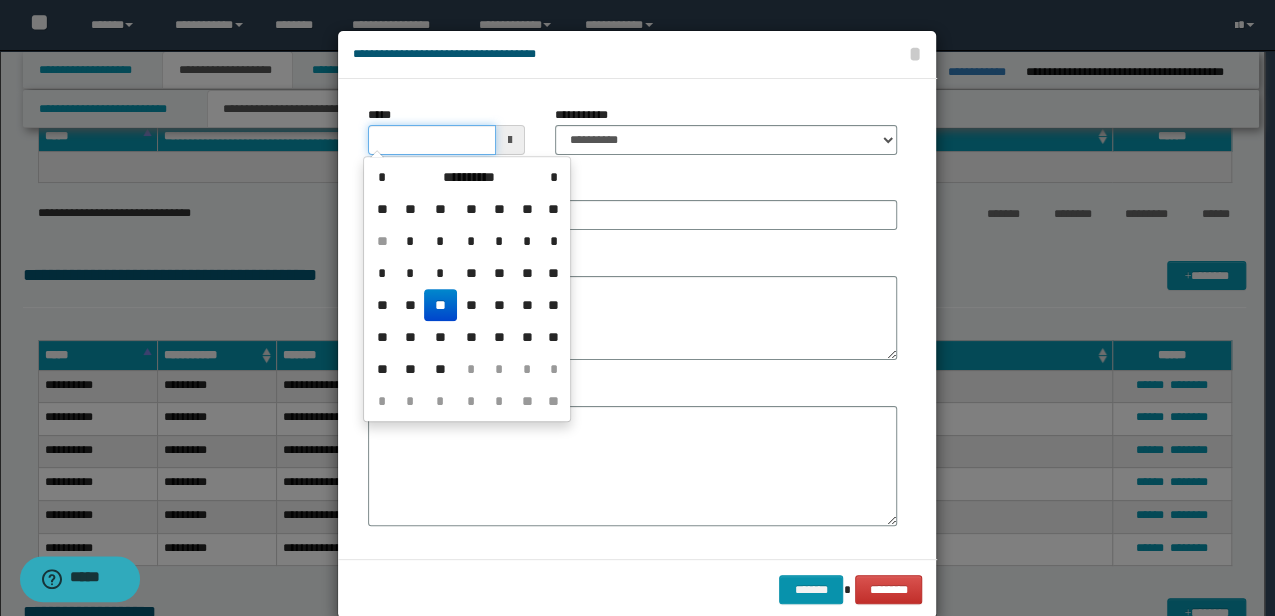 drag, startPoint x: 449, startPoint y: 131, endPoint x: 69, endPoint y: 146, distance: 380.29593 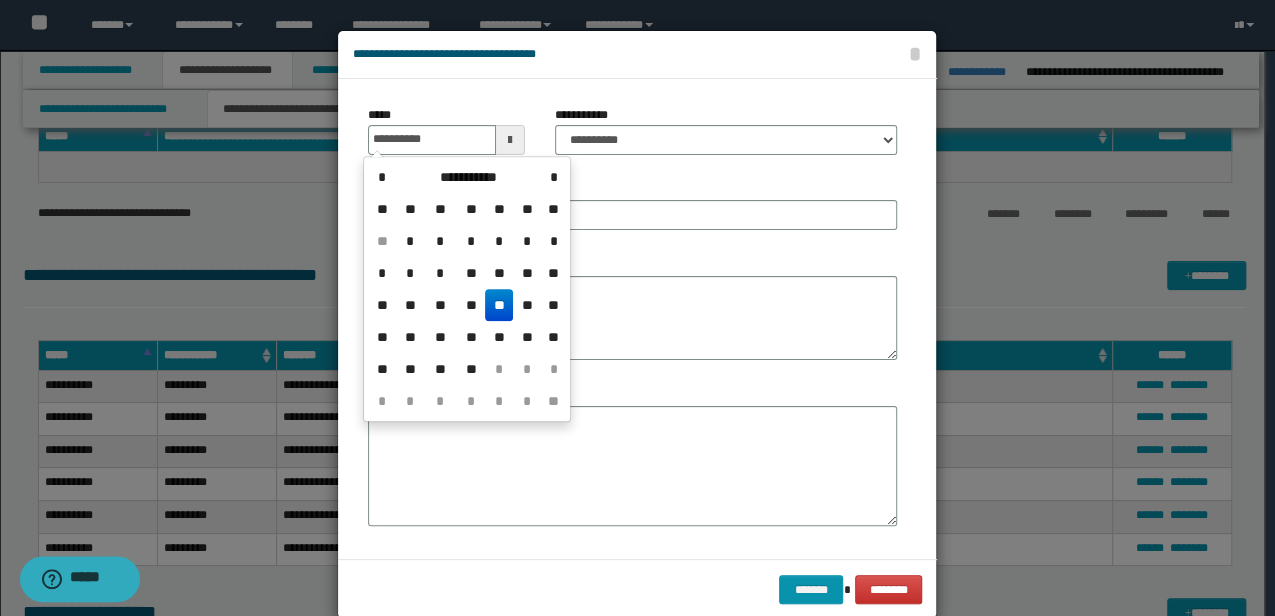 type on "**********" 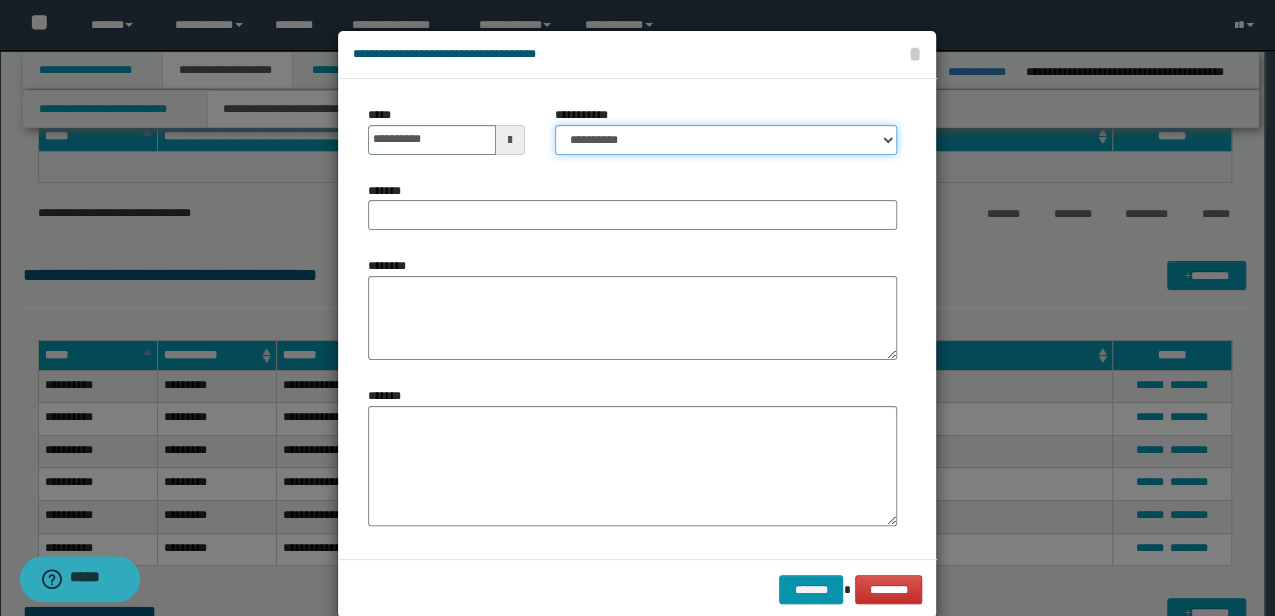 click on "**********" at bounding box center [726, 140] 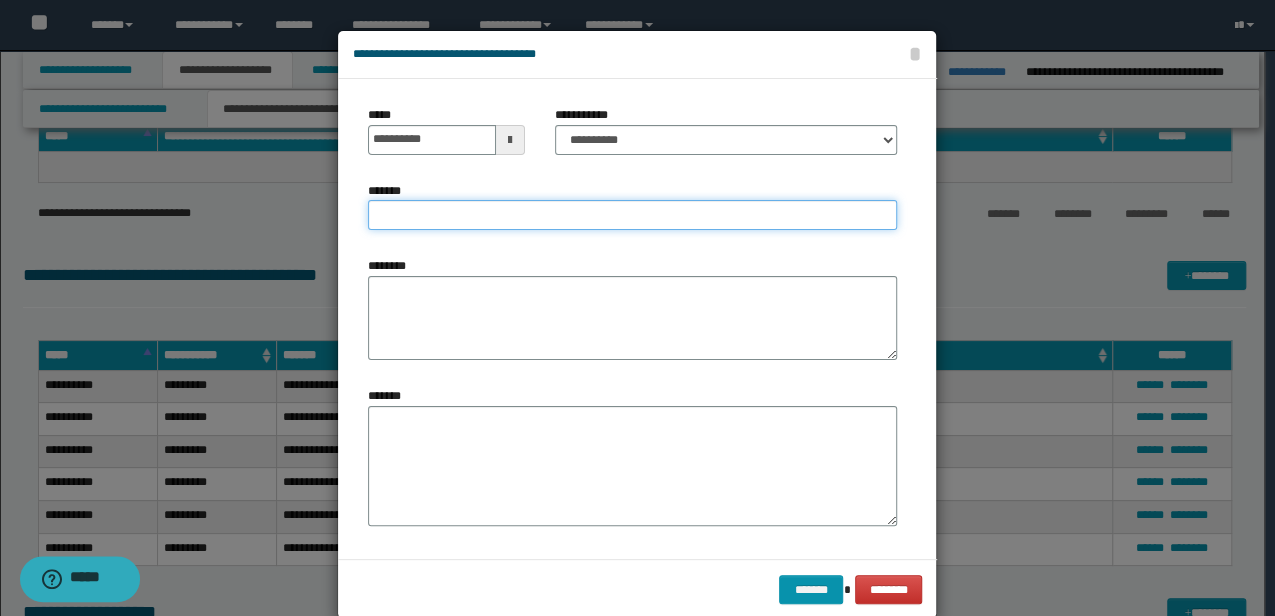 drag, startPoint x: 680, startPoint y: 228, endPoint x: 652, endPoint y: 222, distance: 28.635643 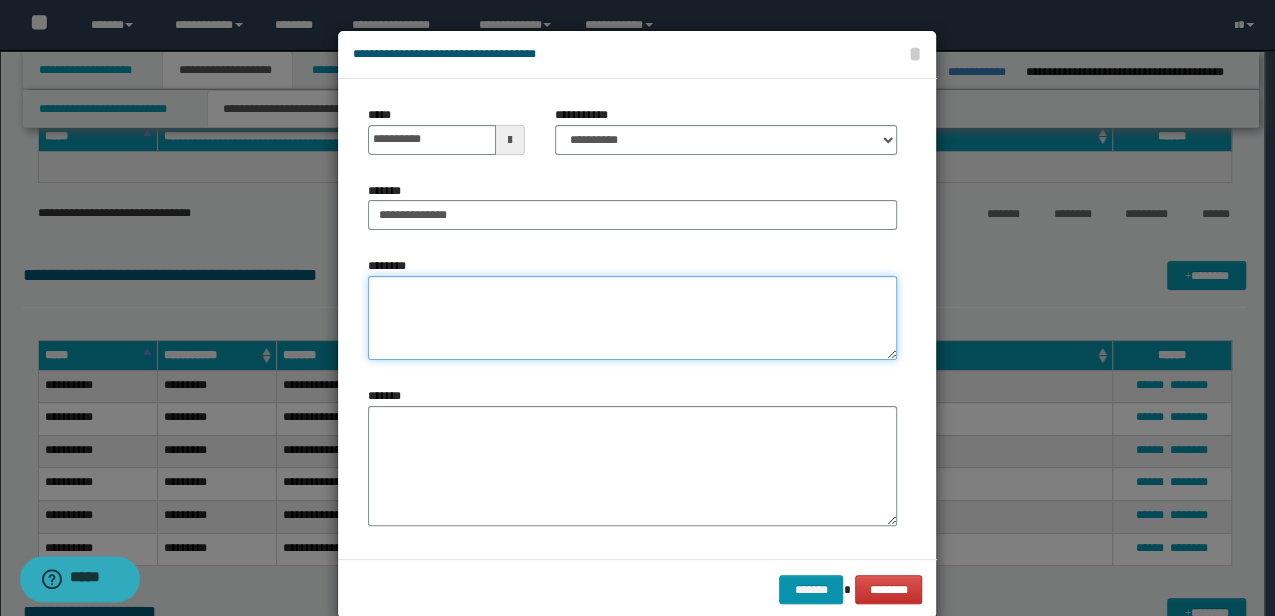 click on "********" at bounding box center (632, 318) 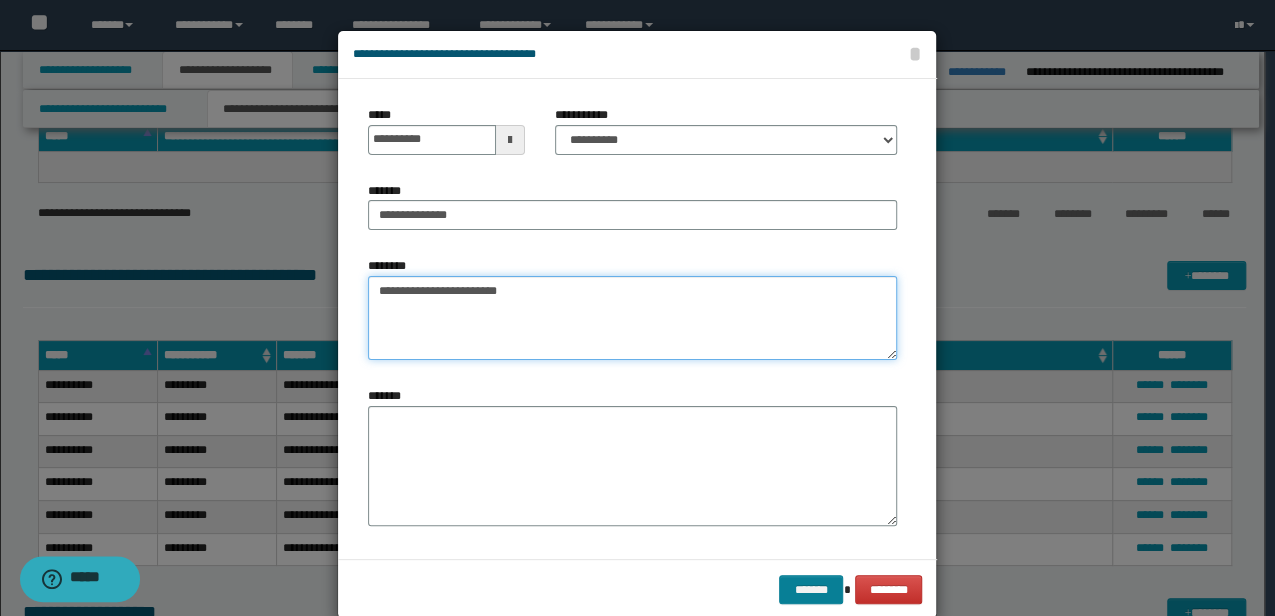 type on "**********" 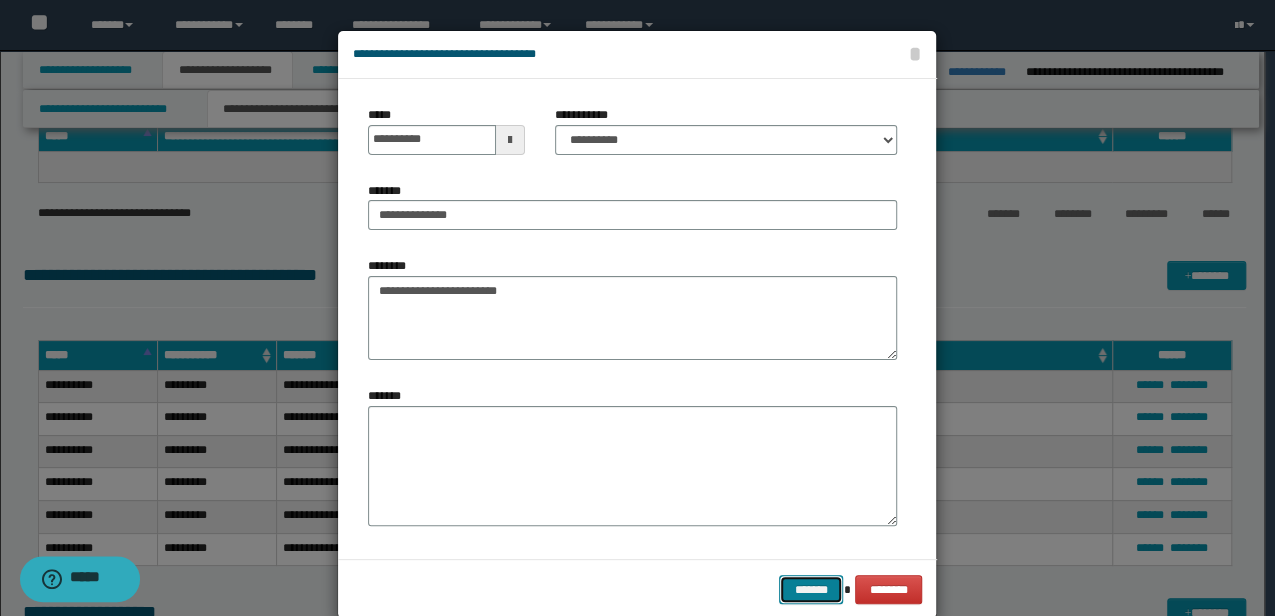 click on "*******" at bounding box center (811, 589) 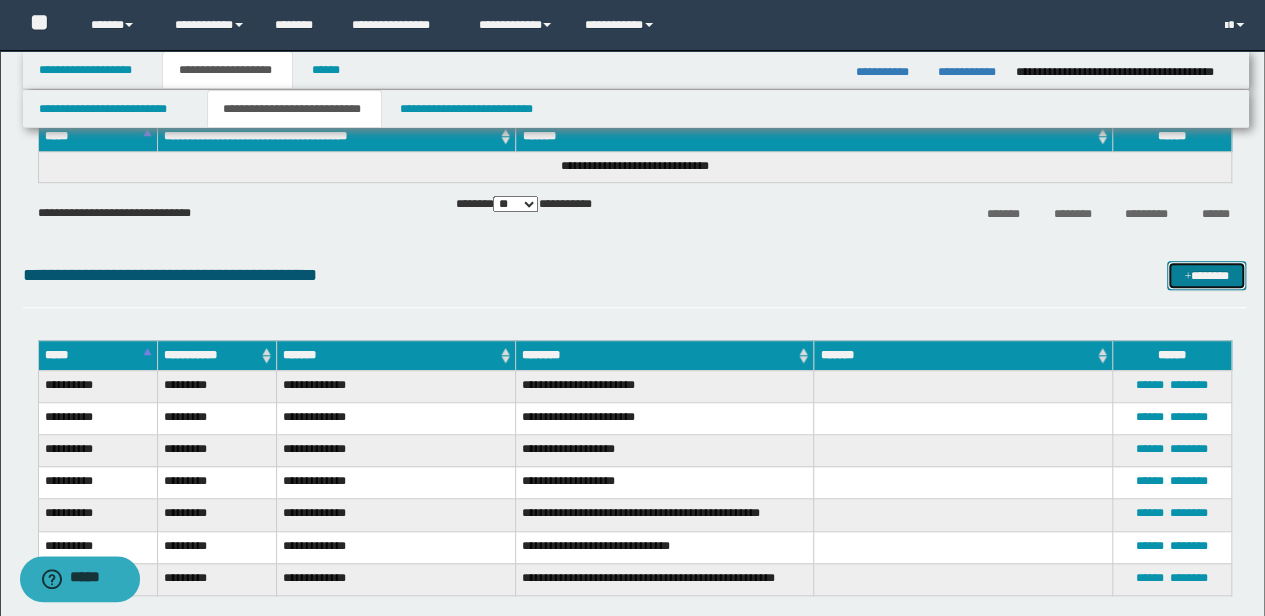 drag, startPoint x: 1208, startPoint y: 266, endPoint x: 1194, endPoint y: 268, distance: 14.142136 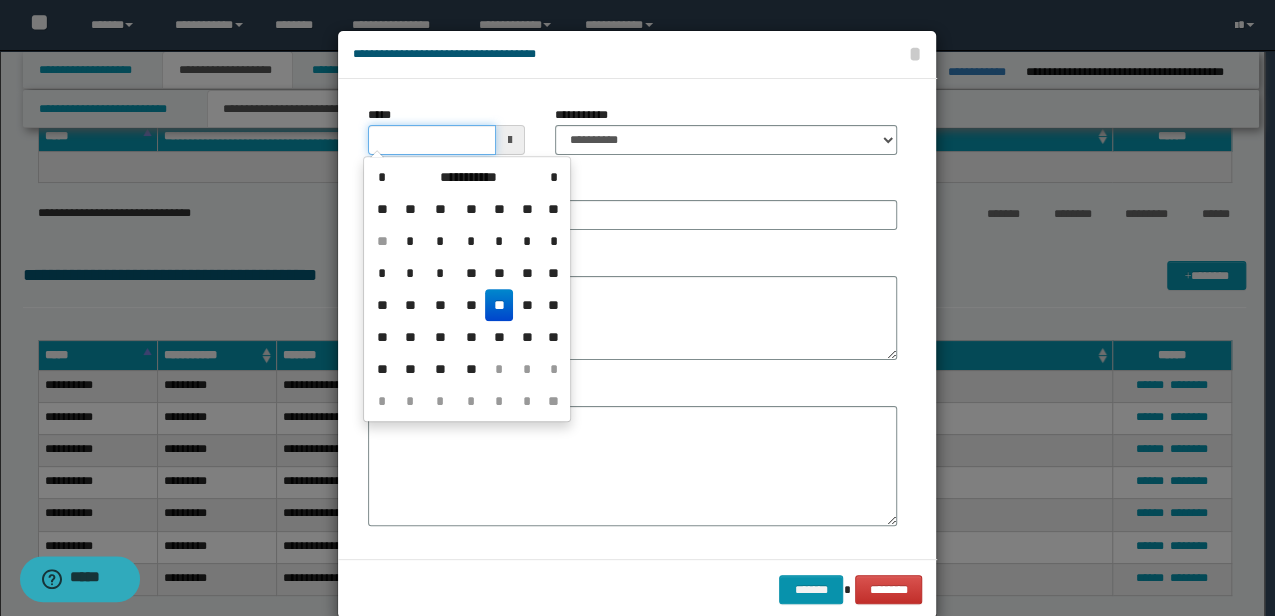 drag, startPoint x: 439, startPoint y: 136, endPoint x: 191, endPoint y: 148, distance: 248.29015 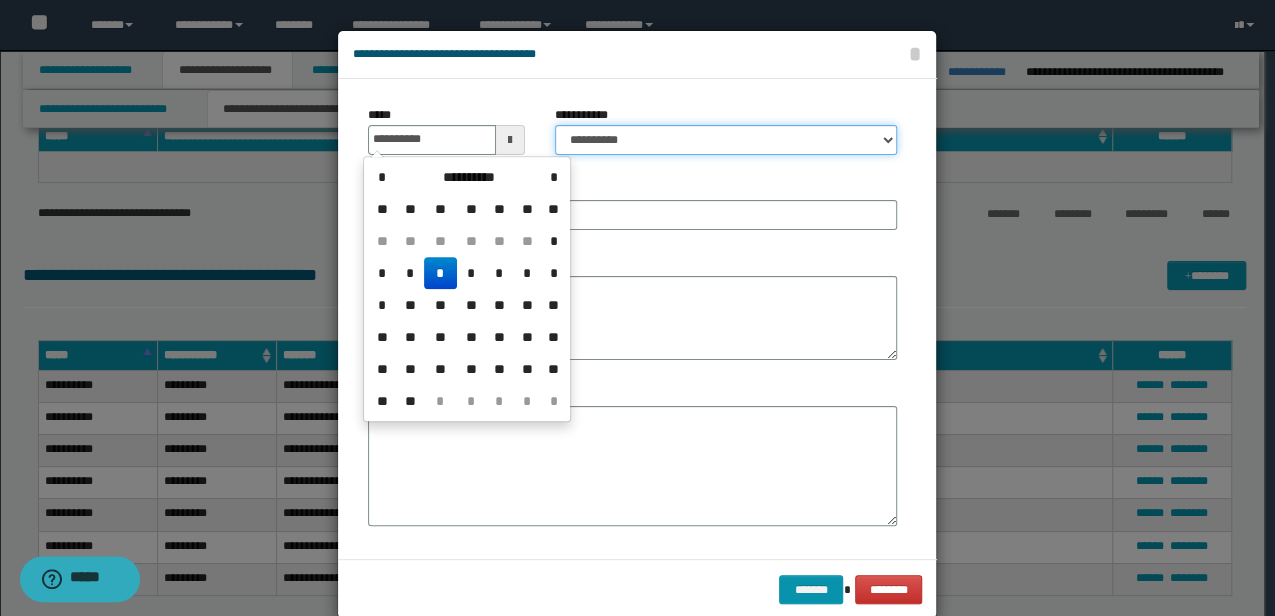 type on "**********" 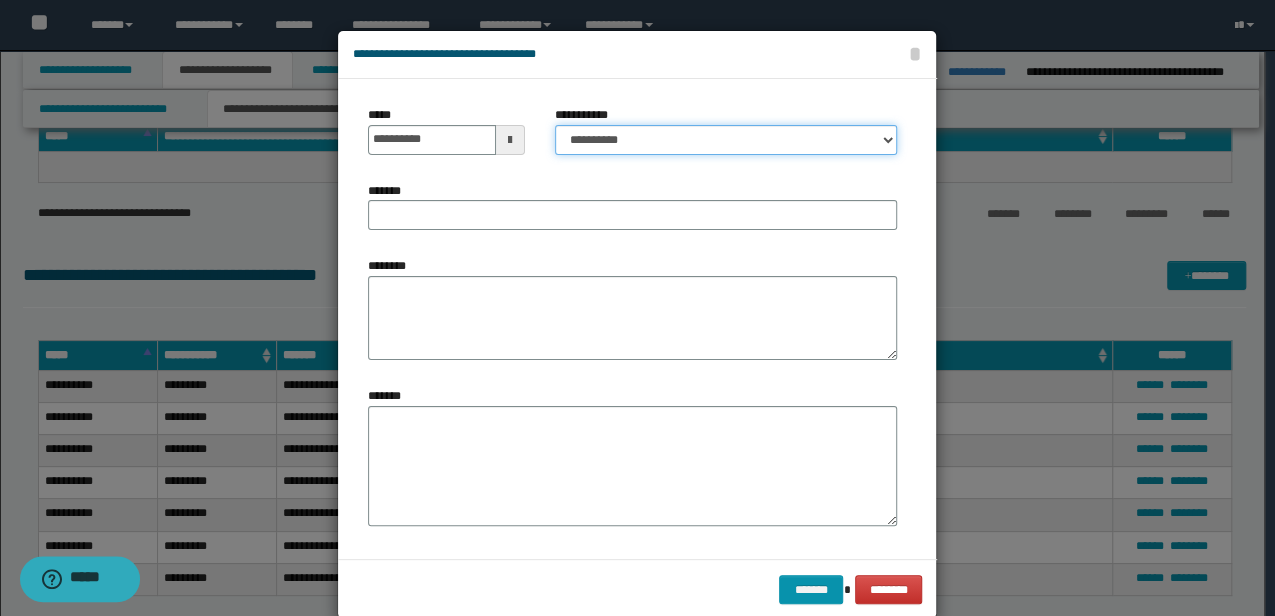 select on "*" 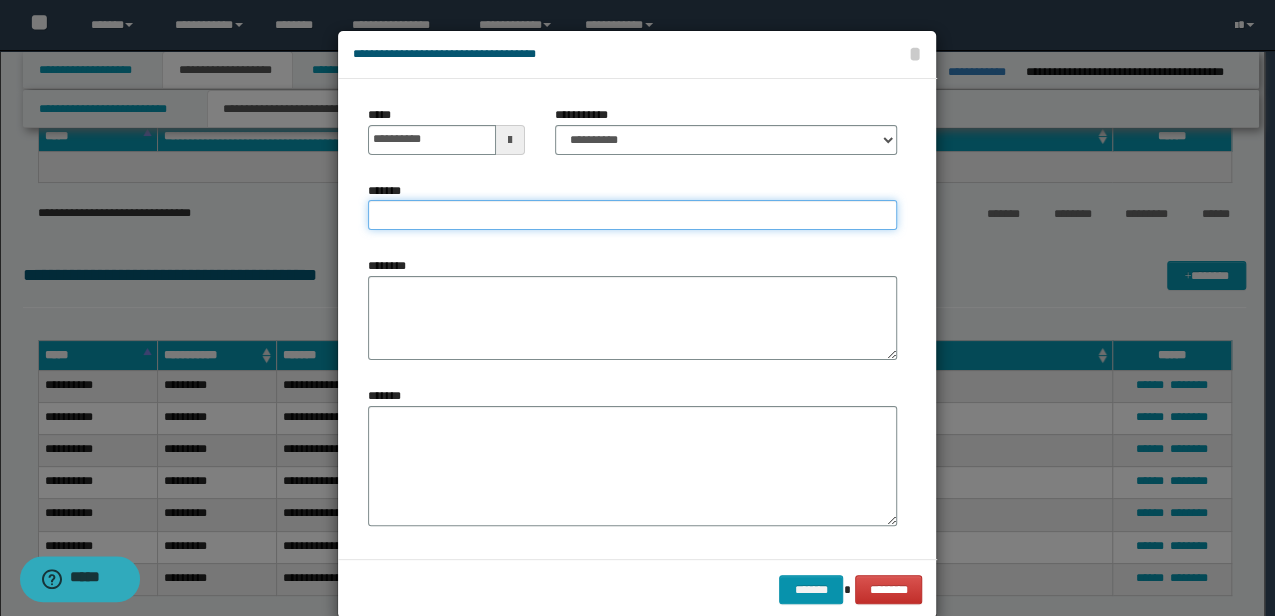 click on "*******" at bounding box center (632, 215) 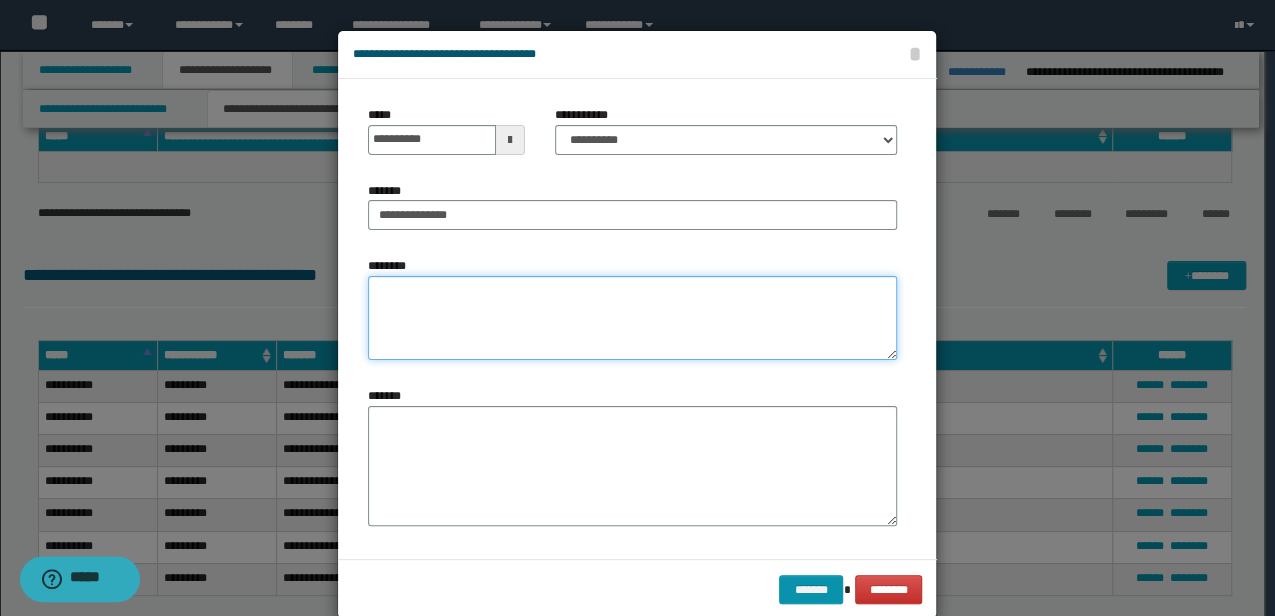 click on "********" at bounding box center [632, 318] 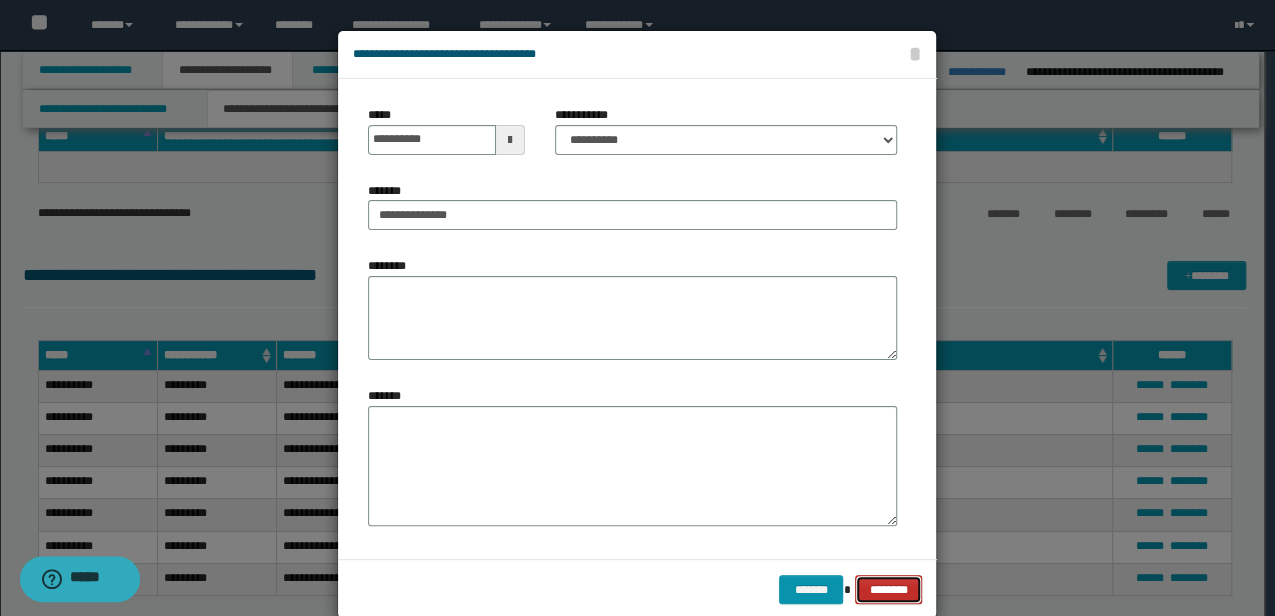click on "********" at bounding box center [888, 589] 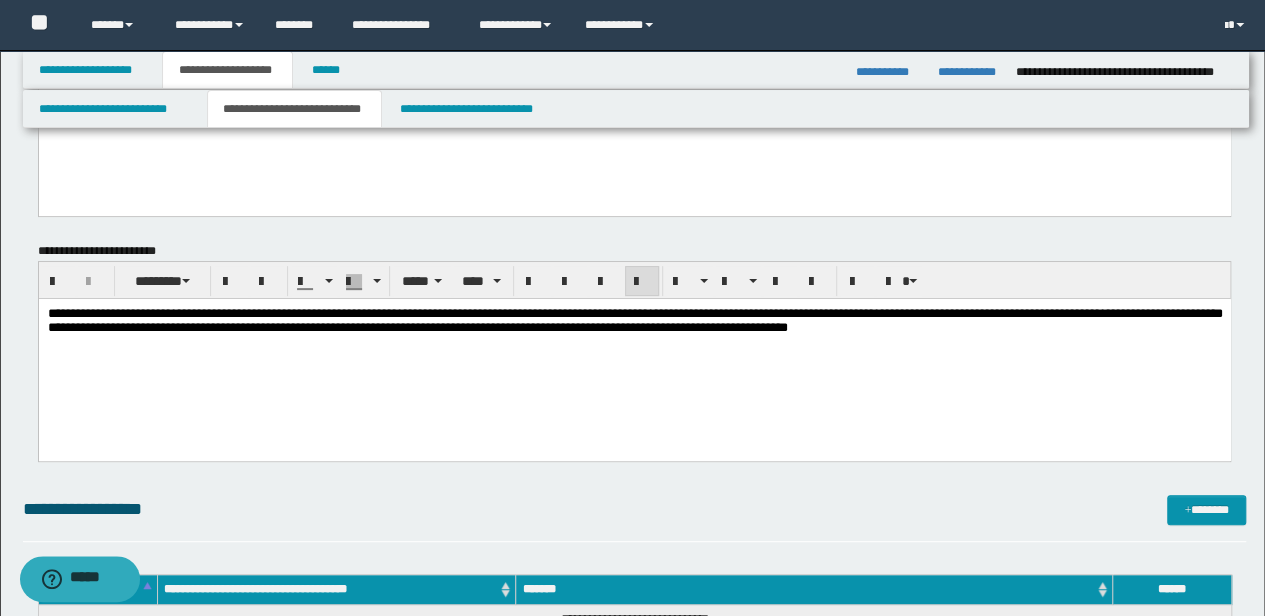 scroll, scrollTop: 66, scrollLeft: 0, axis: vertical 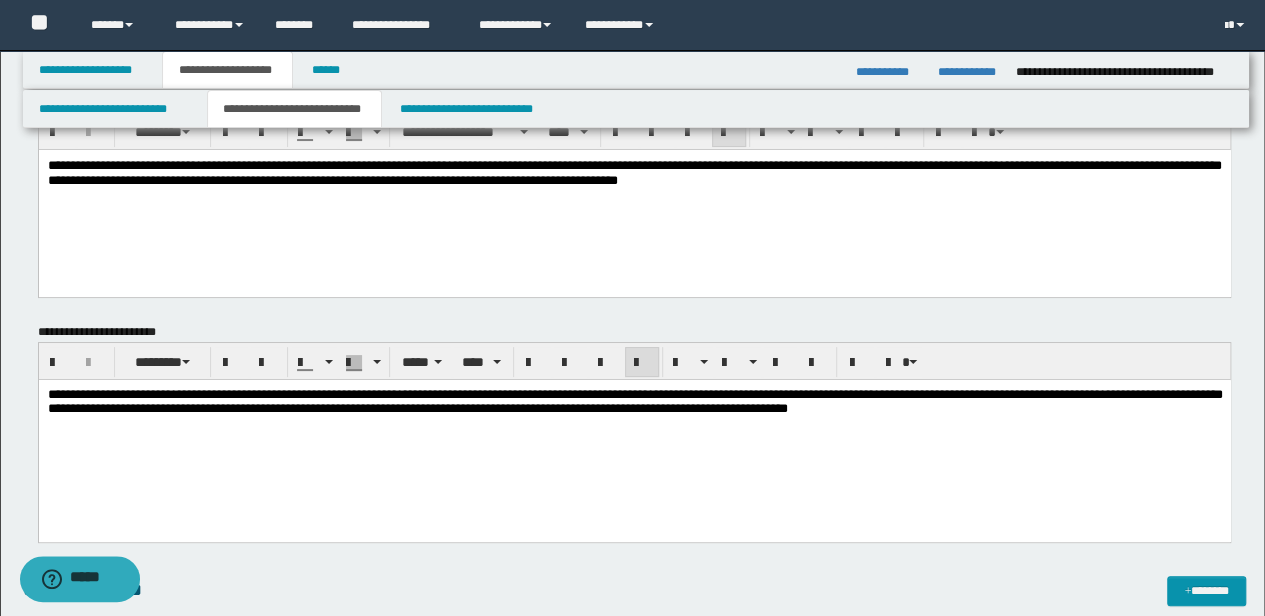 click on "**********" at bounding box center [634, 436] 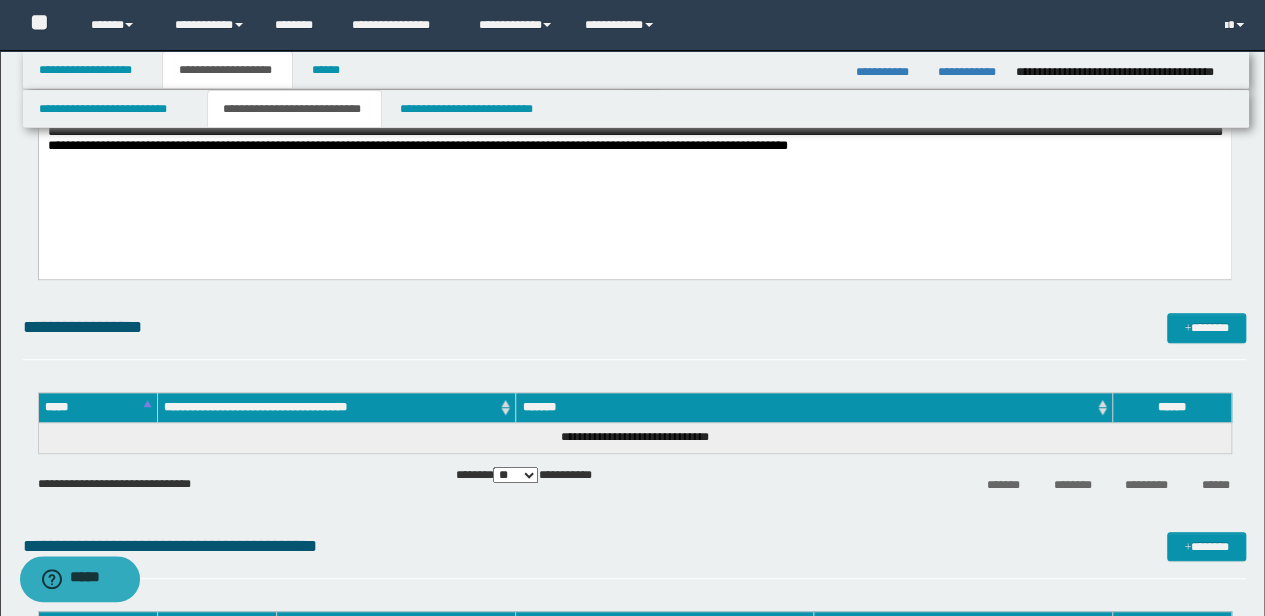 scroll, scrollTop: 400, scrollLeft: 0, axis: vertical 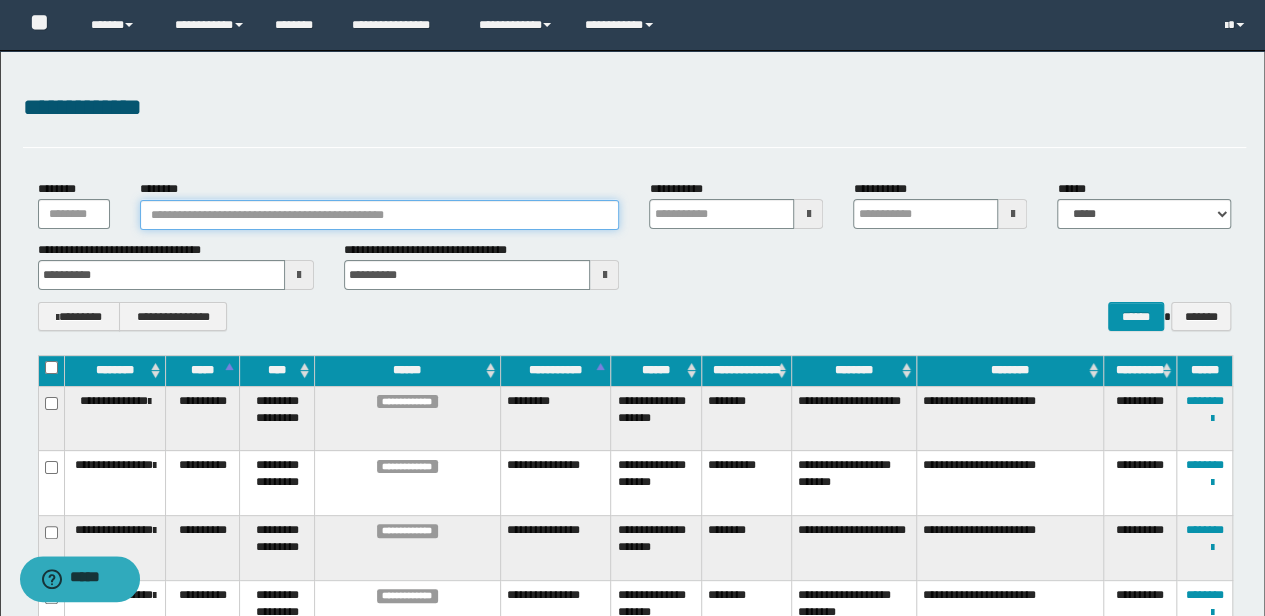 click on "********" at bounding box center (380, 215) 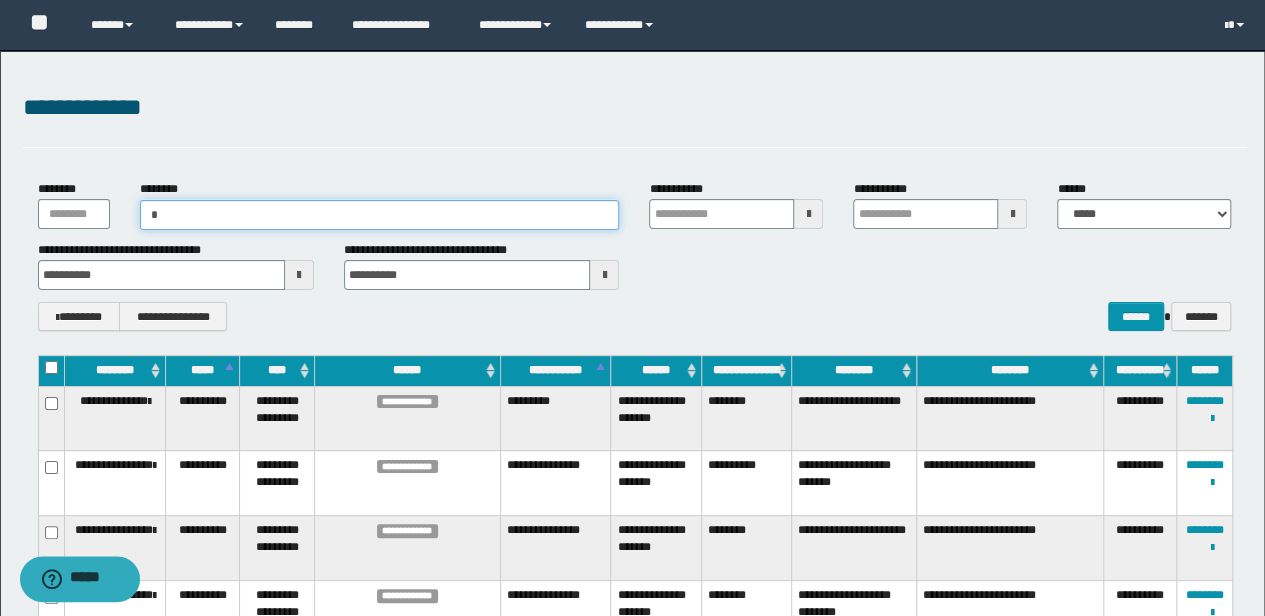 type on "**" 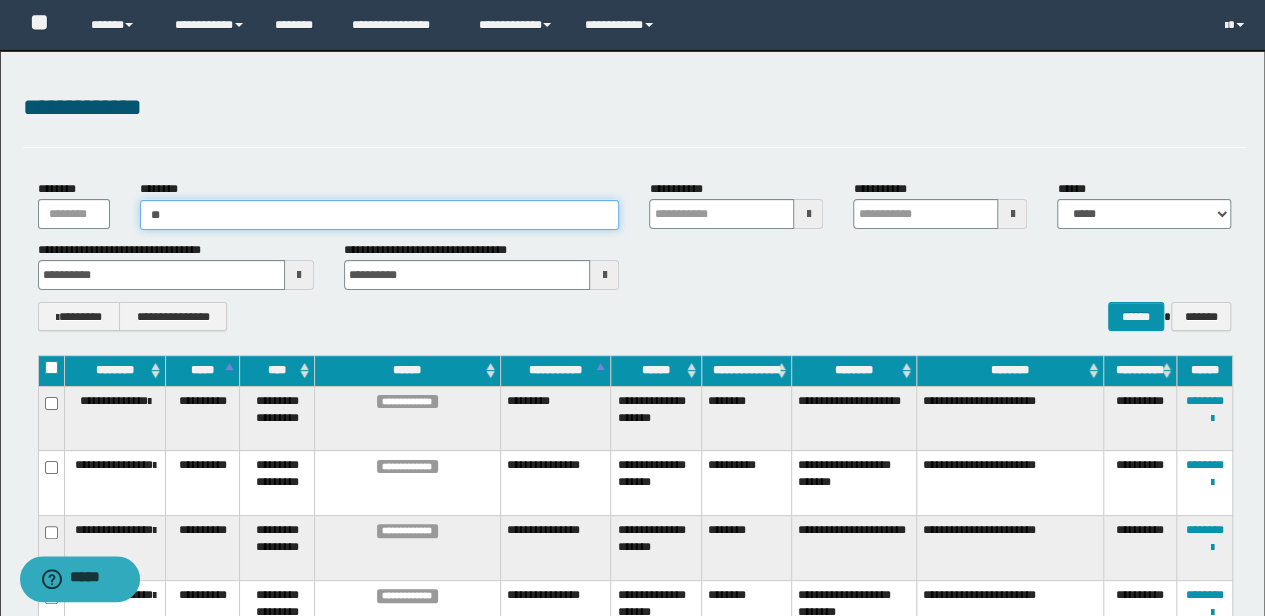 type on "**" 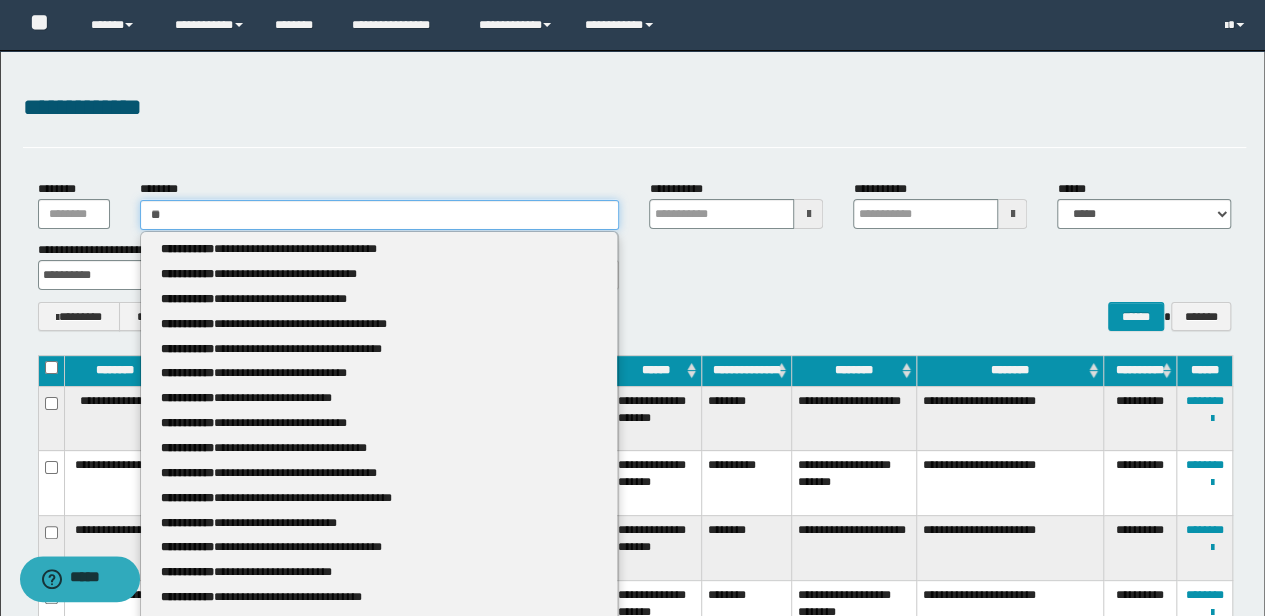 type 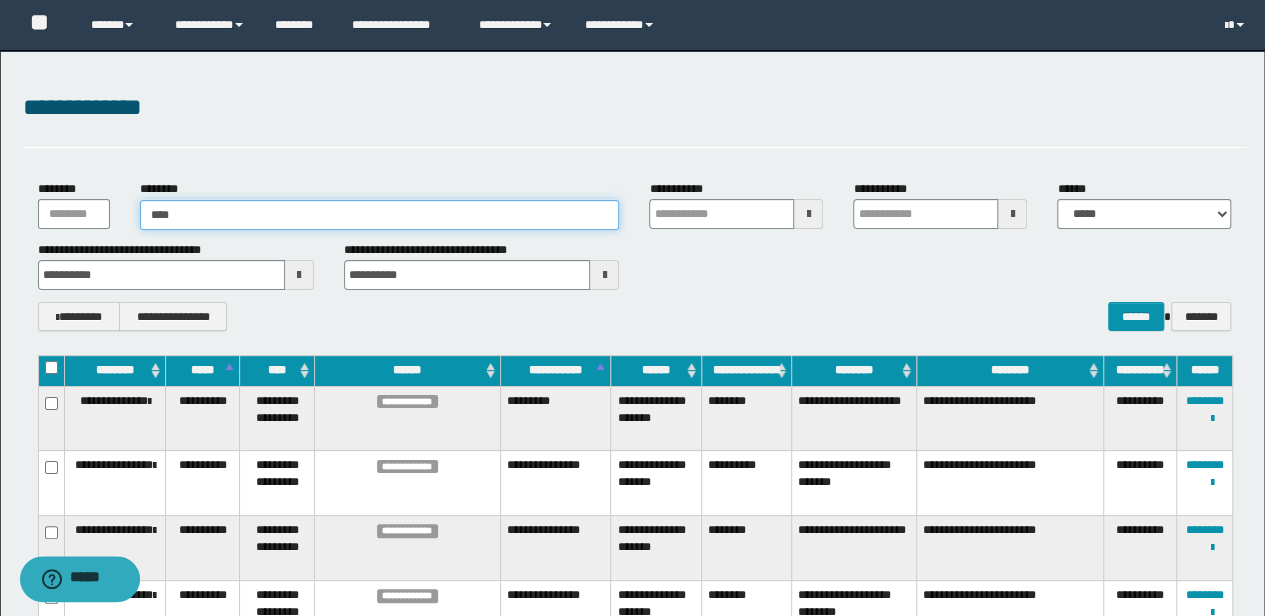 type on "*****" 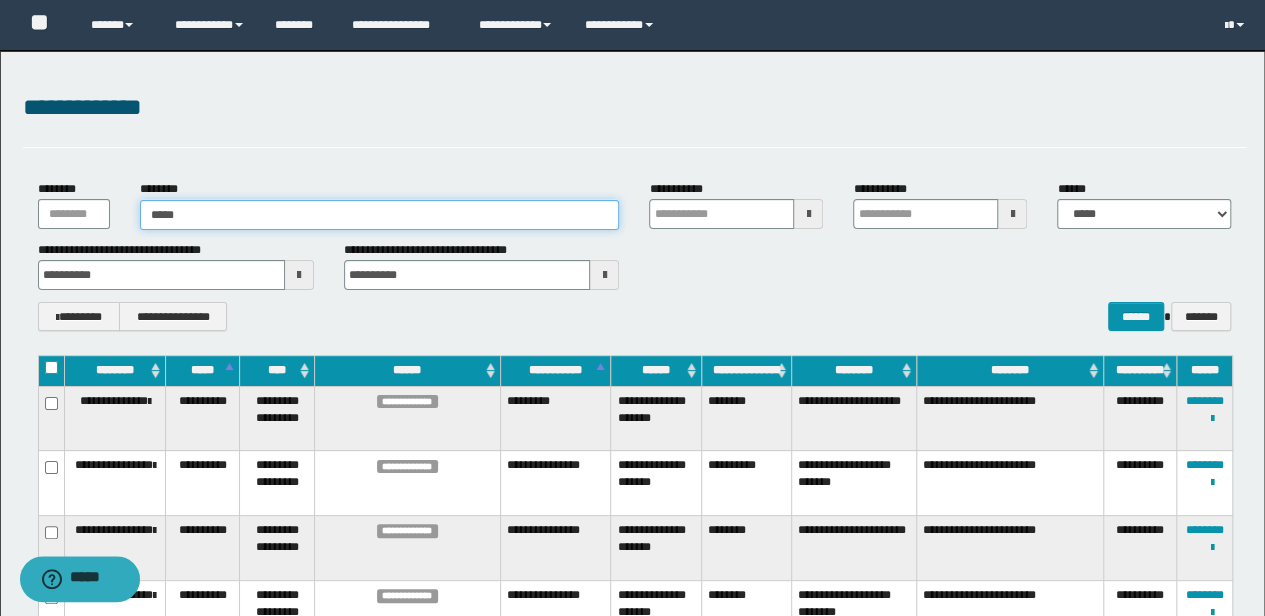 type on "*****" 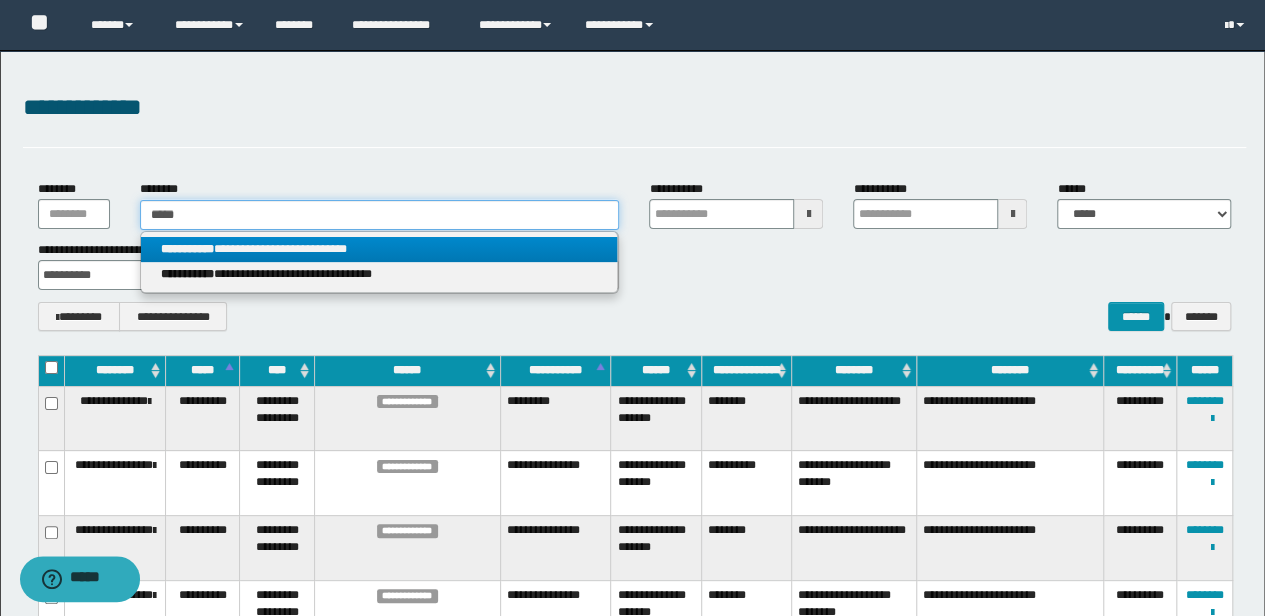 type on "*****" 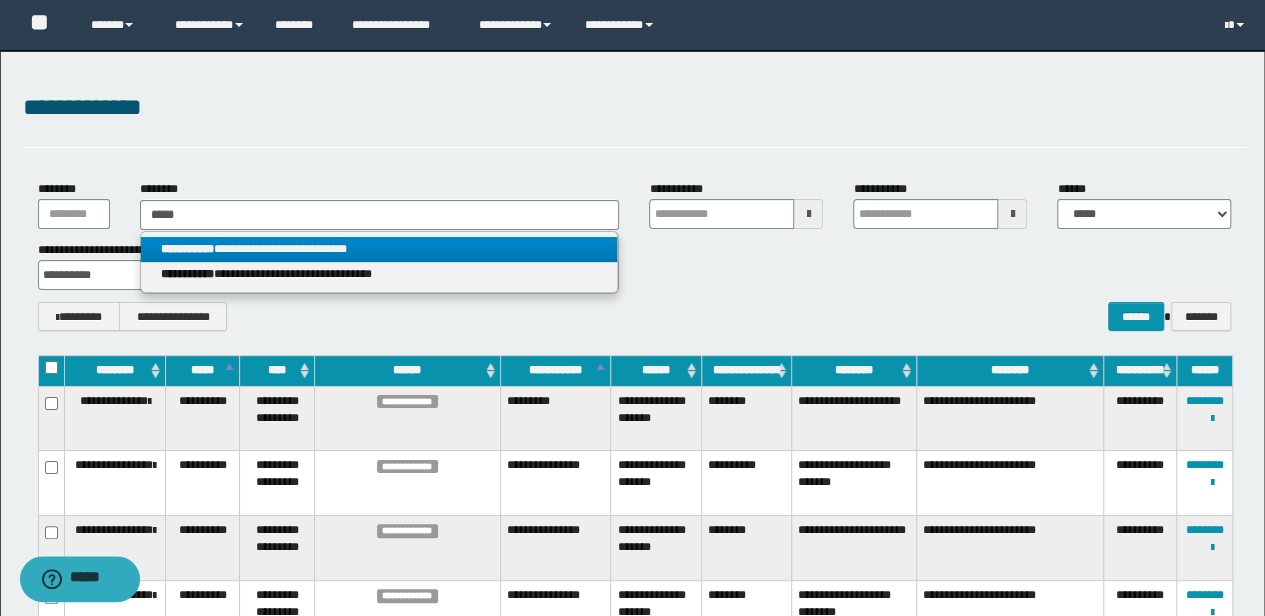 click on "**********" at bounding box center (379, 249) 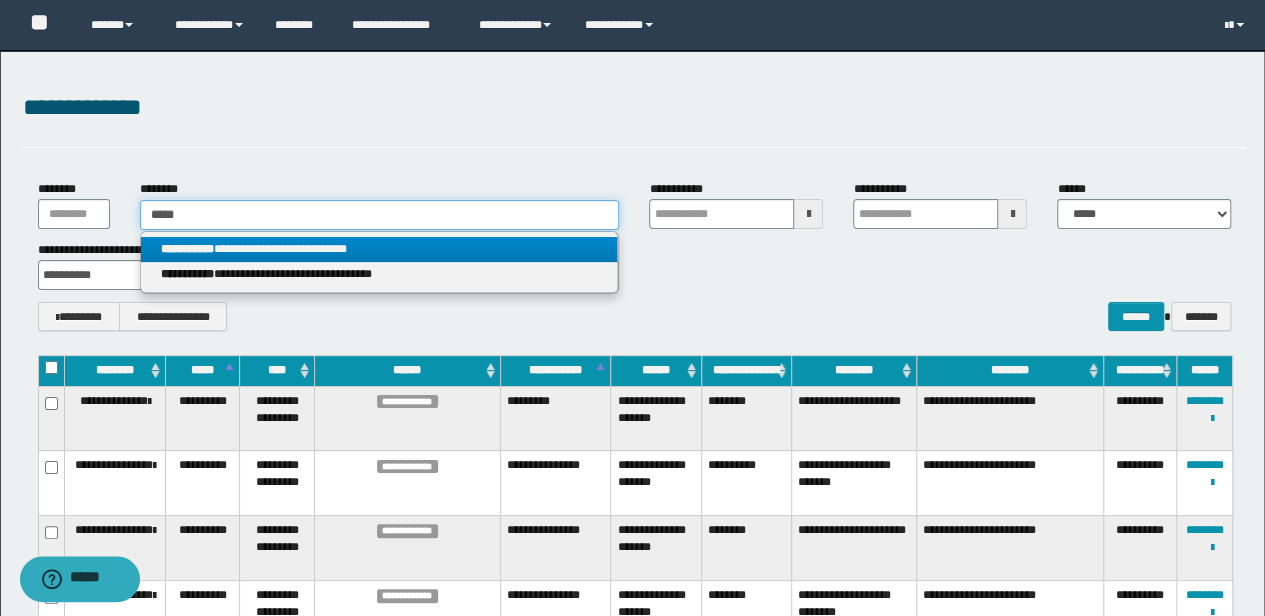 type 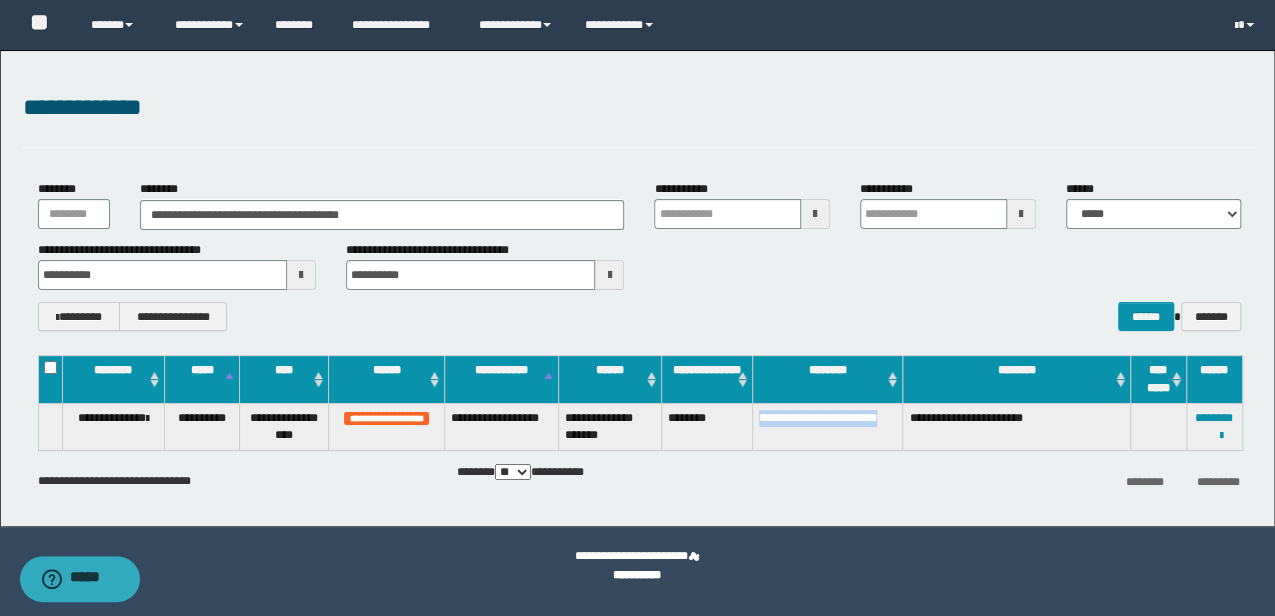 drag, startPoint x: 895, startPoint y: 416, endPoint x: 757, endPoint y: 412, distance: 138.05795 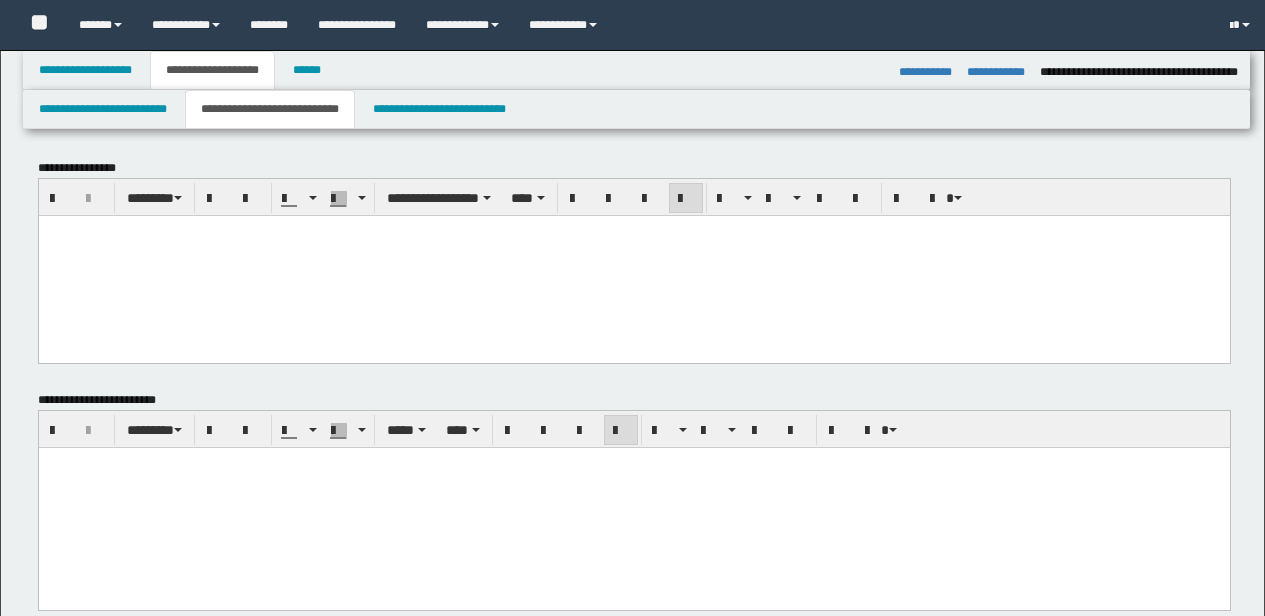 select on "*" 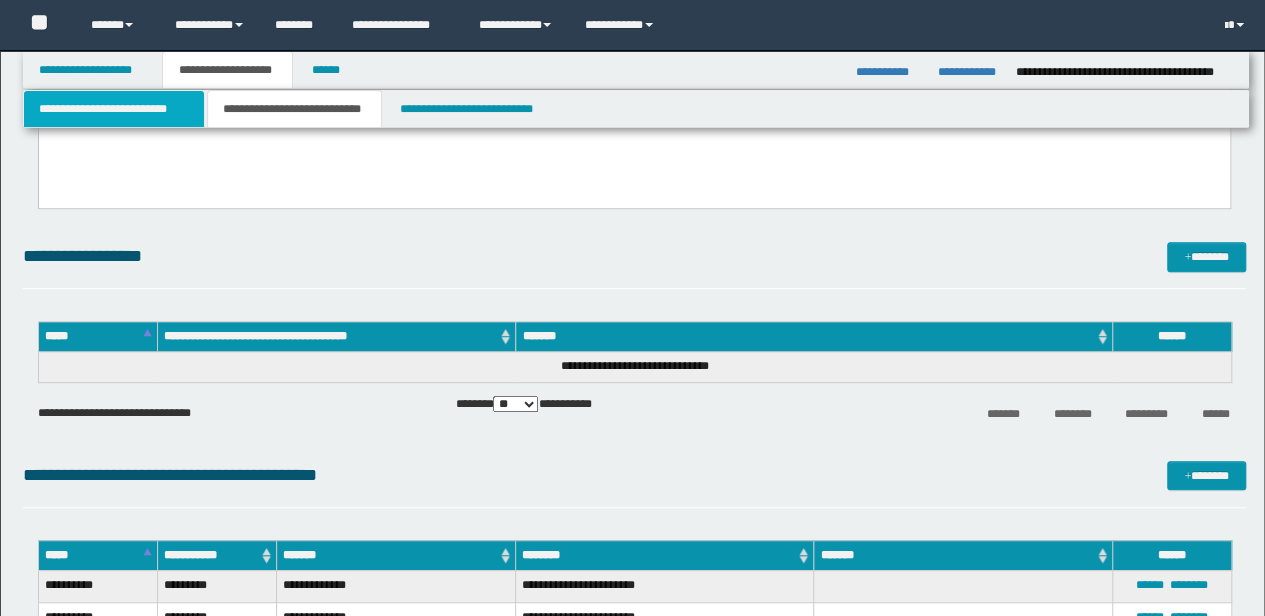 click on "**********" at bounding box center [114, 109] 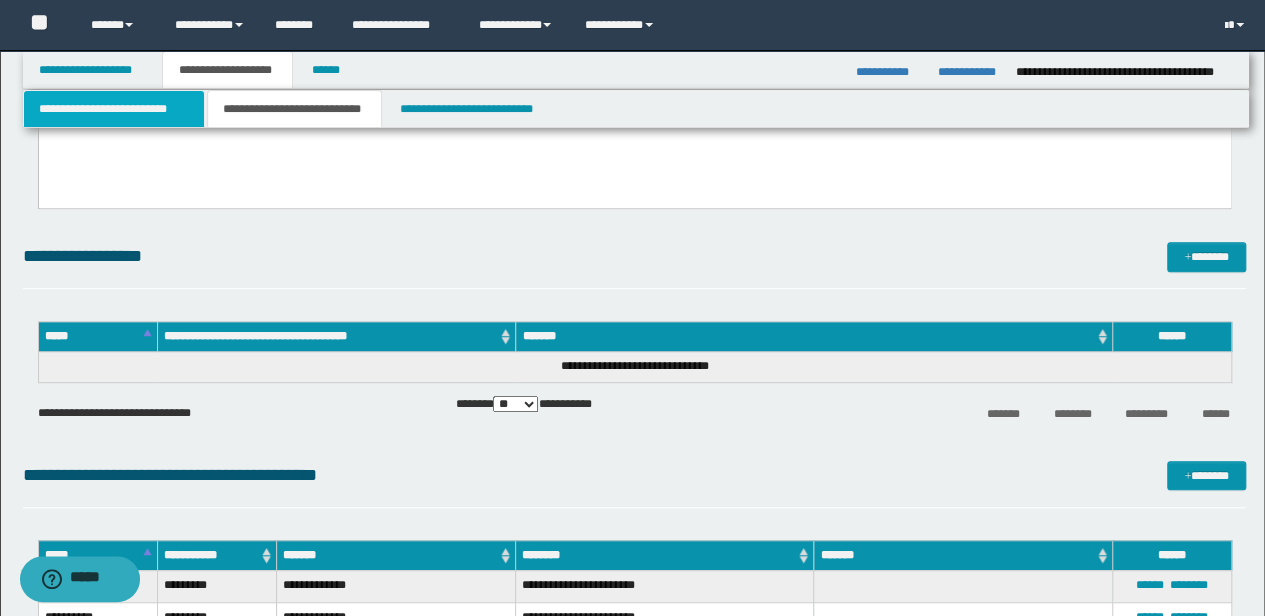 scroll, scrollTop: 0, scrollLeft: 0, axis: both 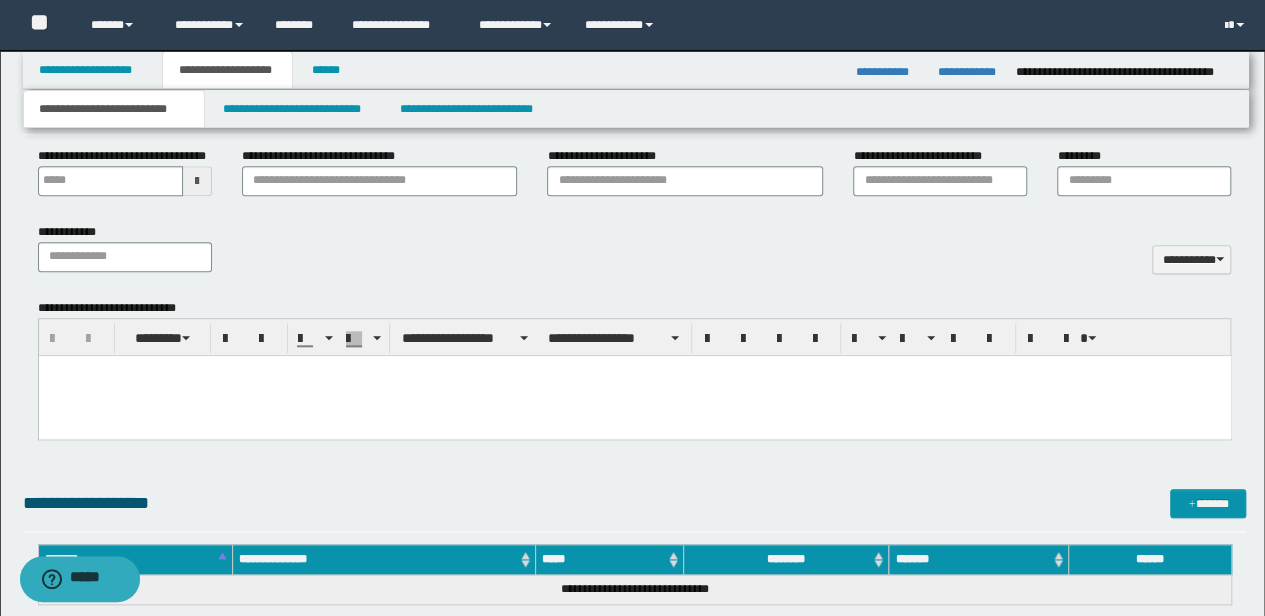 click at bounding box center [634, 395] 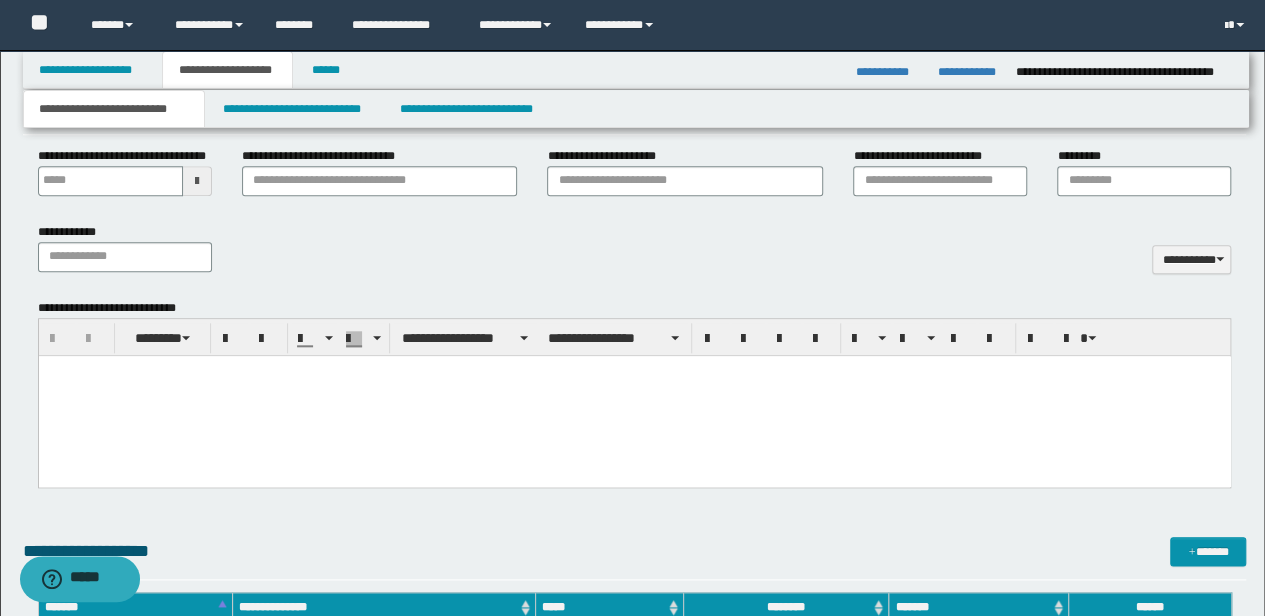 type 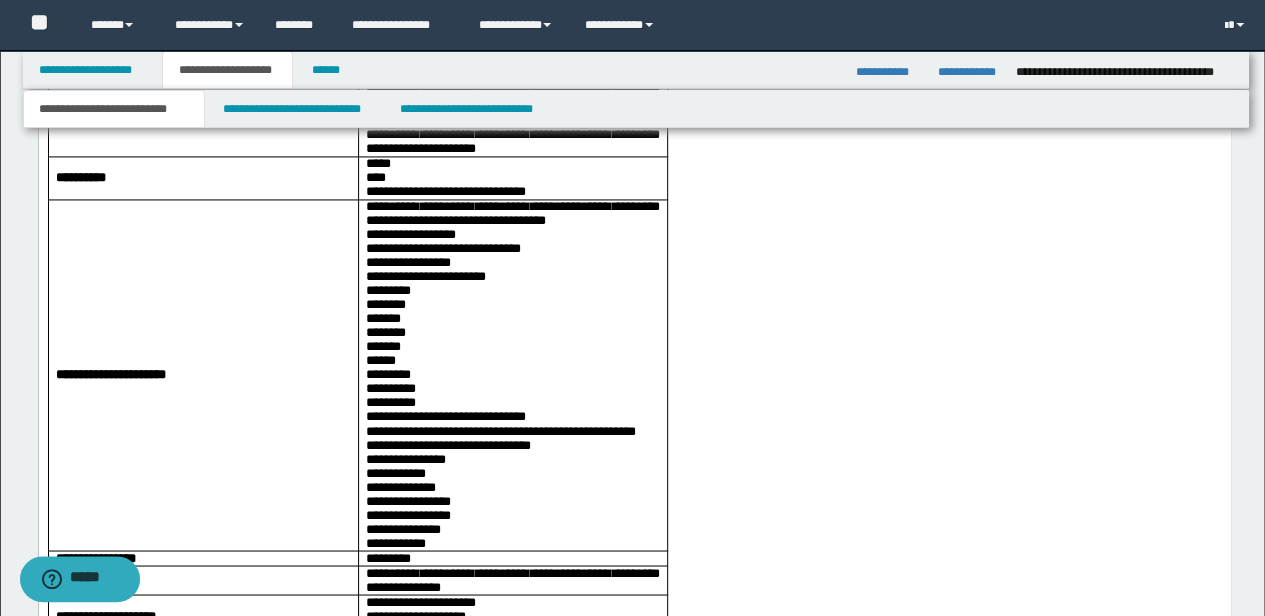 scroll, scrollTop: 2200, scrollLeft: 0, axis: vertical 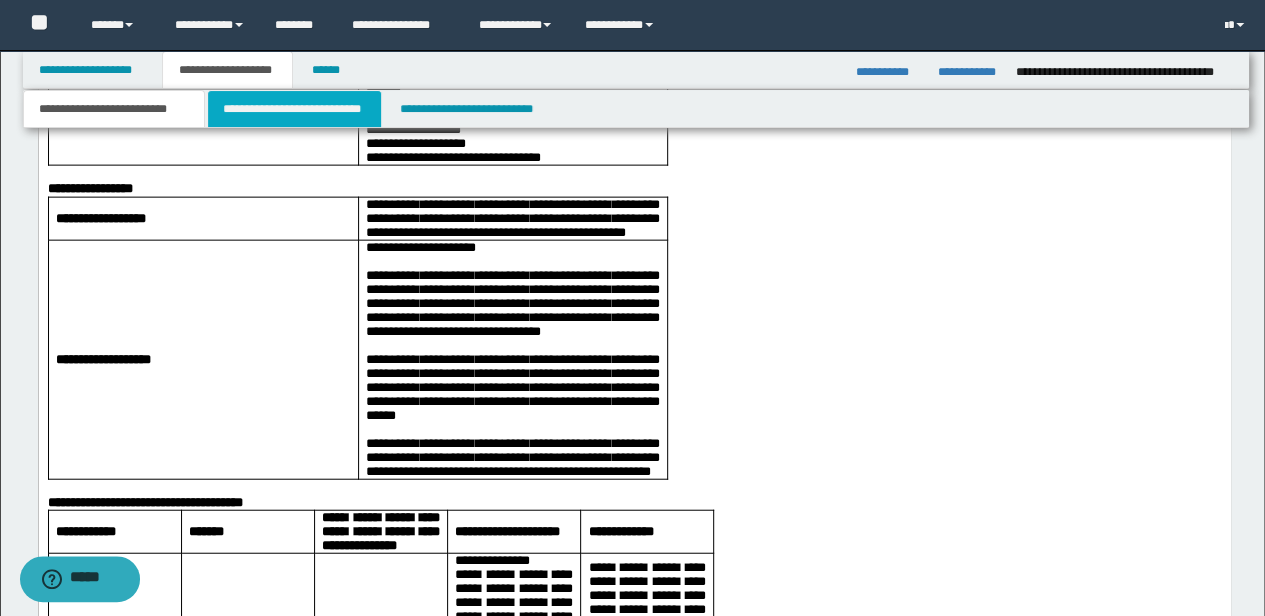 click on "**********" at bounding box center [294, 109] 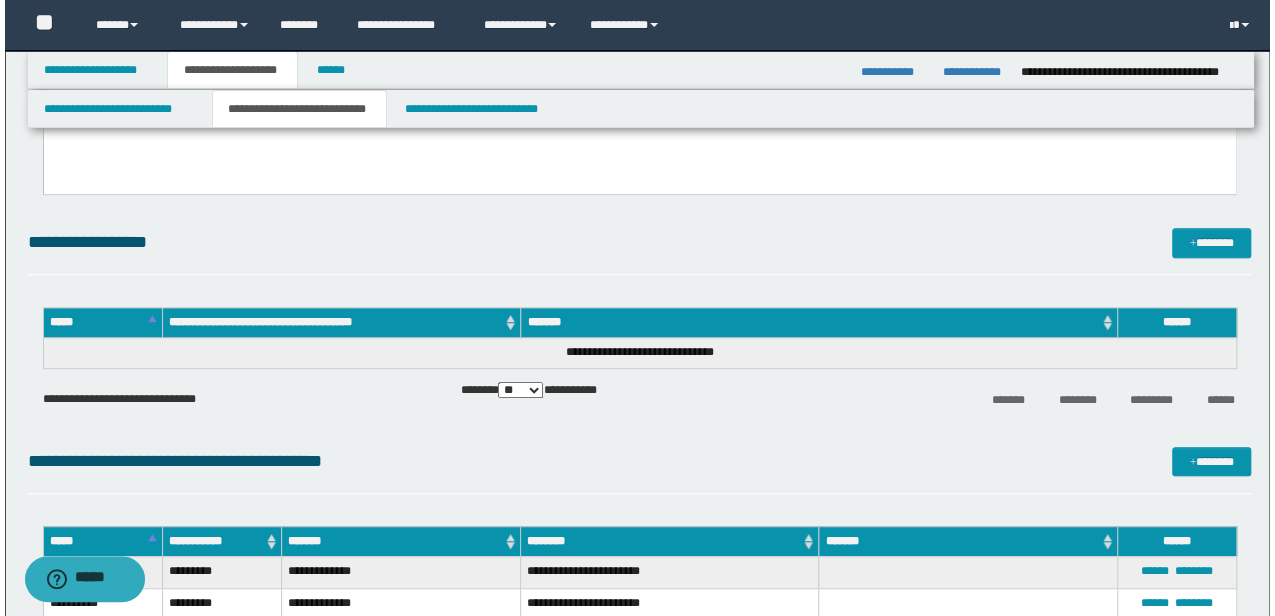 scroll, scrollTop: 400, scrollLeft: 0, axis: vertical 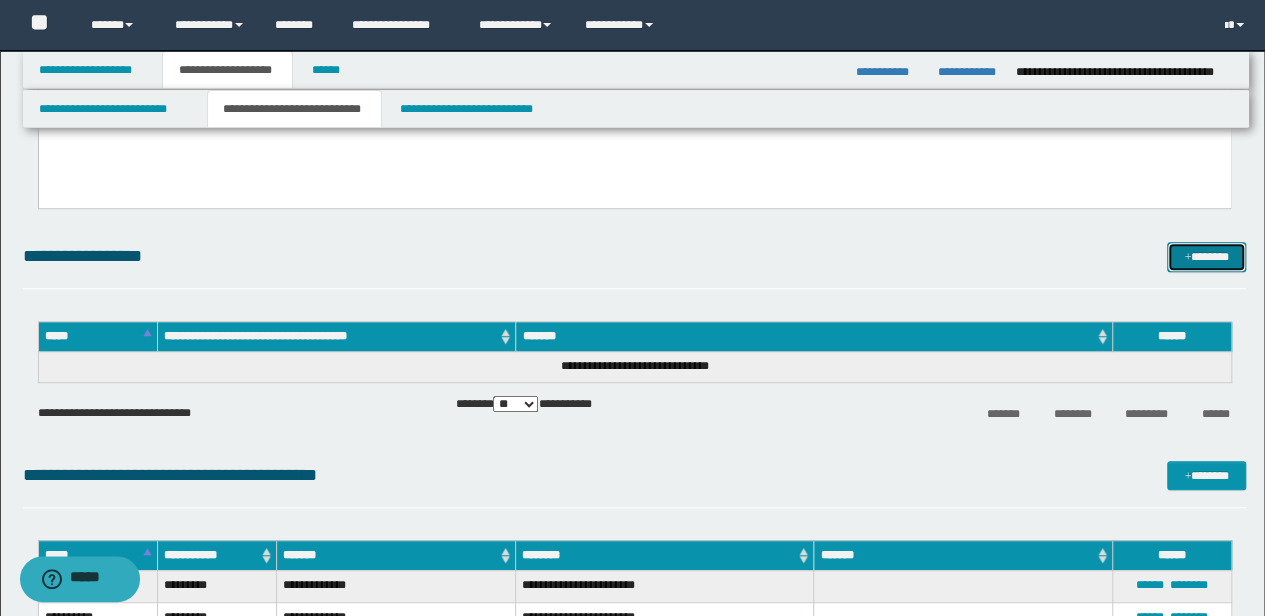 click on "*******" at bounding box center (1206, 256) 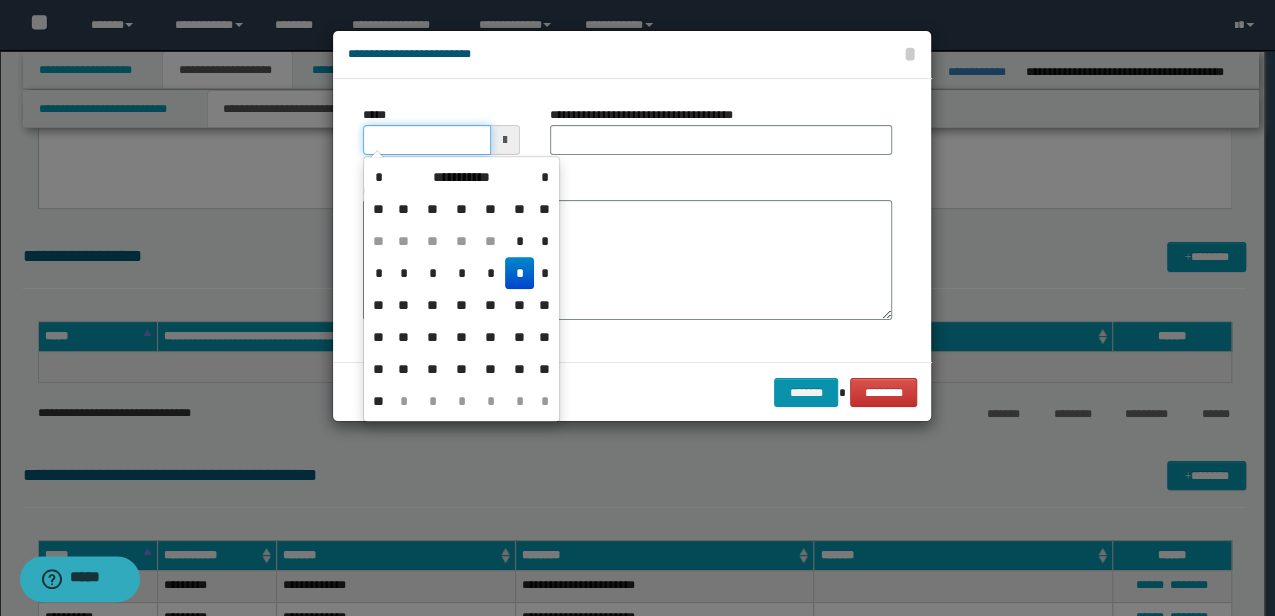 drag, startPoint x: 447, startPoint y: 134, endPoint x: 44, endPoint y: 158, distance: 403.71402 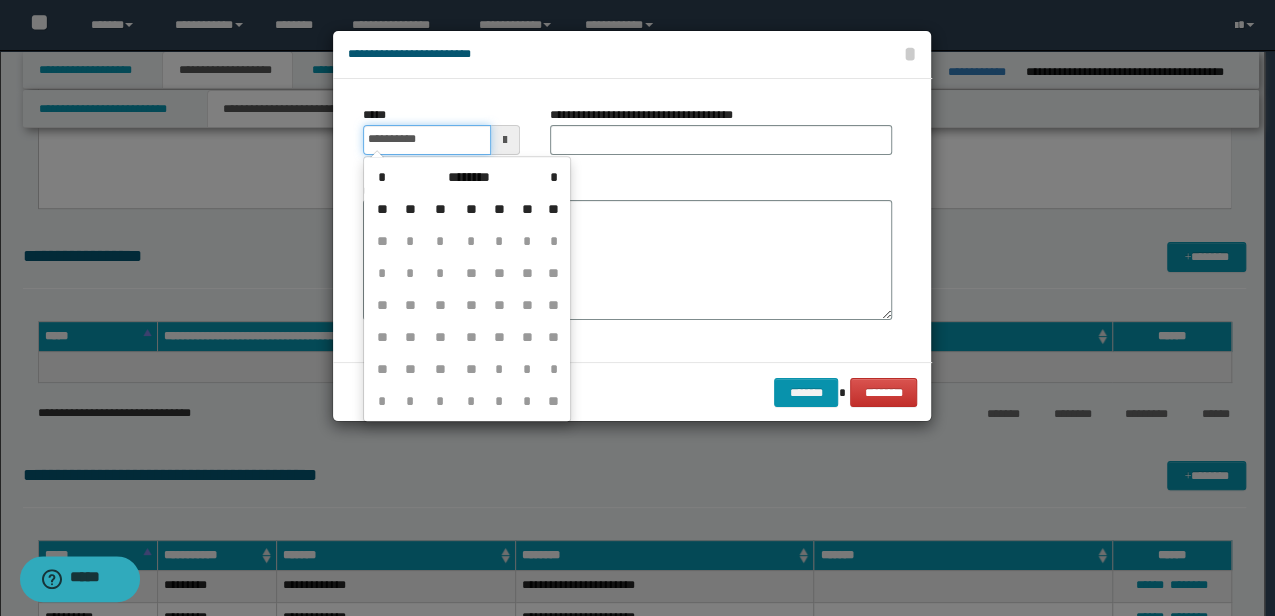 type on "**********" 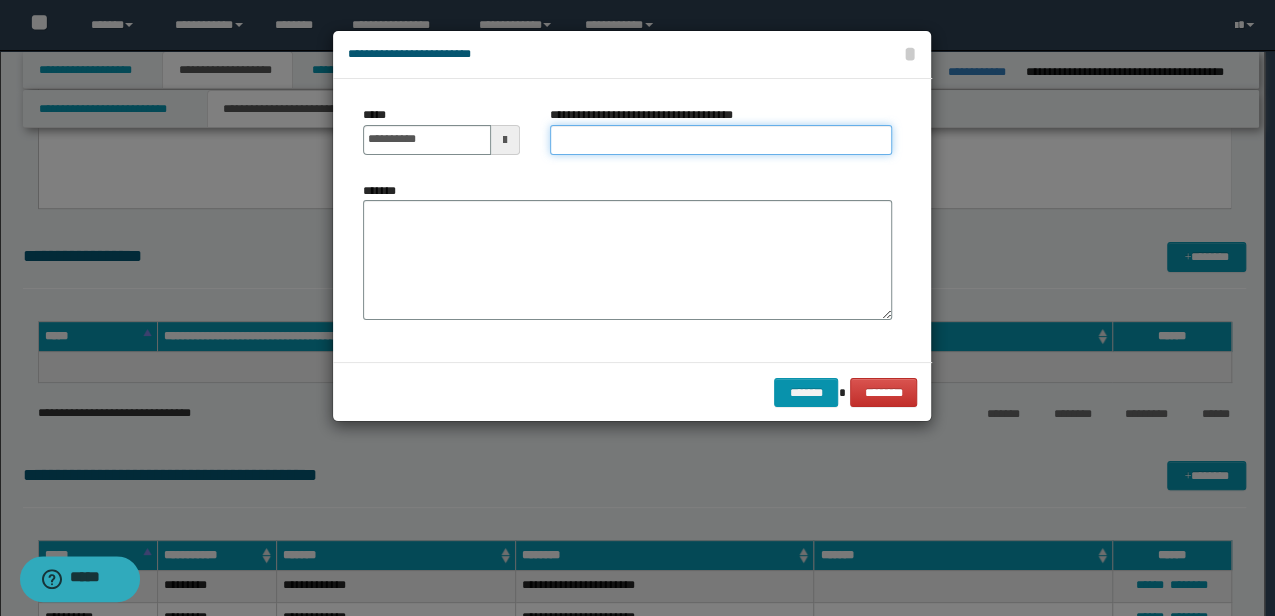 click on "**********" at bounding box center [721, 140] 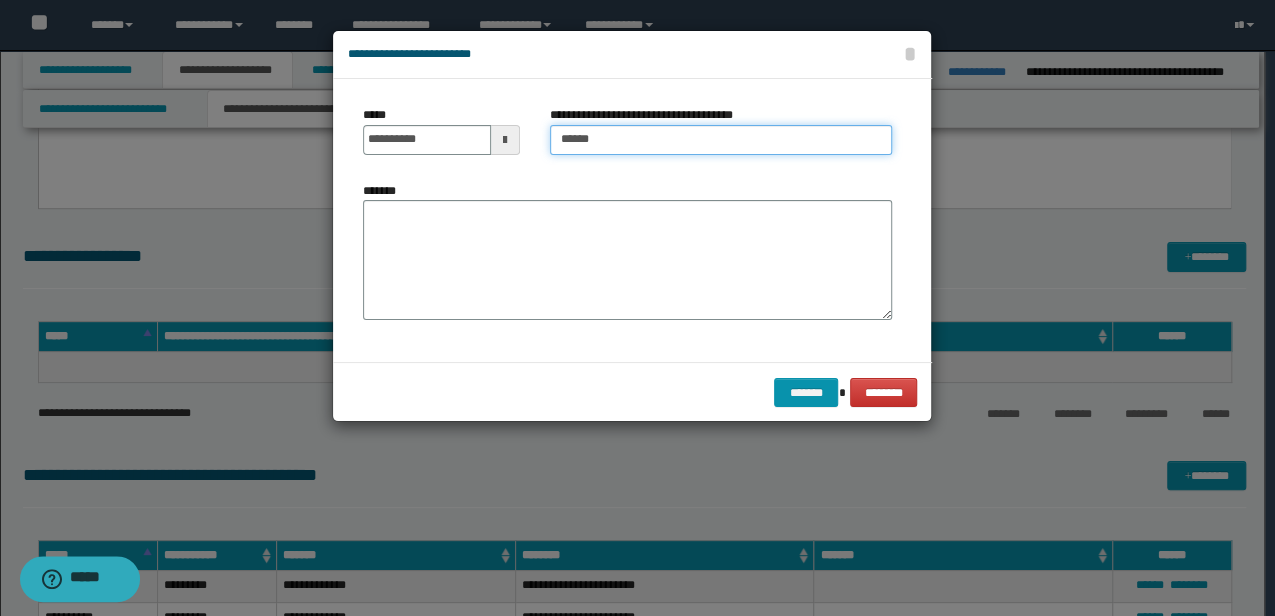 type on "**********" 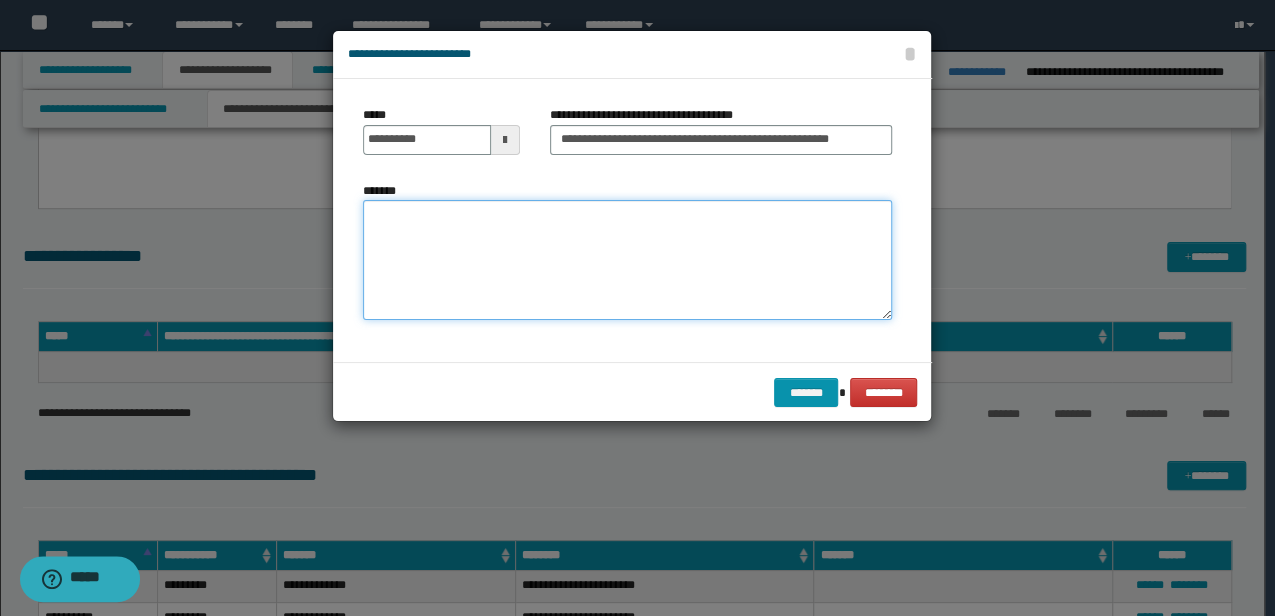 click on "*******" at bounding box center (627, 260) 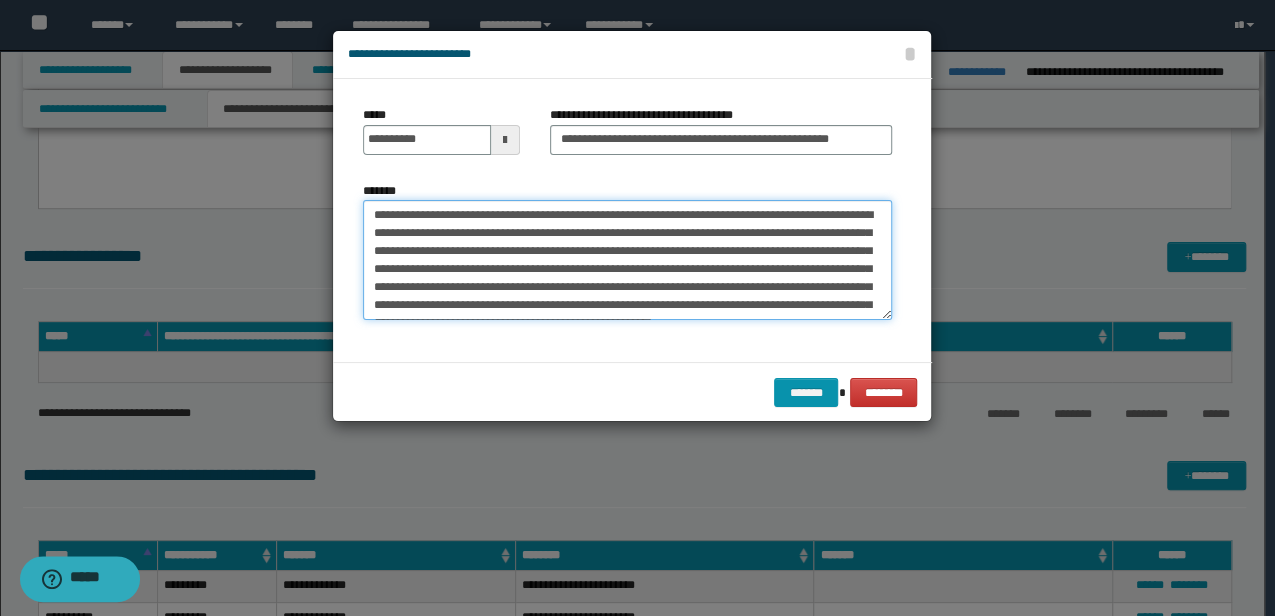 scroll, scrollTop: 30, scrollLeft: 0, axis: vertical 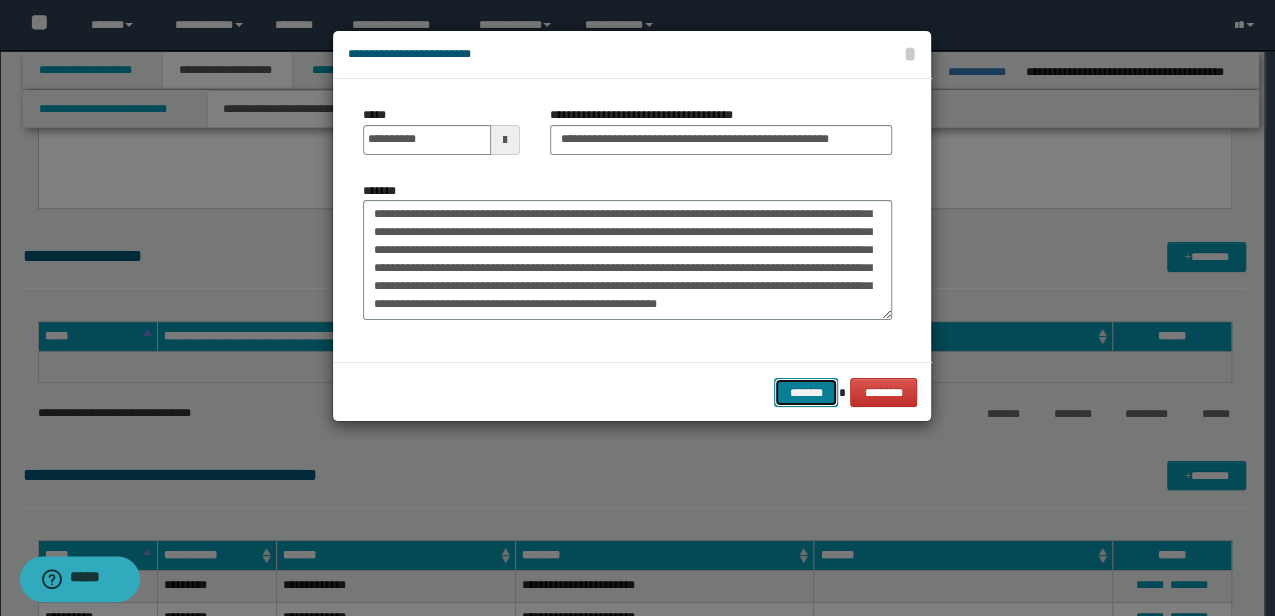 click on "*******" at bounding box center [806, 392] 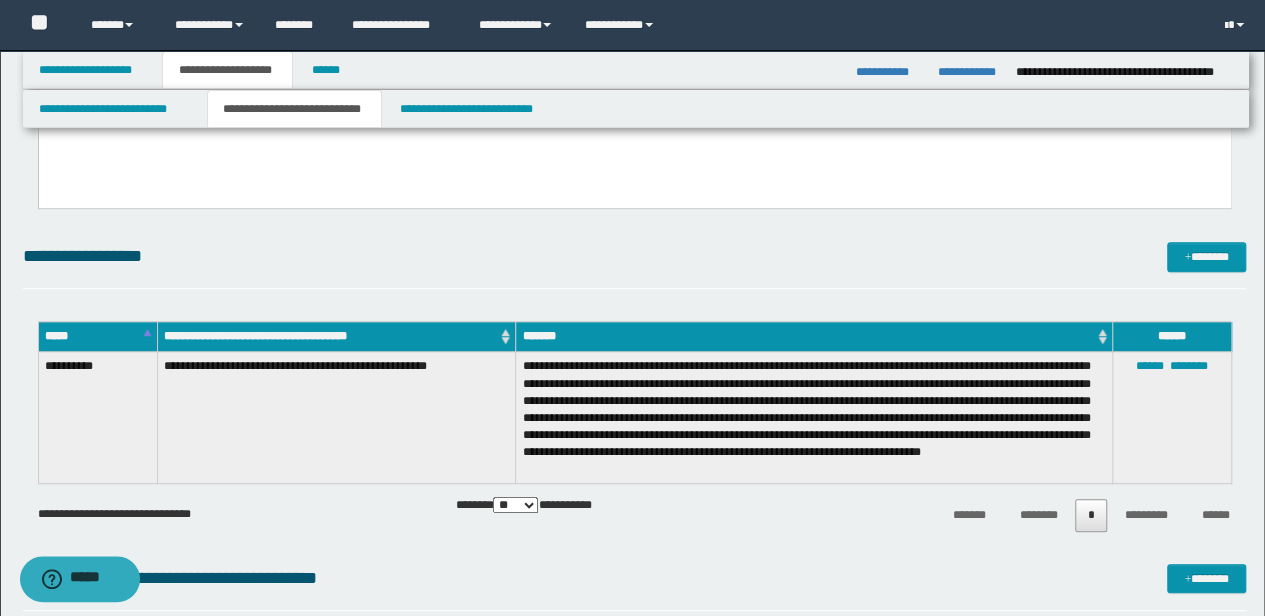 click on "**********" at bounding box center [227, 510] 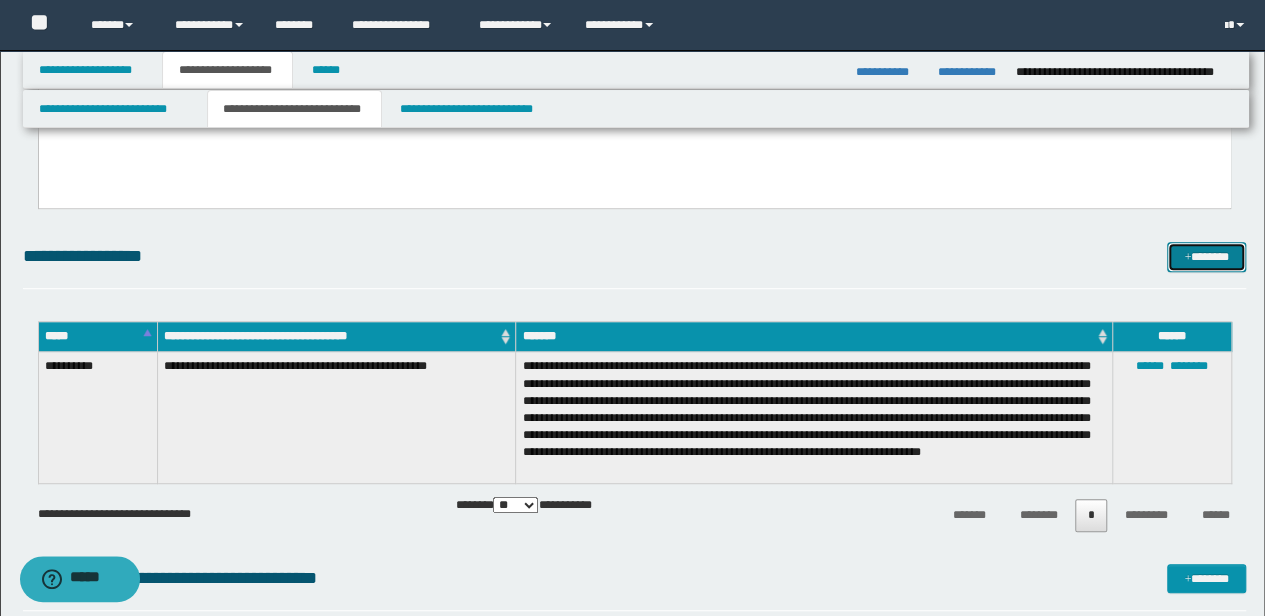 click on "*******" at bounding box center [1206, 256] 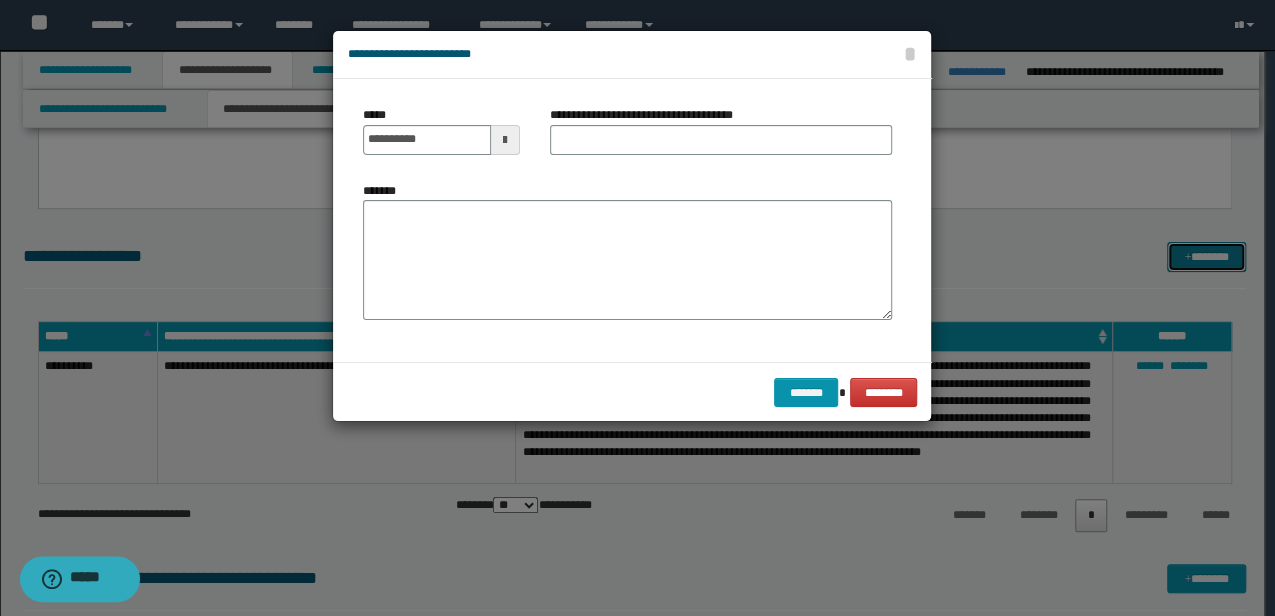 scroll, scrollTop: 0, scrollLeft: 0, axis: both 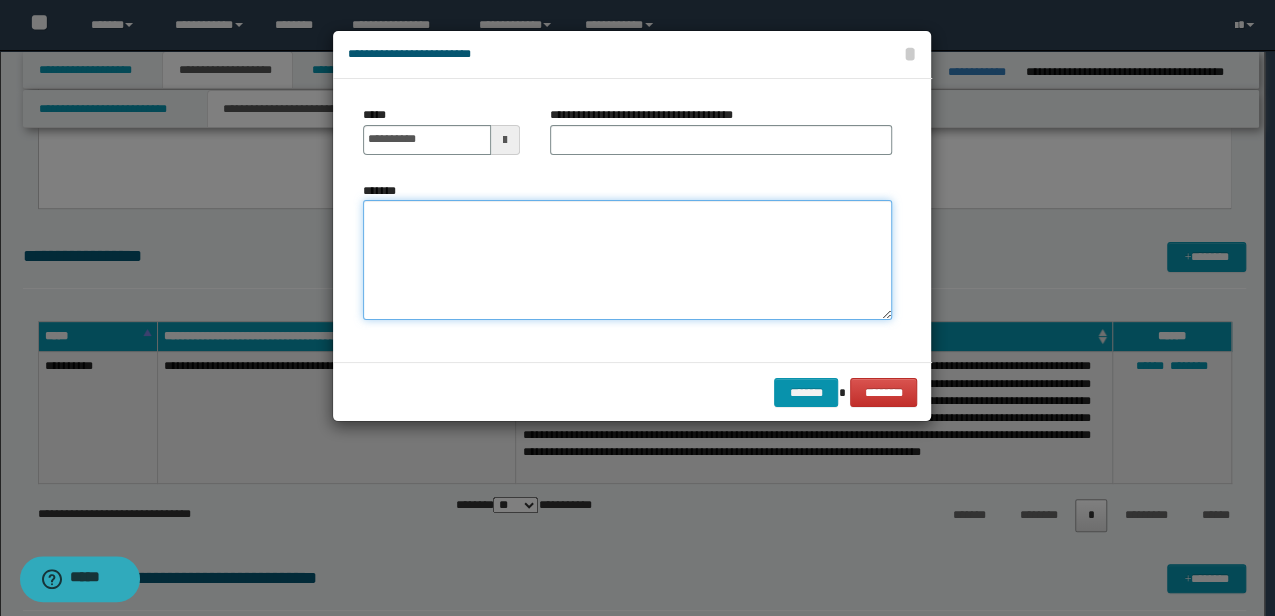 drag, startPoint x: 774, startPoint y: 270, endPoint x: 758, endPoint y: 250, distance: 25.612497 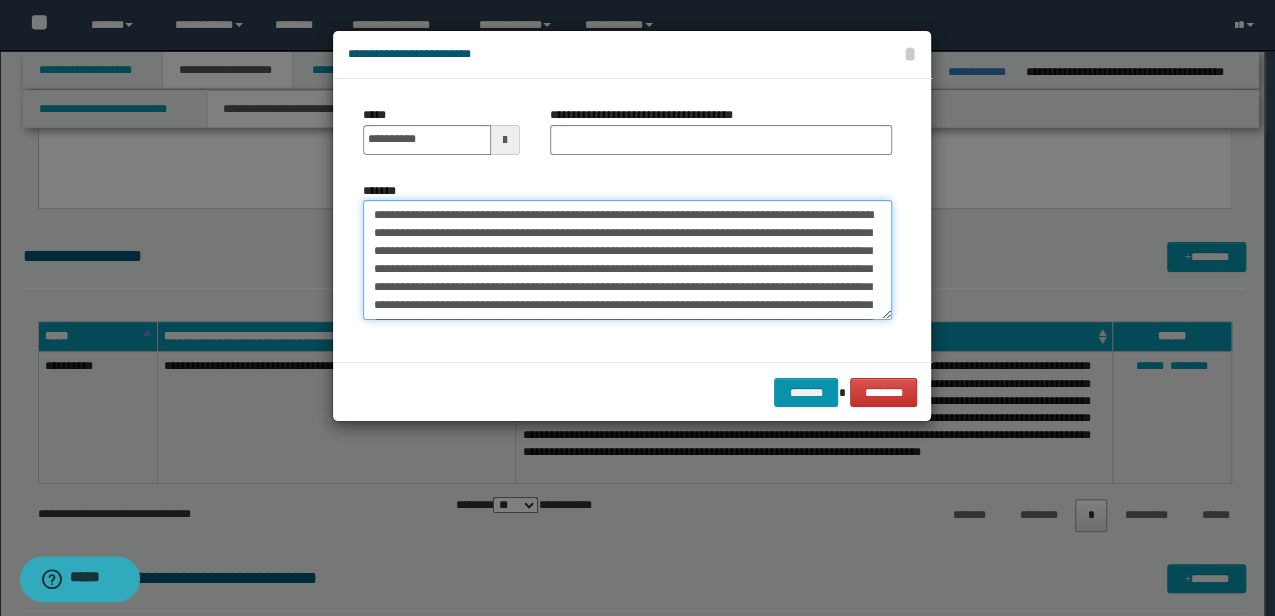 scroll, scrollTop: 300, scrollLeft: 0, axis: vertical 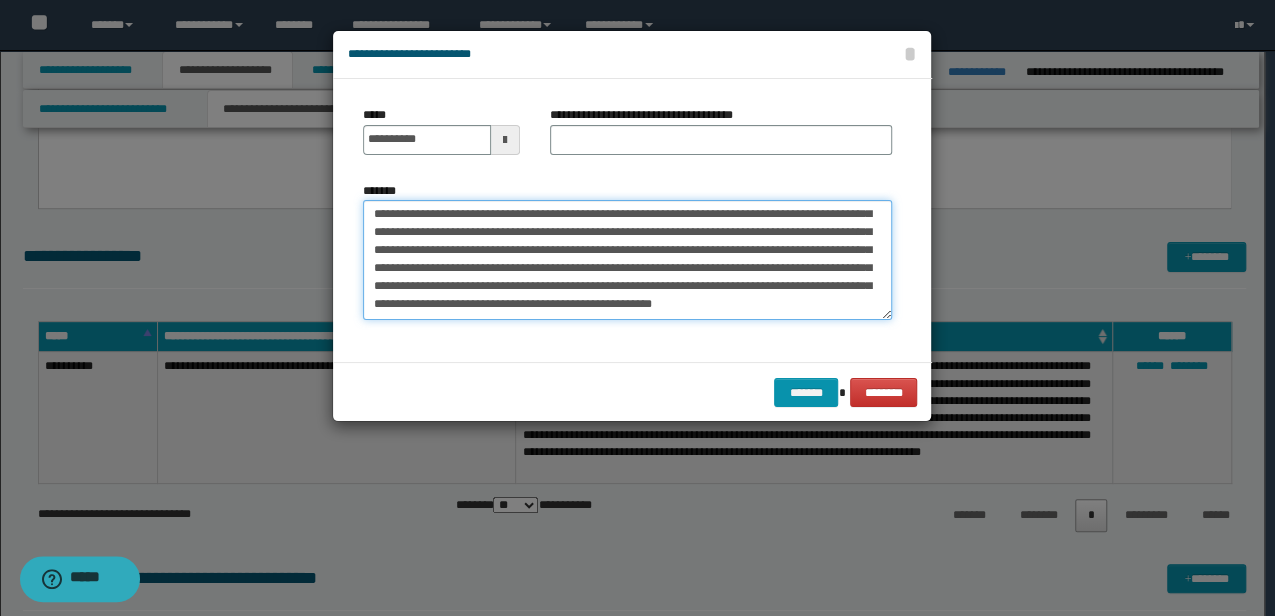 type on "**********" 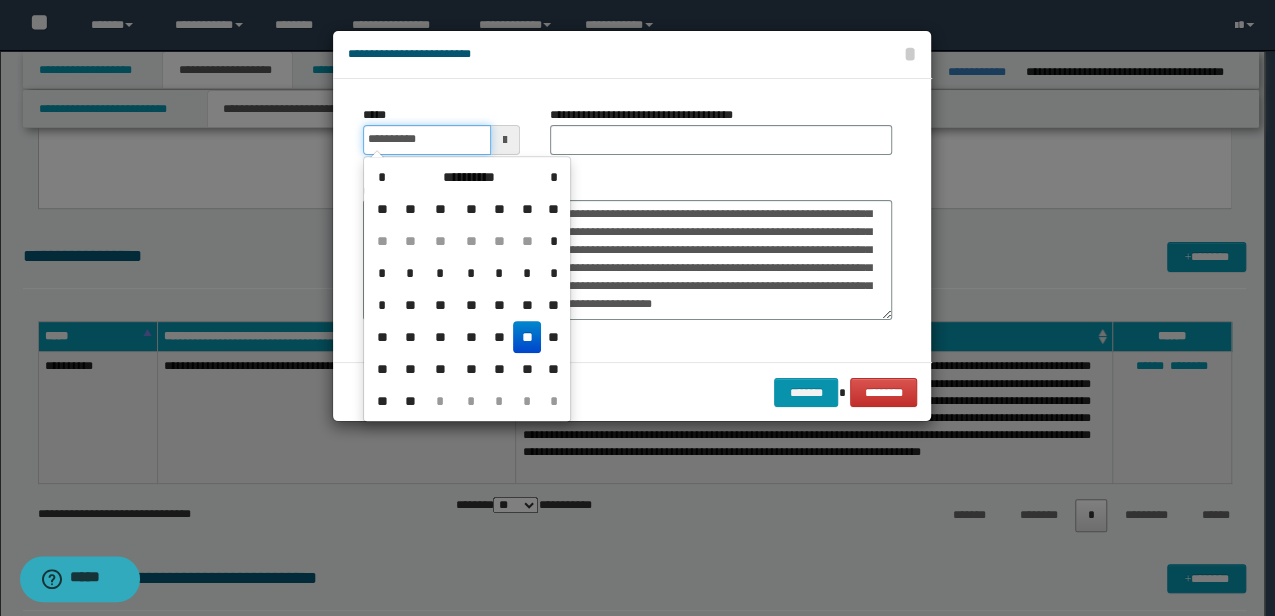 drag, startPoint x: 459, startPoint y: 132, endPoint x: 4, endPoint y: 120, distance: 455.1582 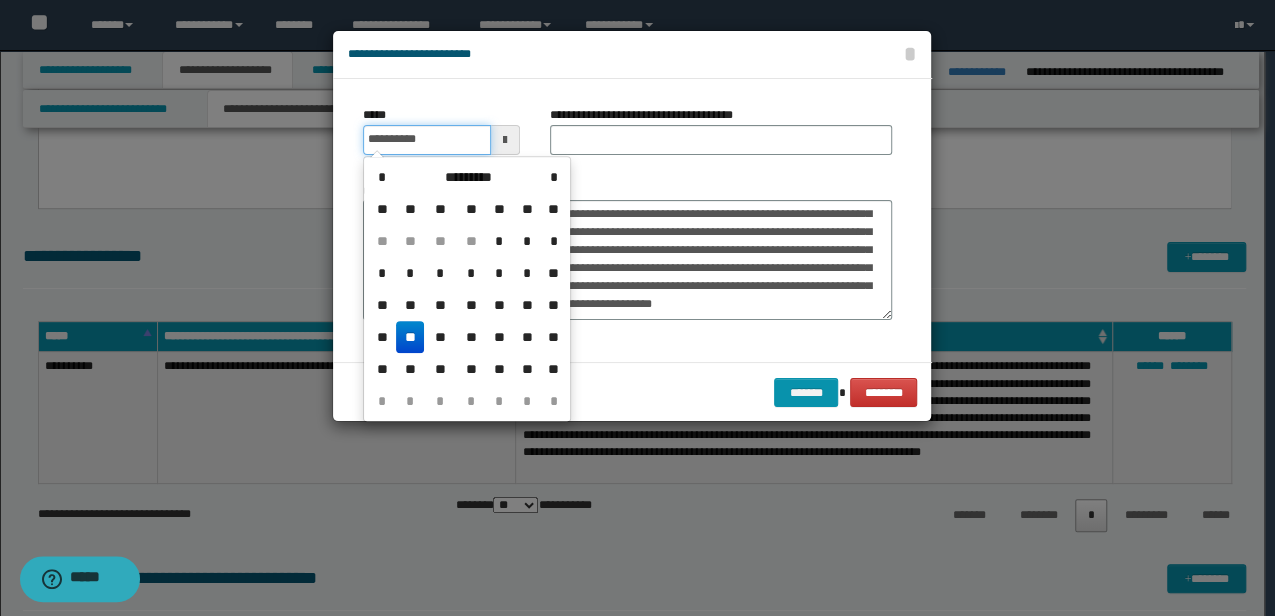 type on "**********" 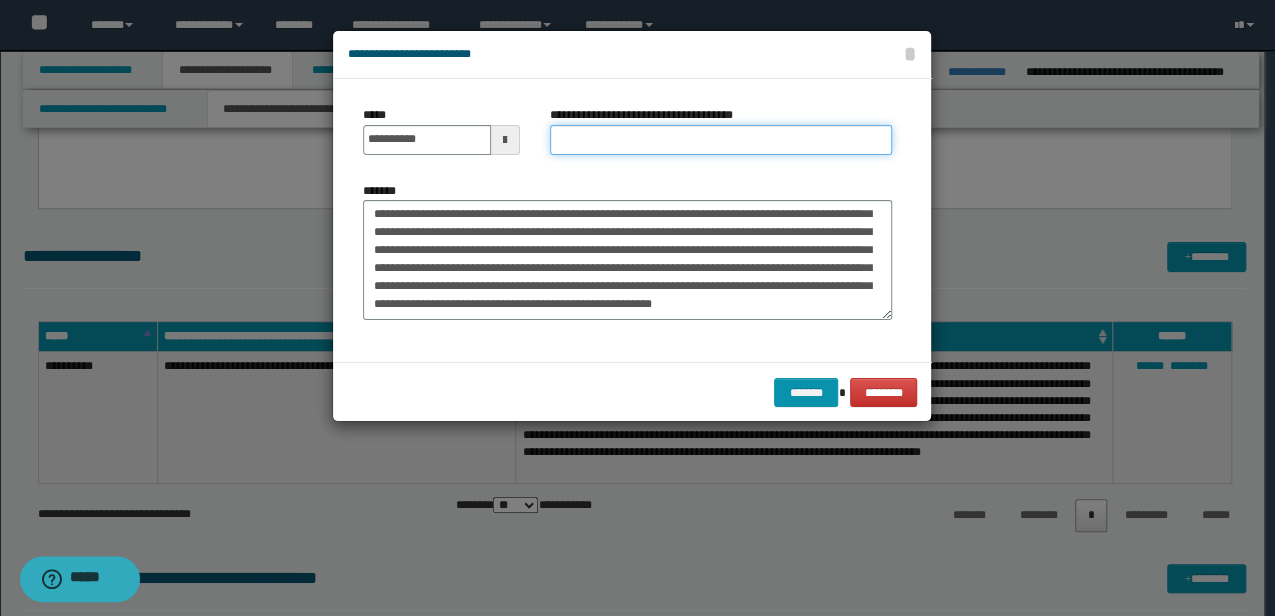 drag, startPoint x: 585, startPoint y: 130, endPoint x: 704, endPoint y: 67, distance: 134.64769 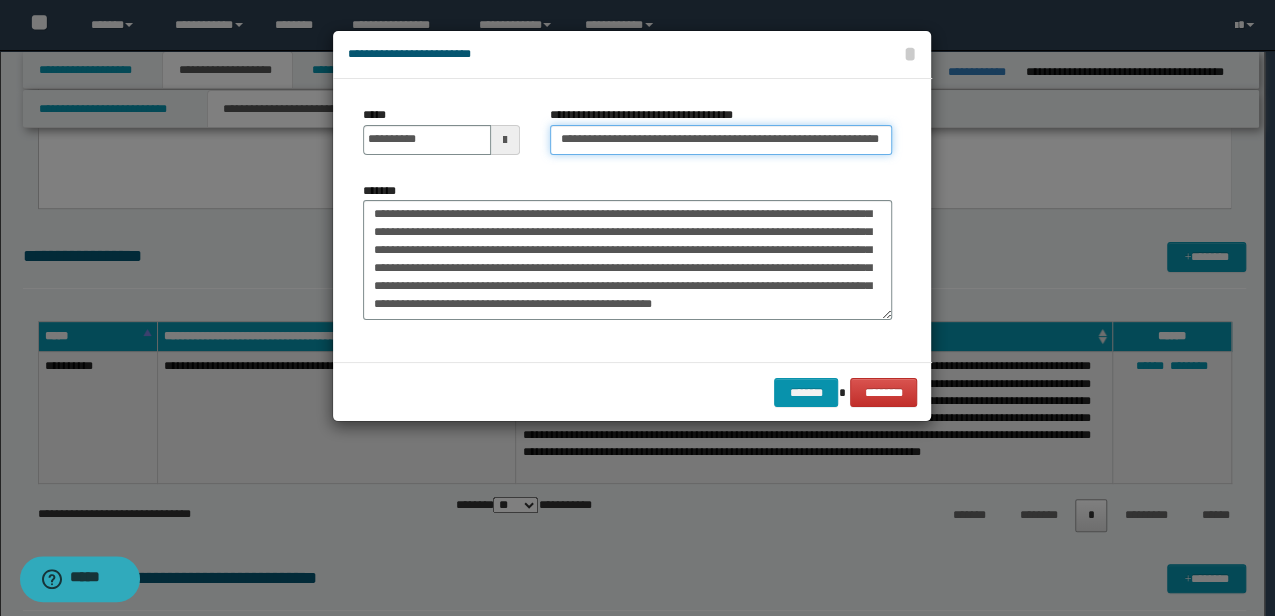 scroll, scrollTop: 0, scrollLeft: 18, axis: horizontal 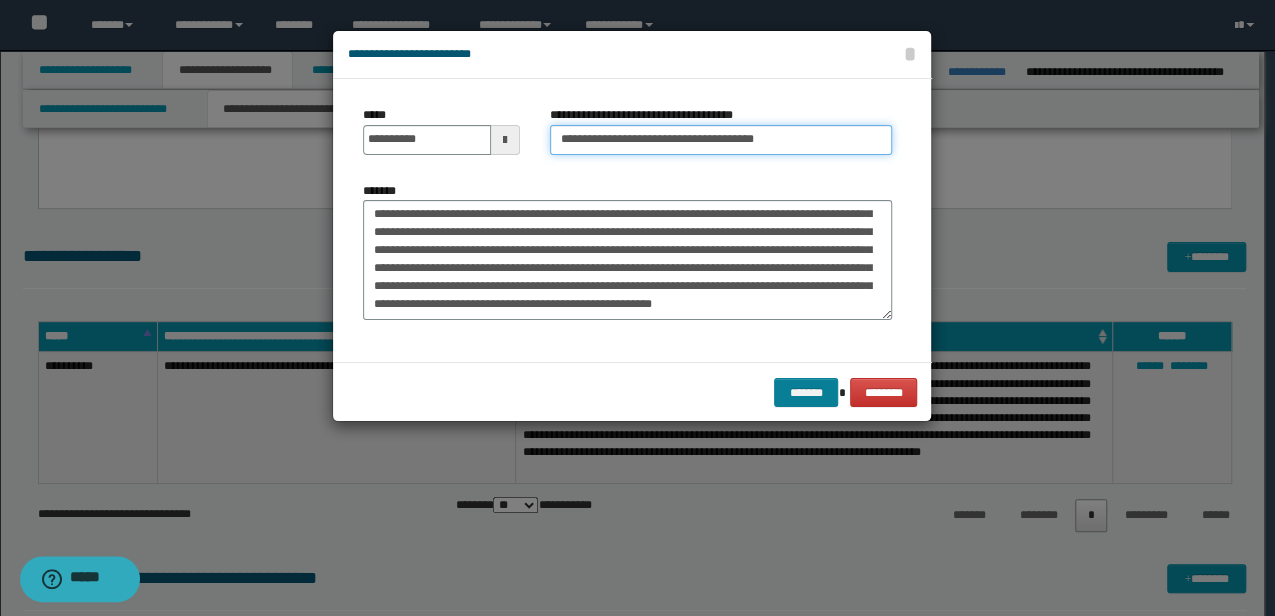 type on "**********" 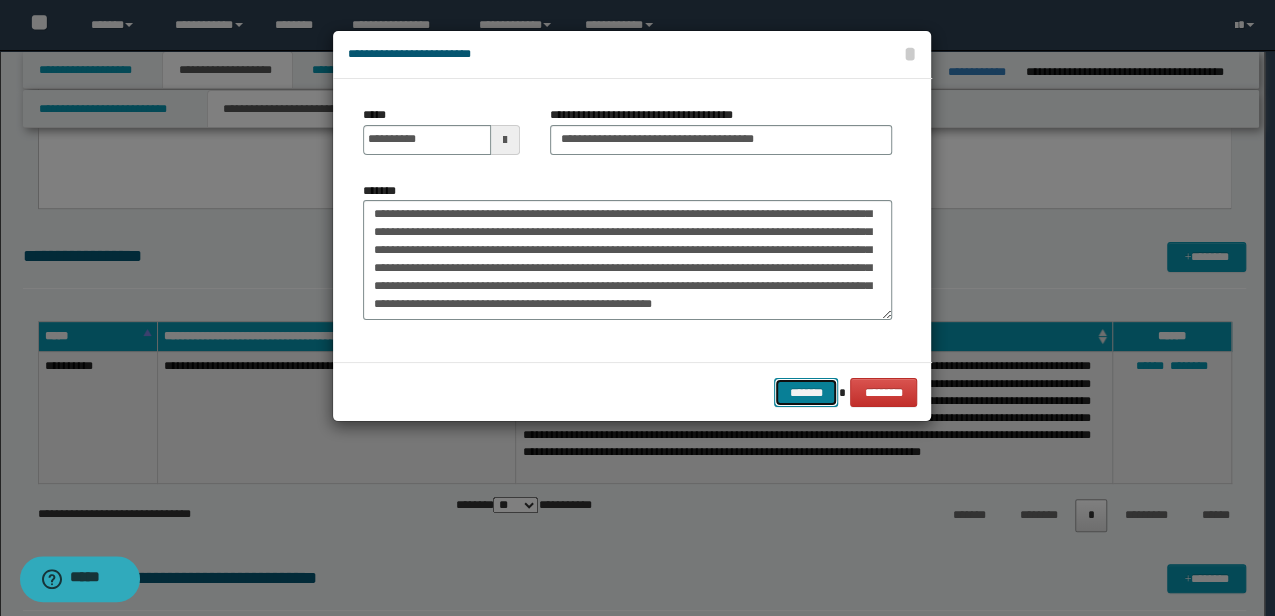 click on "*******" at bounding box center [806, 392] 